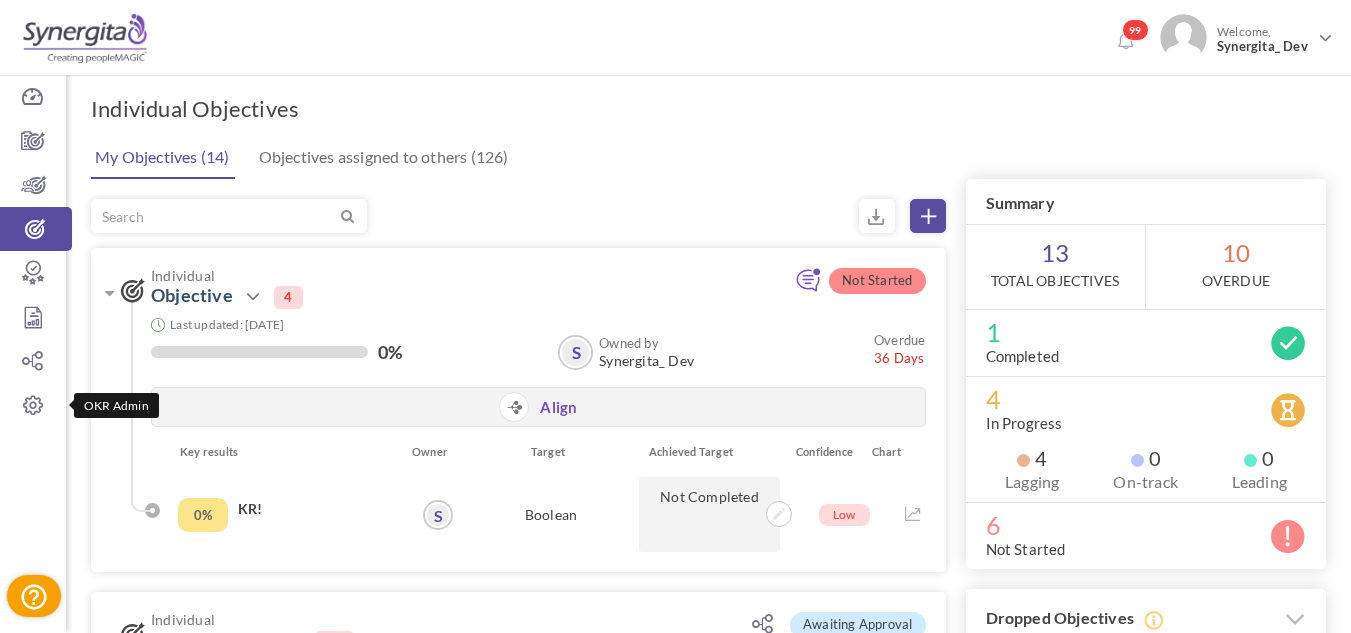 scroll, scrollTop: 145, scrollLeft: 0, axis: vertical 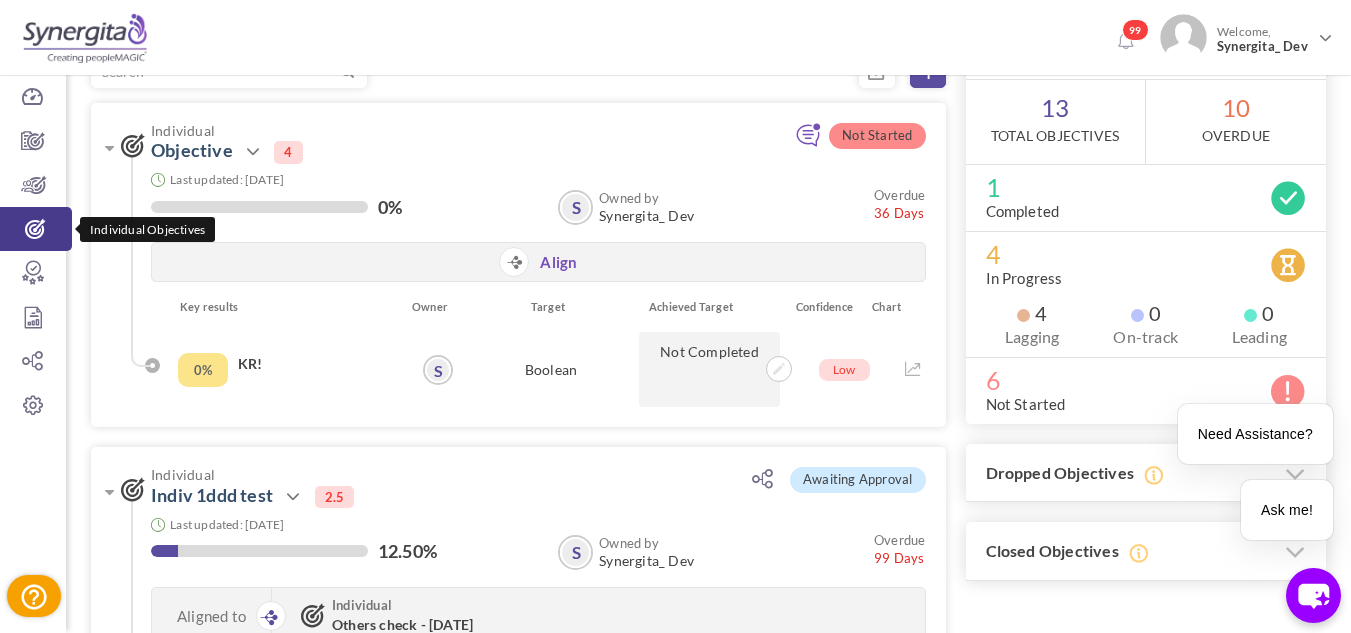 click at bounding box center [36, 229] 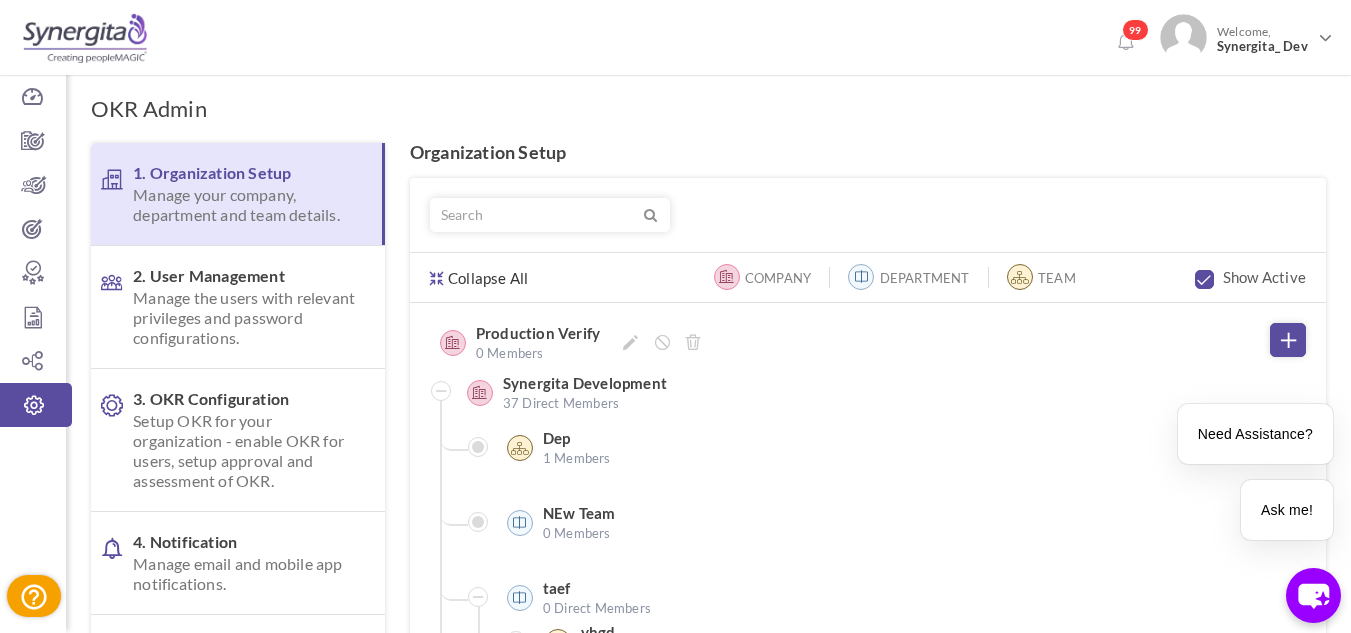 scroll, scrollTop: 422, scrollLeft: 0, axis: vertical 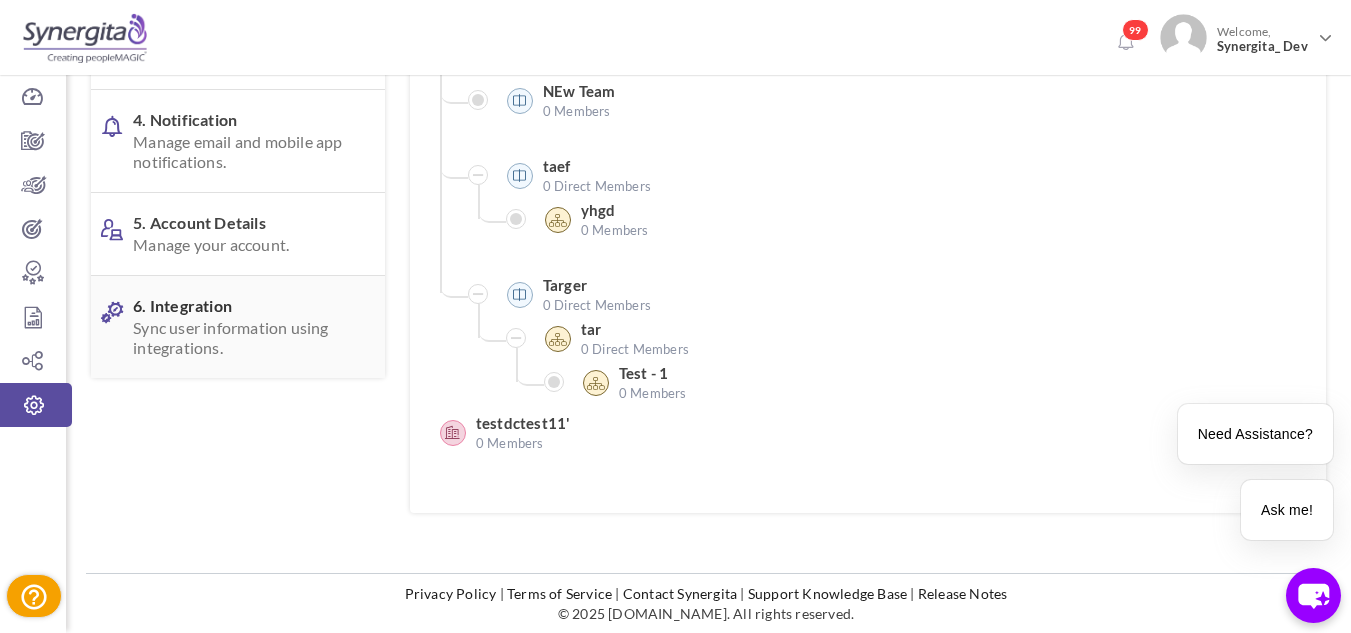 click on "6. Integration
Sync user information using integrations." at bounding box center (238, 327) 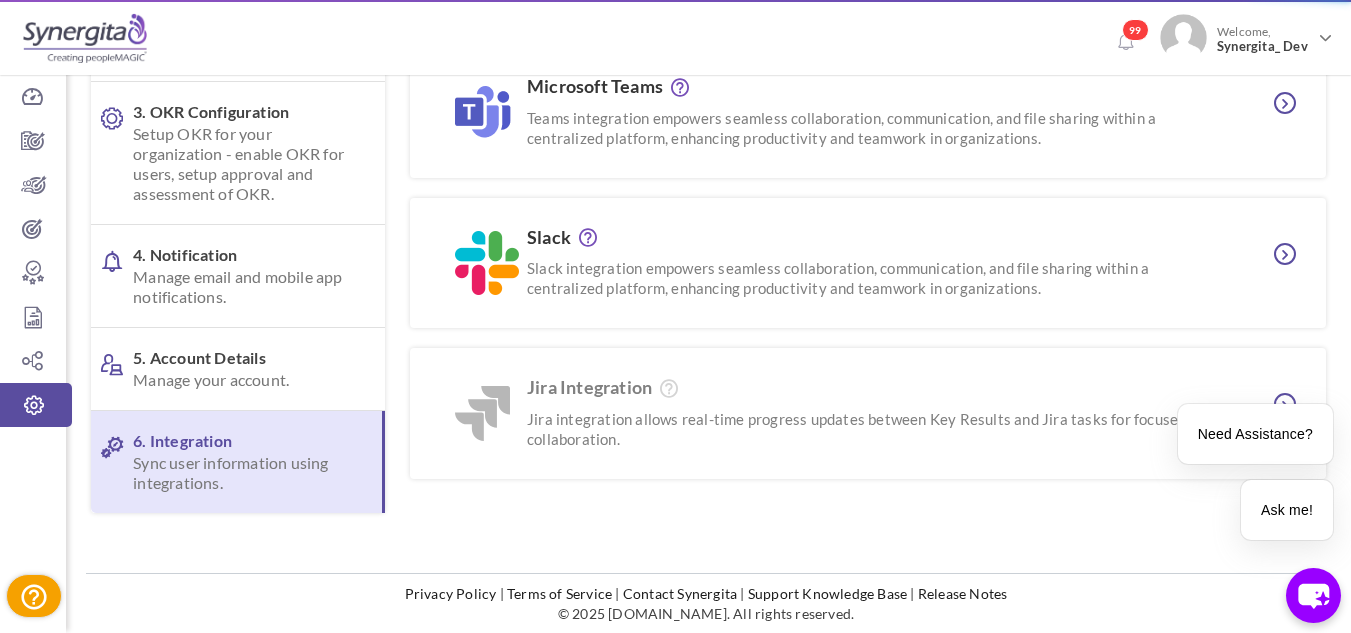 scroll, scrollTop: 287, scrollLeft: 0, axis: vertical 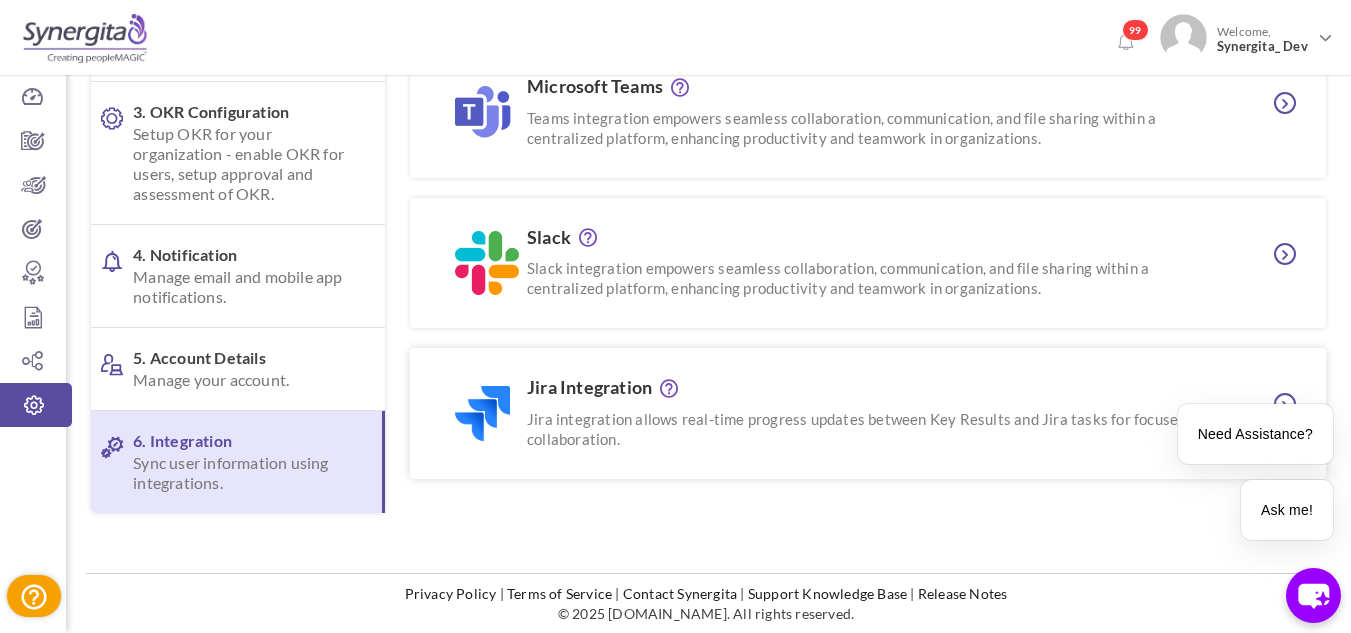 click on "Jira integration allows real-time progress updates between Key Results and Jira tasks for focused collaboration." at bounding box center (873, 429) 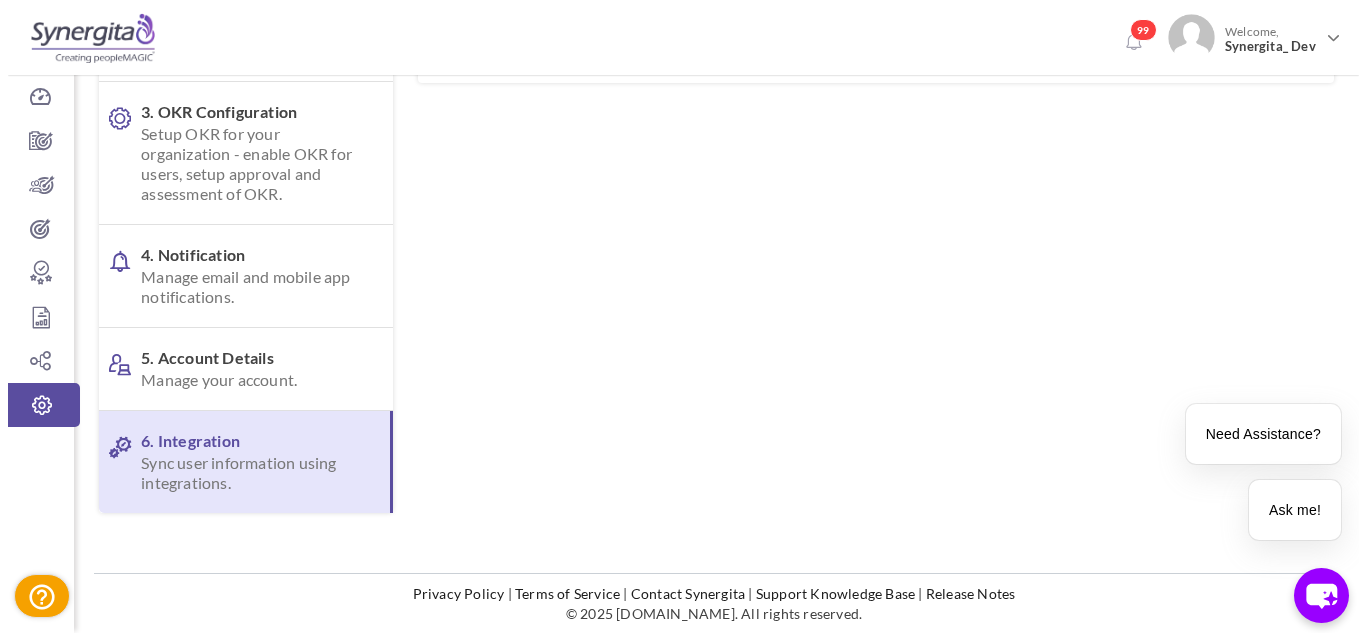 scroll, scrollTop: 0, scrollLeft: 0, axis: both 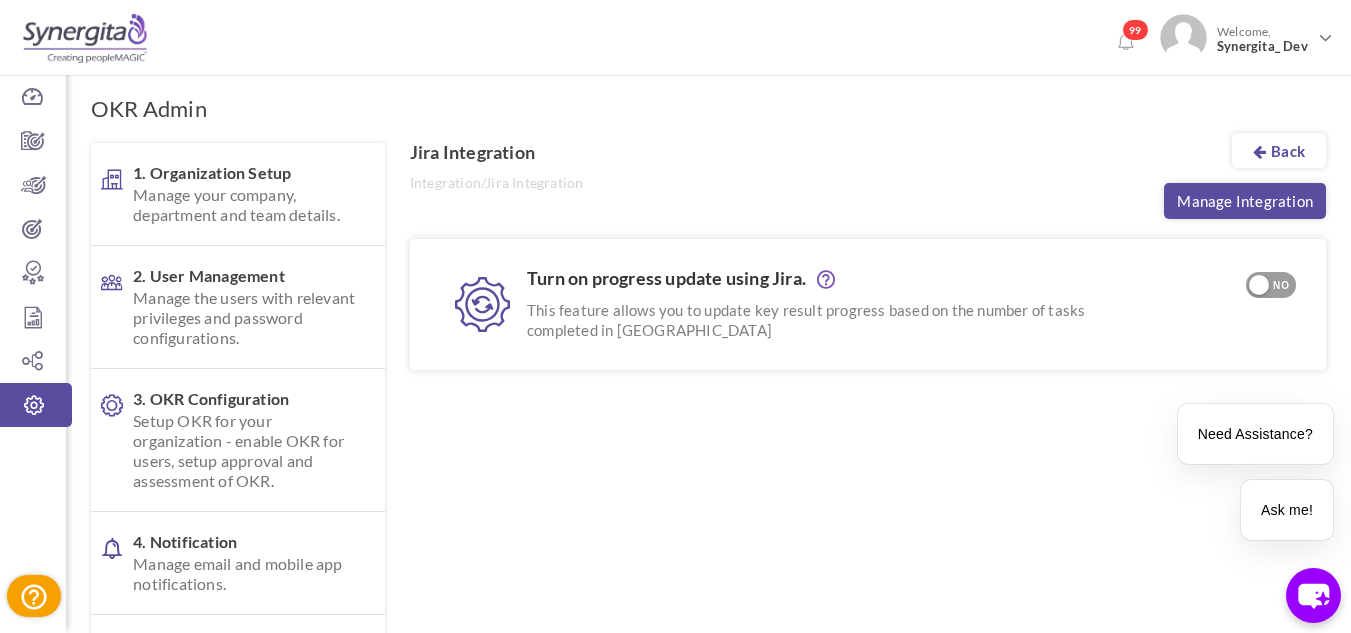 click at bounding box center [1259, 285] 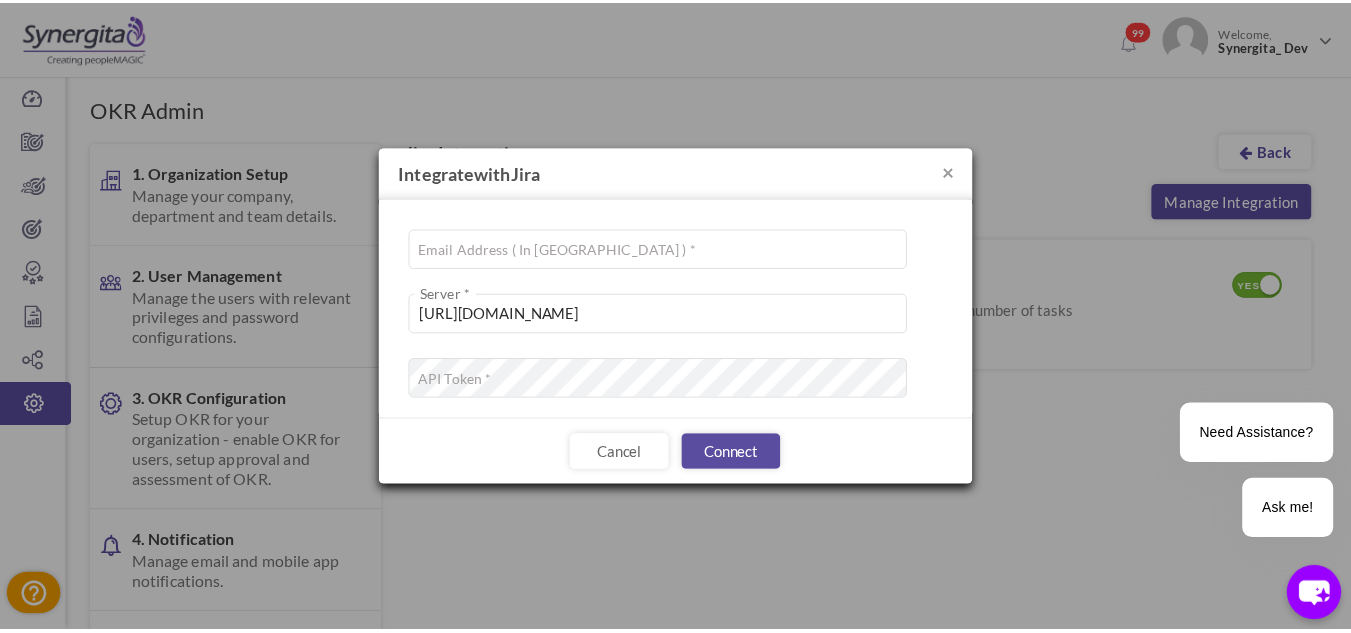 scroll, scrollTop: 0, scrollLeft: 0, axis: both 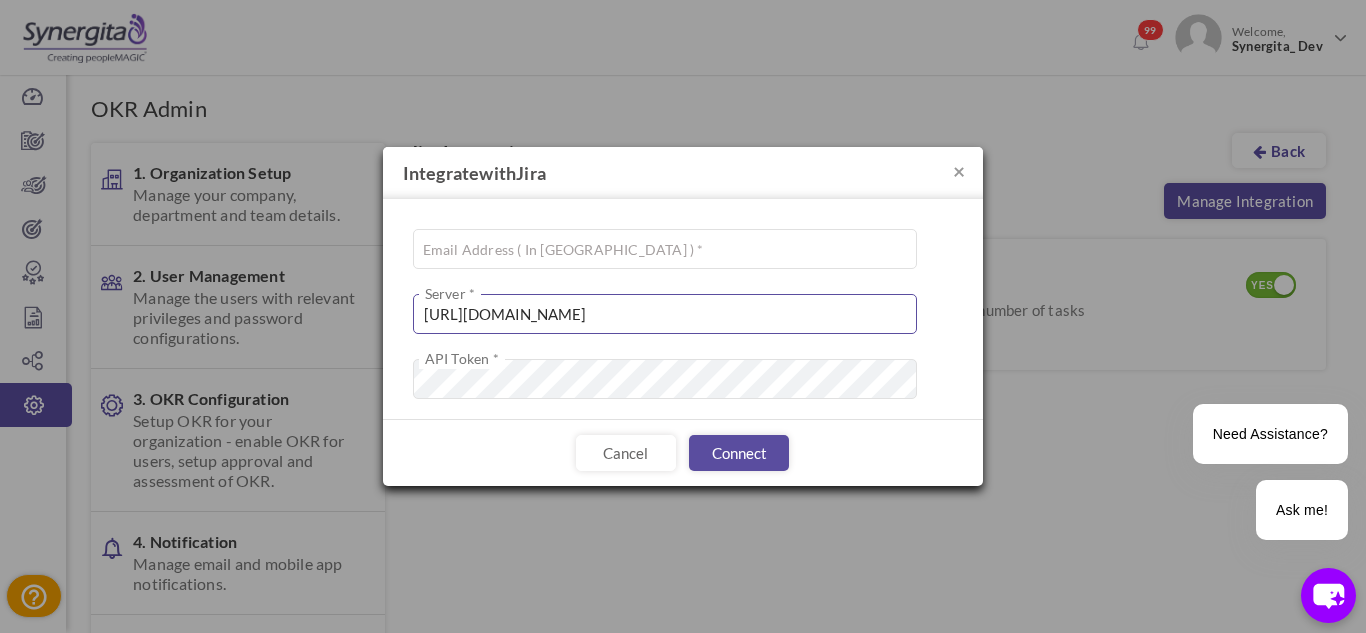 click on "https://synergita-development.atlassian.net/" at bounding box center [665, 314] 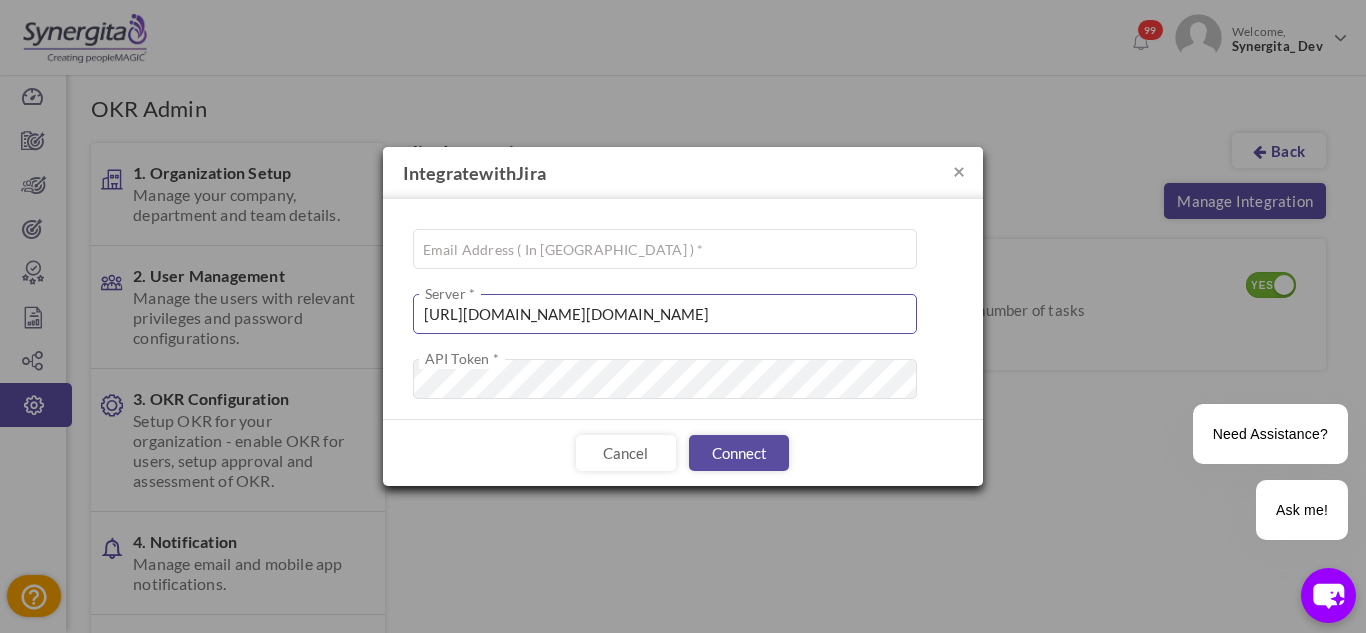 drag, startPoint x: 780, startPoint y: 322, endPoint x: 339, endPoint y: 320, distance: 441.00455 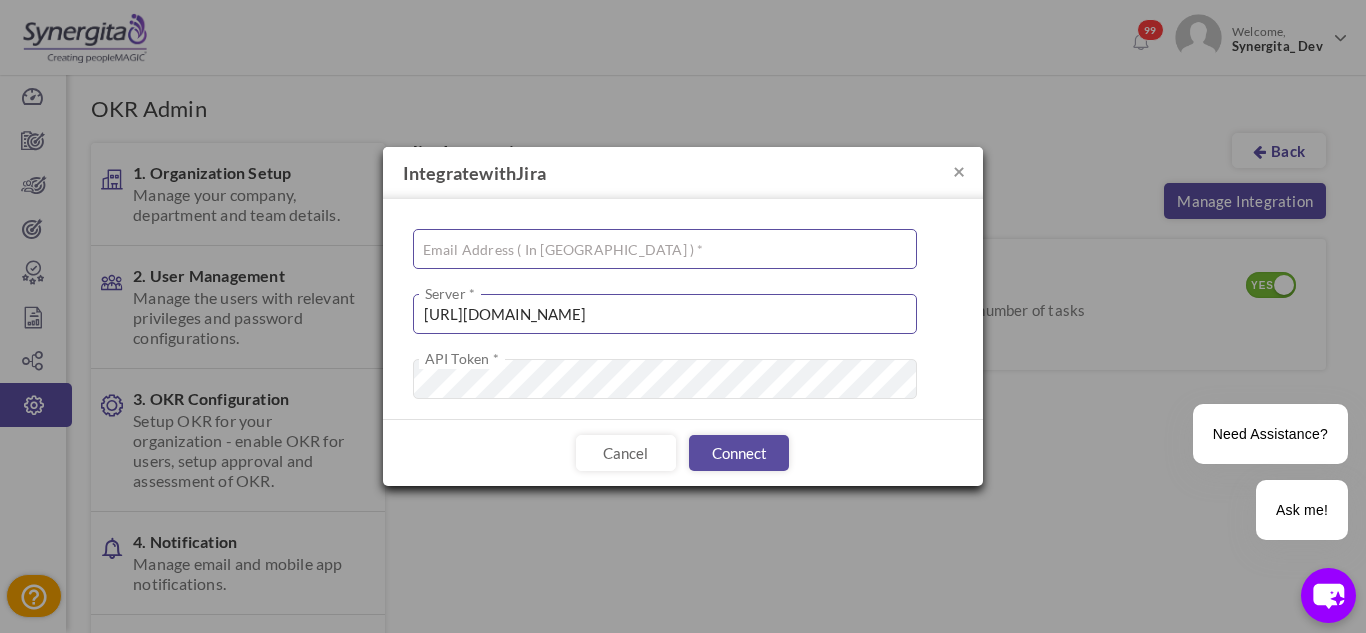 type on "https://synergita-team.atlassian.net/" 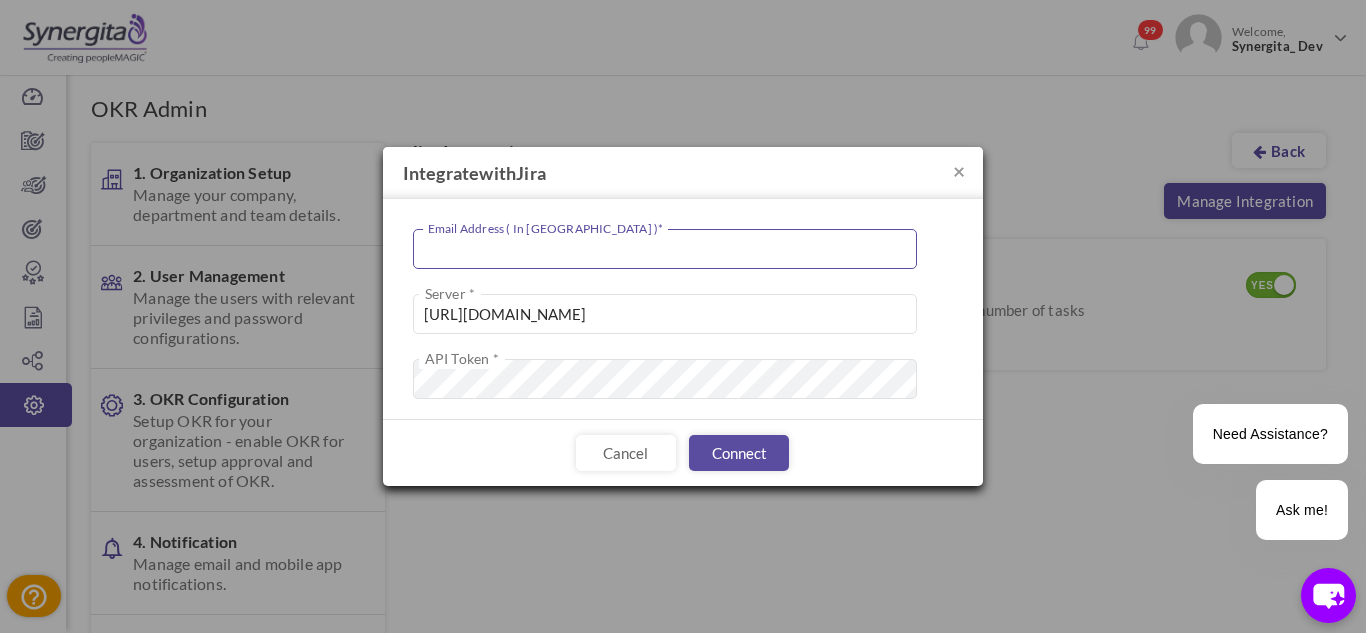 click at bounding box center [665, 249] 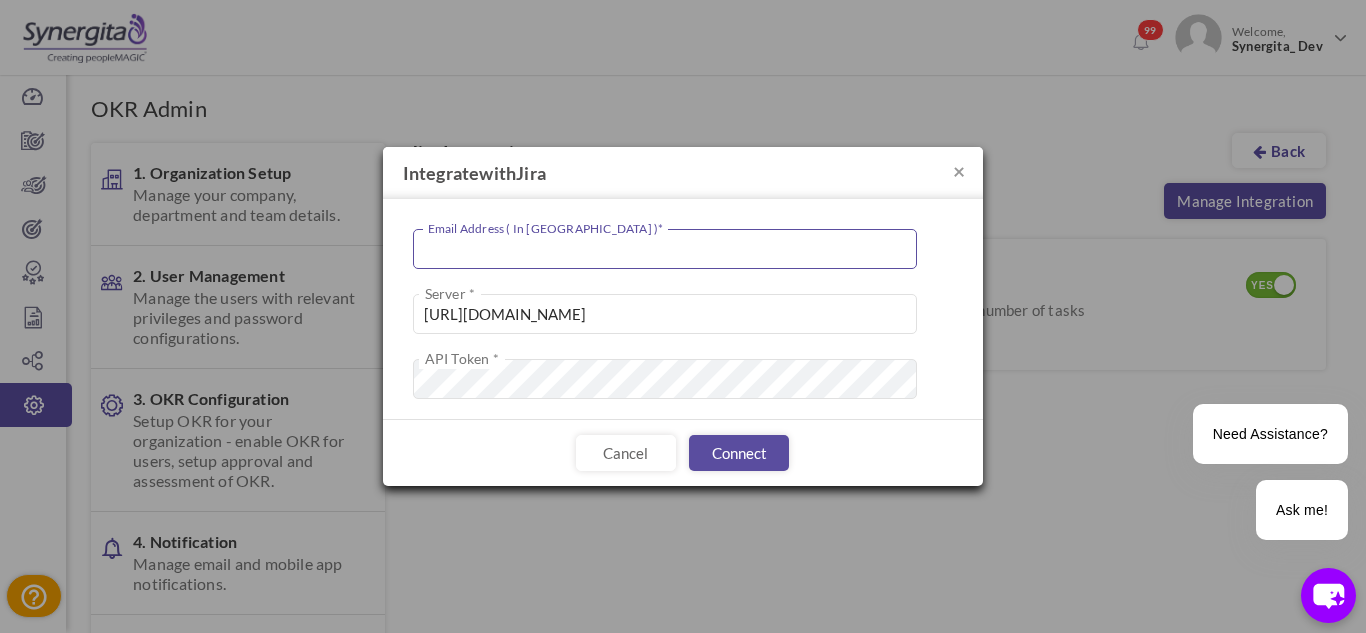 click at bounding box center (665, 249) 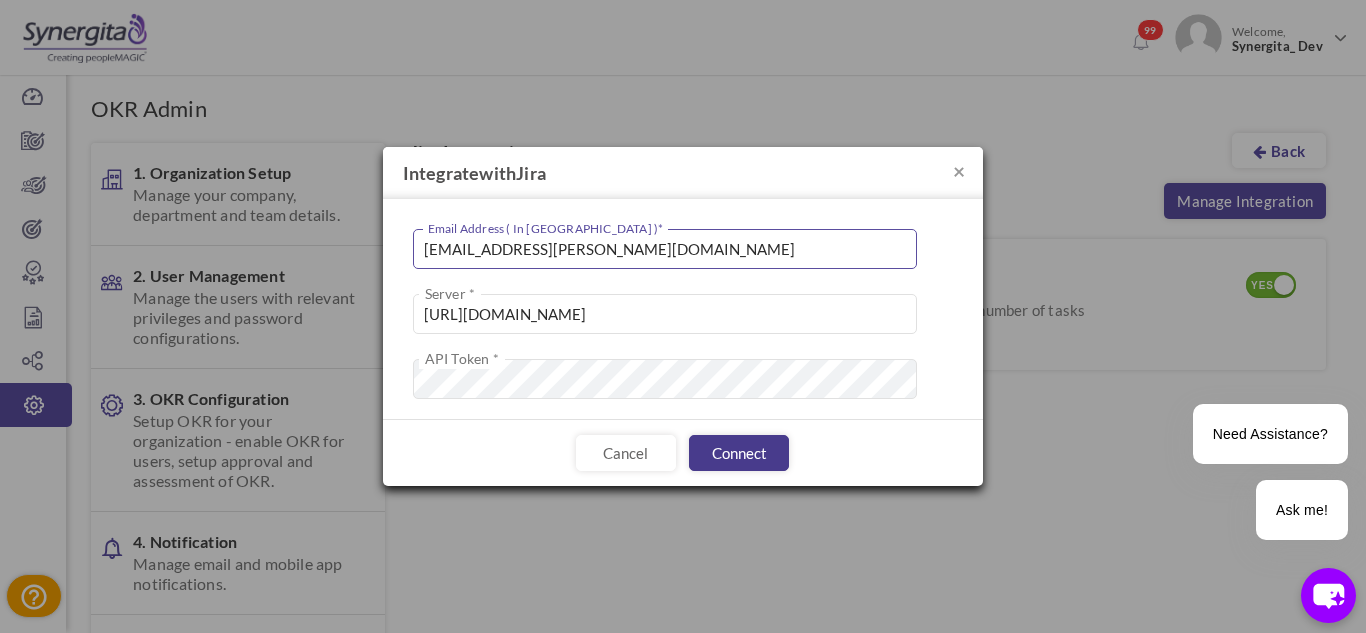 type on "yazharivan.dhanabalan@Synergita.com" 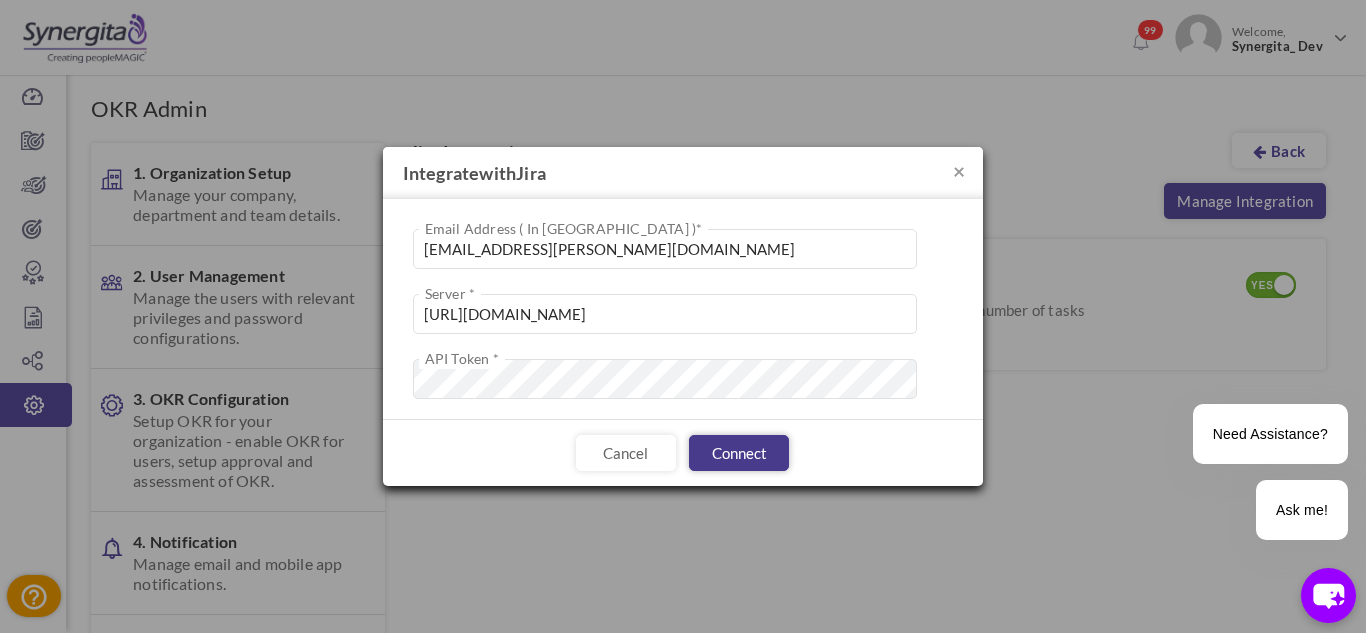 click on "Connect" at bounding box center [739, 453] 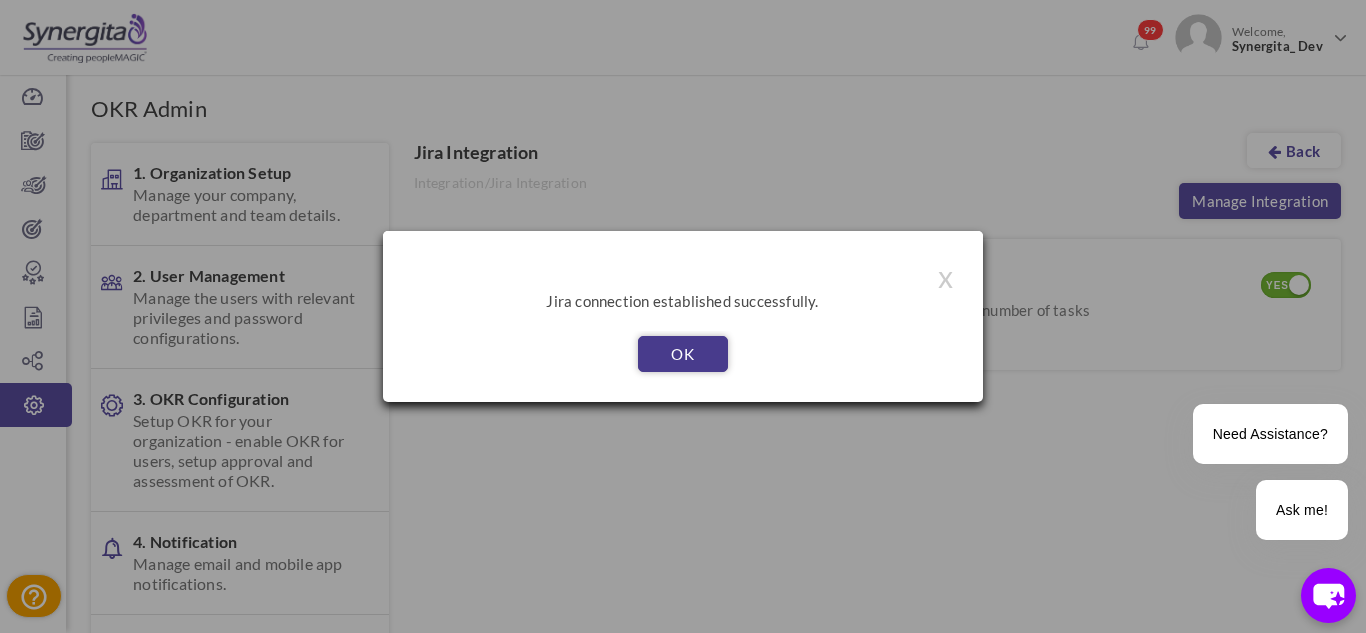 click on "OK" at bounding box center [683, 354] 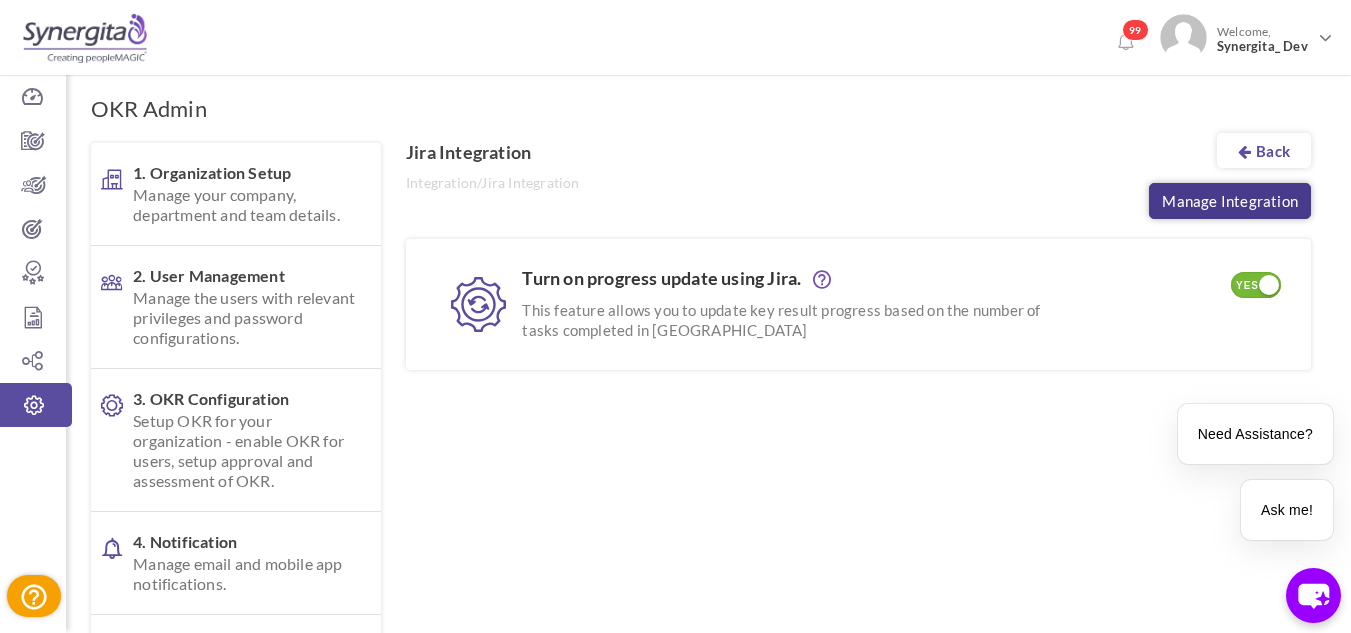 click on "Manage Integration" at bounding box center (1230, 201) 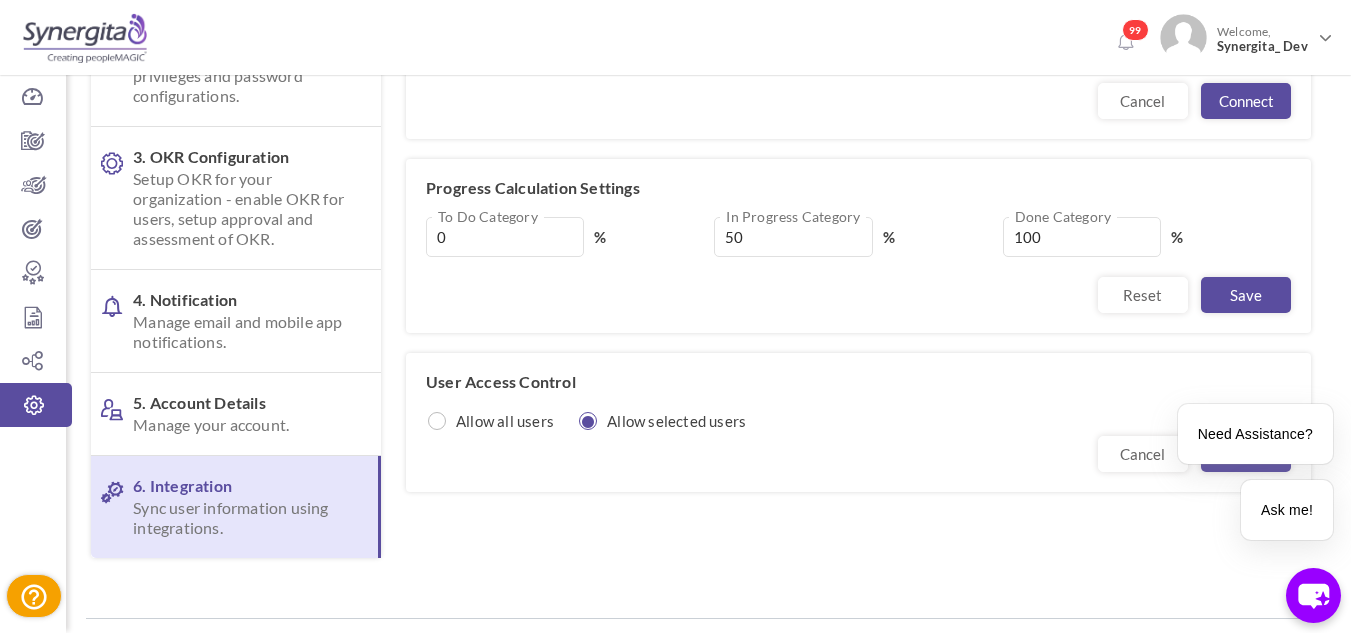 scroll, scrollTop: 287, scrollLeft: 0, axis: vertical 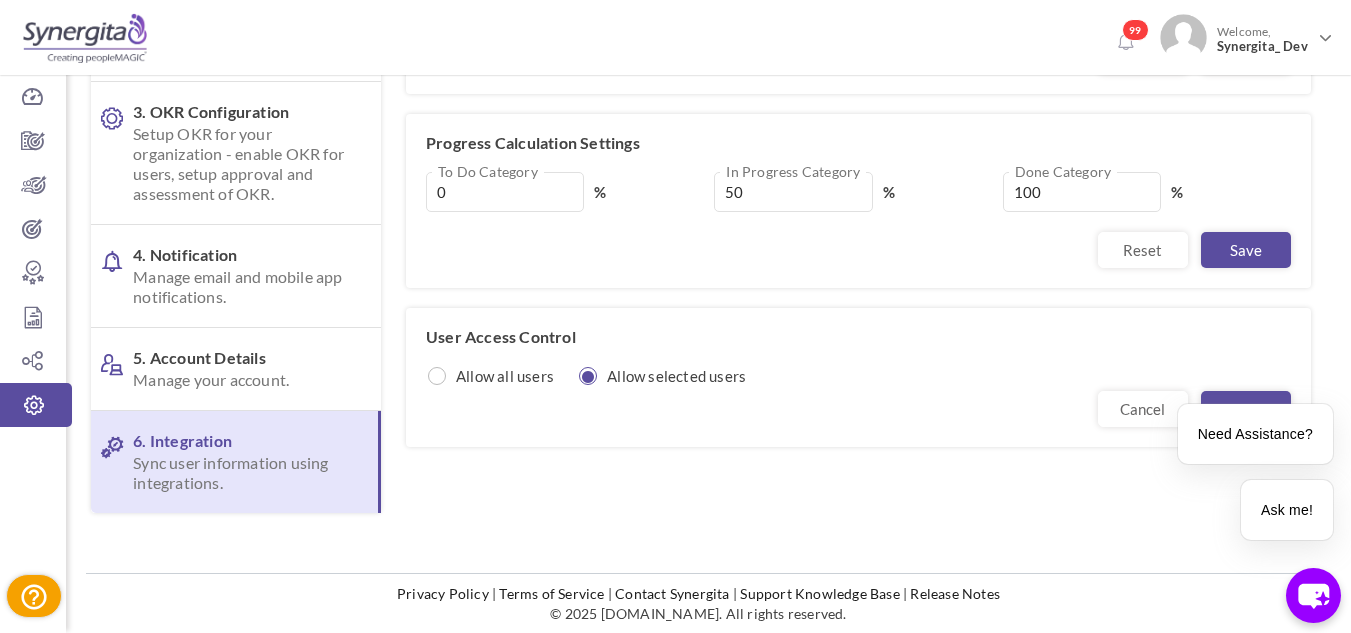 click on "Allow selected users" at bounding box center [681, 376] 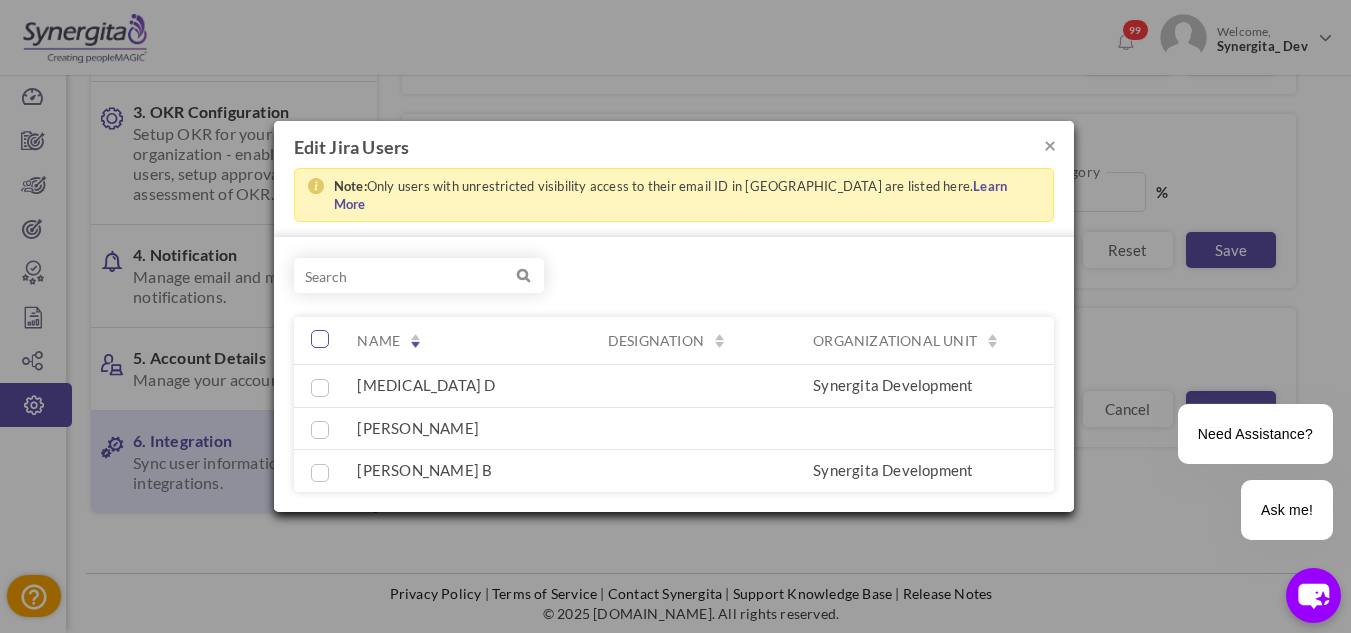 click at bounding box center [316, 339] 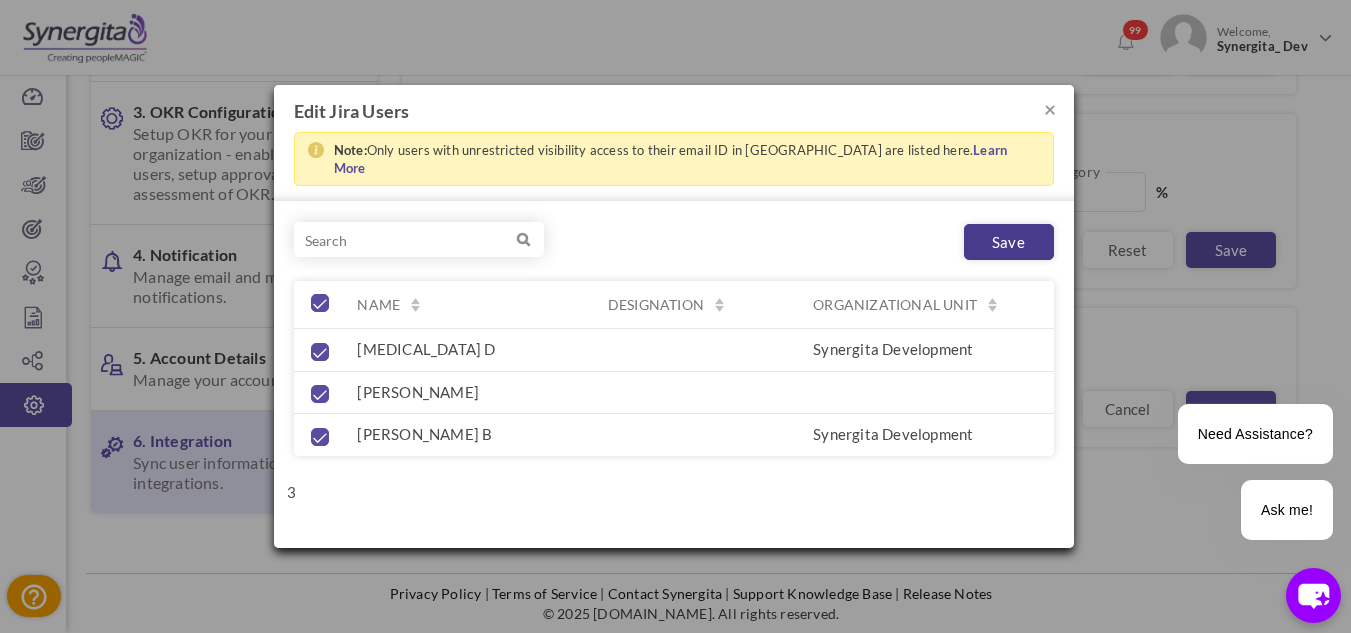 click on "Save" at bounding box center (1009, 242) 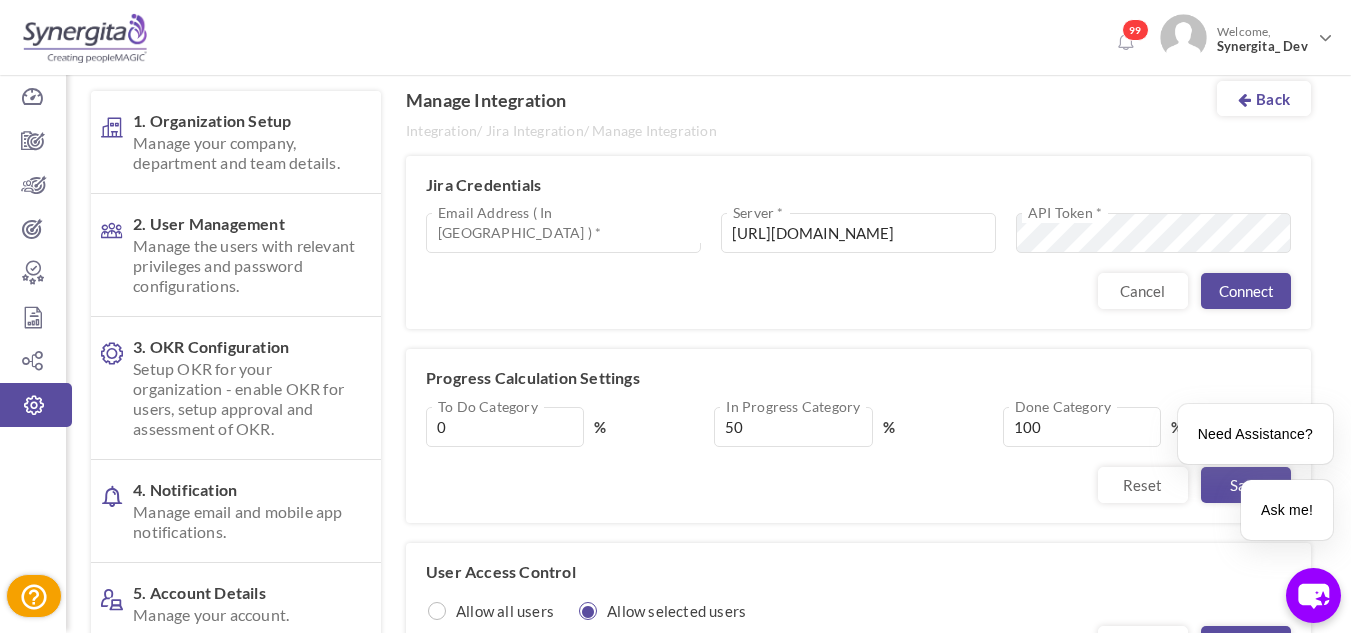 scroll, scrollTop: 50, scrollLeft: 0, axis: vertical 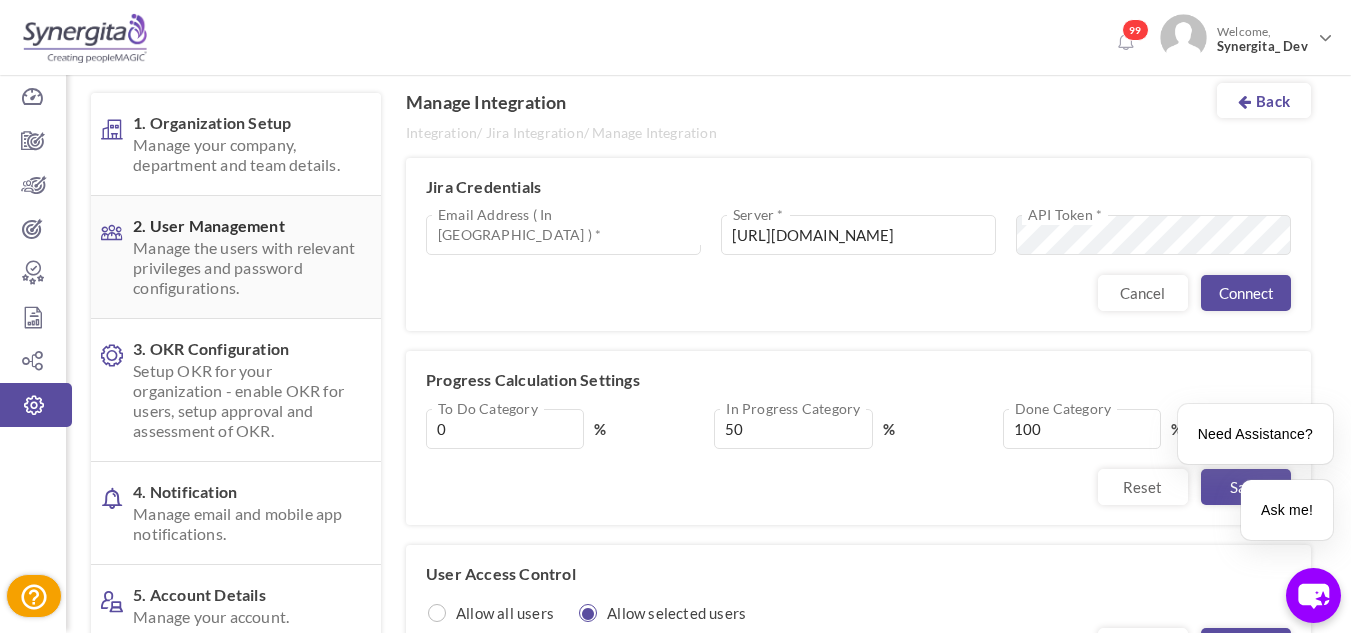 click on "2. User Management
Manage the users with relevant privileges and password configurations." at bounding box center [236, 257] 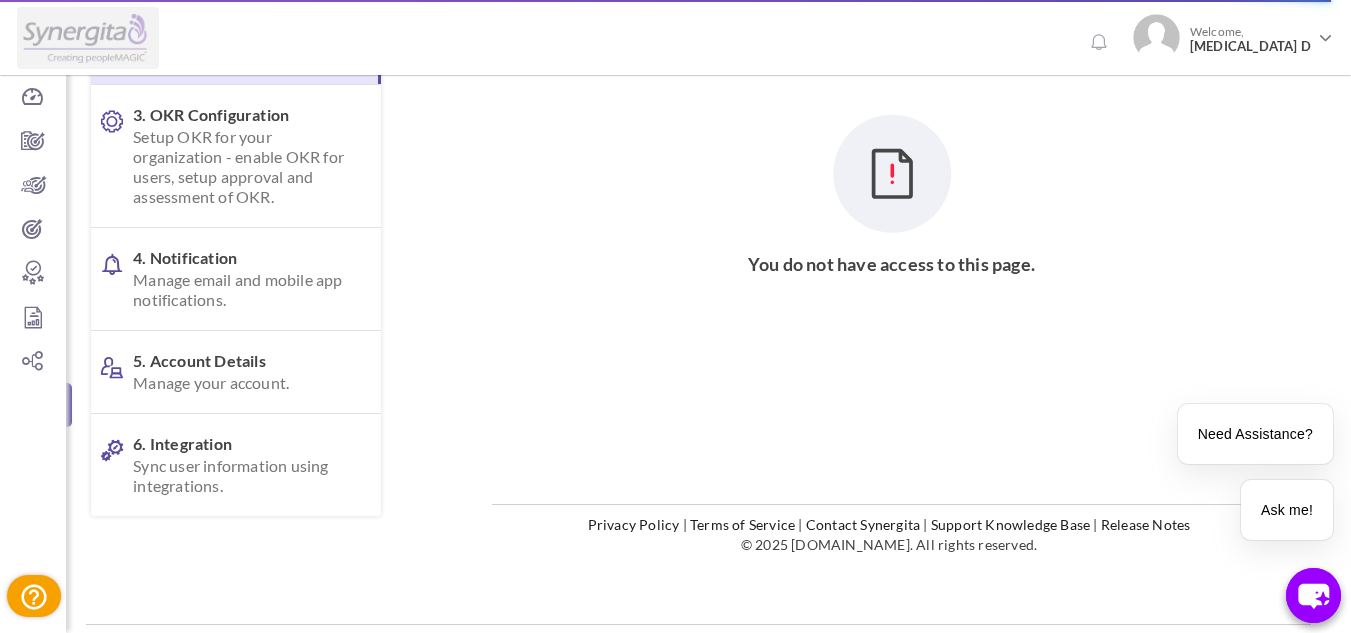 scroll, scrollTop: 286, scrollLeft: 0, axis: vertical 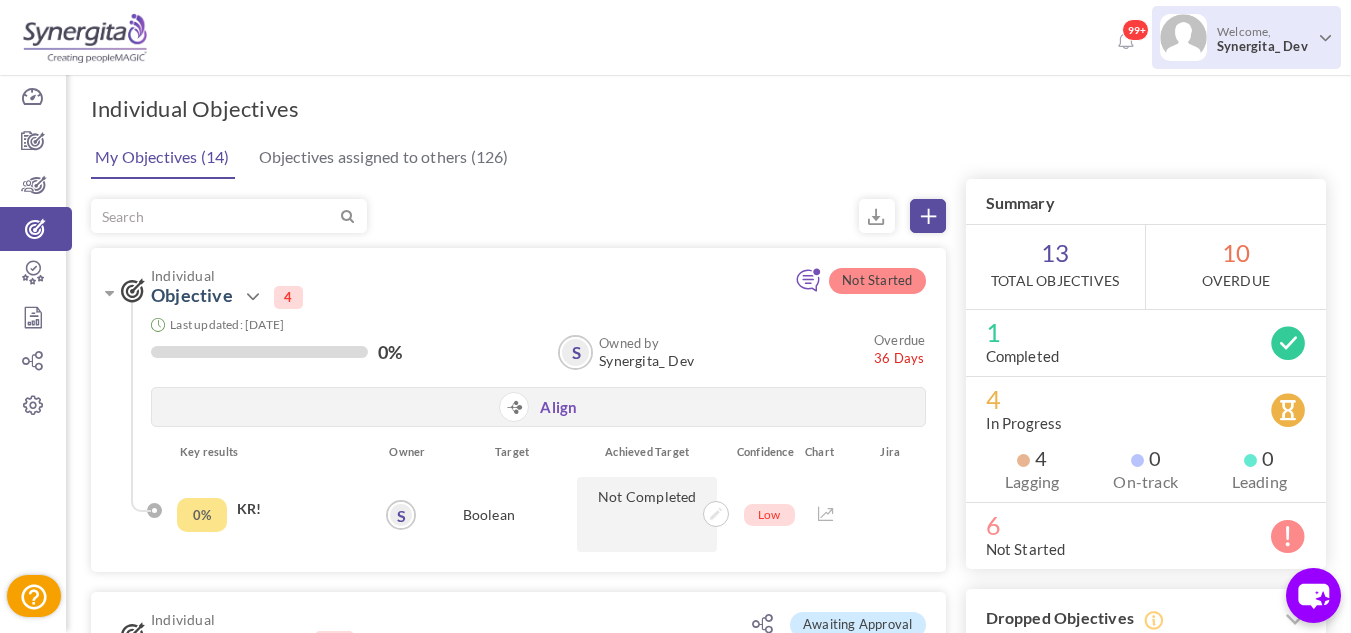 click on "Welcome,
Synergita_ Dev" at bounding box center (1261, 39) 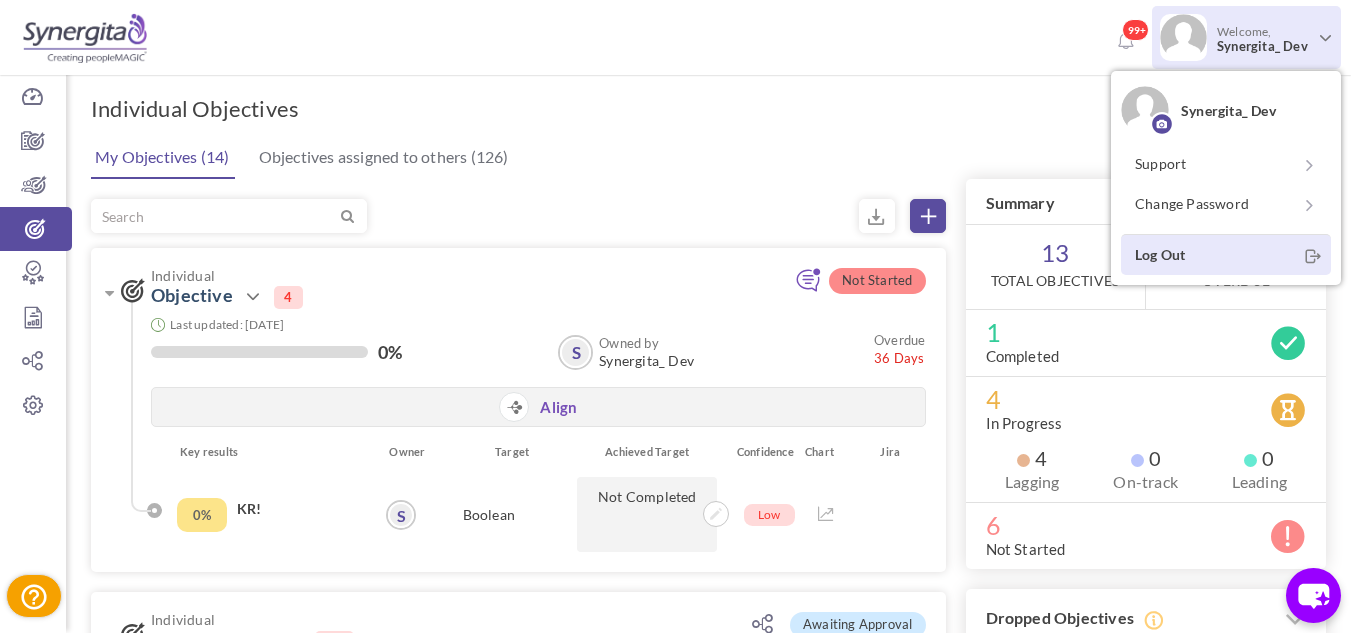 click on "Log Out" at bounding box center (1226, 254) 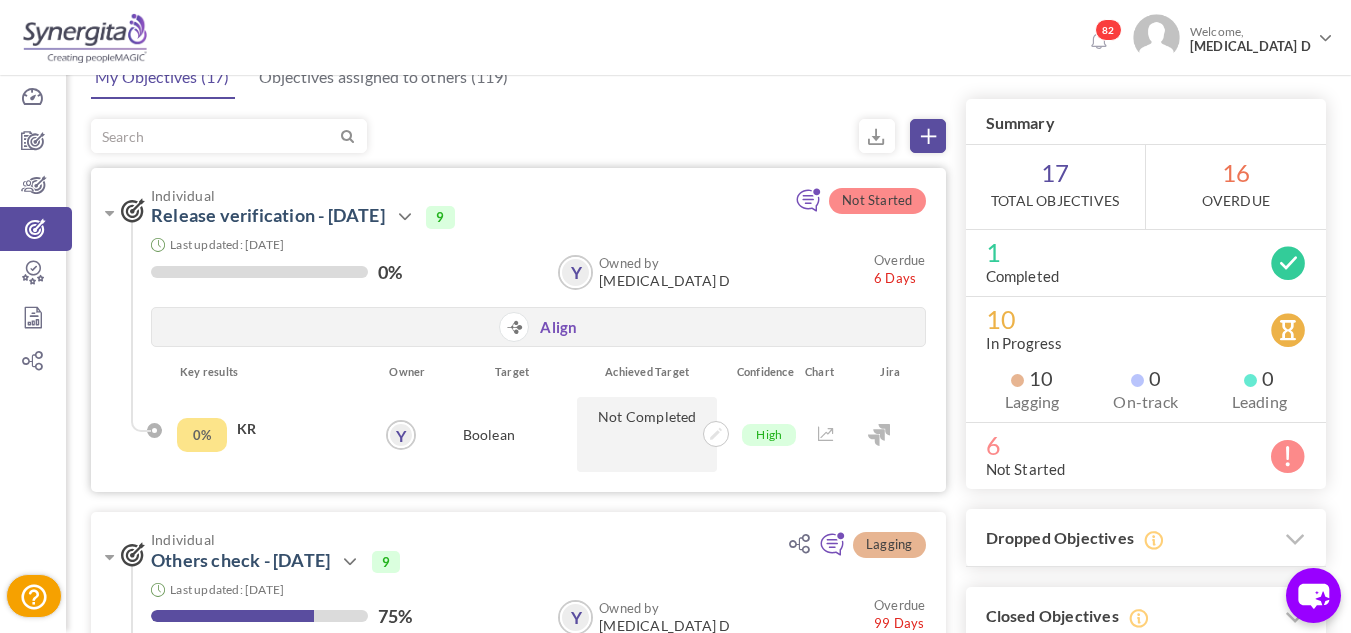 scroll, scrollTop: 75, scrollLeft: 0, axis: vertical 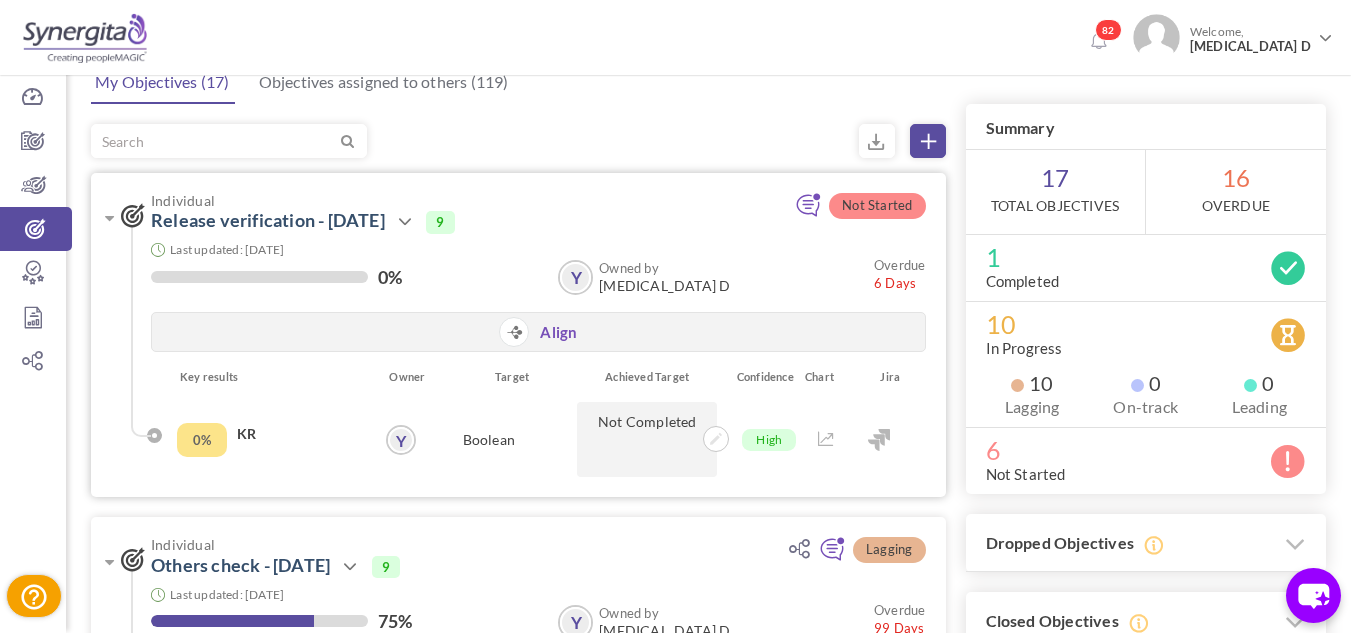 click at bounding box center (879, 440) 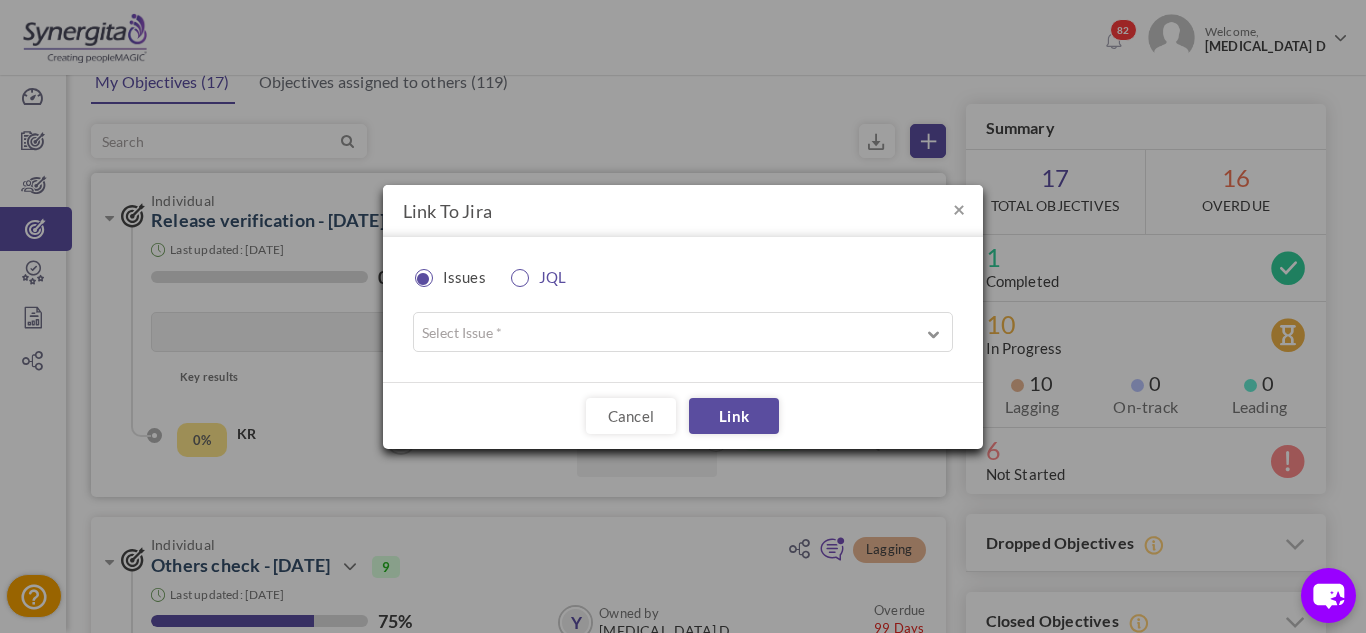 click on "JQL" at bounding box center (545, 277) 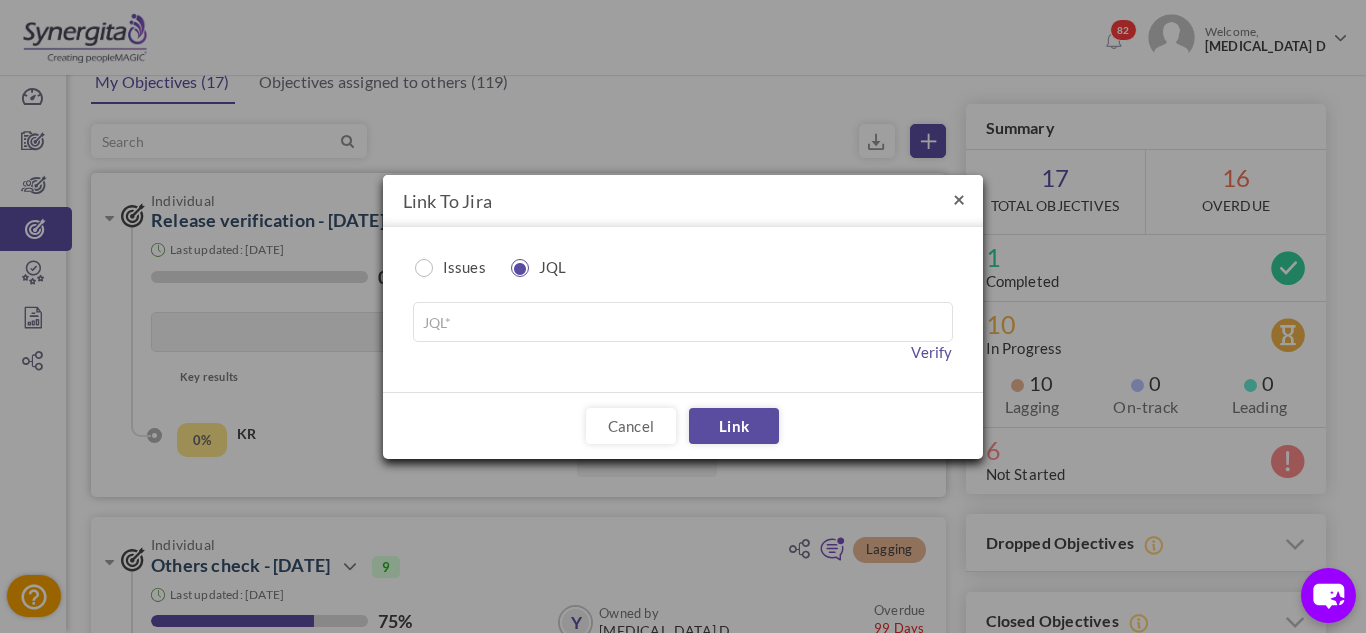 click on "×" at bounding box center [959, 198] 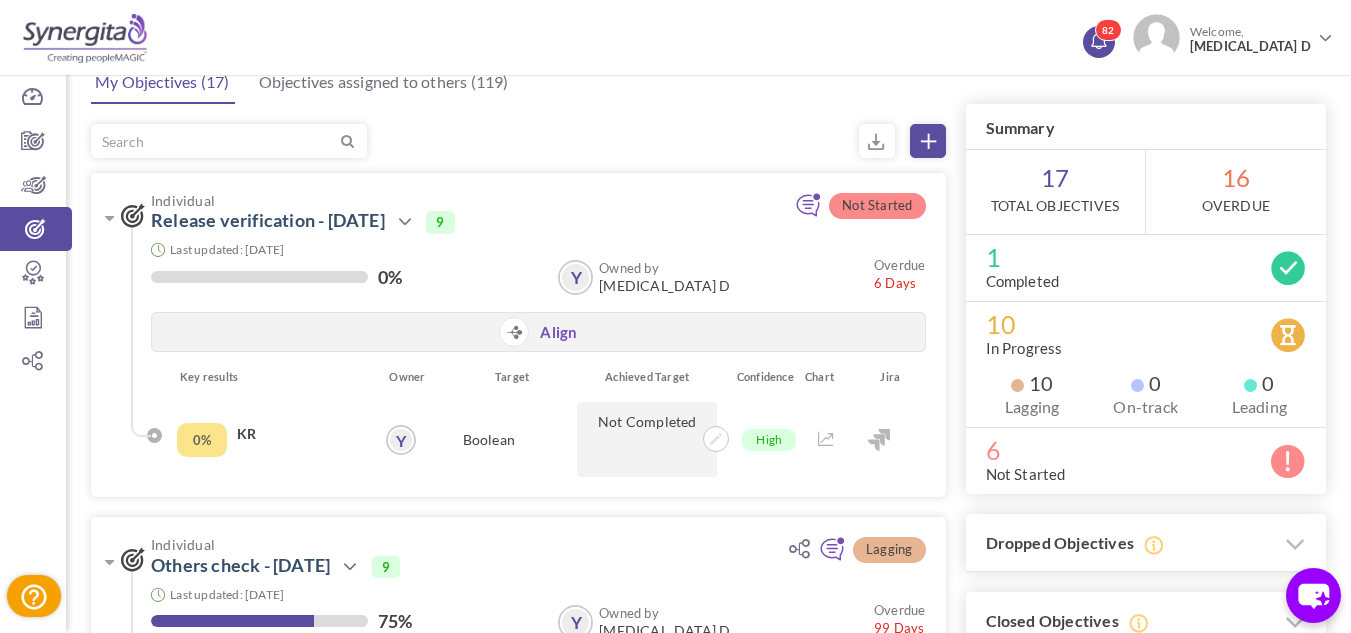 click at bounding box center [1098, 39] 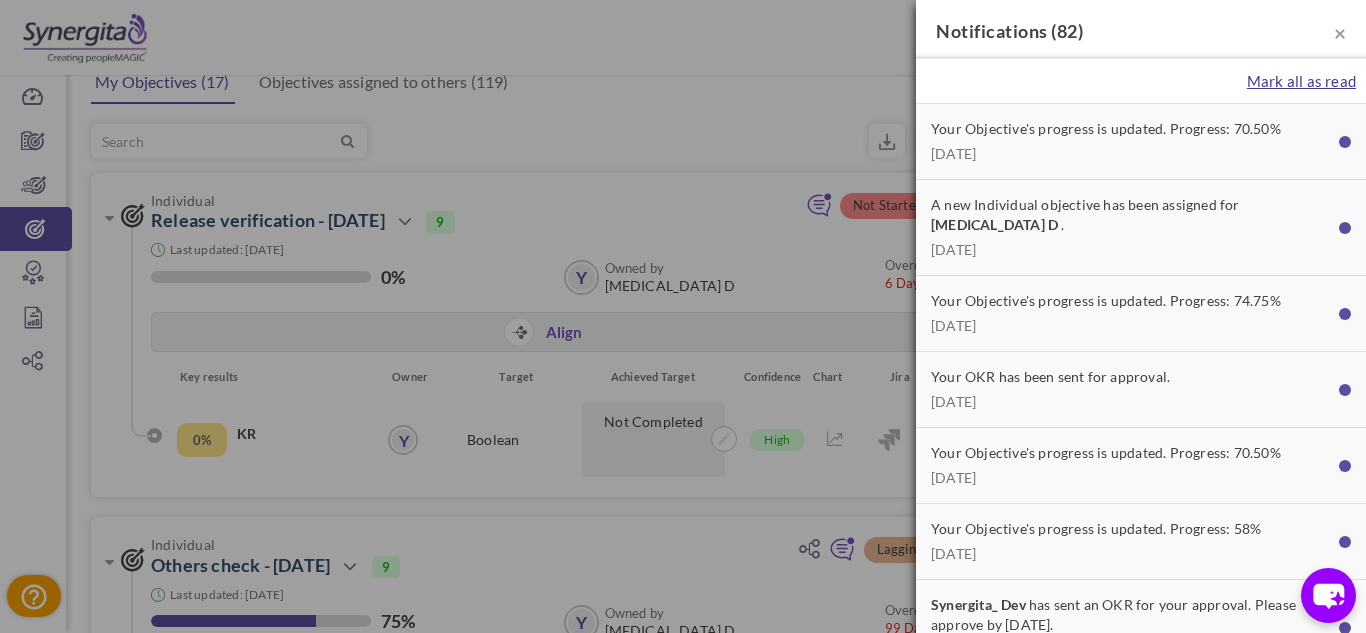 click on "Mark all as read" at bounding box center (1301, 81) 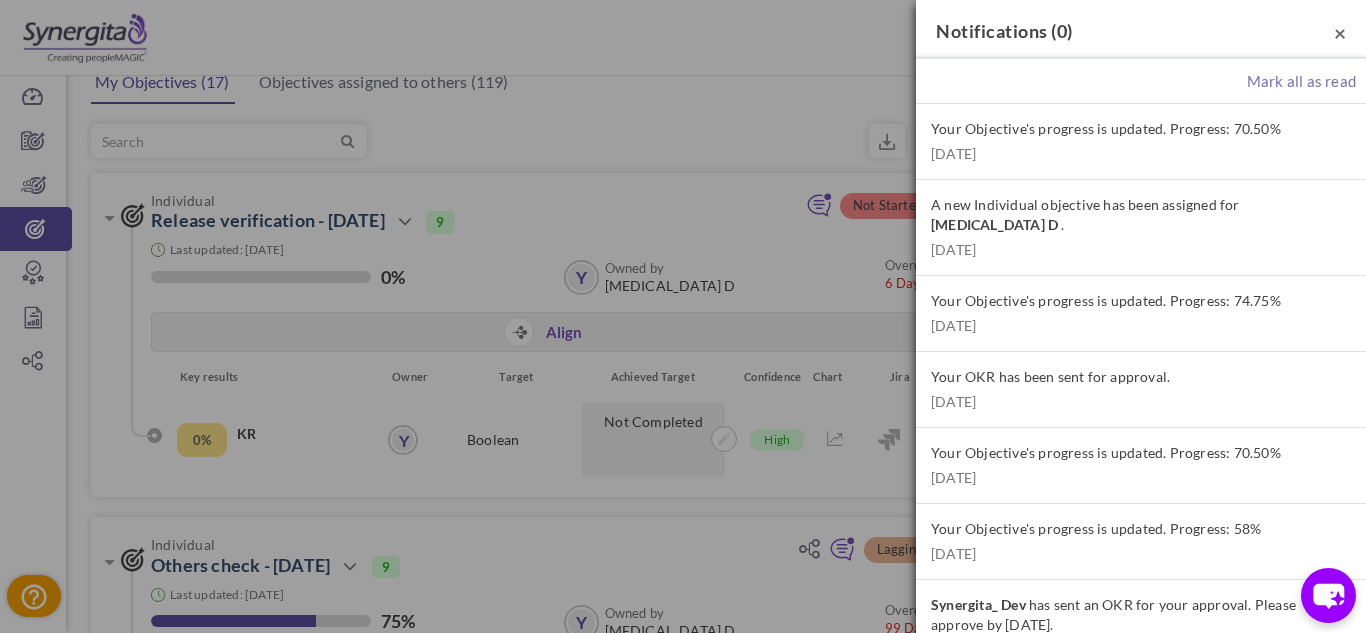 click on "×" at bounding box center (1340, 32) 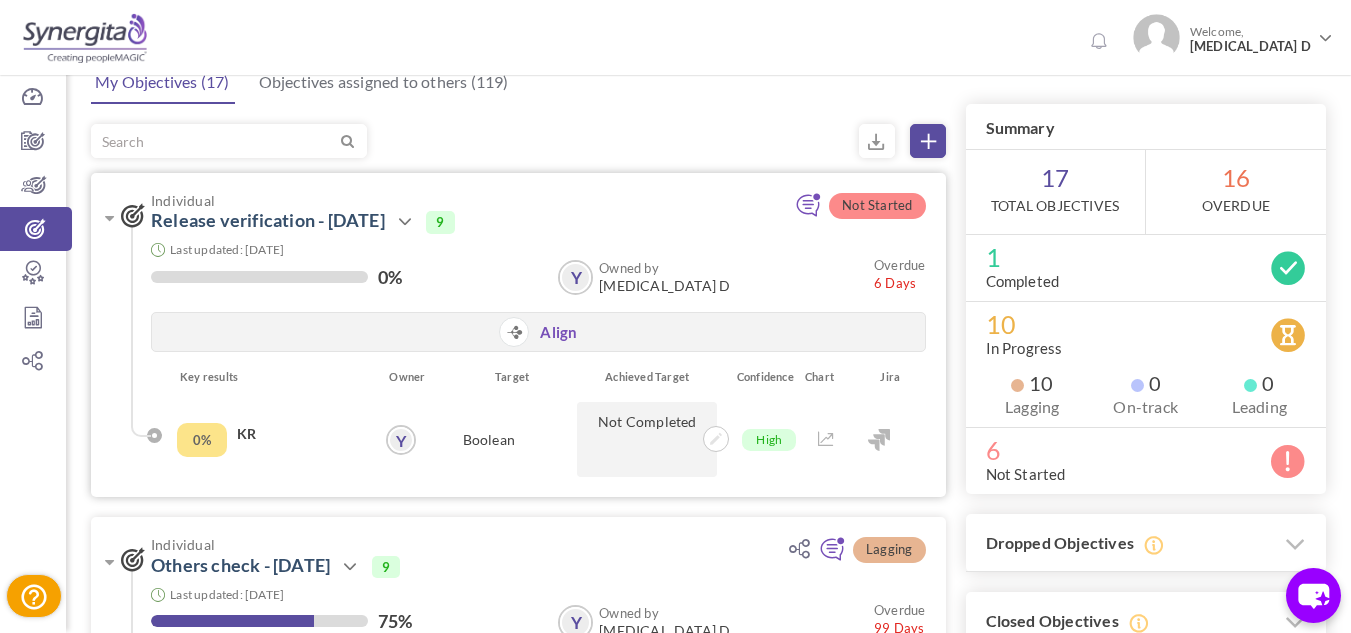 click at bounding box center (879, 440) 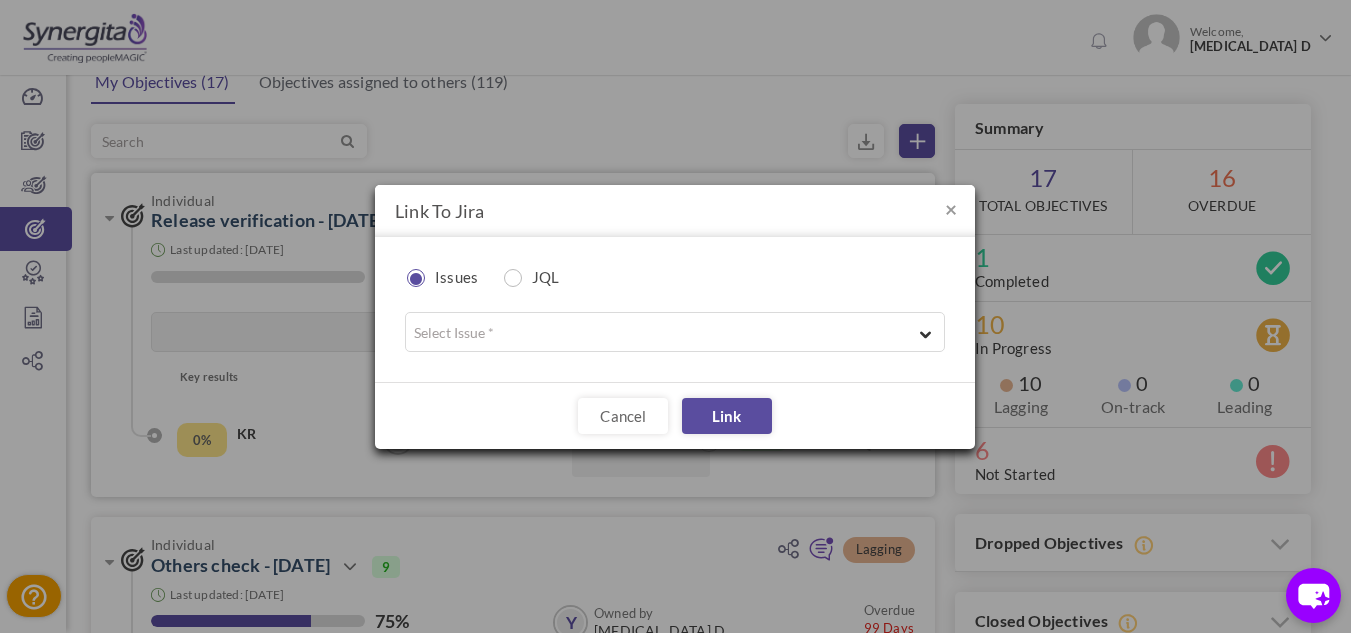 click at bounding box center (669, 332) 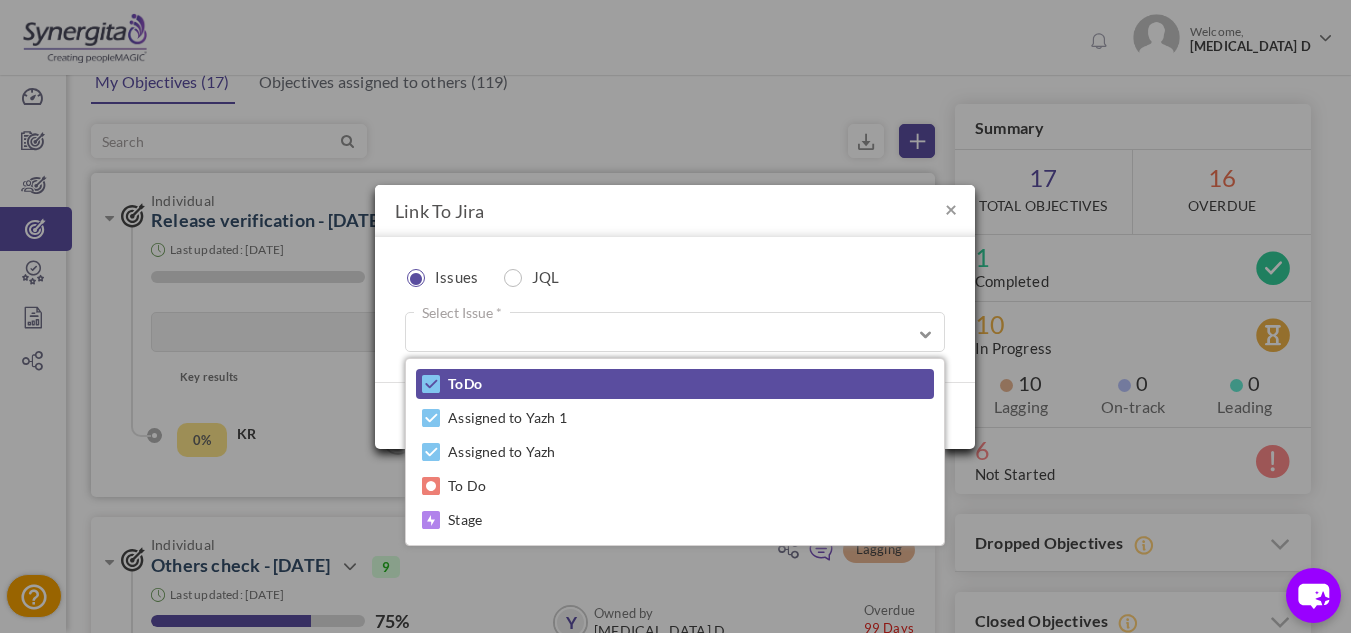 click on "ToDo" at bounding box center [675, 384] 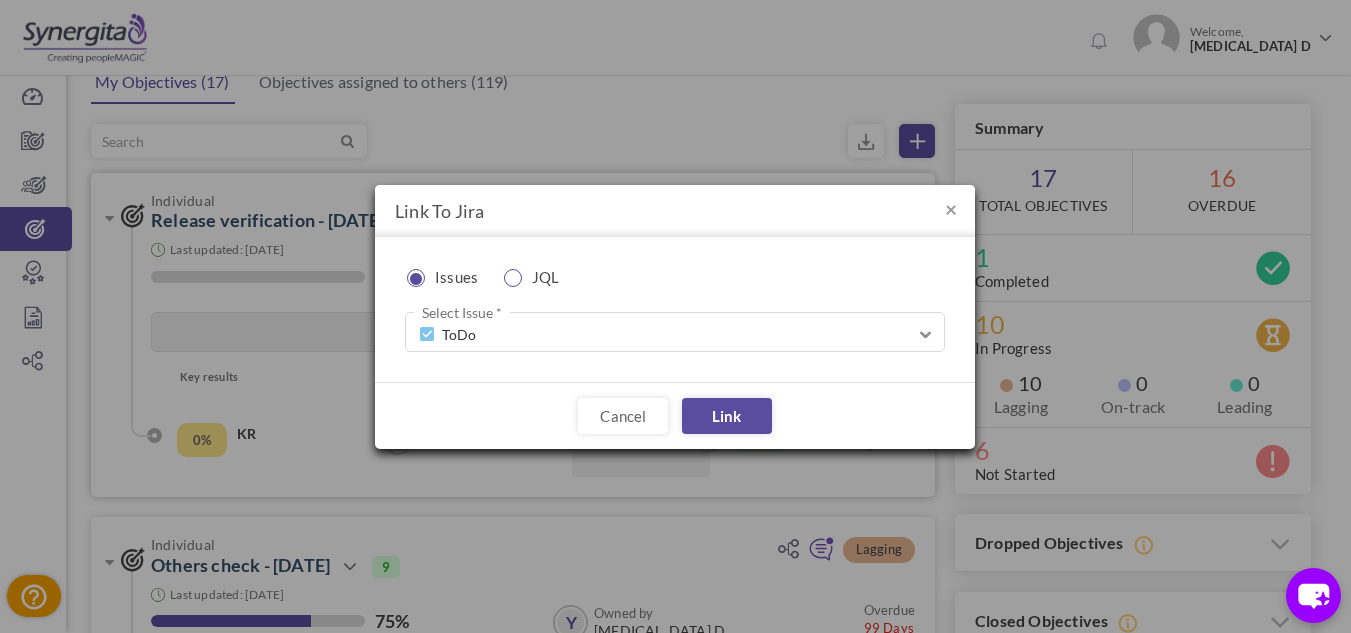 click at bounding box center (513, 278) 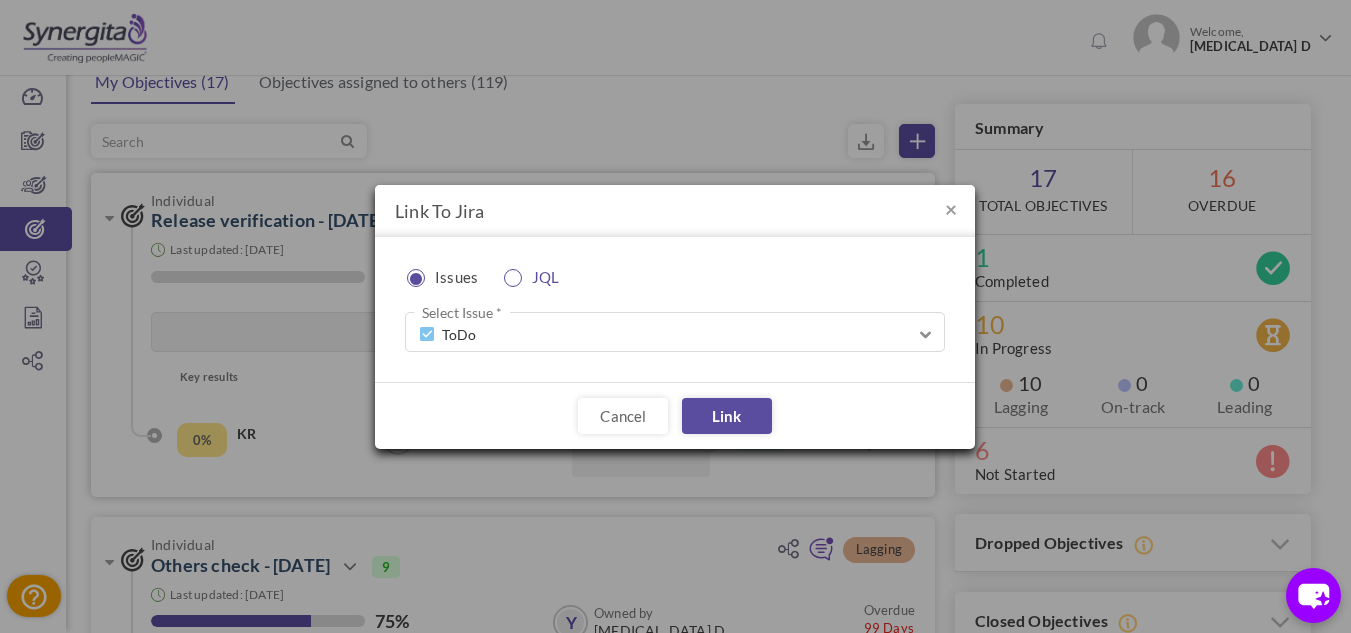 click on "JQL" at bounding box center (538, 277) 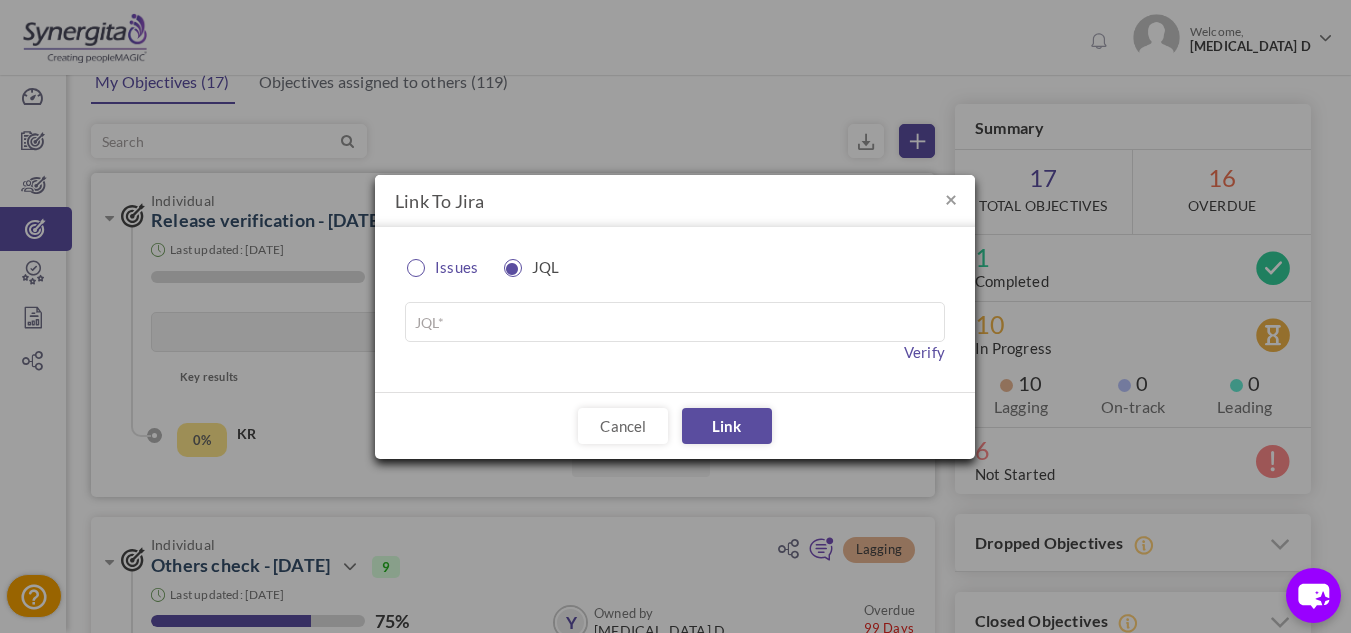 click on "Issues" at bounding box center (449, 267) 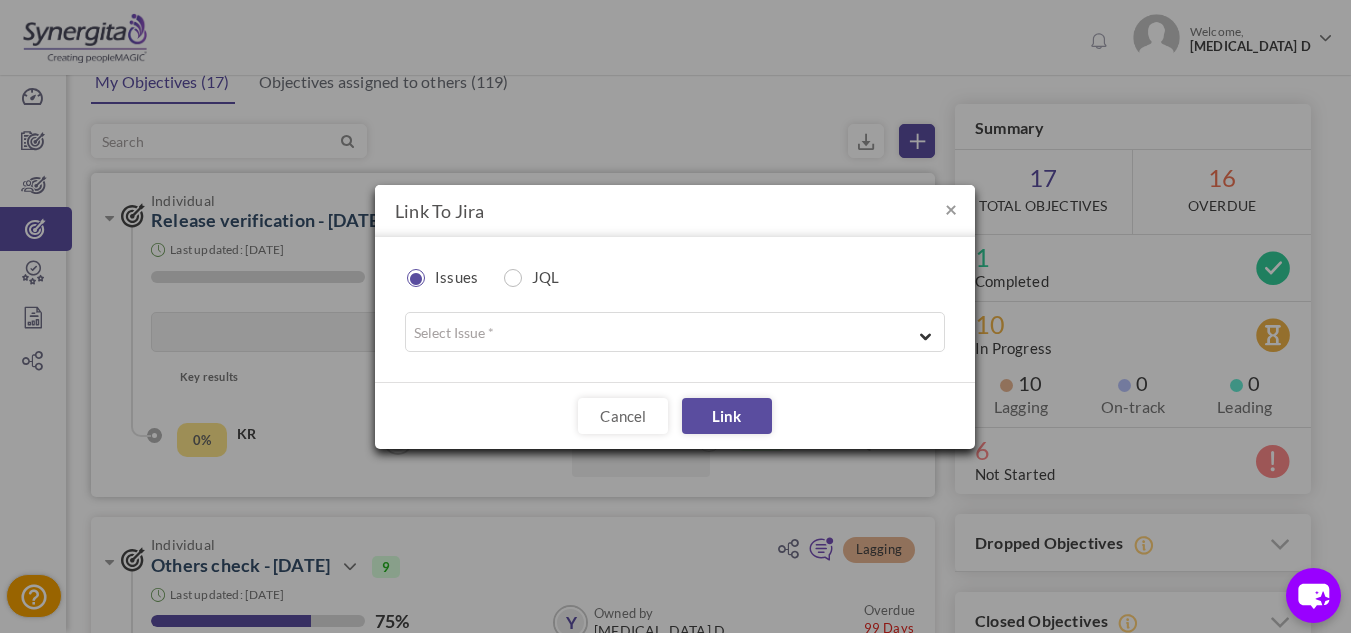 click on "Select Issue *" at bounding box center (675, 332) 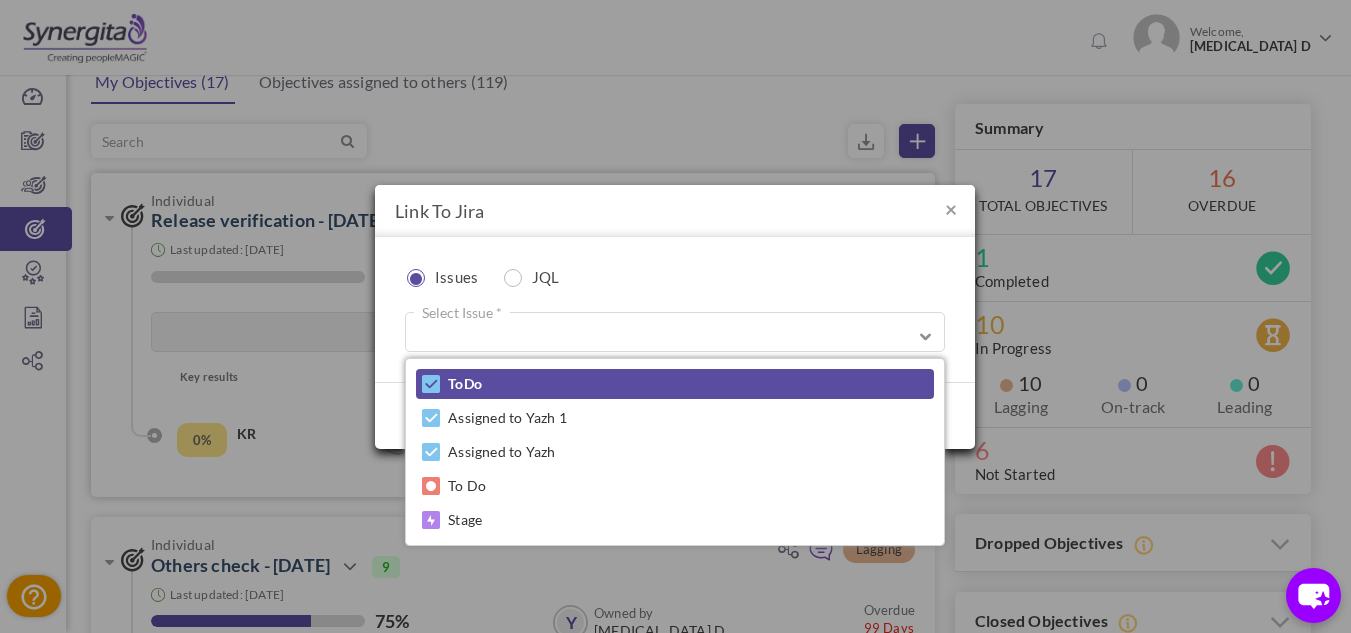 click on "ToDo" at bounding box center (675, 384) 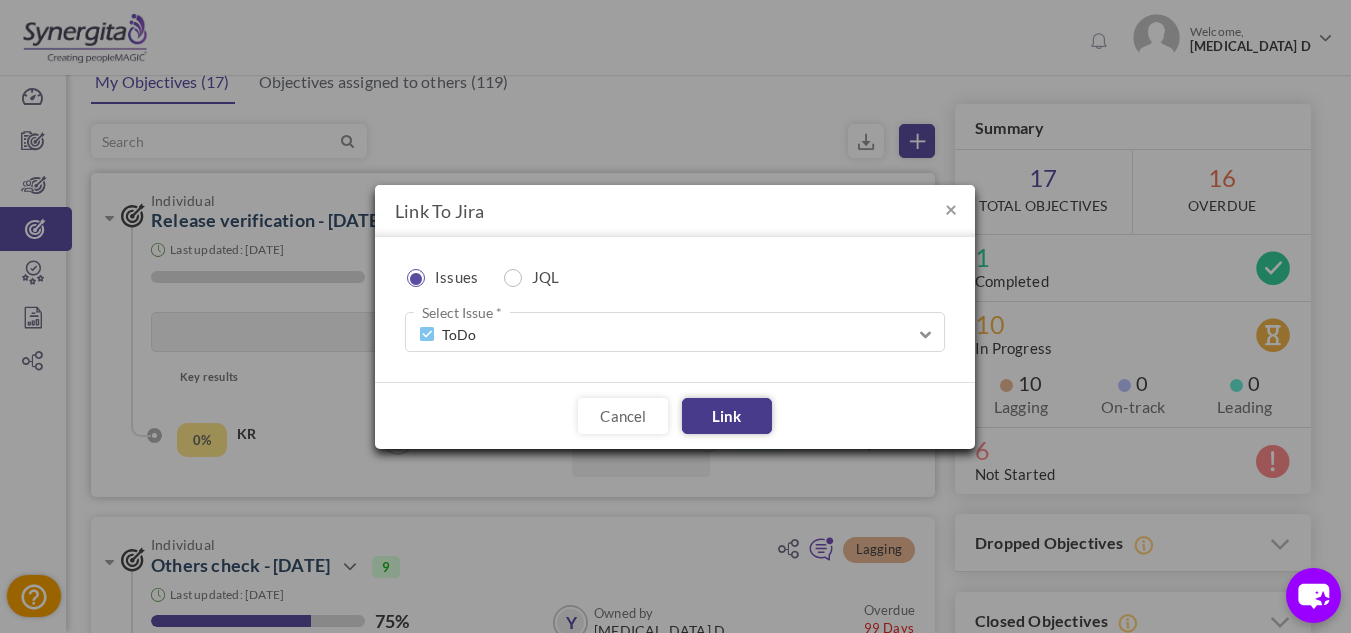click on "Link" at bounding box center (727, 416) 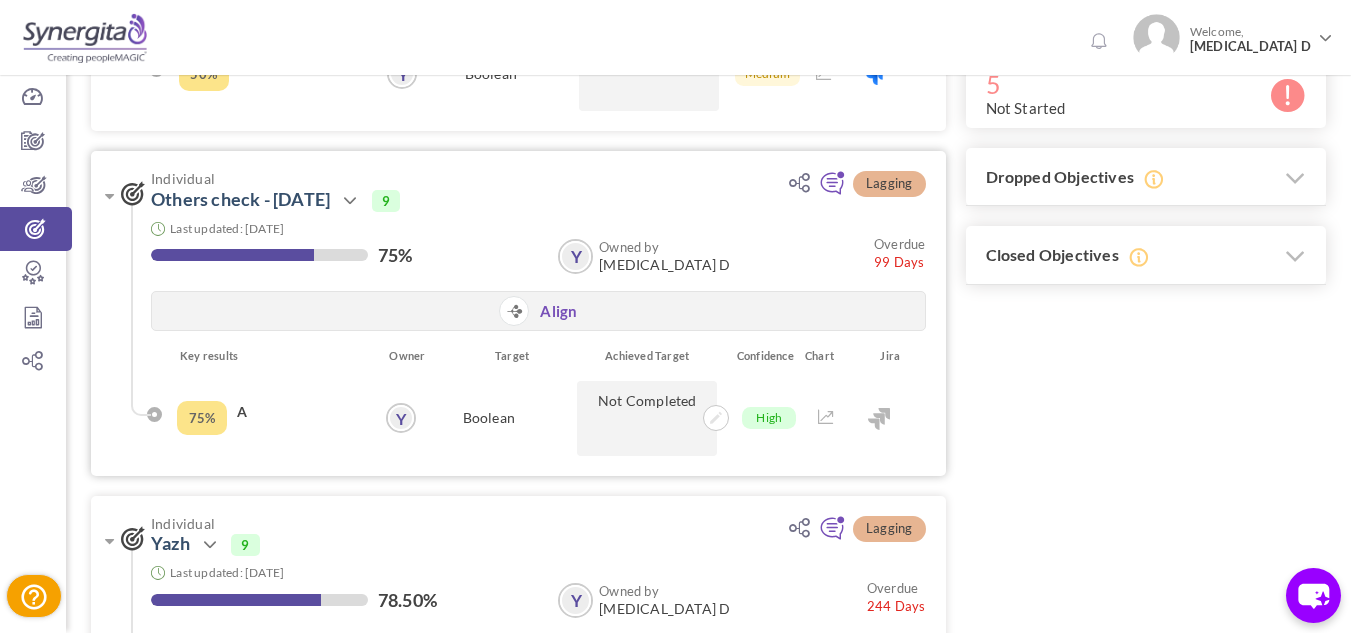 scroll, scrollTop: 442, scrollLeft: 0, axis: vertical 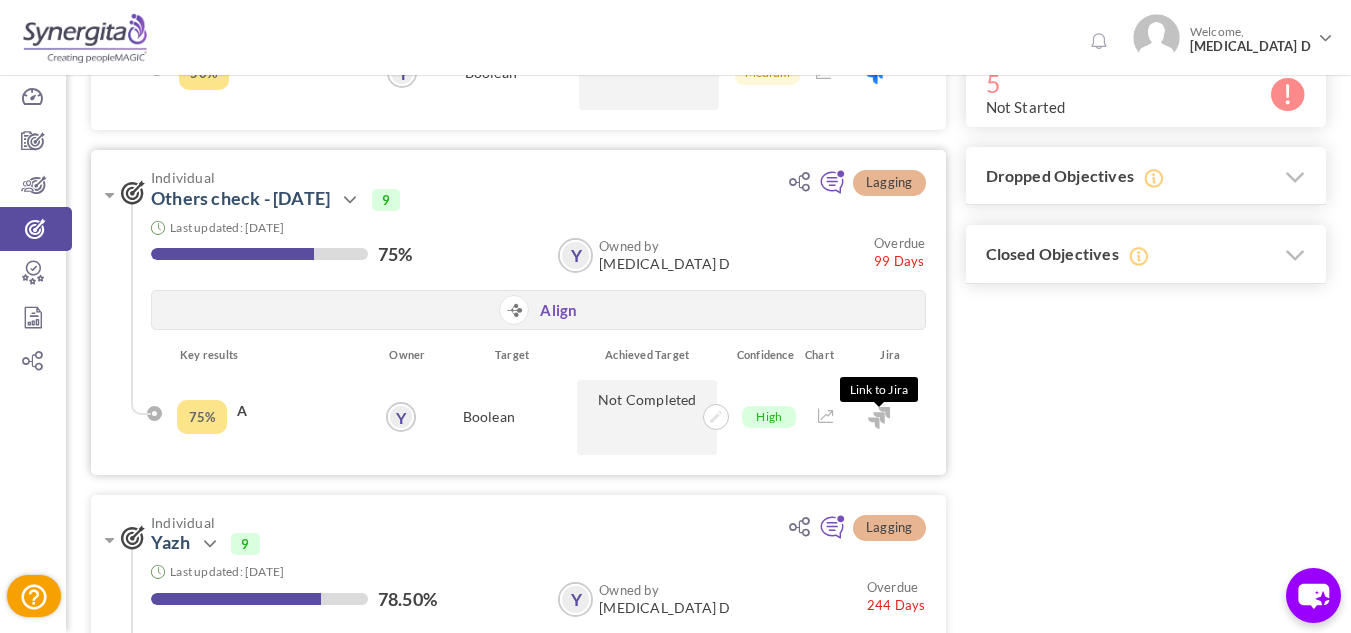 click at bounding box center [879, 418] 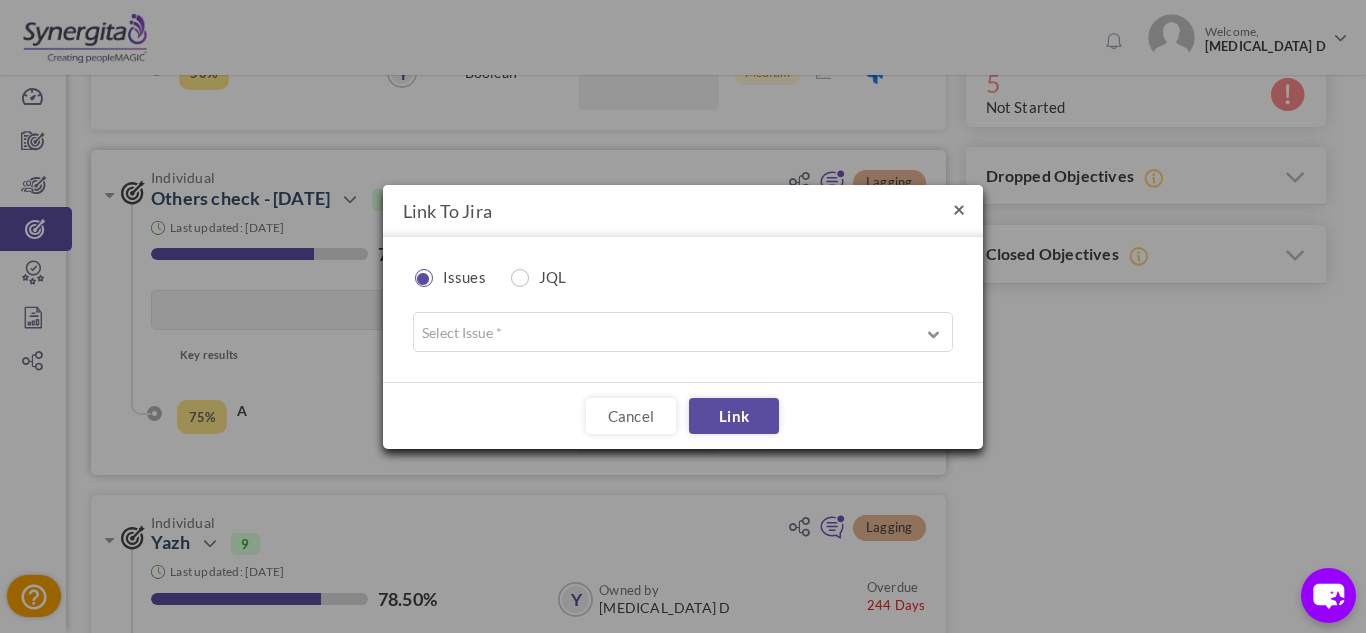 click on "×" at bounding box center [959, 208] 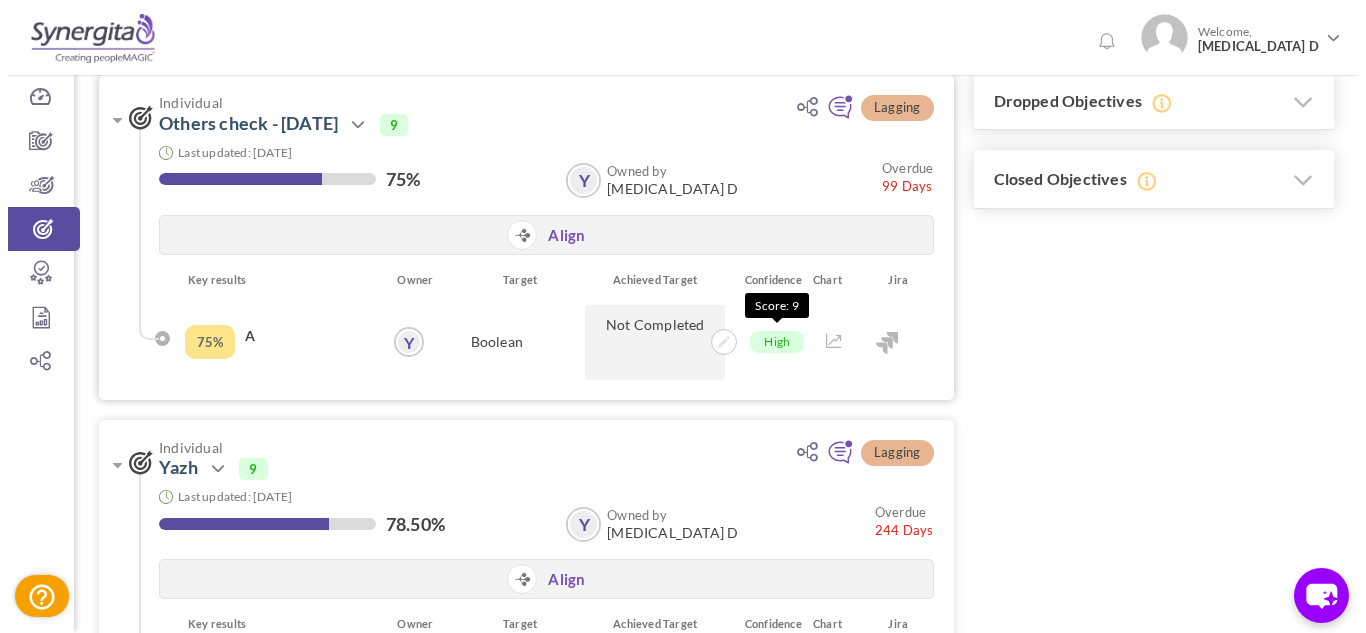 scroll, scrollTop: 518, scrollLeft: 0, axis: vertical 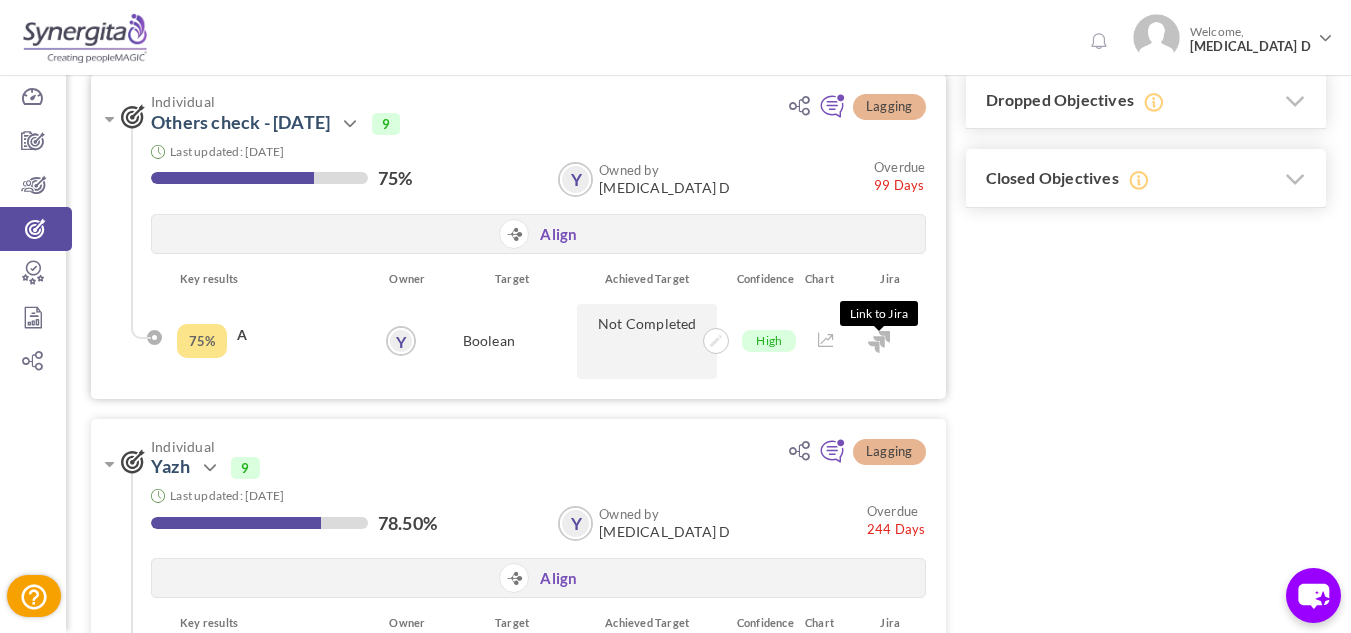 click at bounding box center [879, 342] 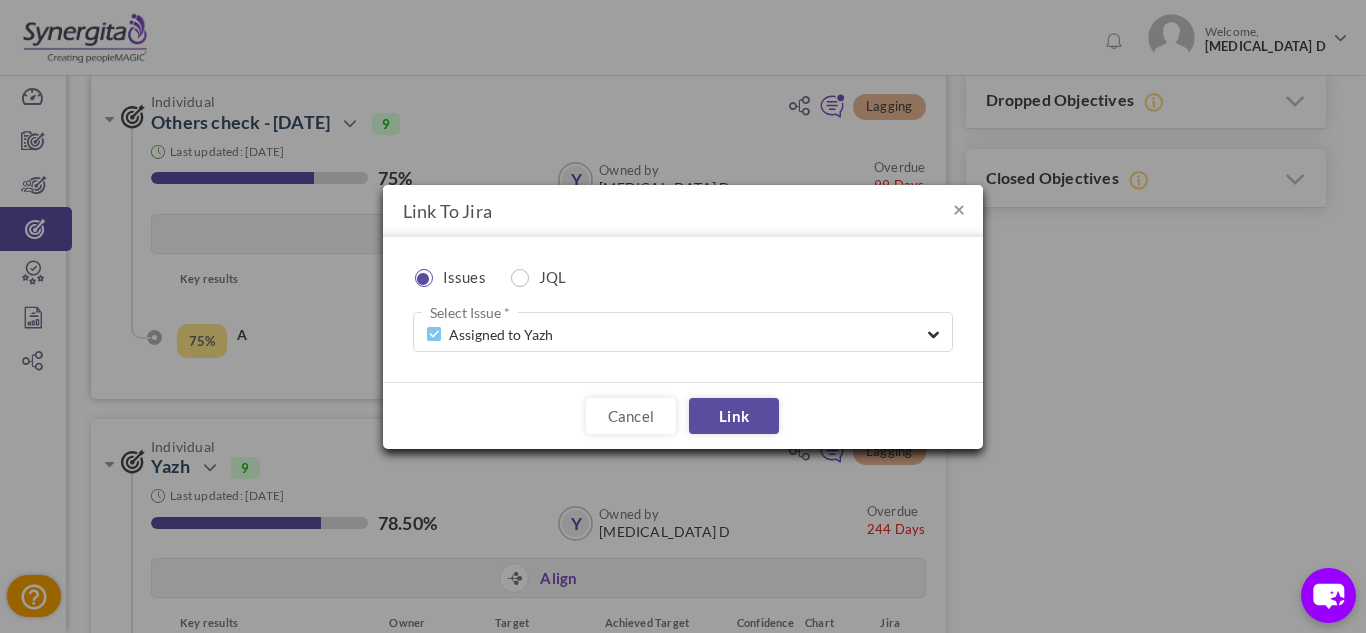 click on "Assigned to Yazh" at bounding box center [676, 332] 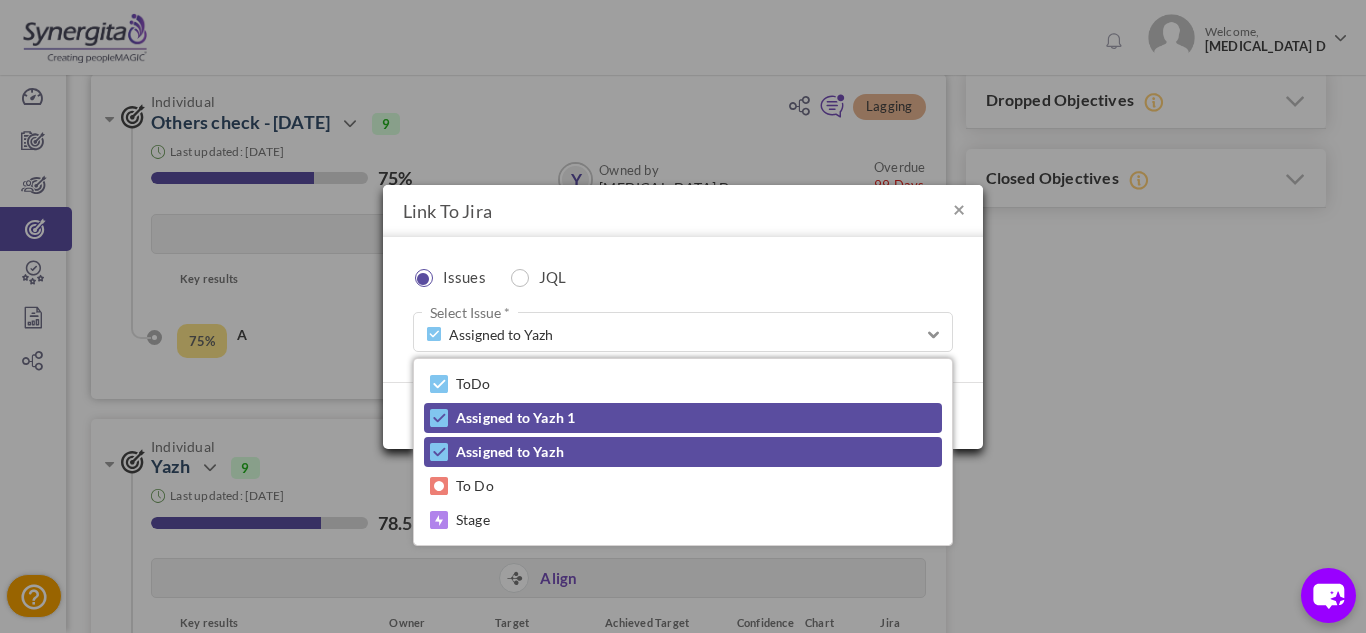 click on "Assigned to Yazh 1" at bounding box center (683, 418) 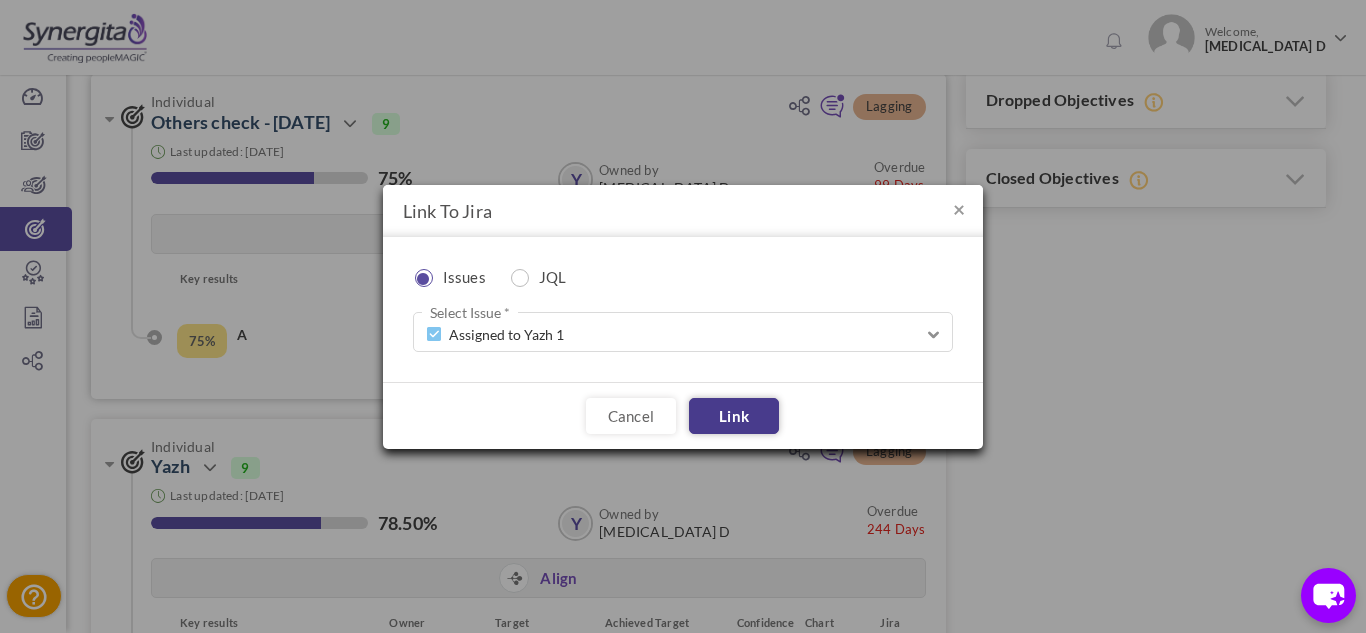 click on "Link" at bounding box center [734, 416] 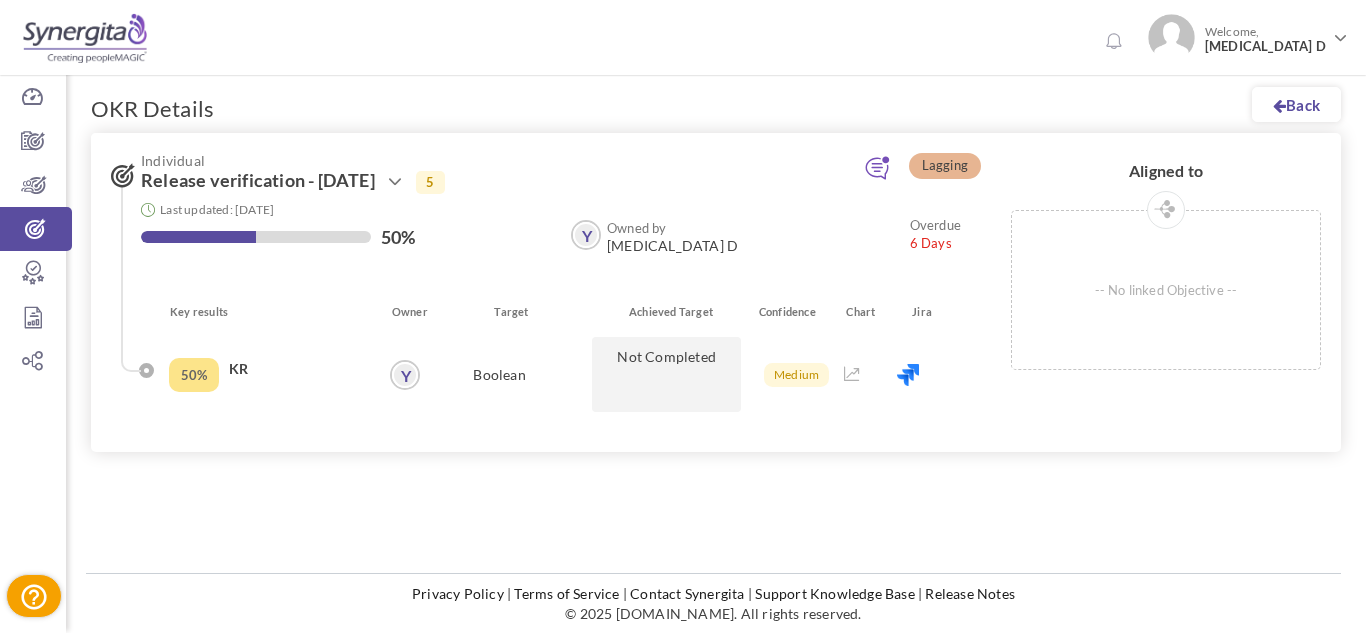 scroll, scrollTop: 0, scrollLeft: 0, axis: both 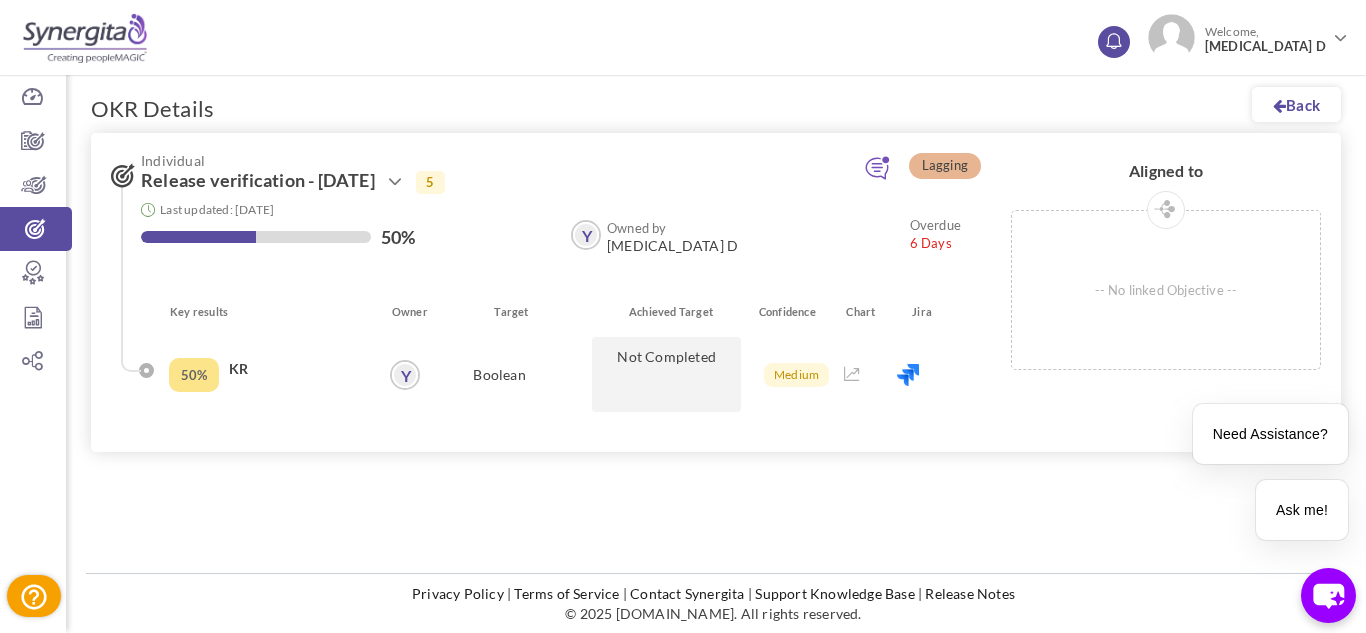 click at bounding box center (1113, 39) 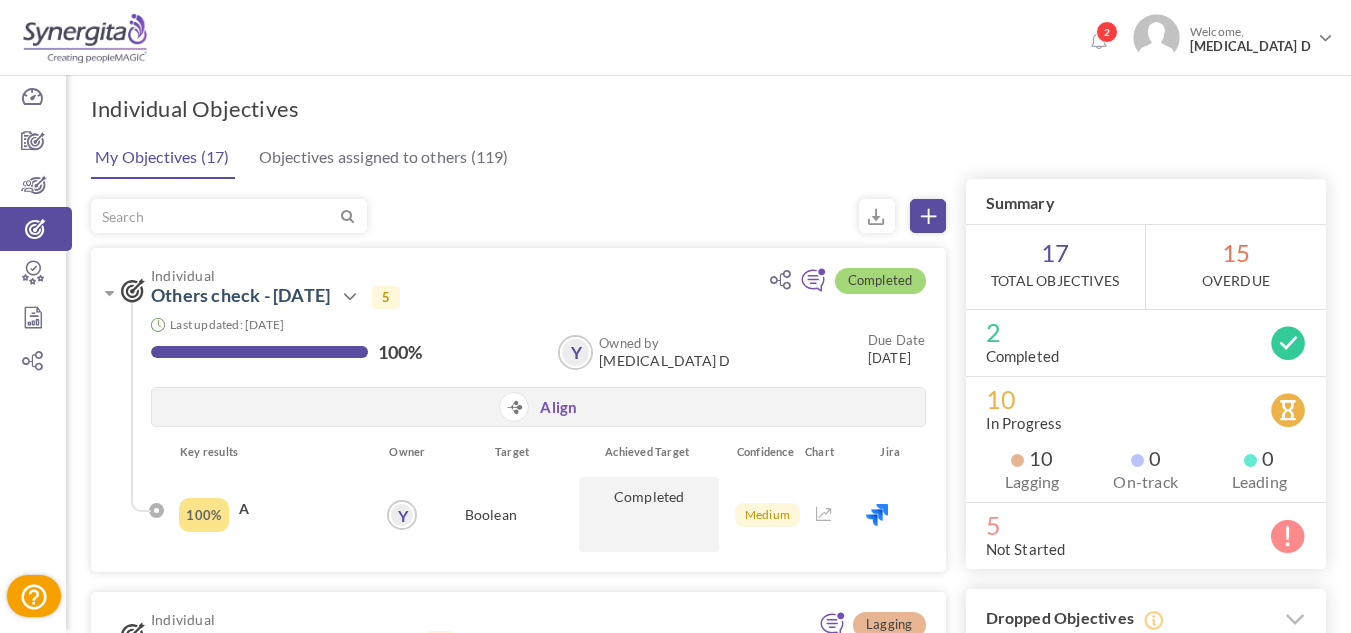 scroll, scrollTop: 518, scrollLeft: 0, axis: vertical 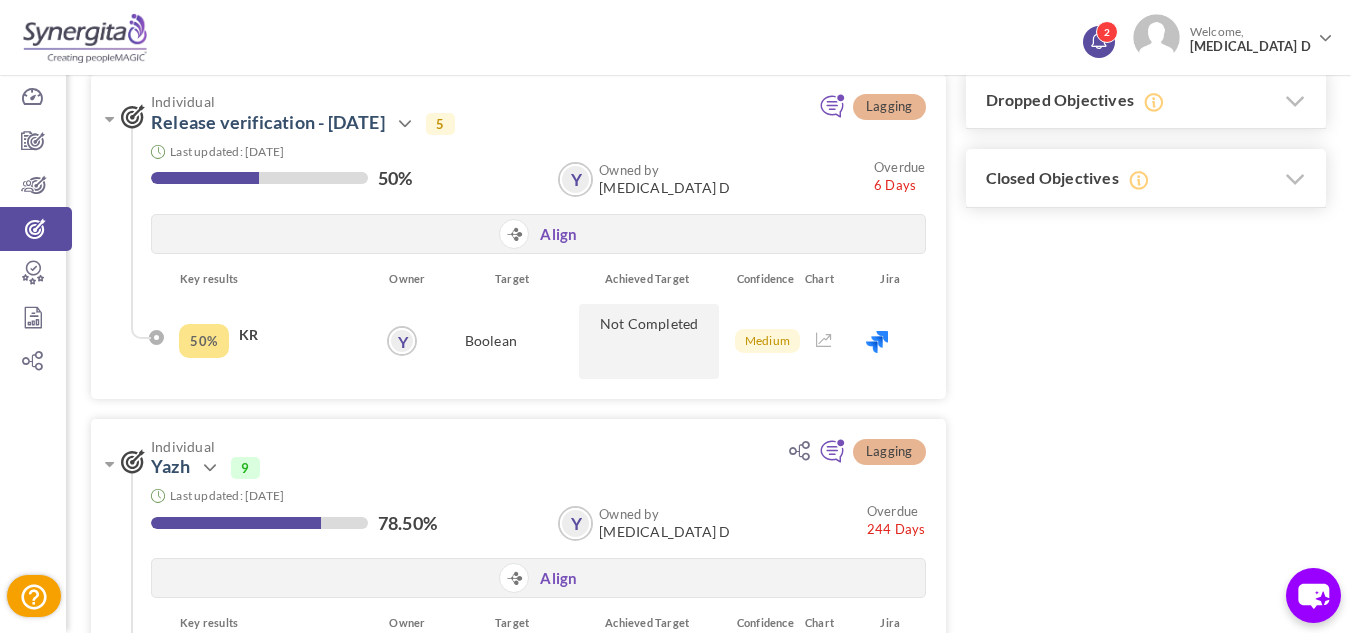 click on "2" at bounding box center (1107, 32) 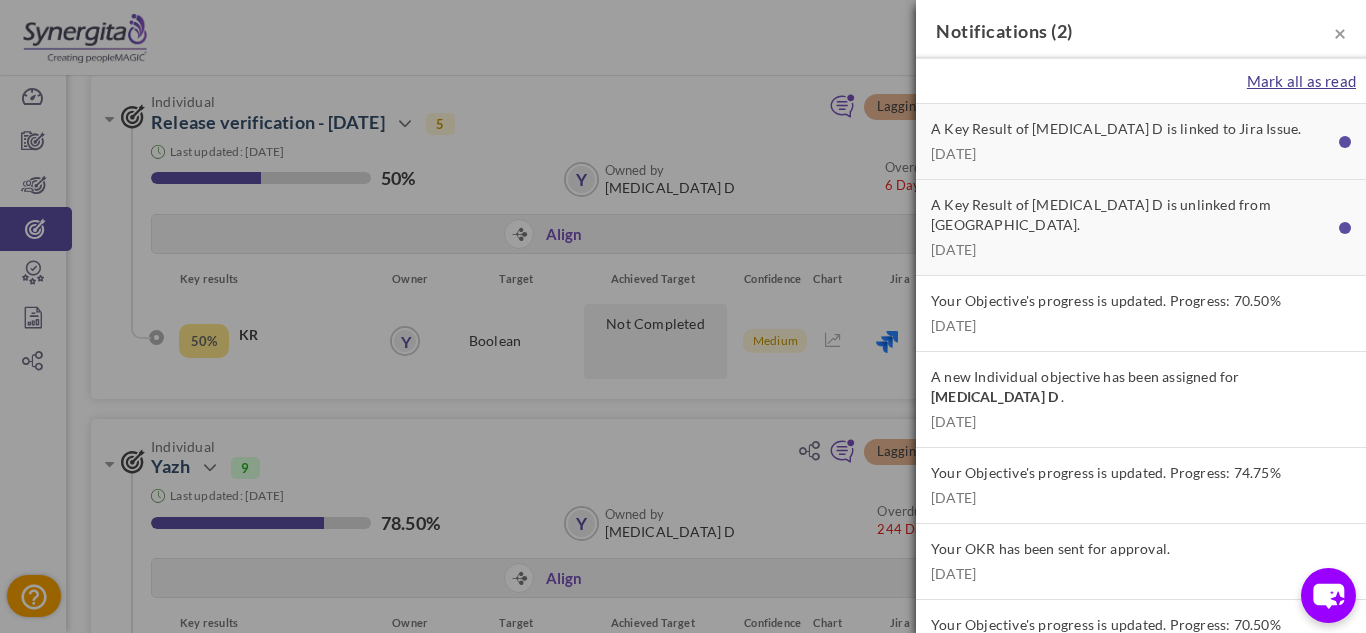 click on "Mark all as read" at bounding box center (1301, 81) 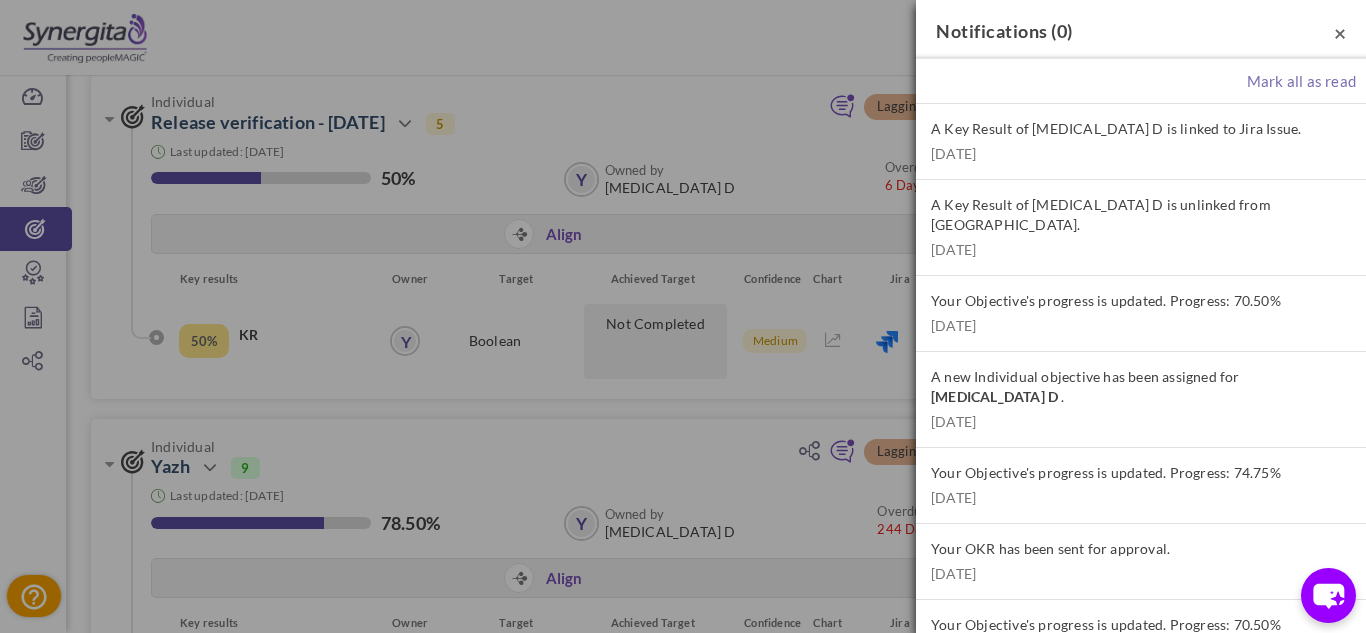 click on "×" at bounding box center (1340, 32) 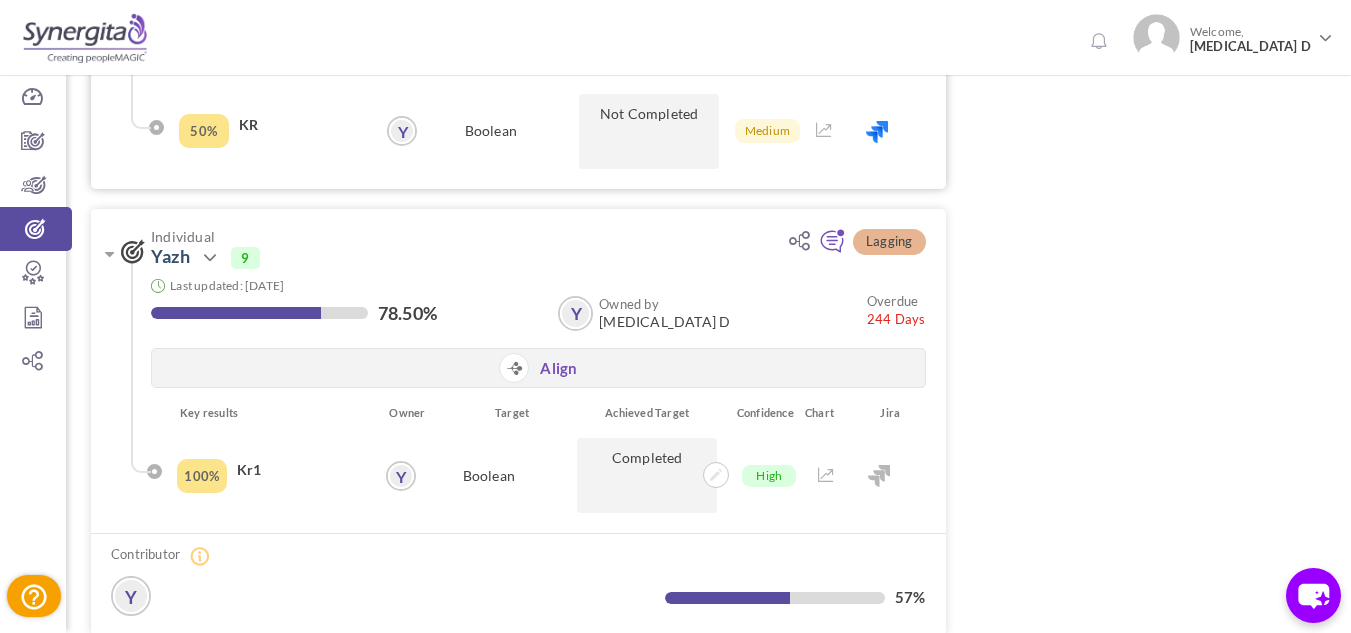 scroll, scrollTop: 731, scrollLeft: 0, axis: vertical 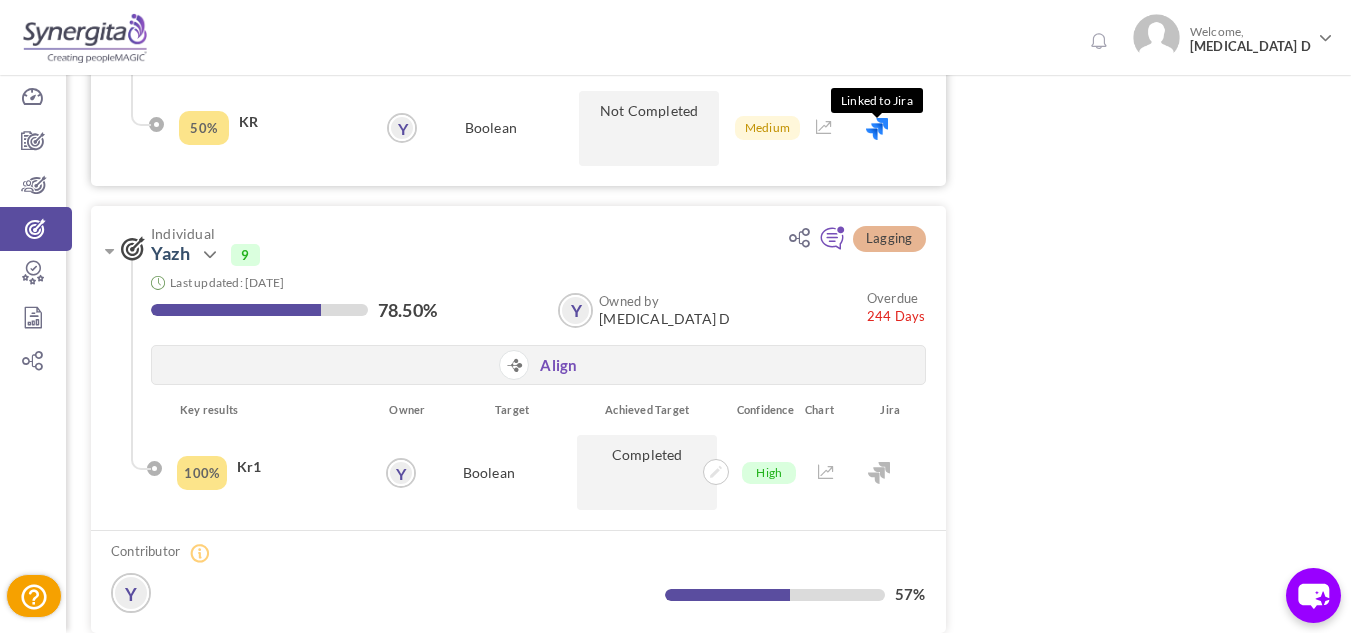 click at bounding box center (877, 129) 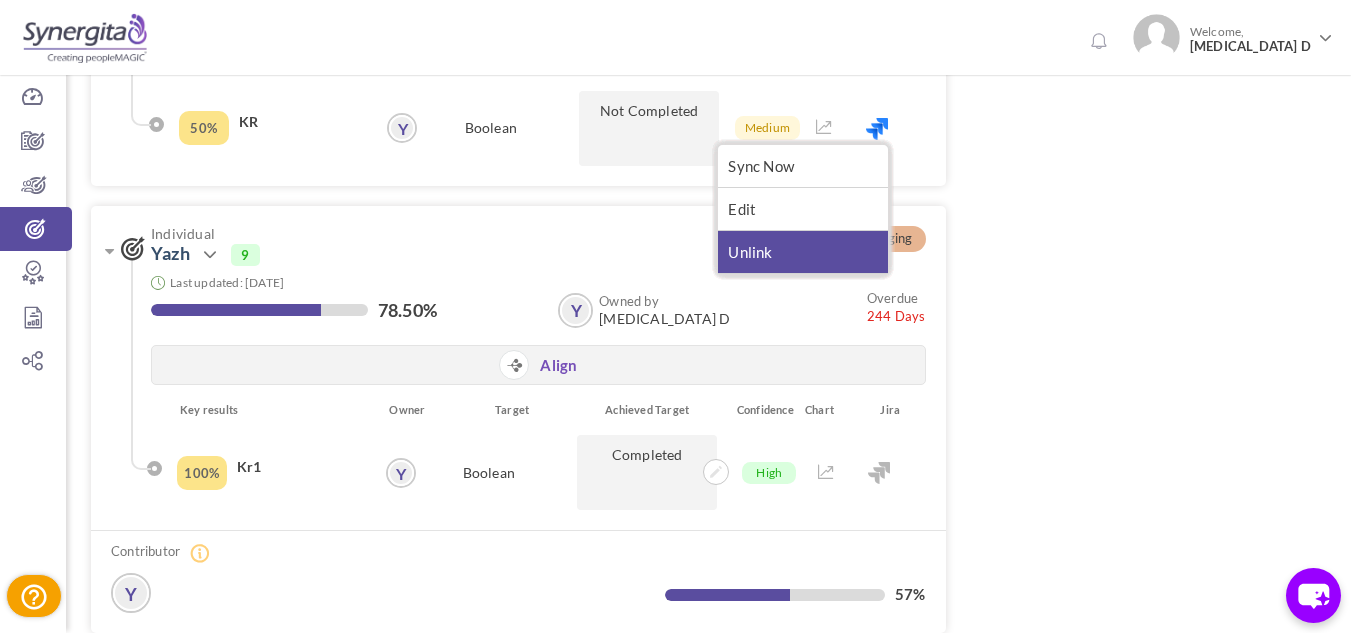 click on "Unlink" at bounding box center [803, 252] 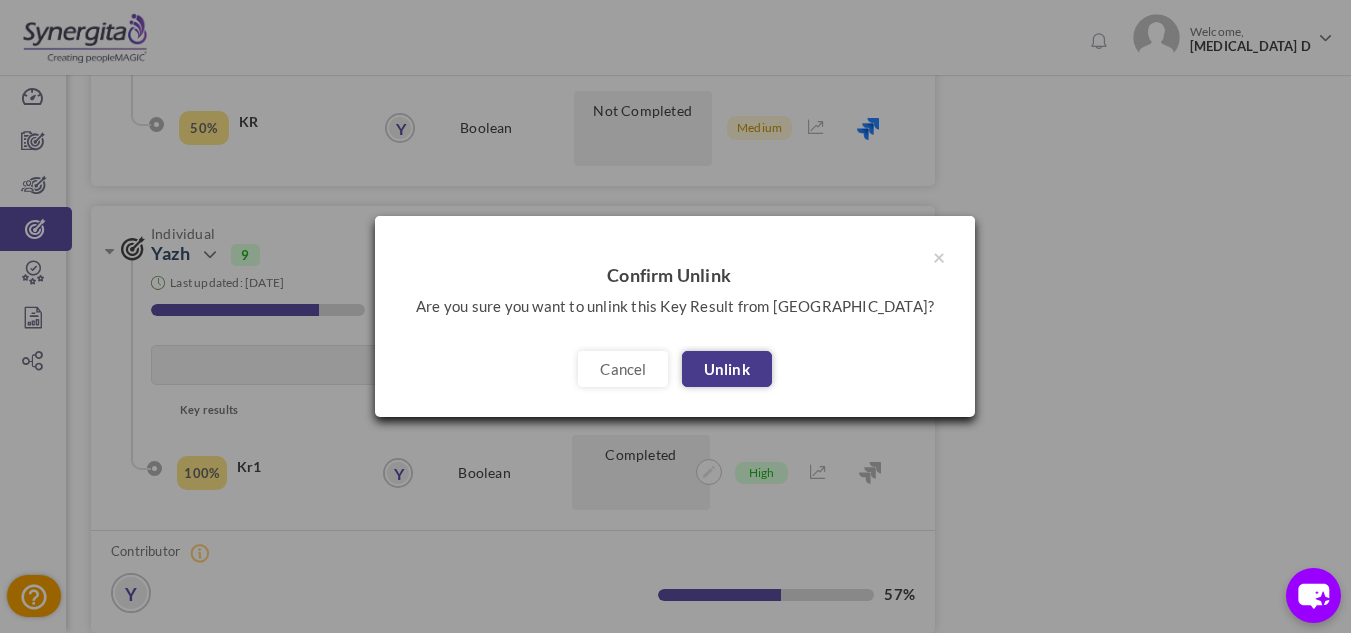 click on "Unlink" at bounding box center [727, 369] 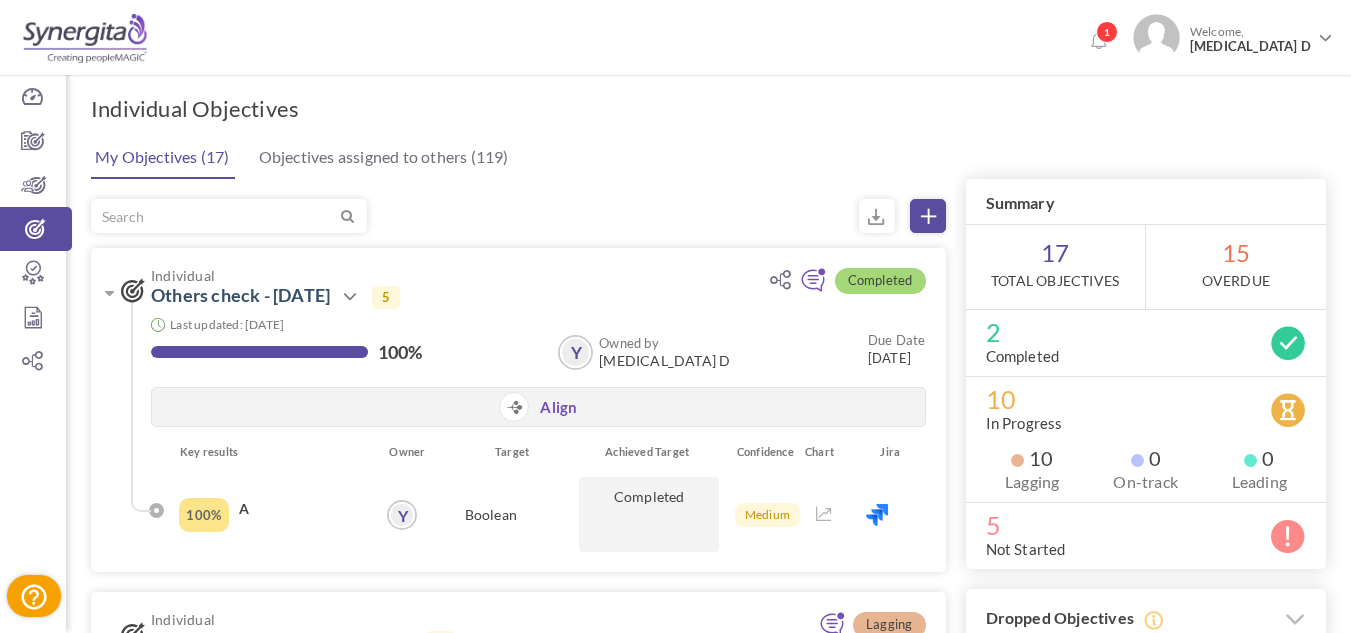scroll, scrollTop: 731, scrollLeft: 0, axis: vertical 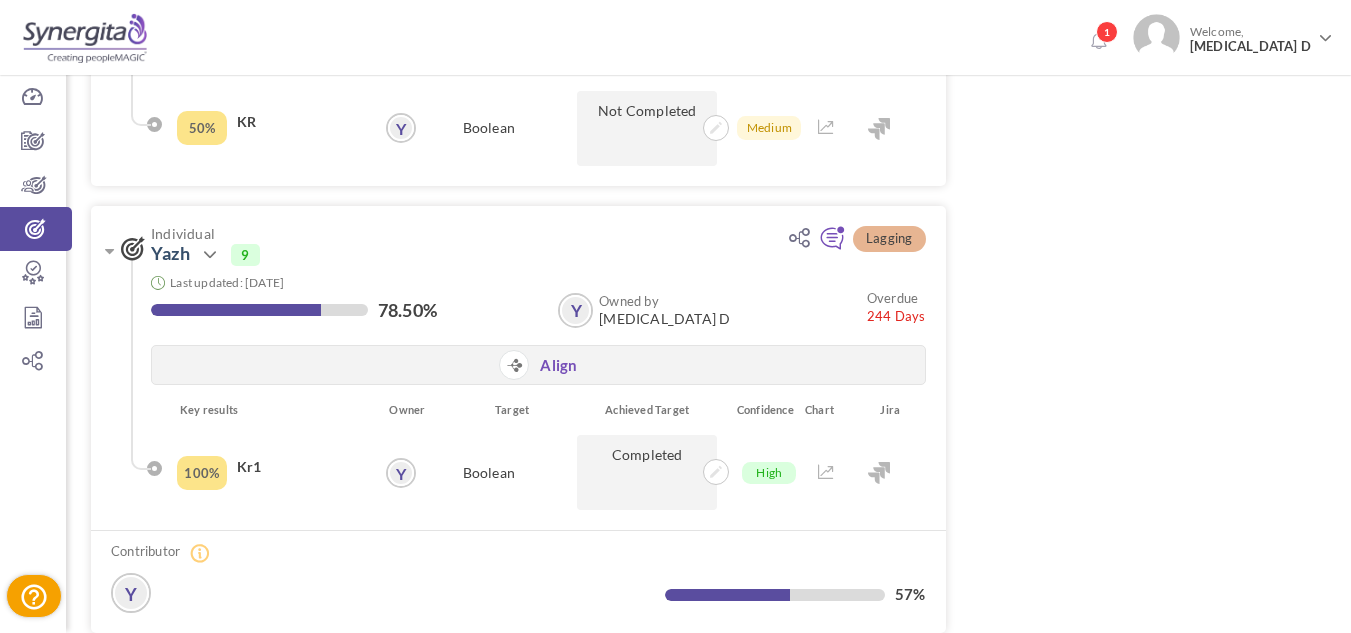 click on "1
Welcome,
Yaz D
Yaz D" at bounding box center [675, 34] 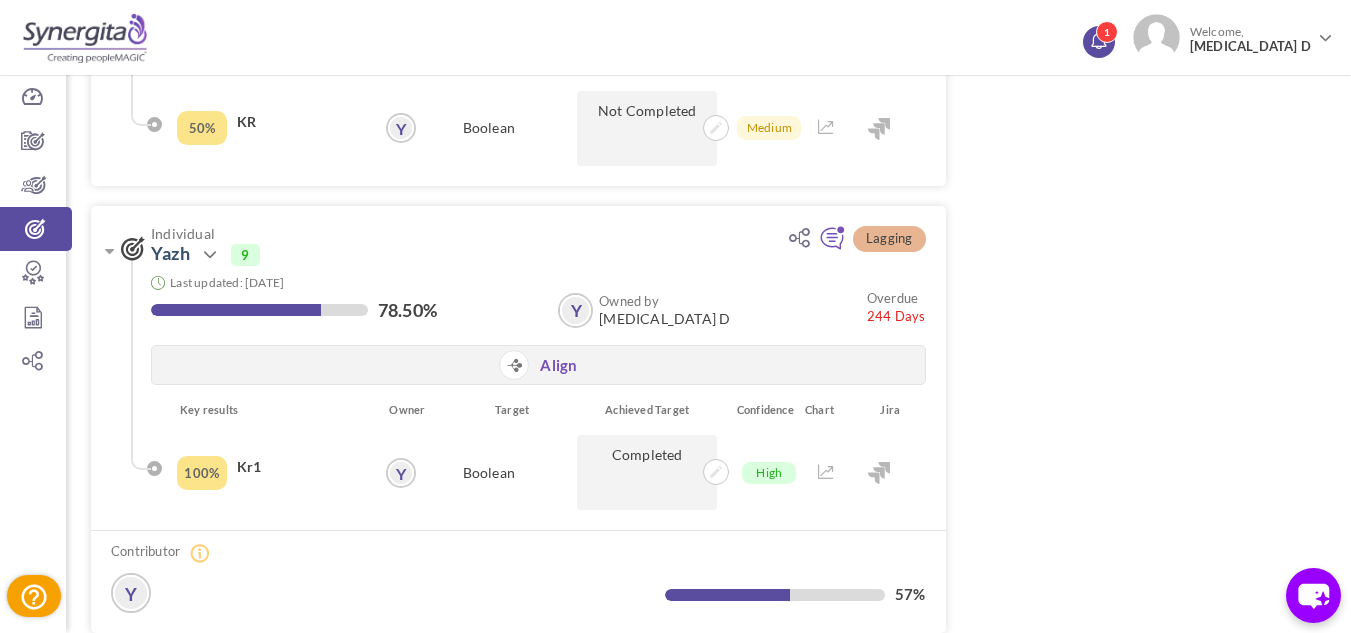 click at bounding box center [1098, 39] 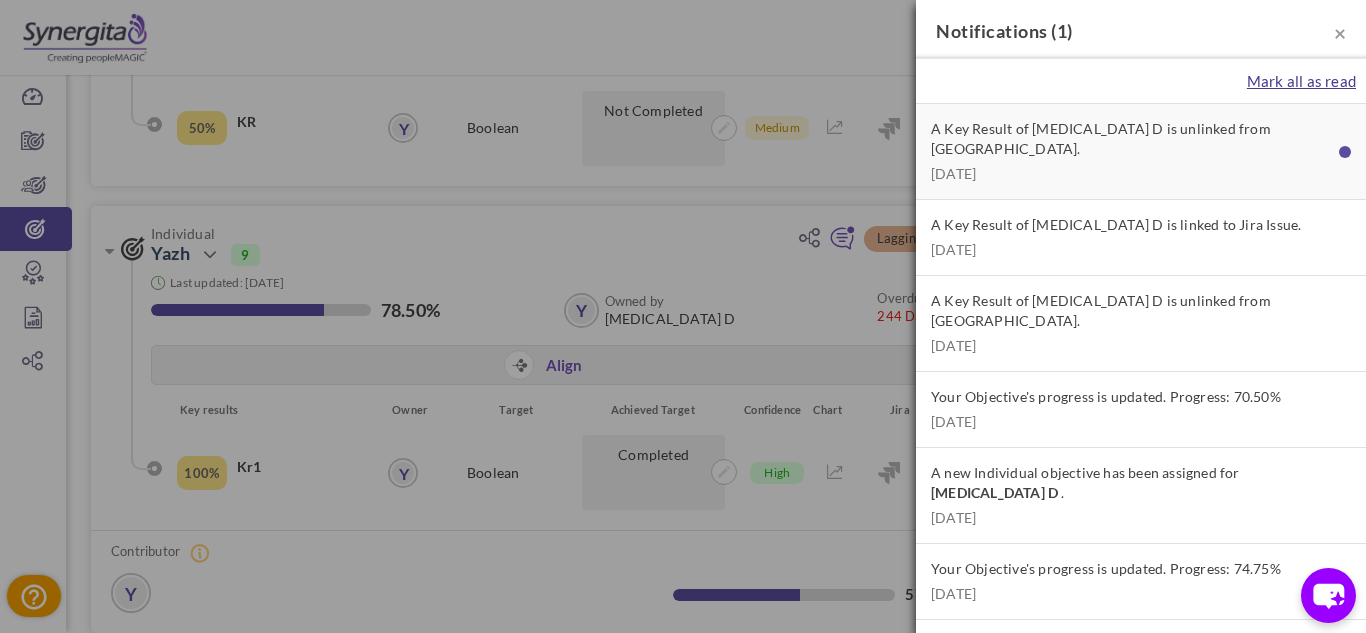 click on "Mark all as read" at bounding box center [1301, 81] 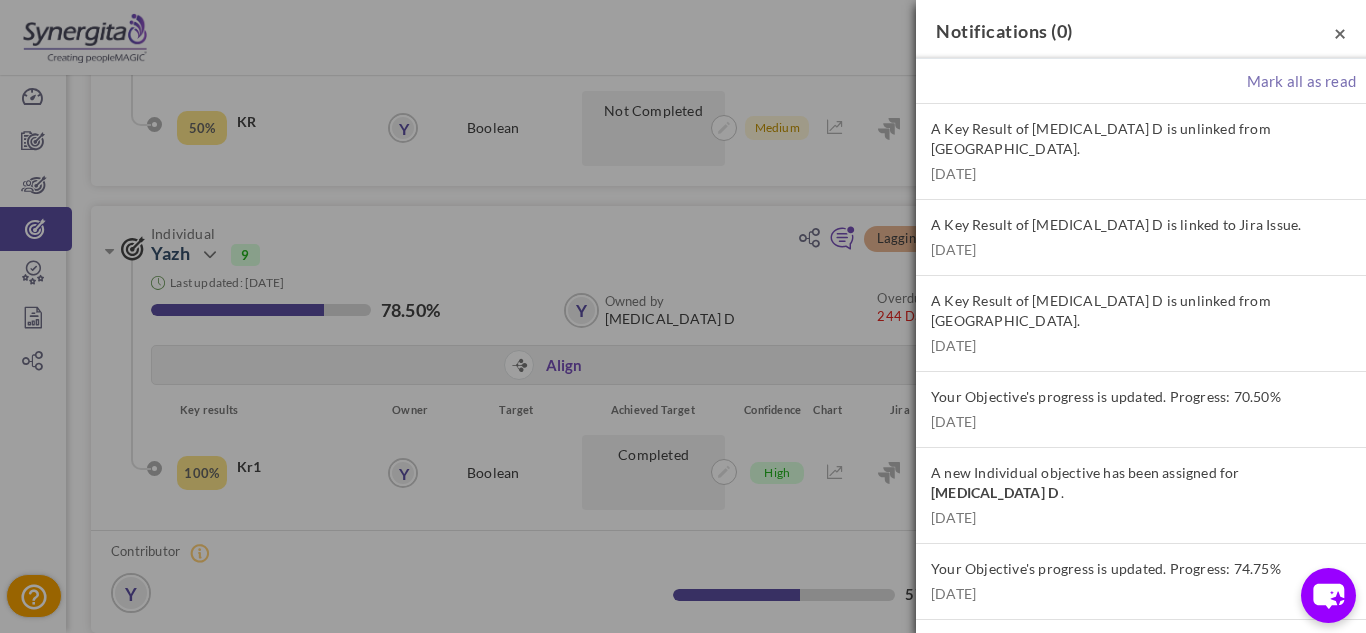 click on "×" at bounding box center [1340, 32] 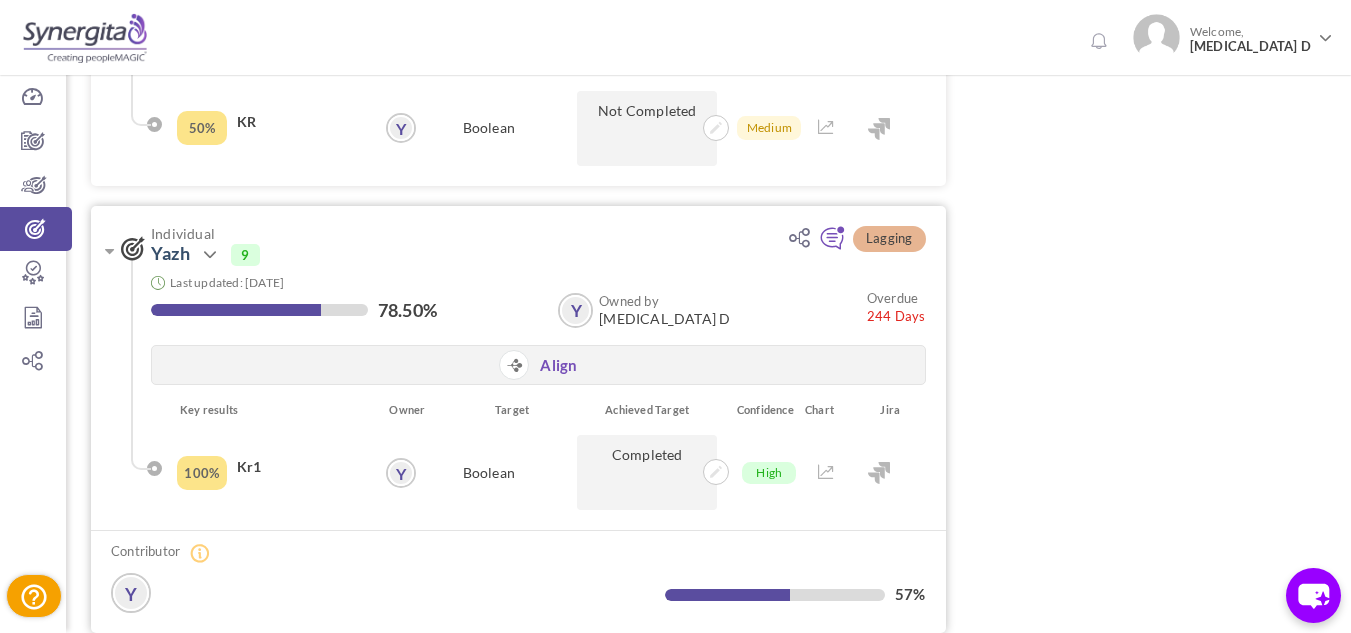 click at bounding box center (880, 472) 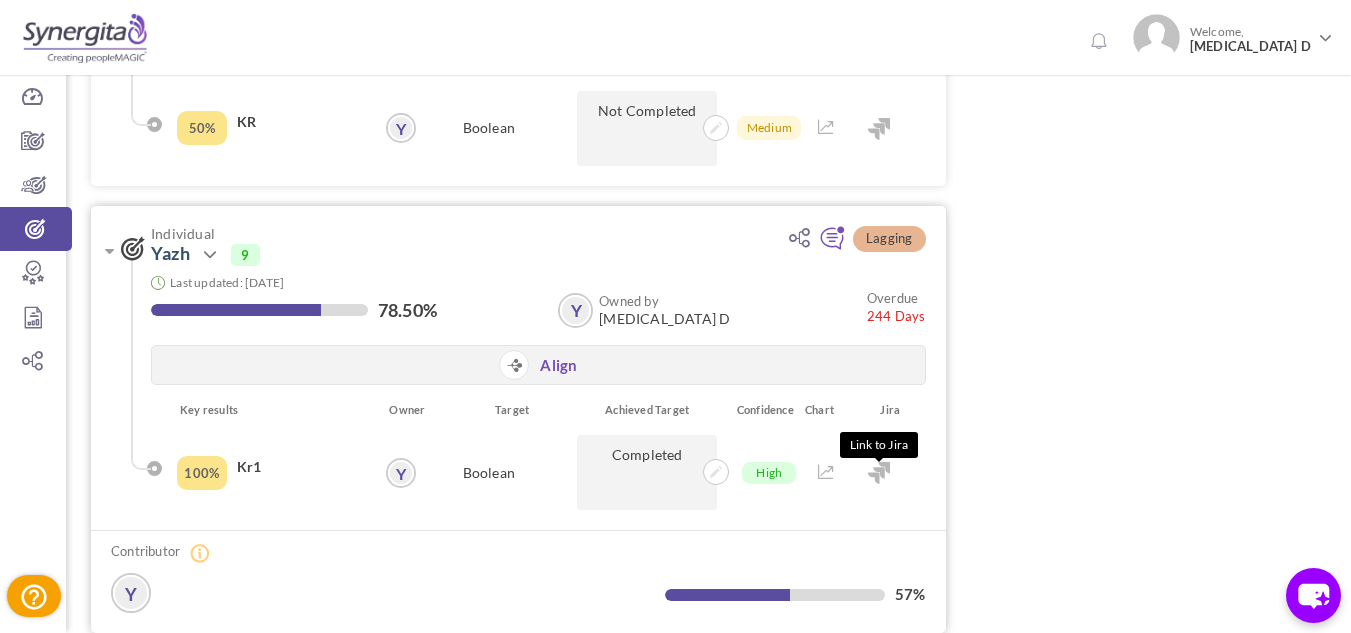 click at bounding box center (879, 473) 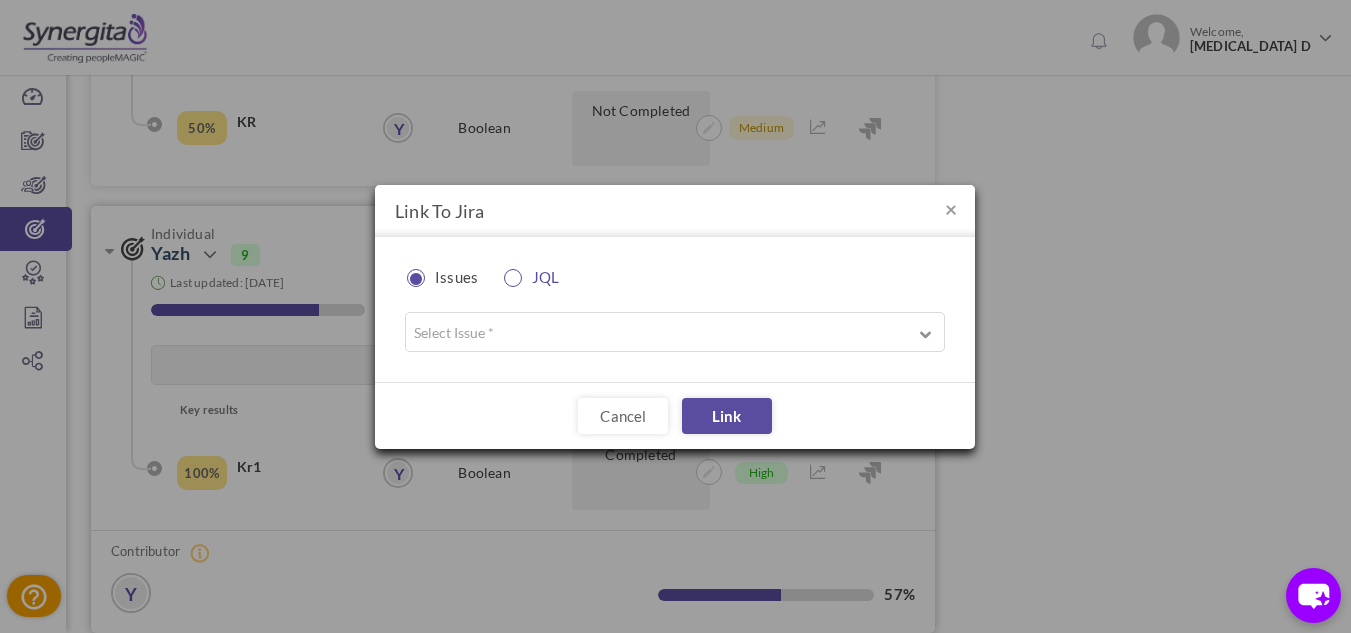 click on "JQL" at bounding box center (538, 277) 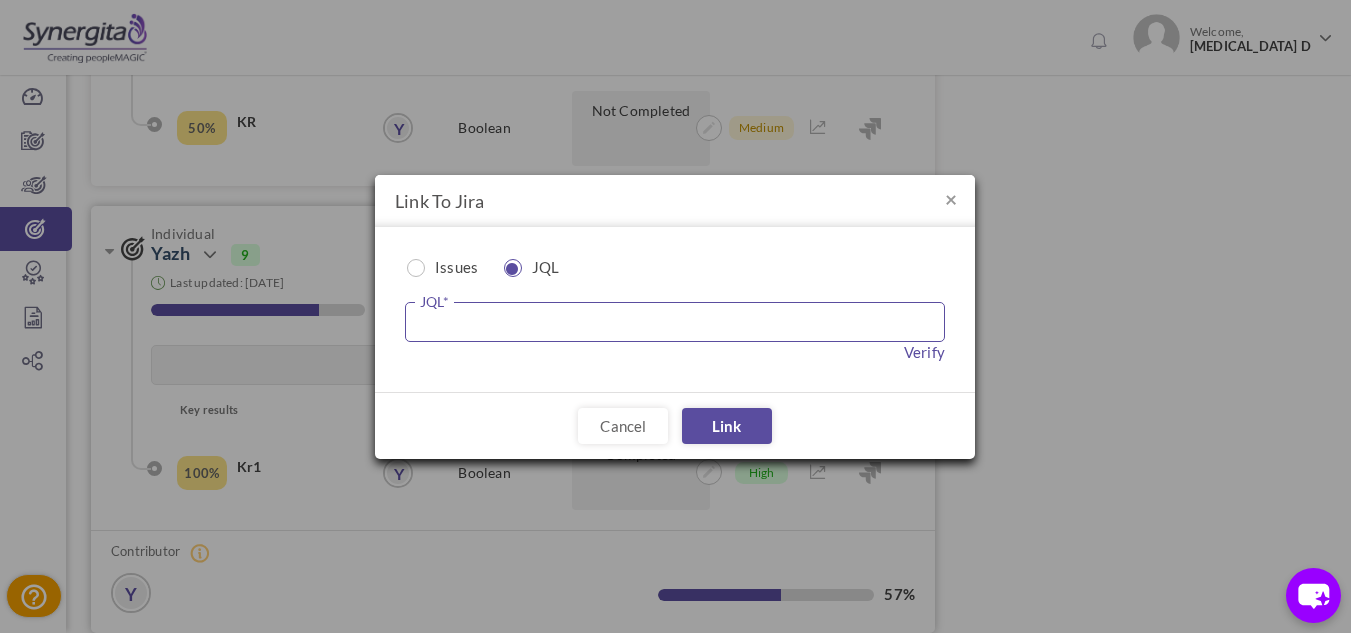 click at bounding box center [675, 322] 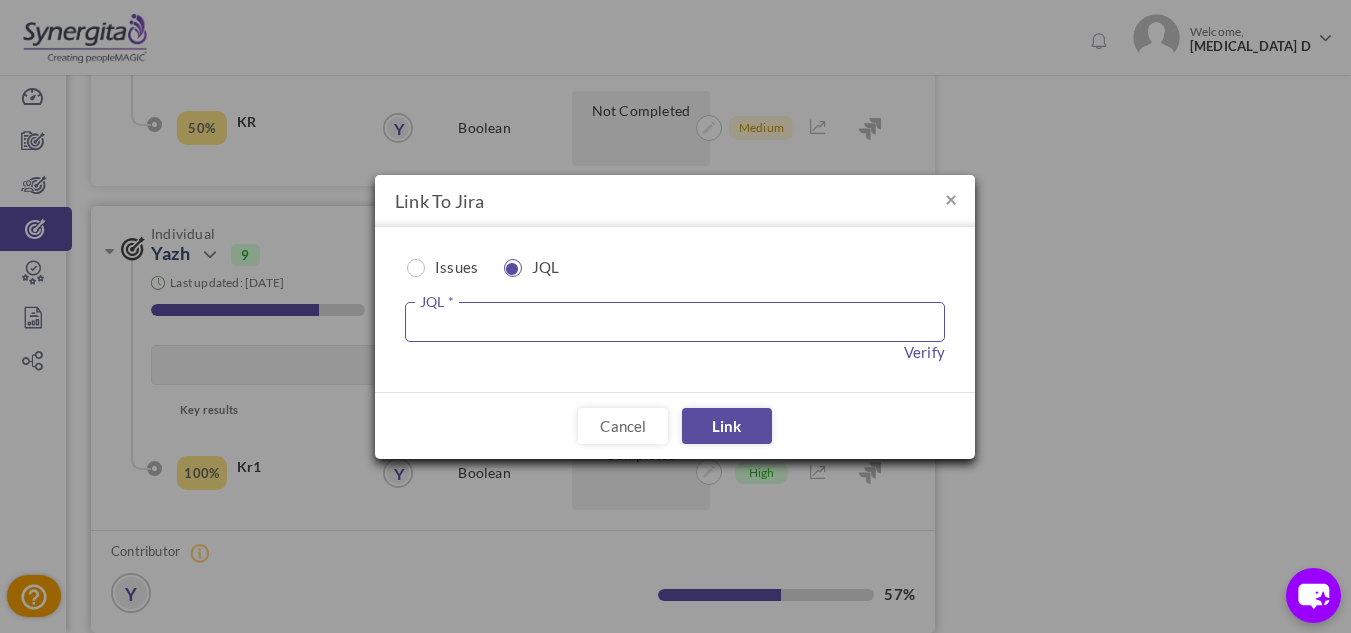 type on "Status = 'in progress'" 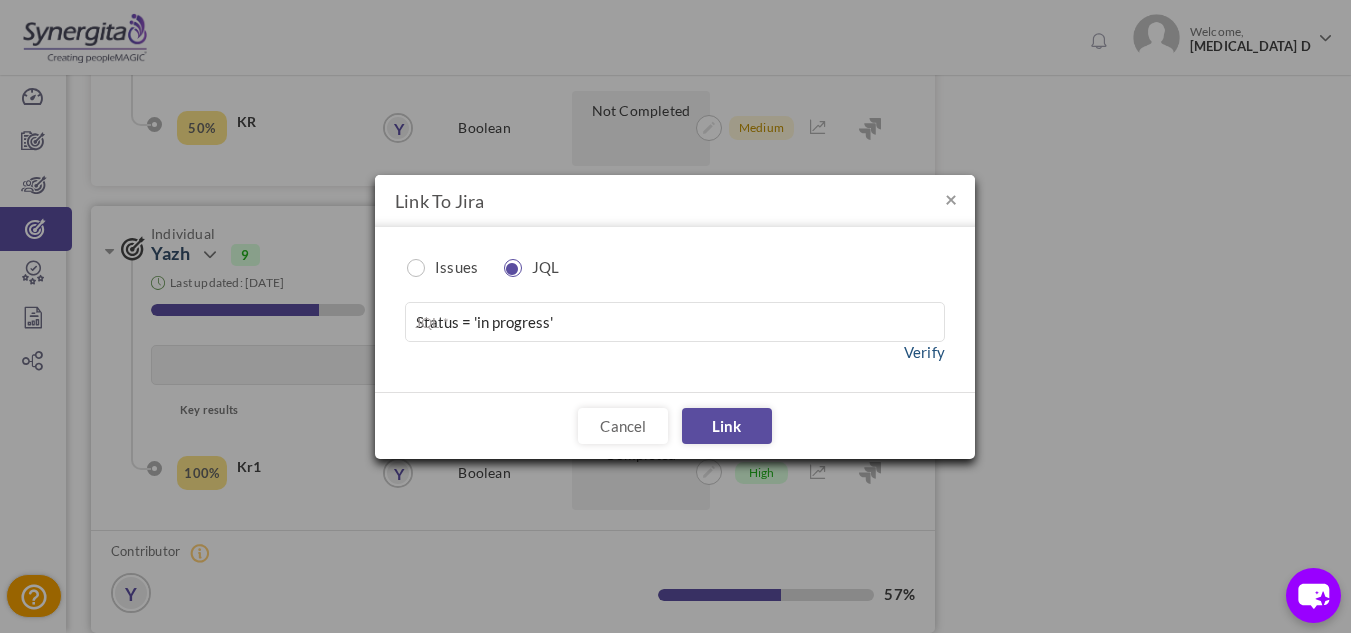 click on "Verify" at bounding box center (924, 352) 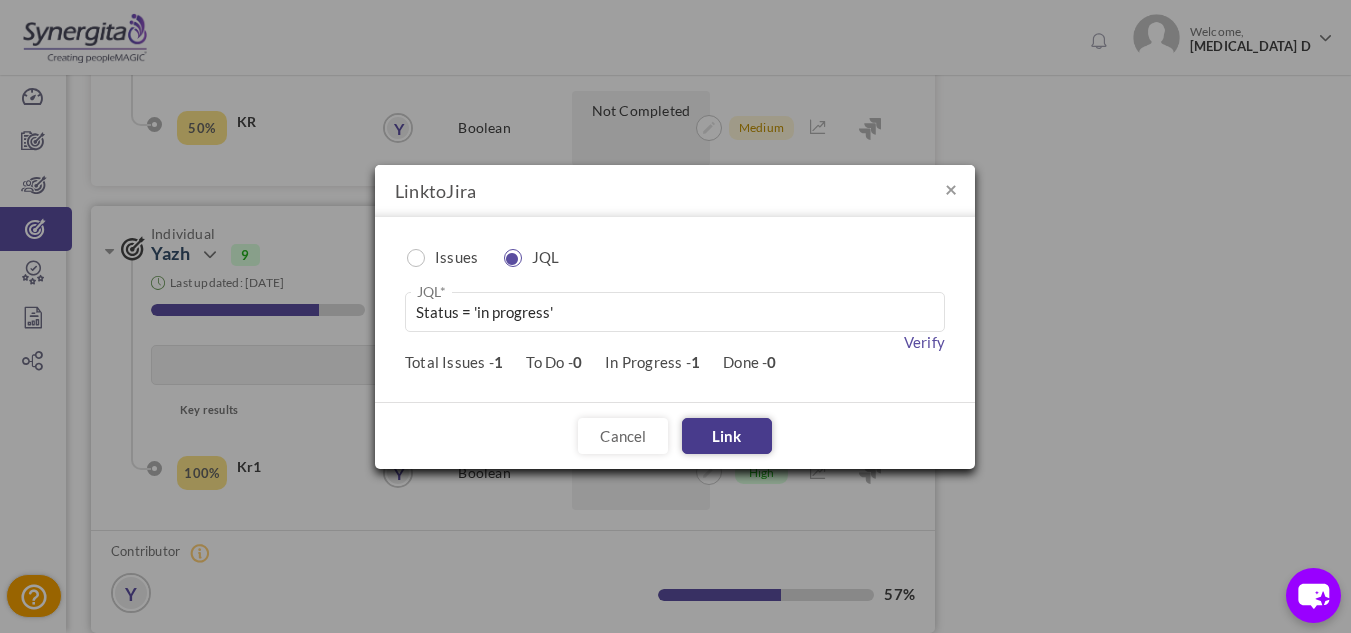 click on "Link" at bounding box center (727, 436) 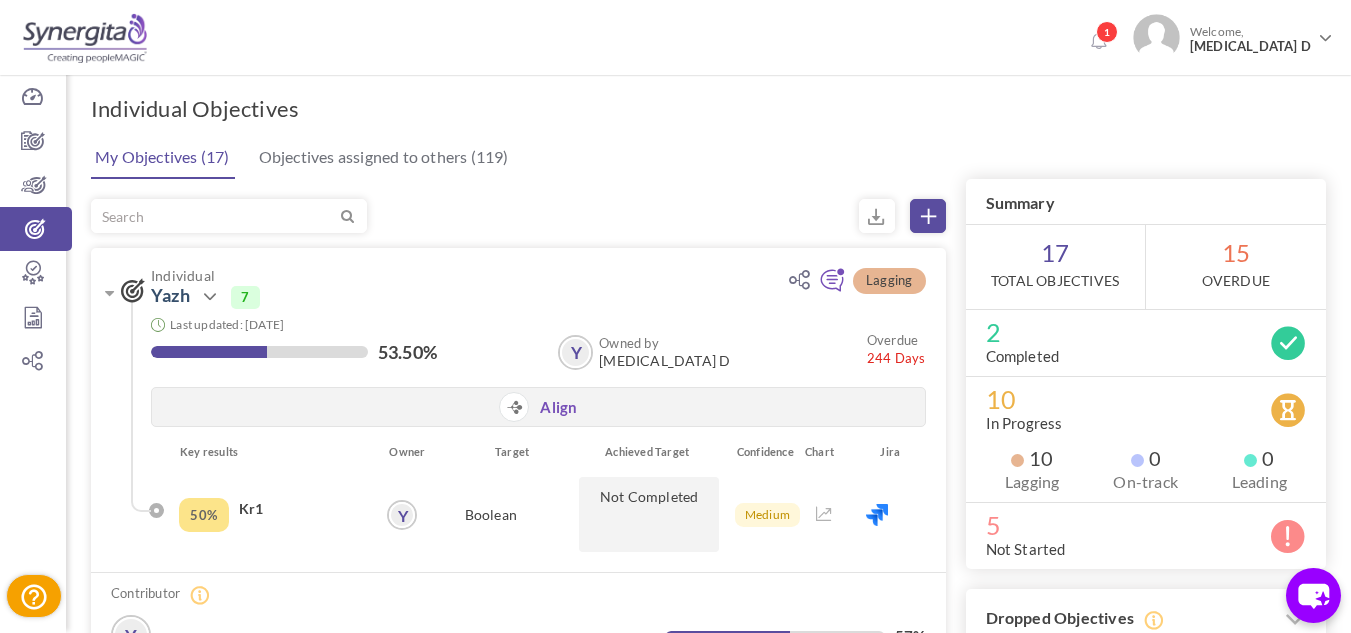 scroll, scrollTop: 1178, scrollLeft: 0, axis: vertical 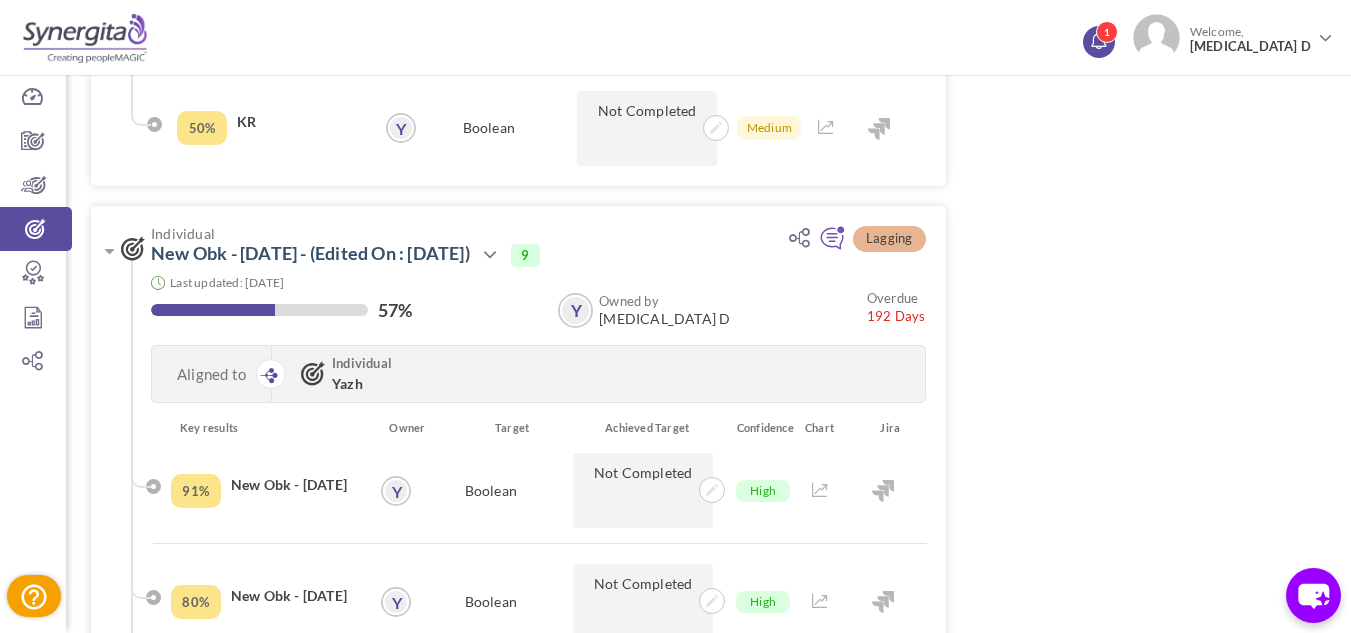 click on "1" at bounding box center (1099, 42) 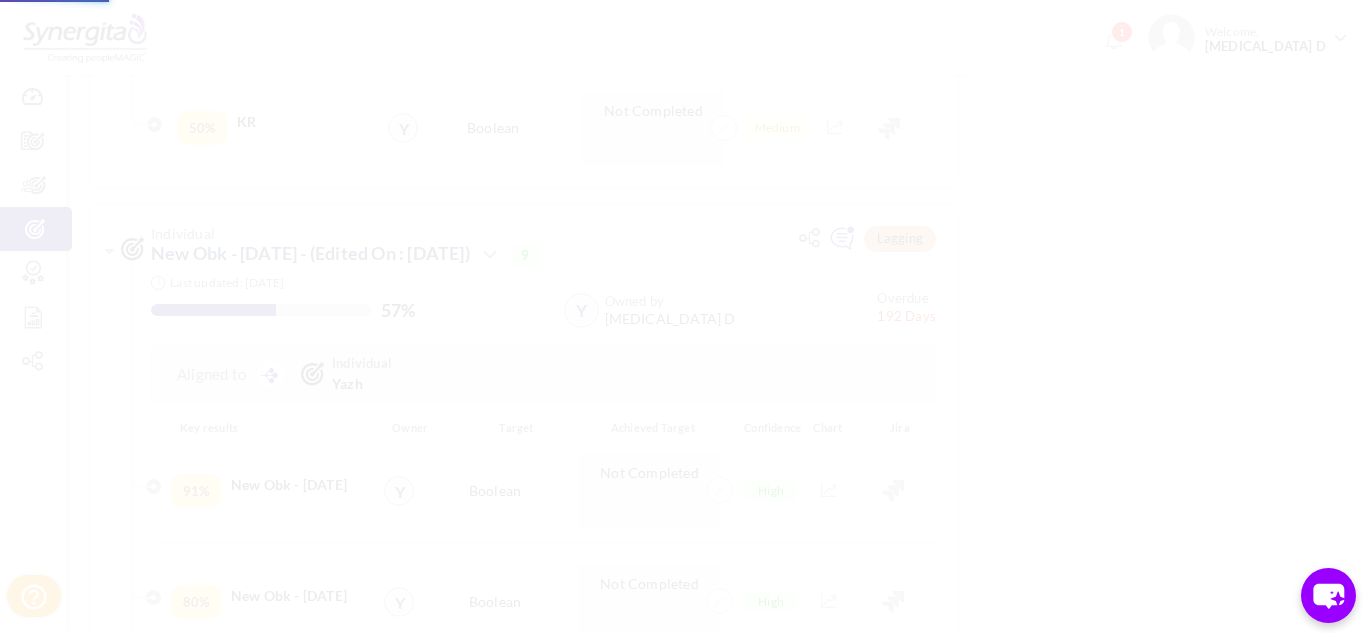 click on "Trial Extended!  Subscribe to continue using all the features.
1
Welcome,
[MEDICAL_DATA] D
[MEDICAL_DATA] D Support" at bounding box center [683, -862] 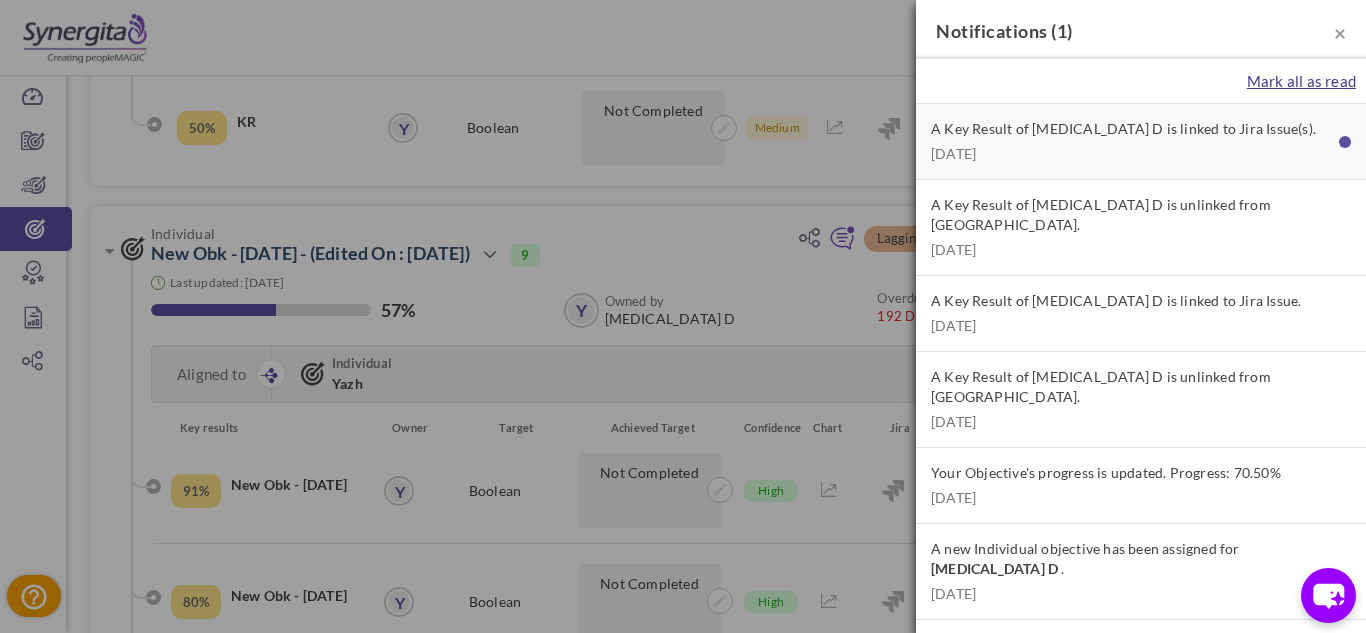 click on "Mark all as read" at bounding box center [1301, 81] 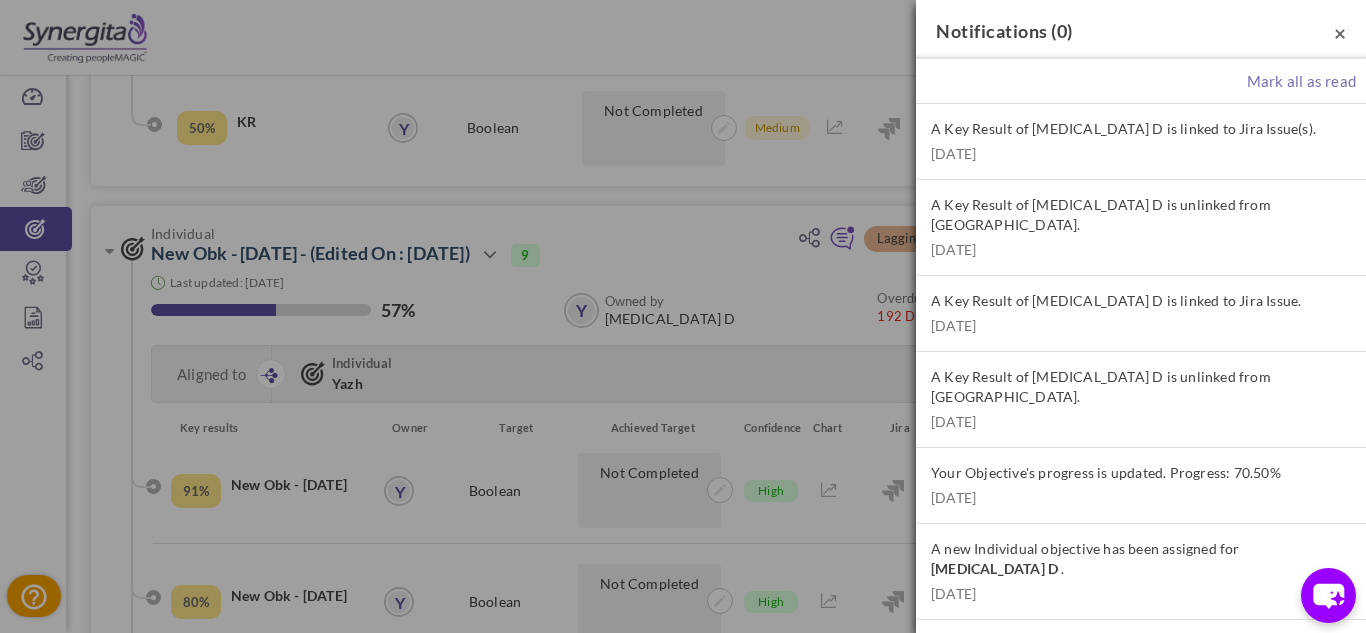 click on "×" at bounding box center [1340, 32] 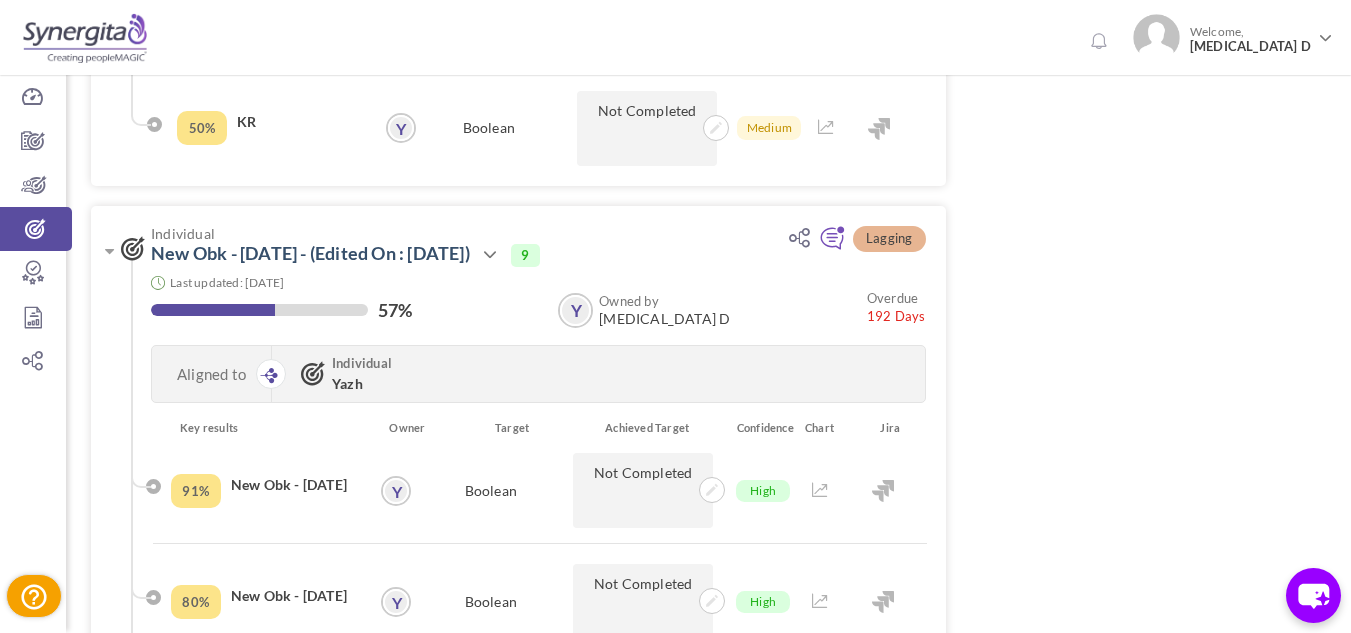 scroll, scrollTop: 1377, scrollLeft: 0, axis: vertical 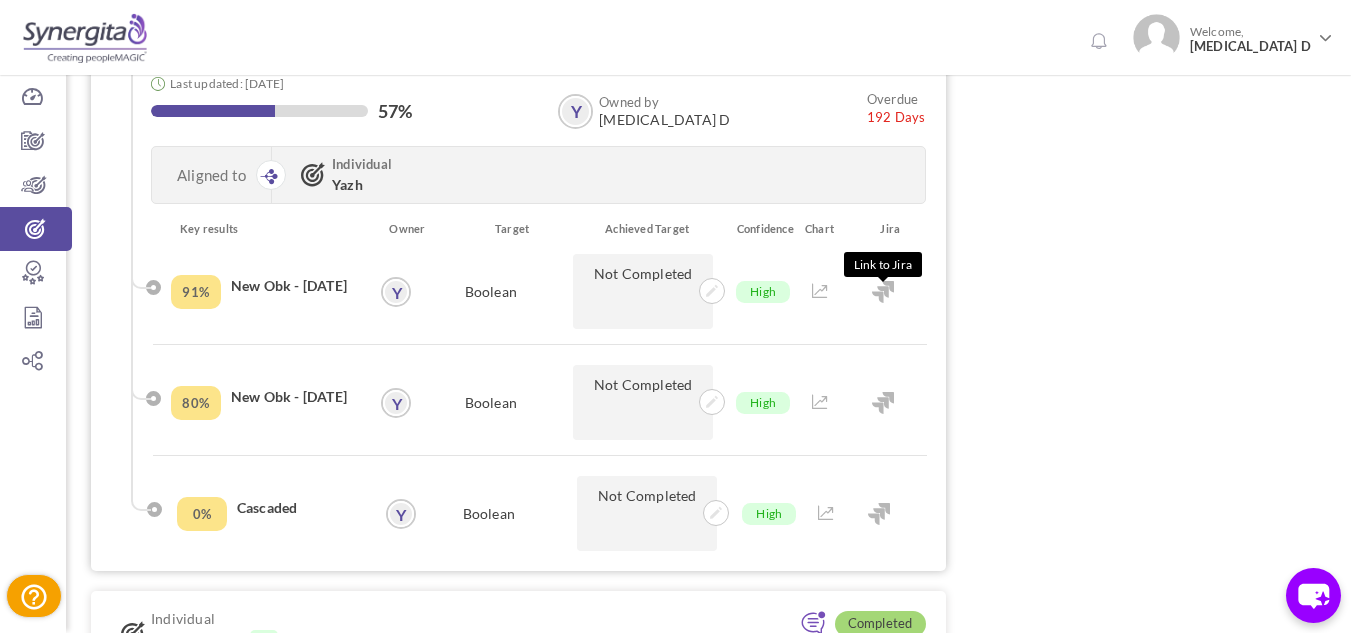 click at bounding box center [883, 292] 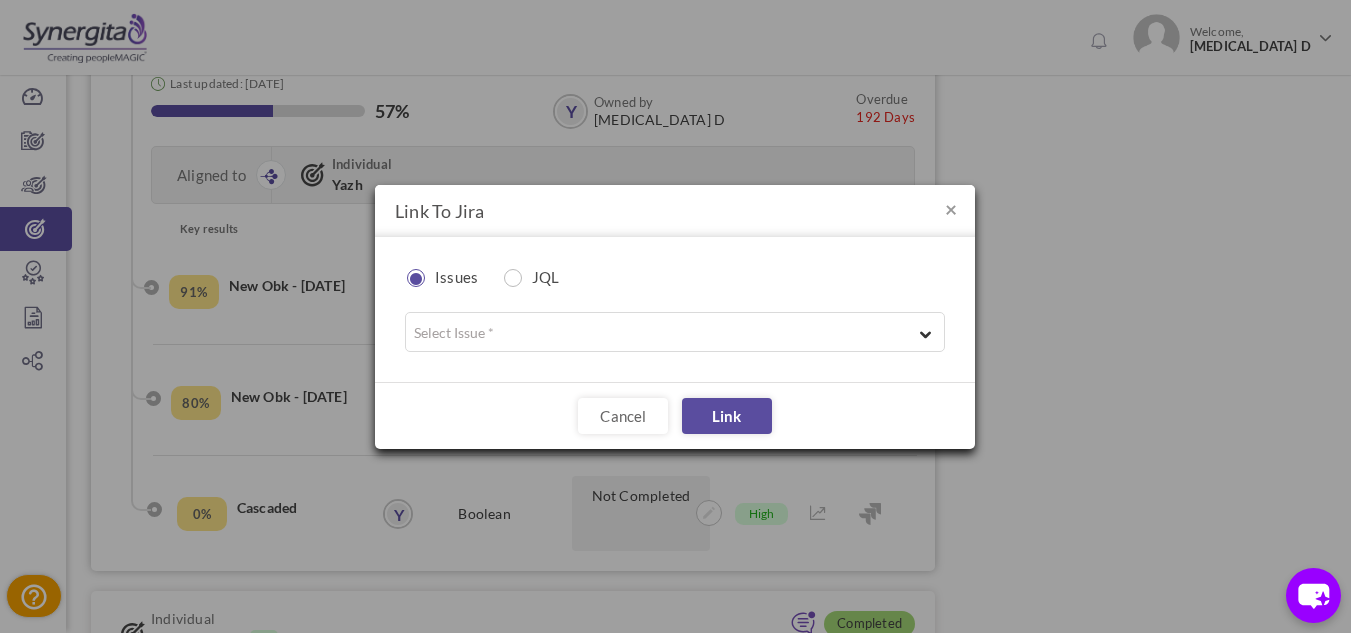 click at bounding box center [669, 332] 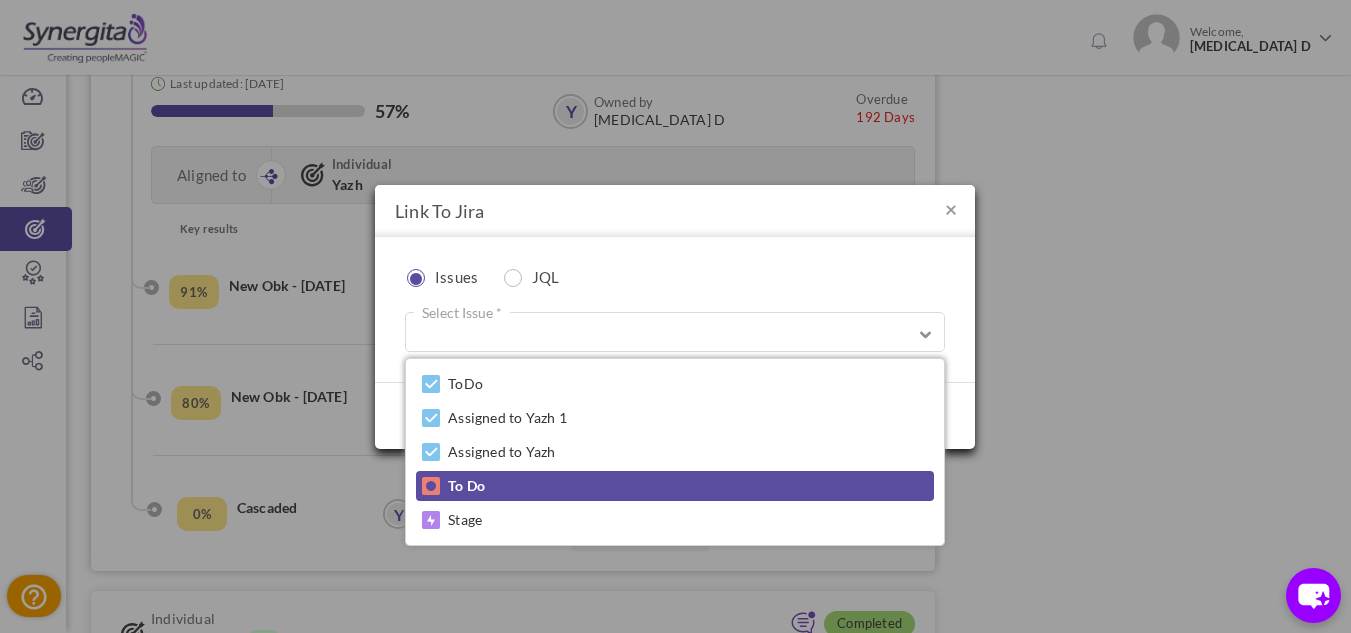 click on "To Do" at bounding box center (675, 486) 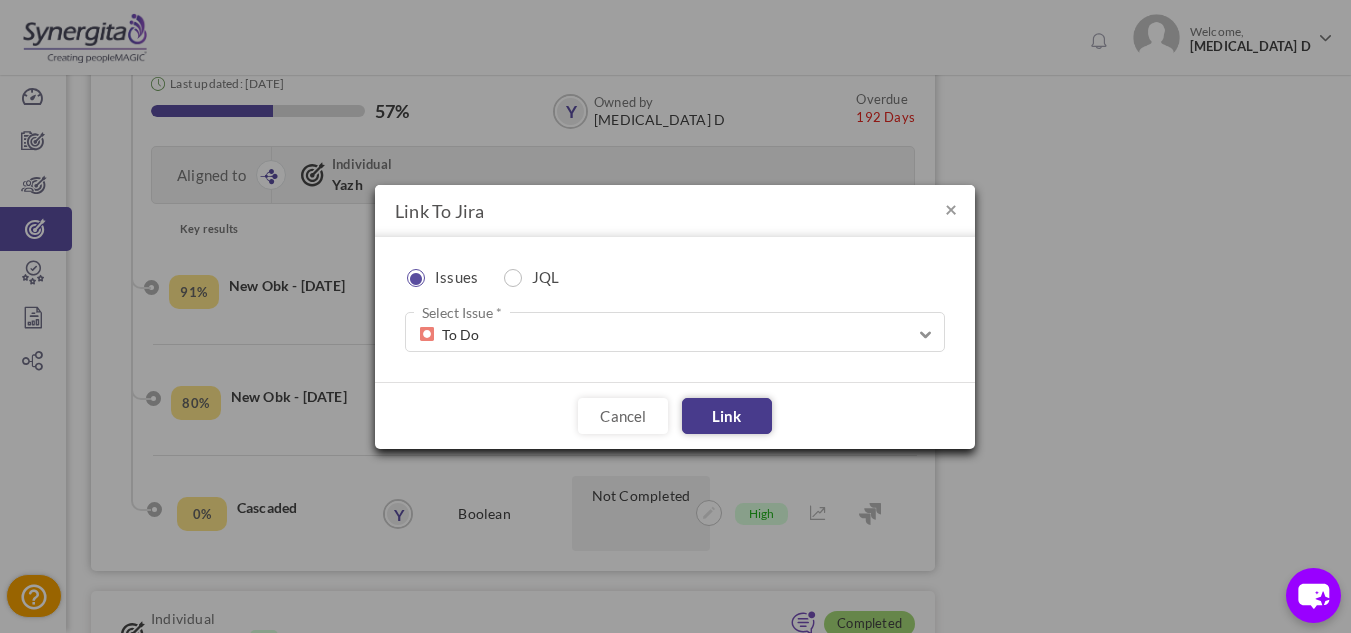 click on "Link" at bounding box center [727, 416] 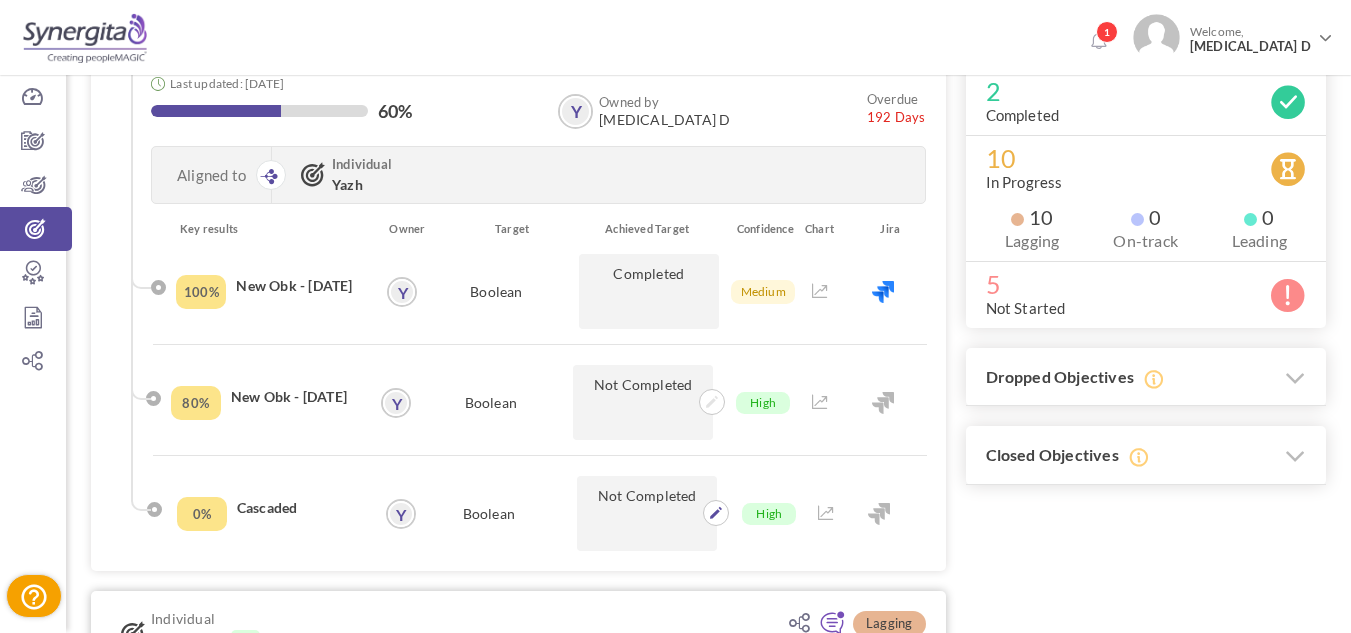 scroll, scrollTop: 241, scrollLeft: 0, axis: vertical 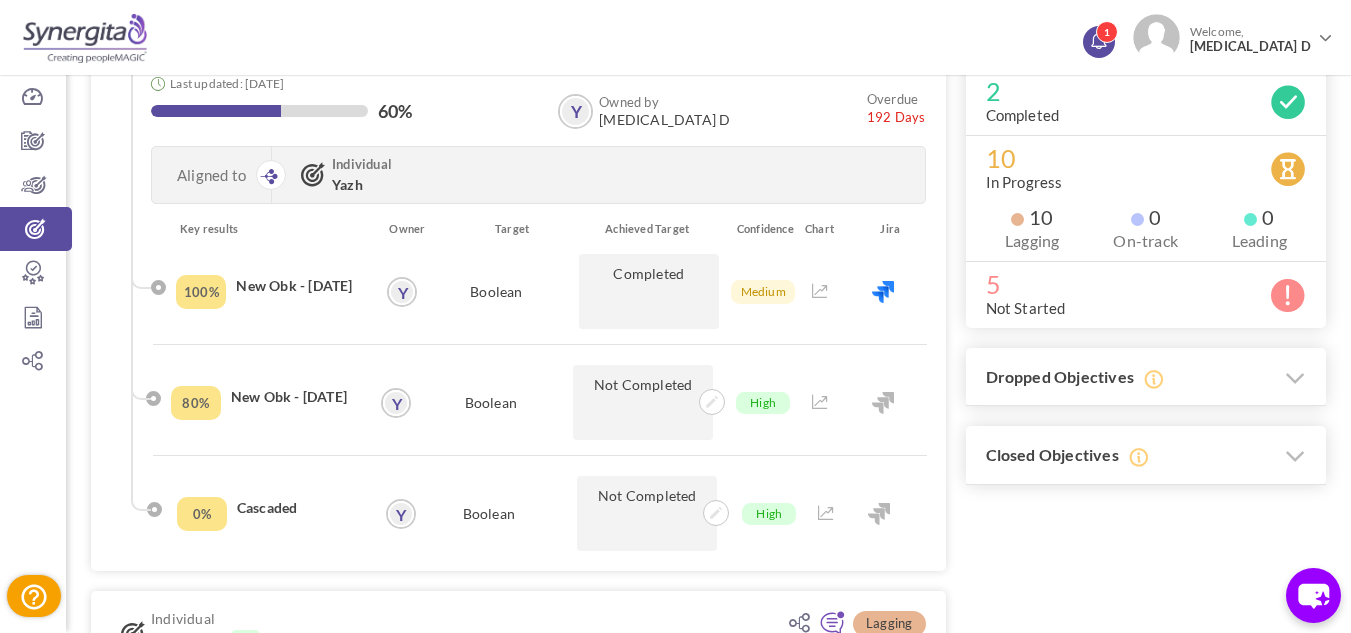 click on "1" at bounding box center [1099, 42] 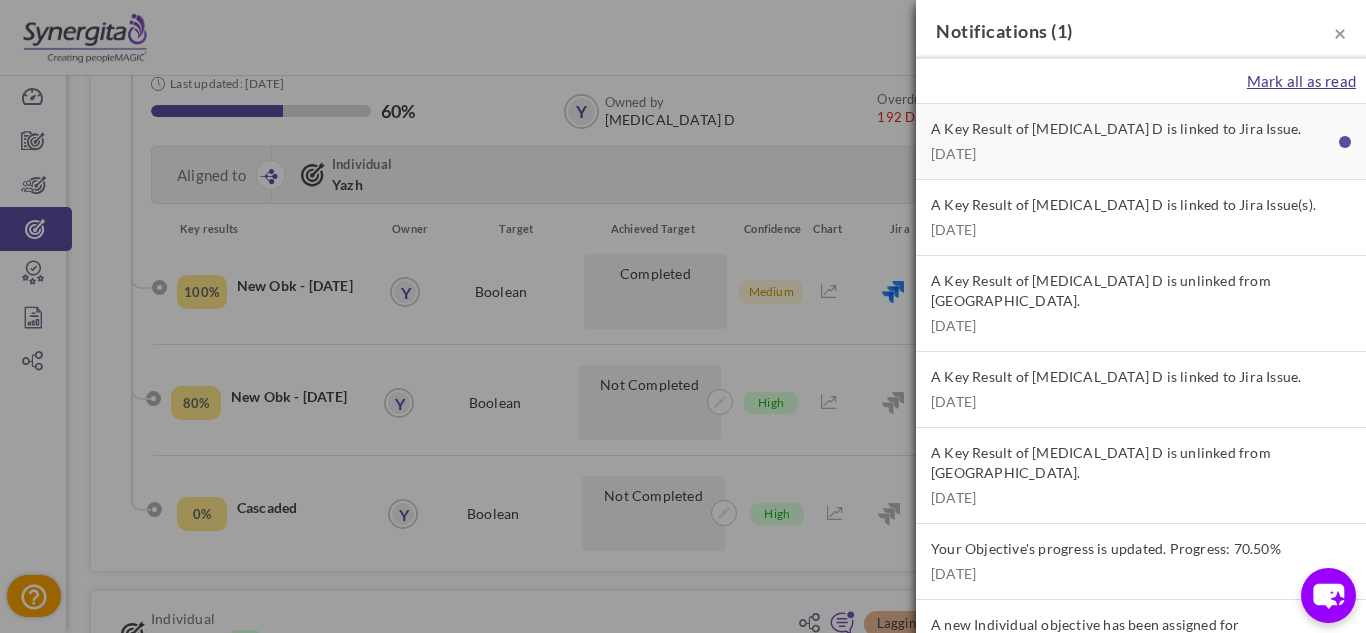 click on "Mark all as read" at bounding box center [1301, 81] 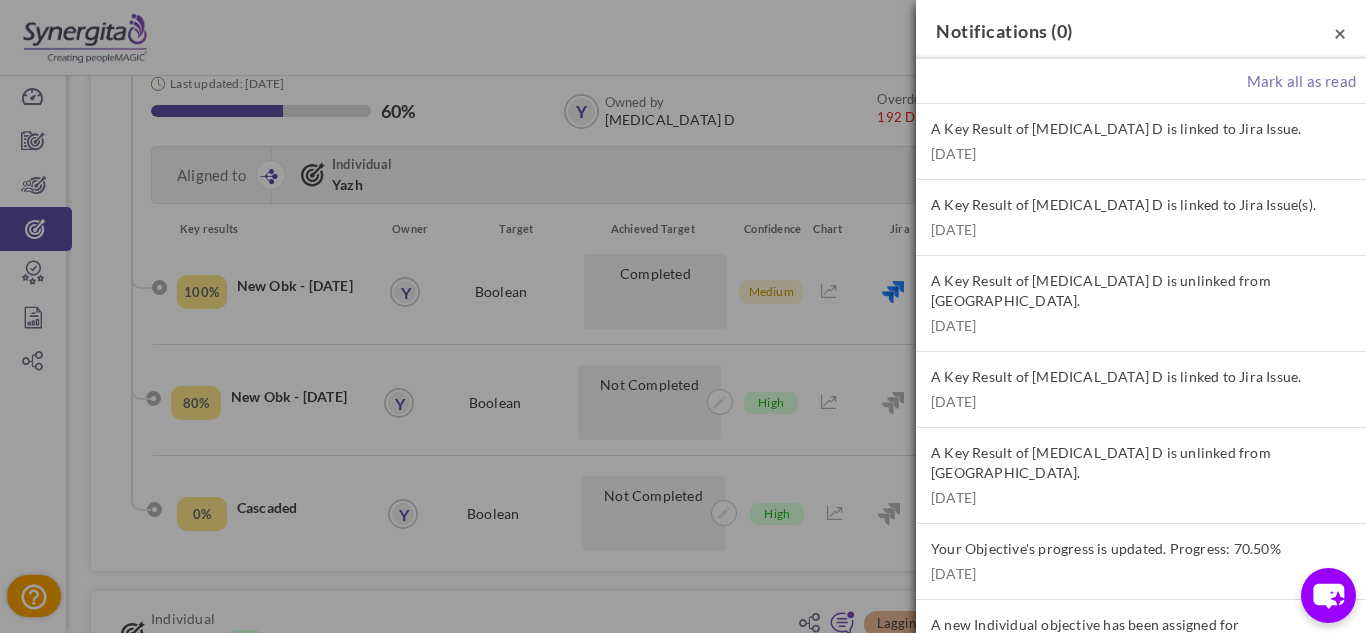 click on "×" at bounding box center [1340, 32] 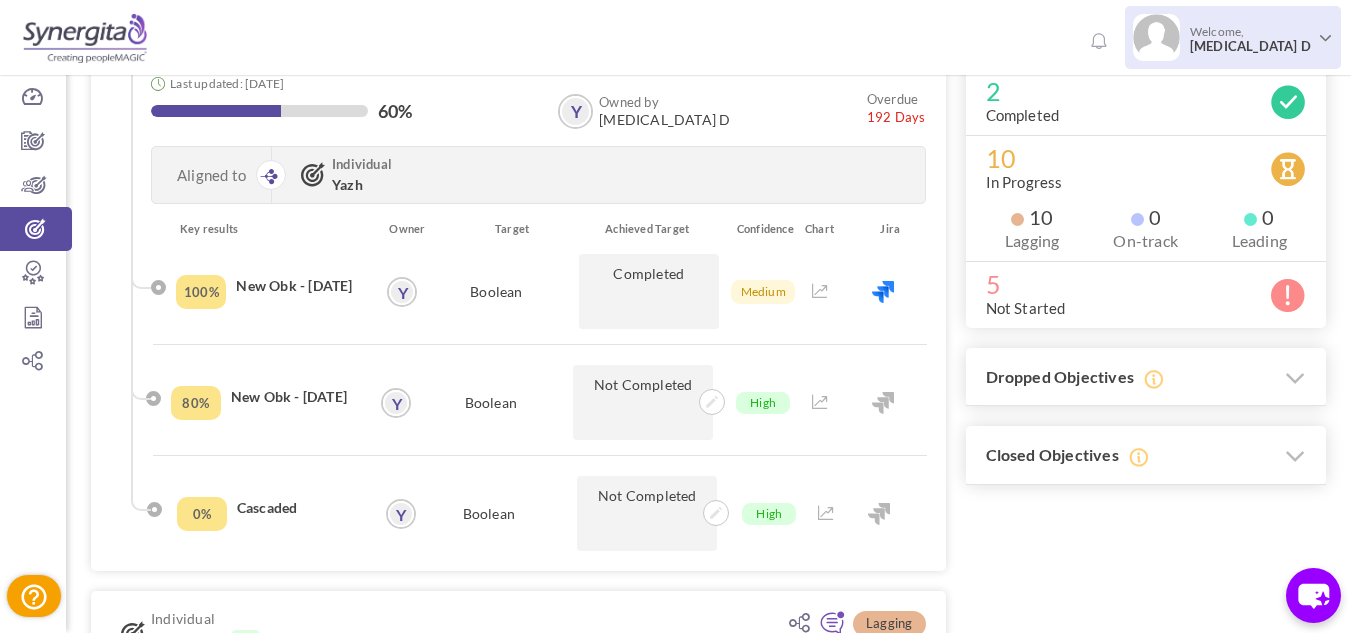 click at bounding box center (1156, 37) 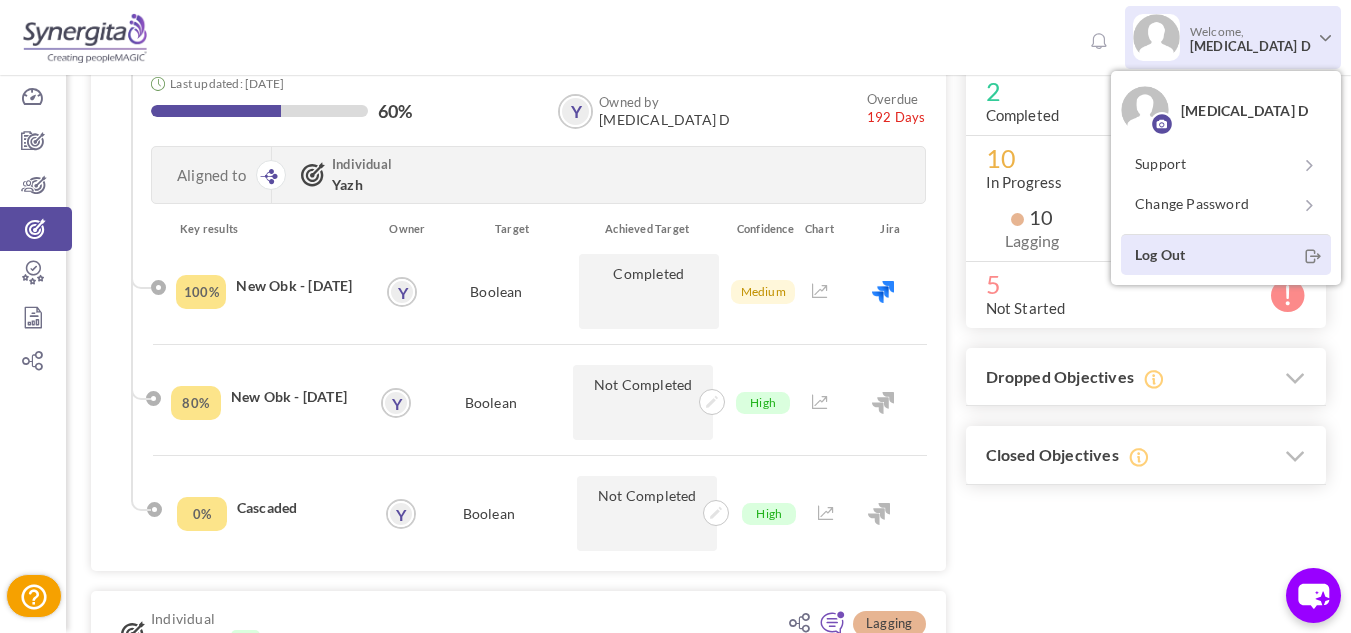 click on "Log Out" at bounding box center [1226, 254] 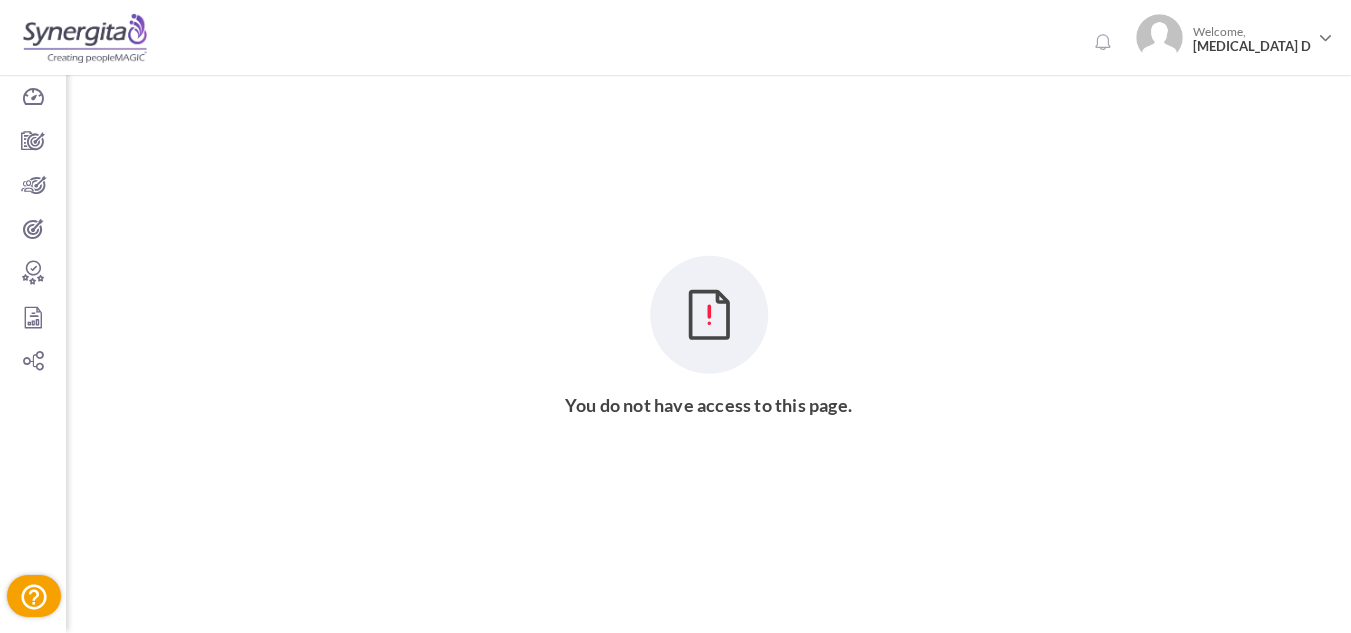 scroll, scrollTop: 0, scrollLeft: 0, axis: both 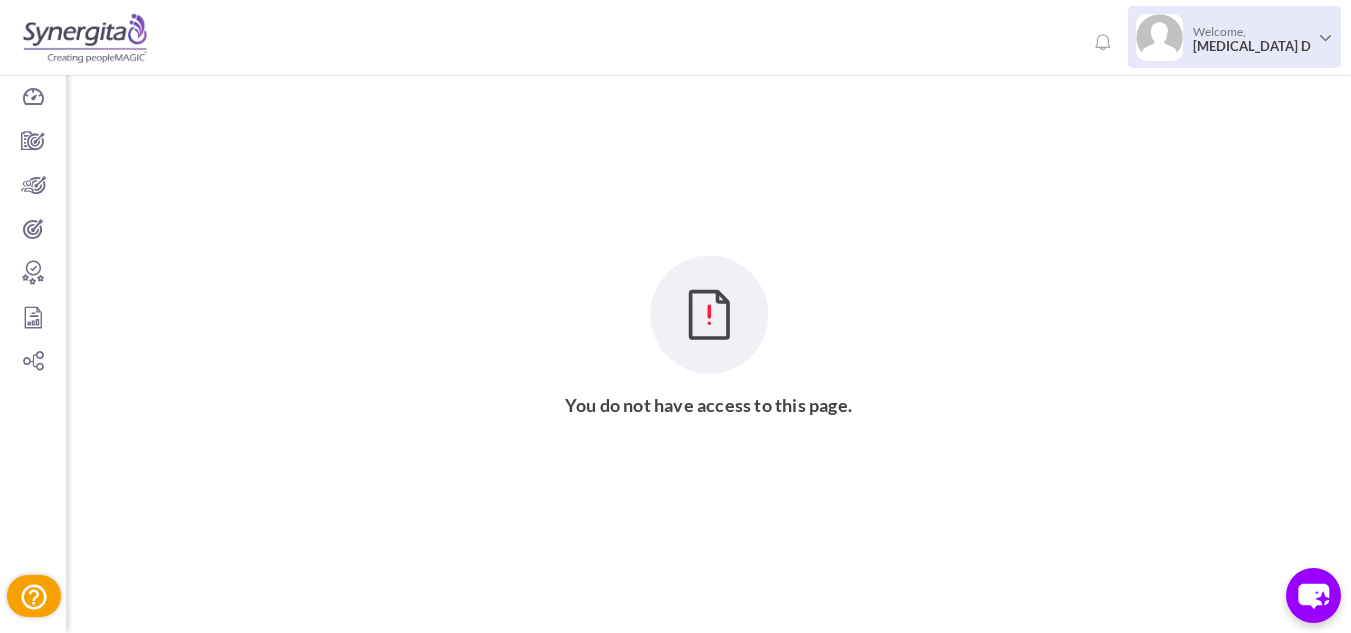 click at bounding box center [1159, 37] 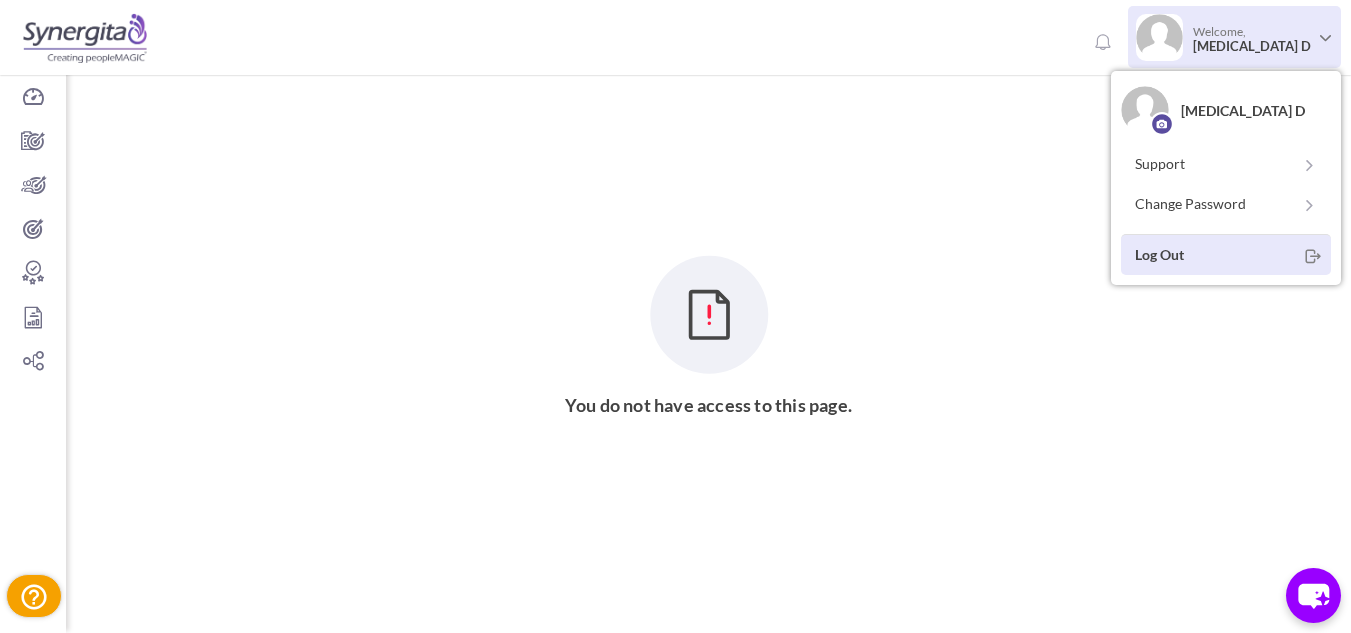 click on "Log Out" at bounding box center (1226, 254) 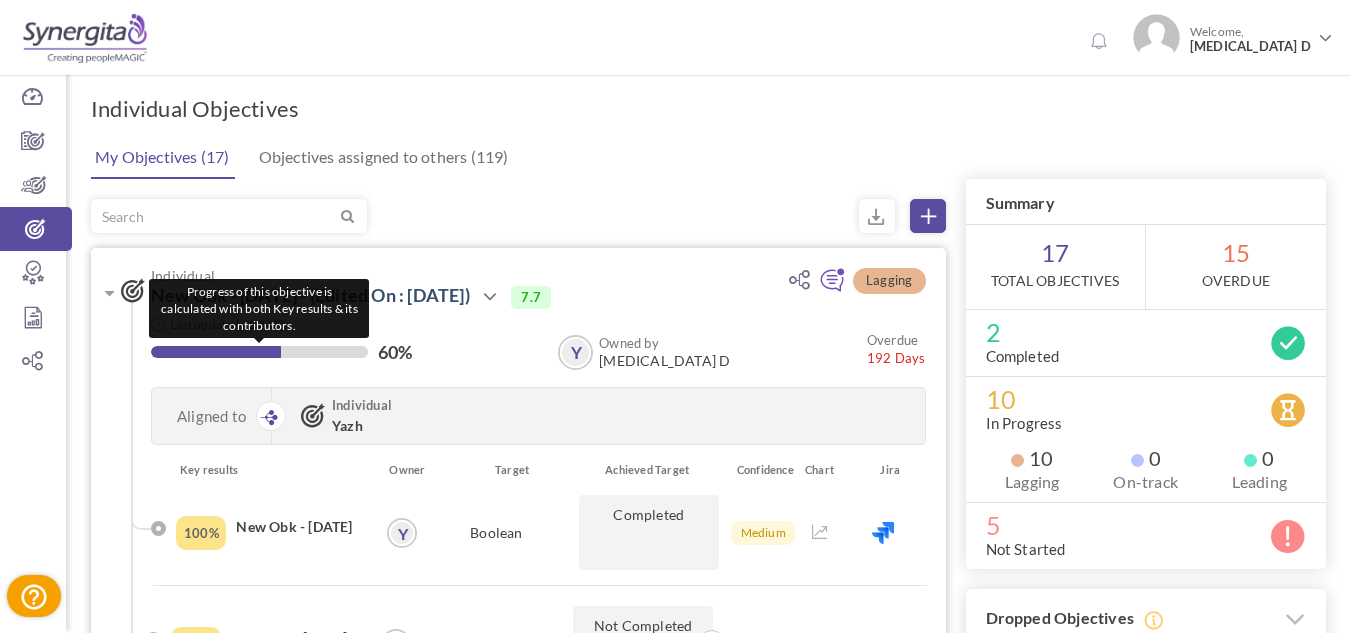 scroll, scrollTop: 0, scrollLeft: 0, axis: both 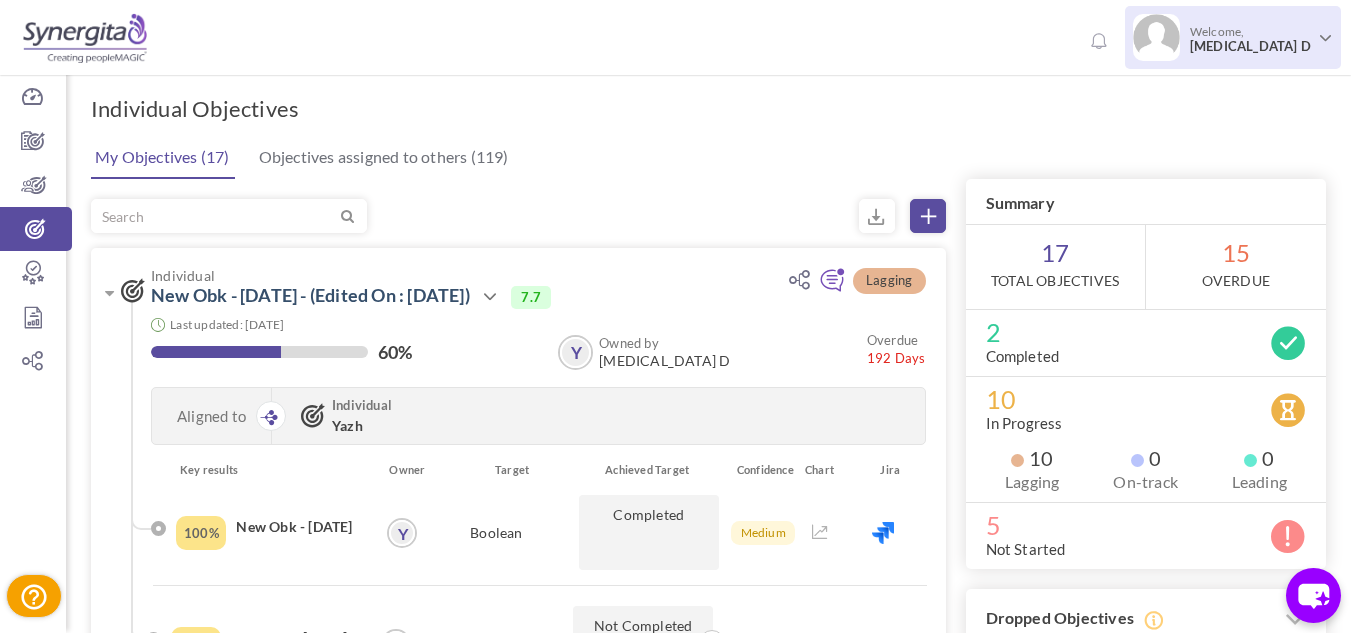 click at bounding box center (1156, 37) 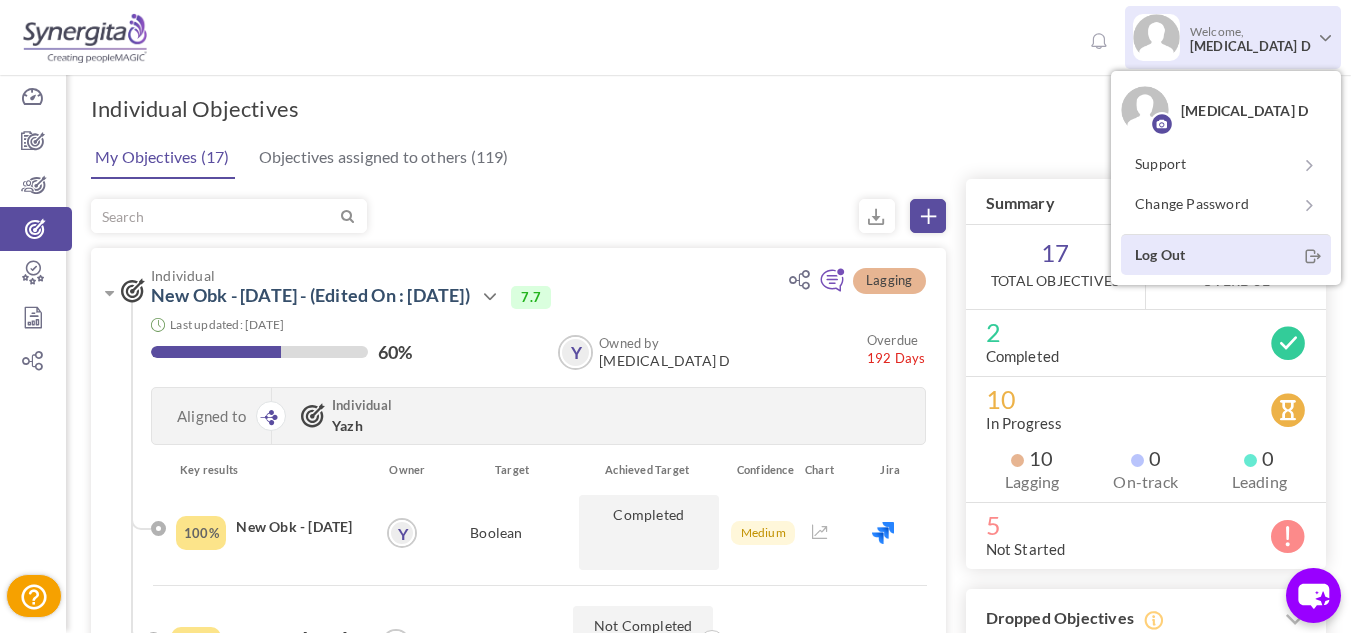 click on "Log Out" at bounding box center (1226, 254) 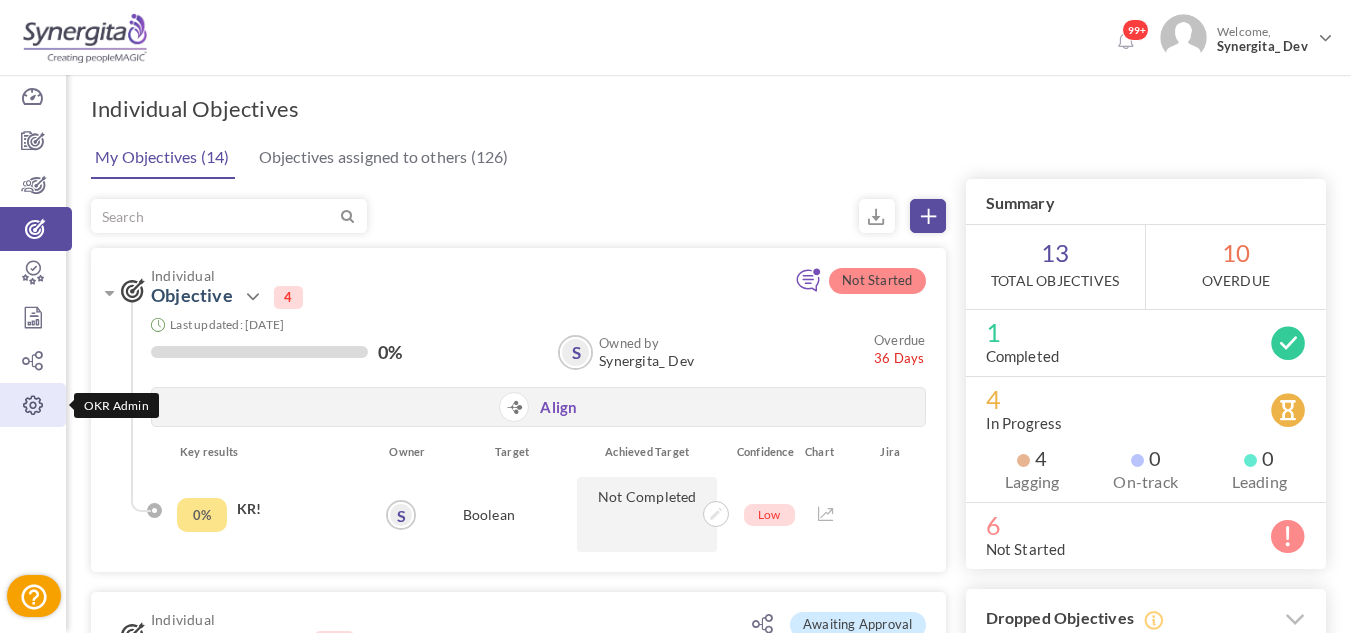 scroll, scrollTop: 0, scrollLeft: 0, axis: both 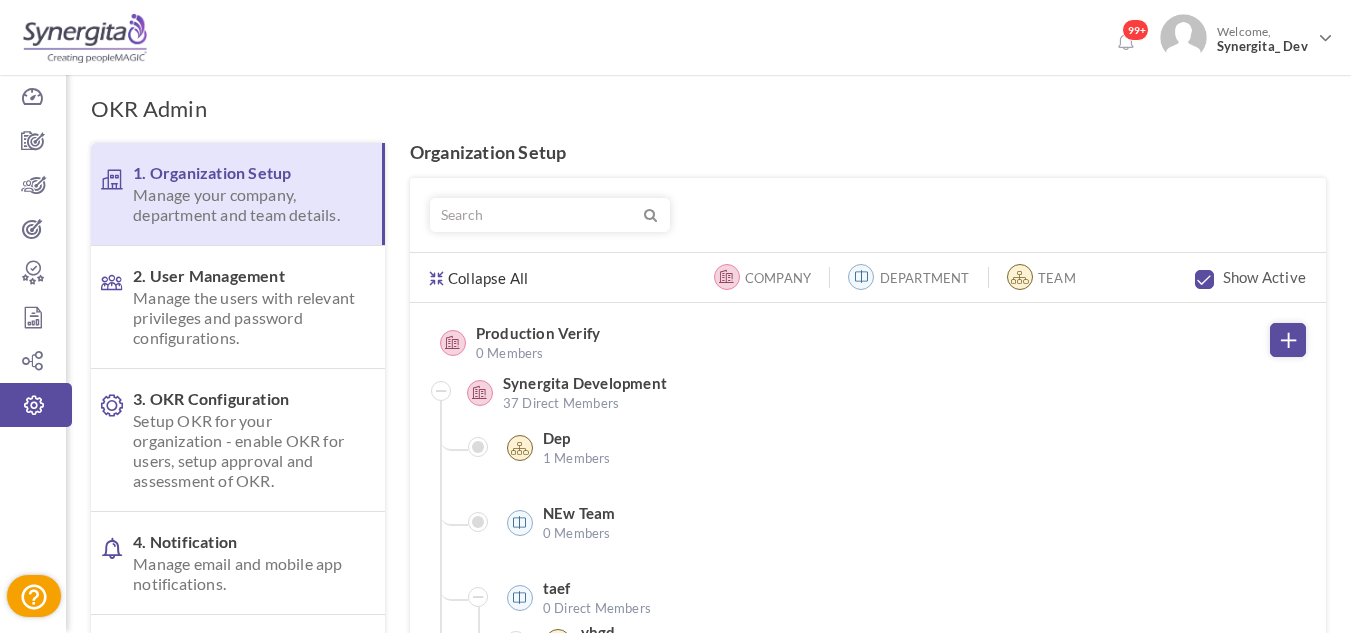 click on "Manage the users with relevant privileges and password configurations." at bounding box center (246, 318) 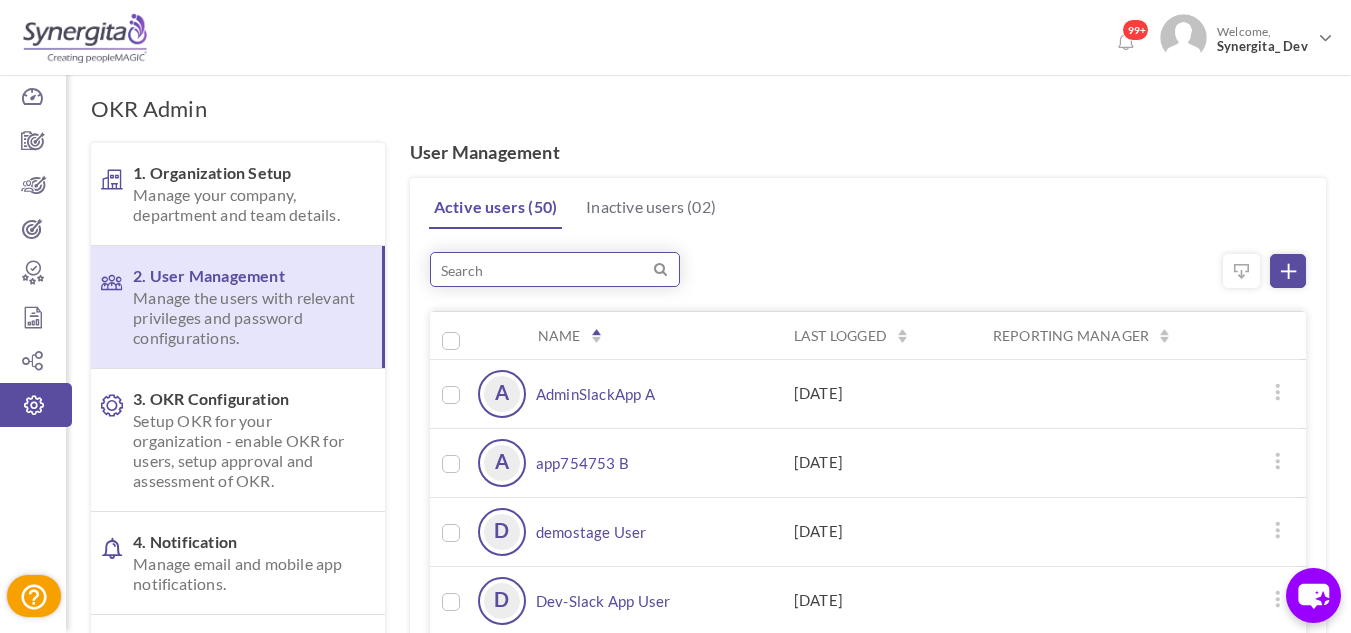 click at bounding box center (555, 269) 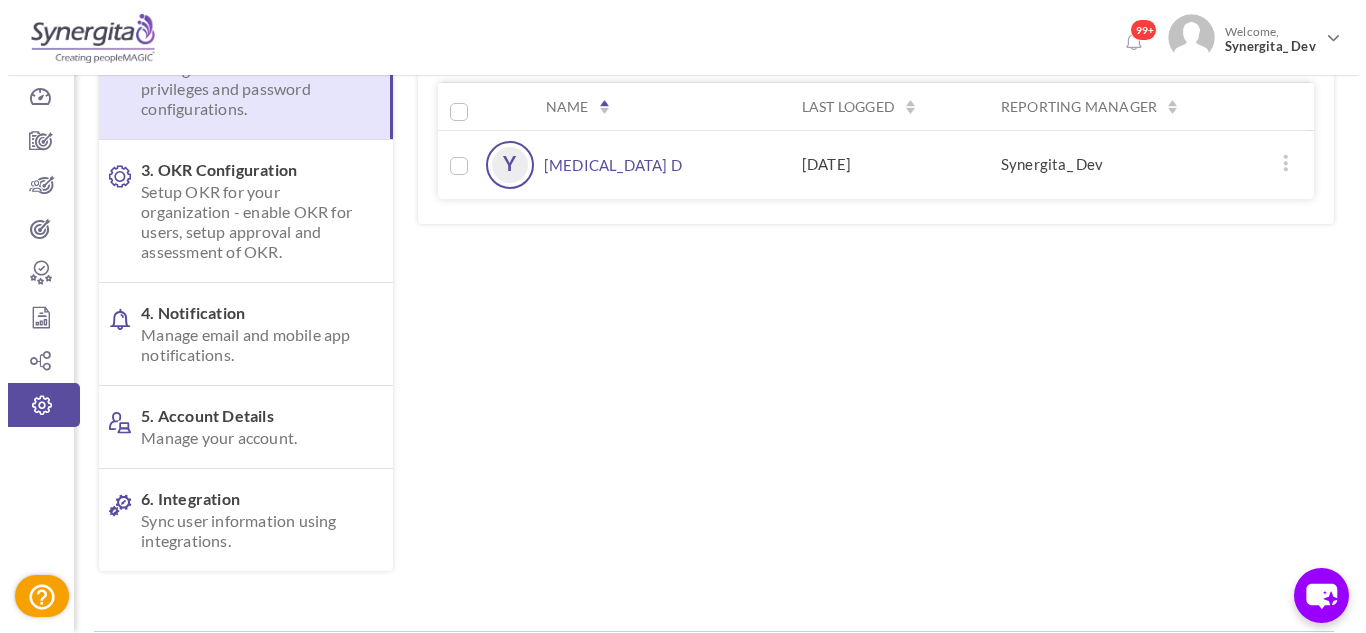 scroll, scrollTop: 0, scrollLeft: 0, axis: both 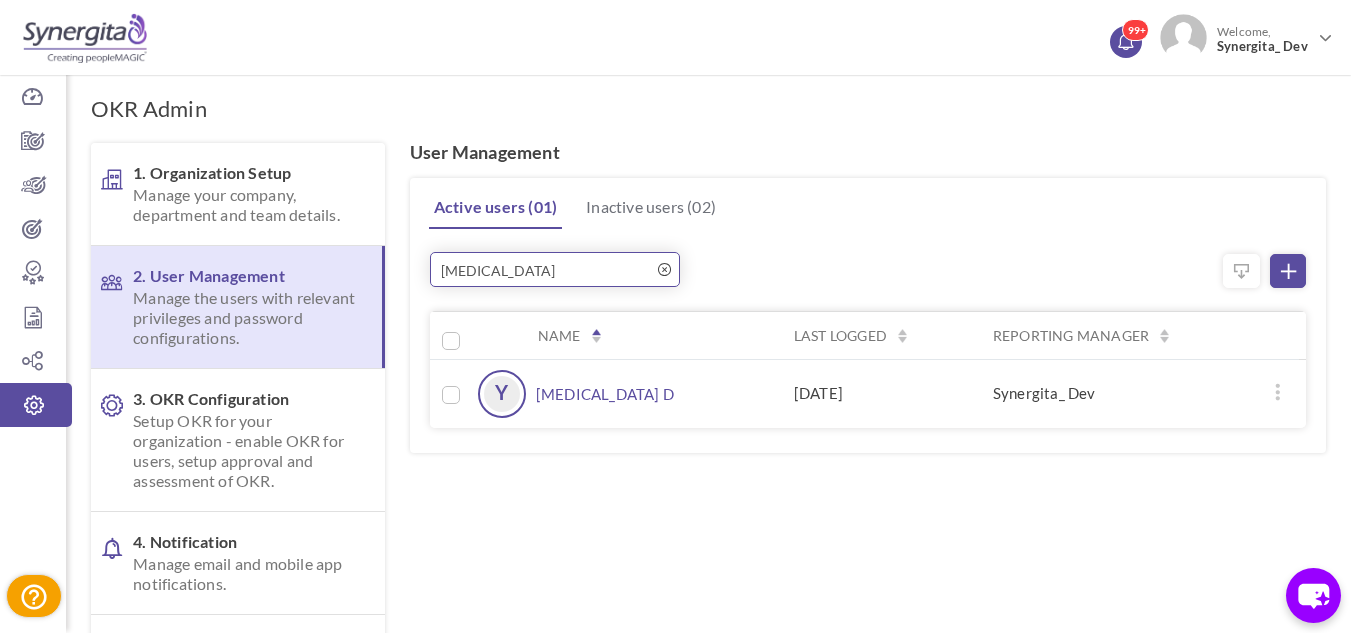 type on "yaz" 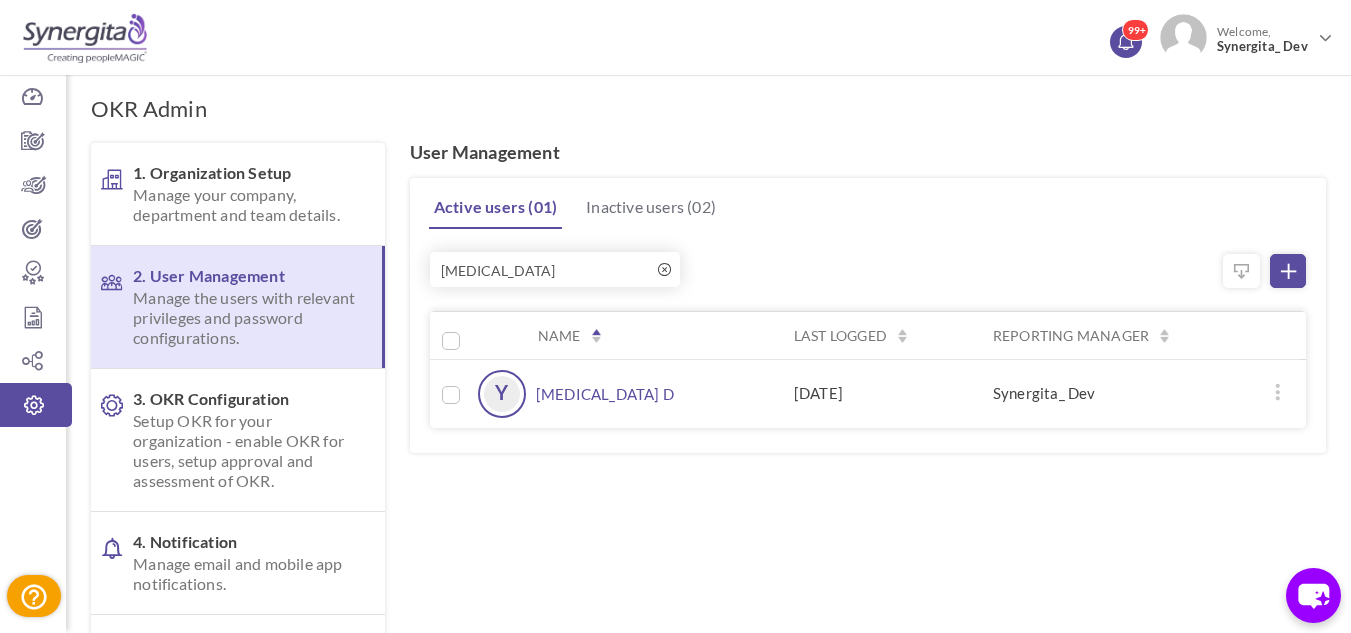 click on "99+" at bounding box center [1135, 30] 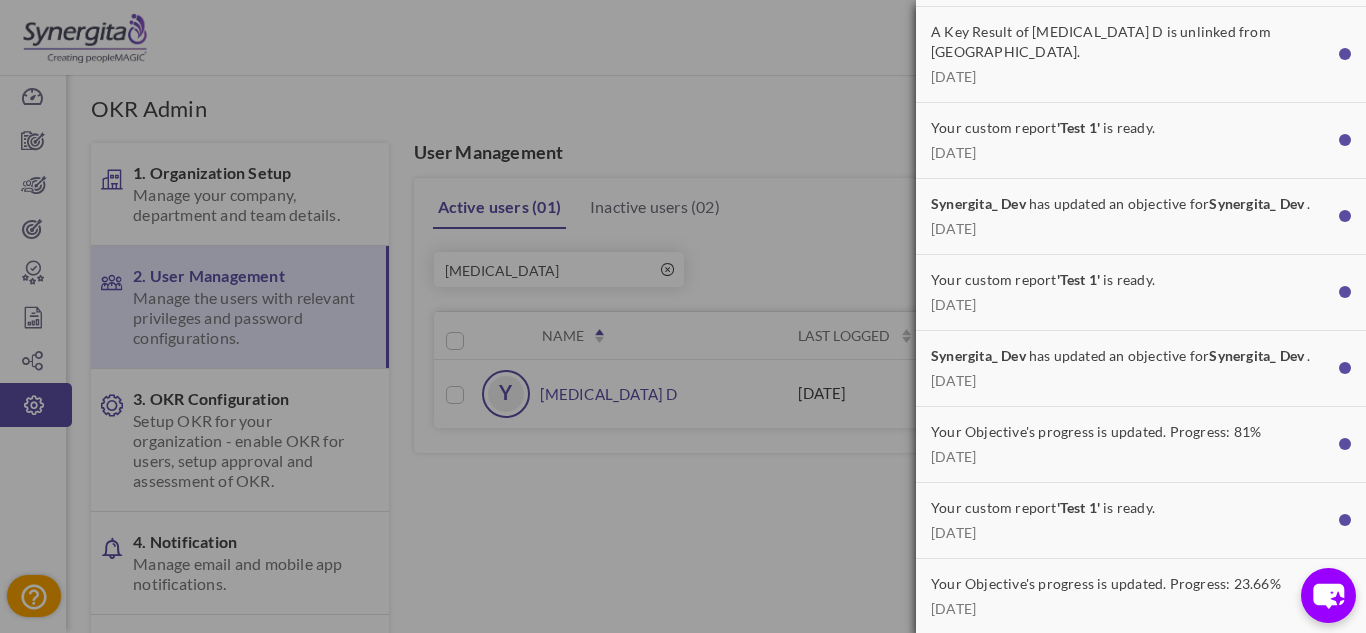scroll, scrollTop: 0, scrollLeft: 0, axis: both 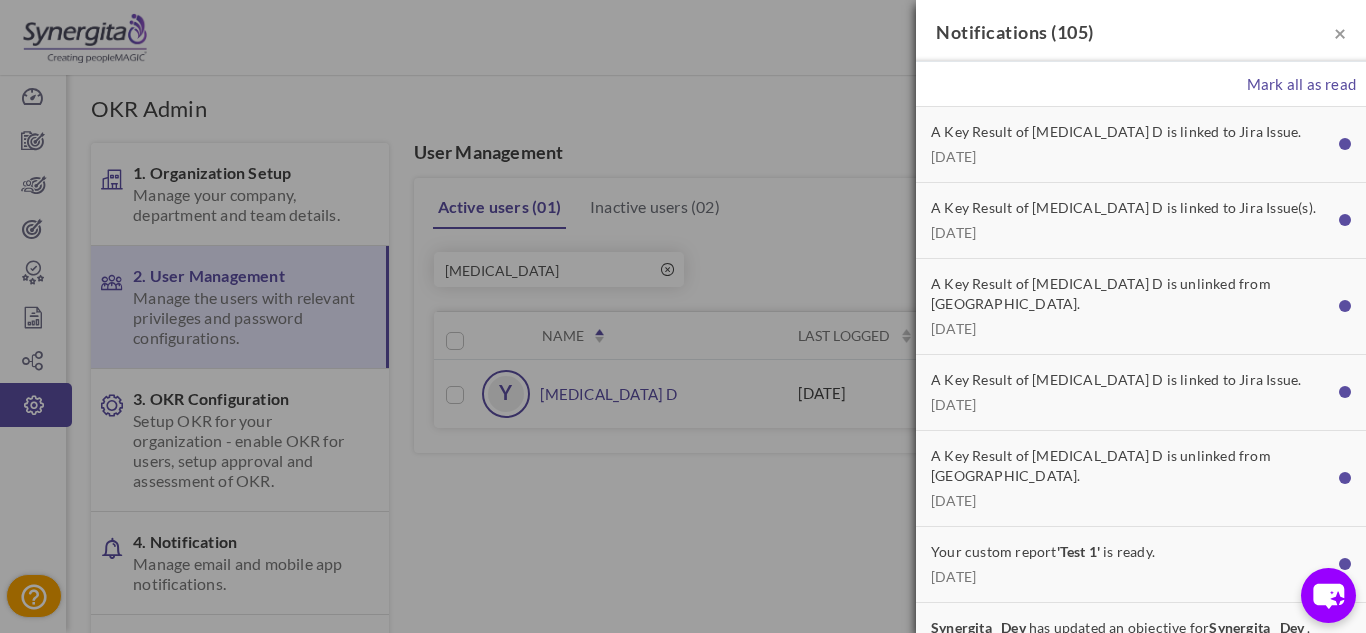 click on "A Key Result of Yaz D is linked to Jira Issue.
Today" at bounding box center (1130, 144) 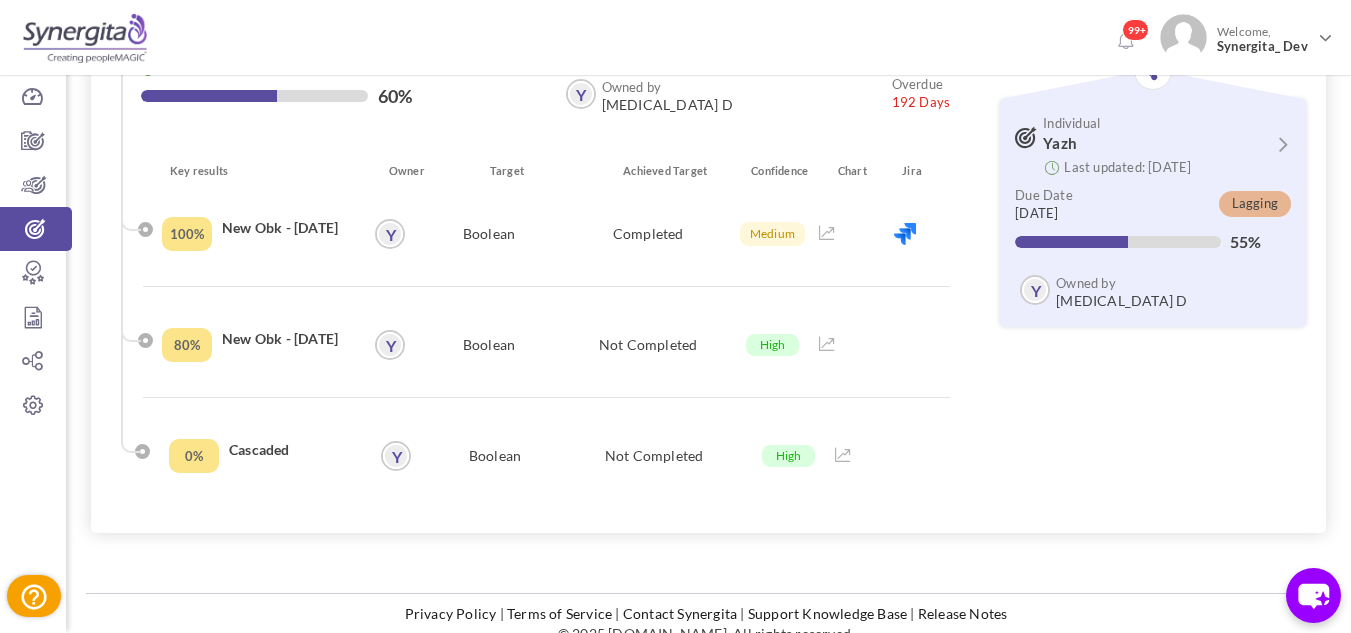 scroll, scrollTop: 0, scrollLeft: 0, axis: both 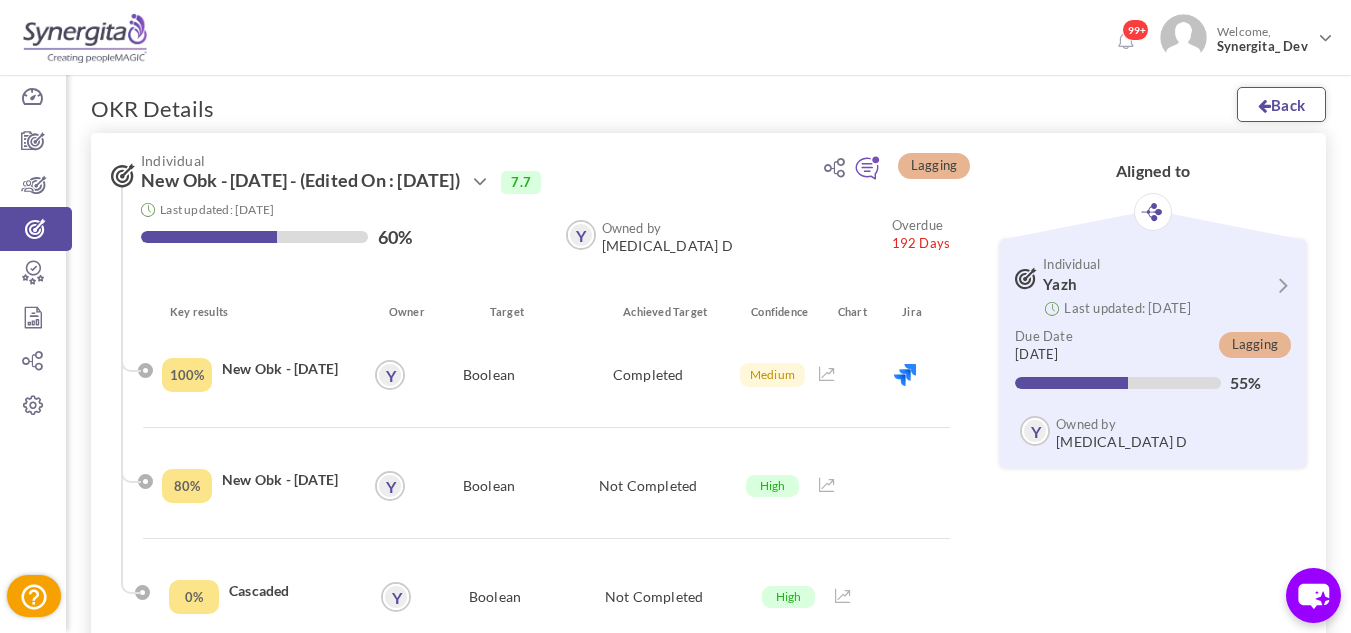 click on "Back" at bounding box center [1281, 104] 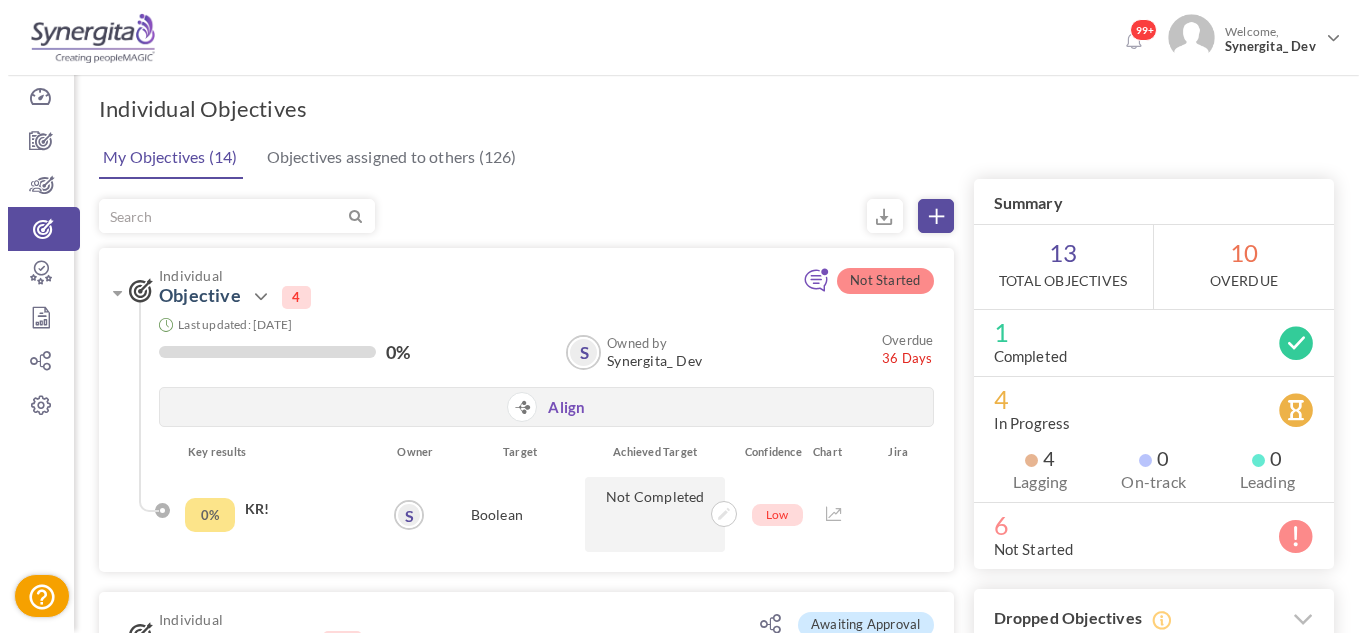 scroll, scrollTop: 0, scrollLeft: 0, axis: both 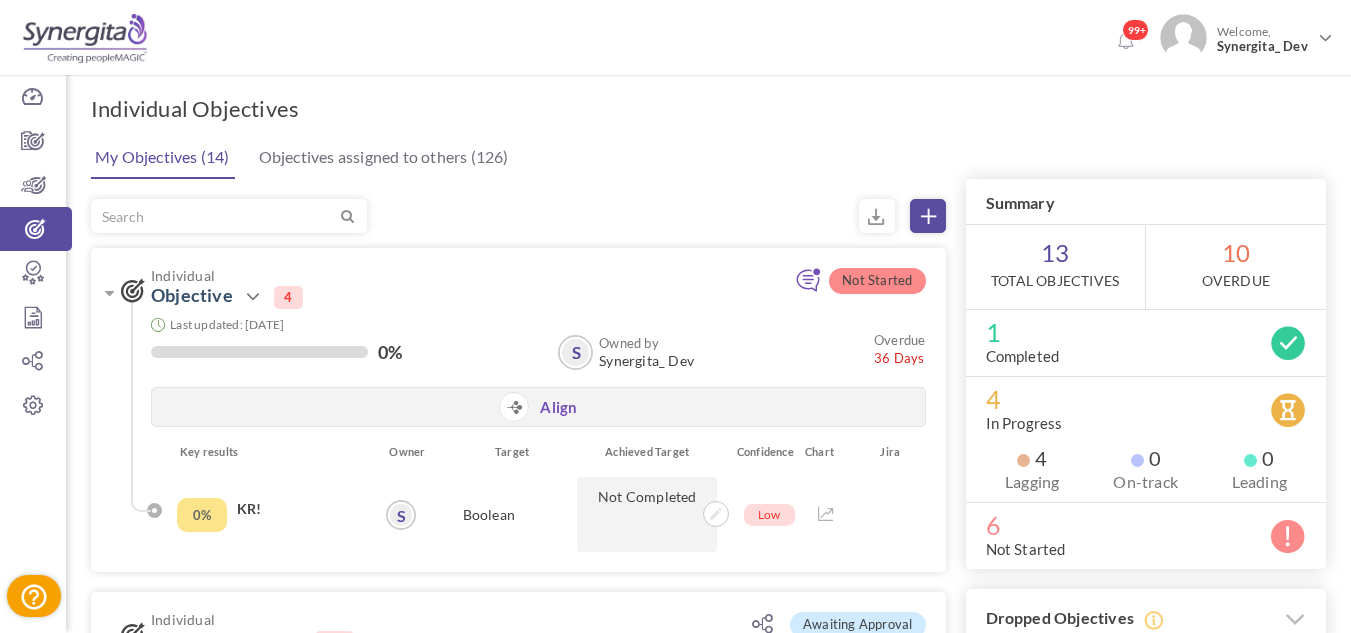 click at bounding box center [1125, 39] 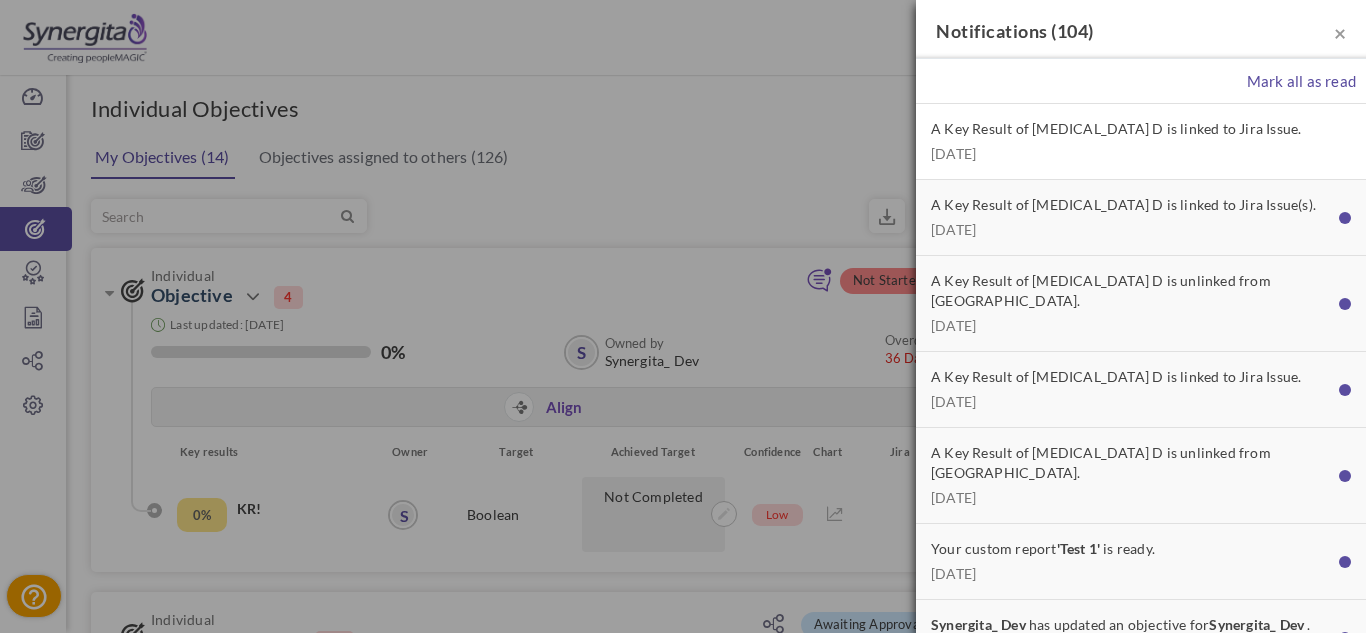 click on "A Key Result of Yaz D is unlinked from Jira.
Today" at bounding box center (1141, 303) 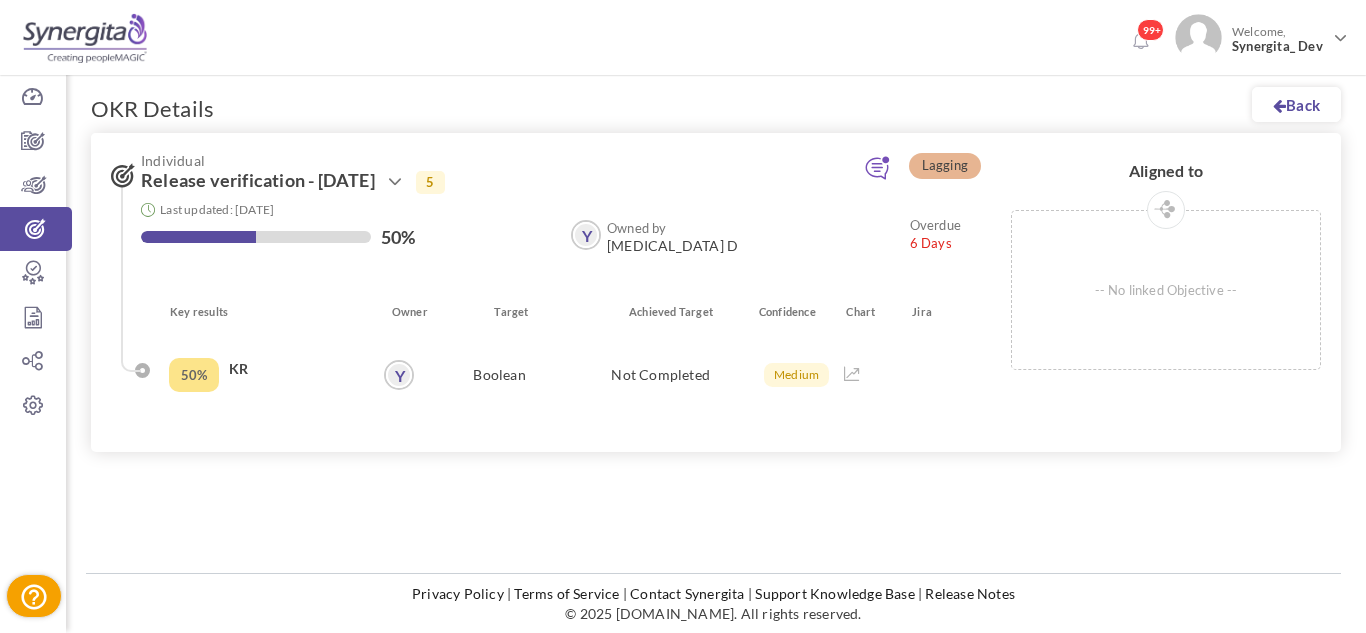 scroll, scrollTop: 0, scrollLeft: 0, axis: both 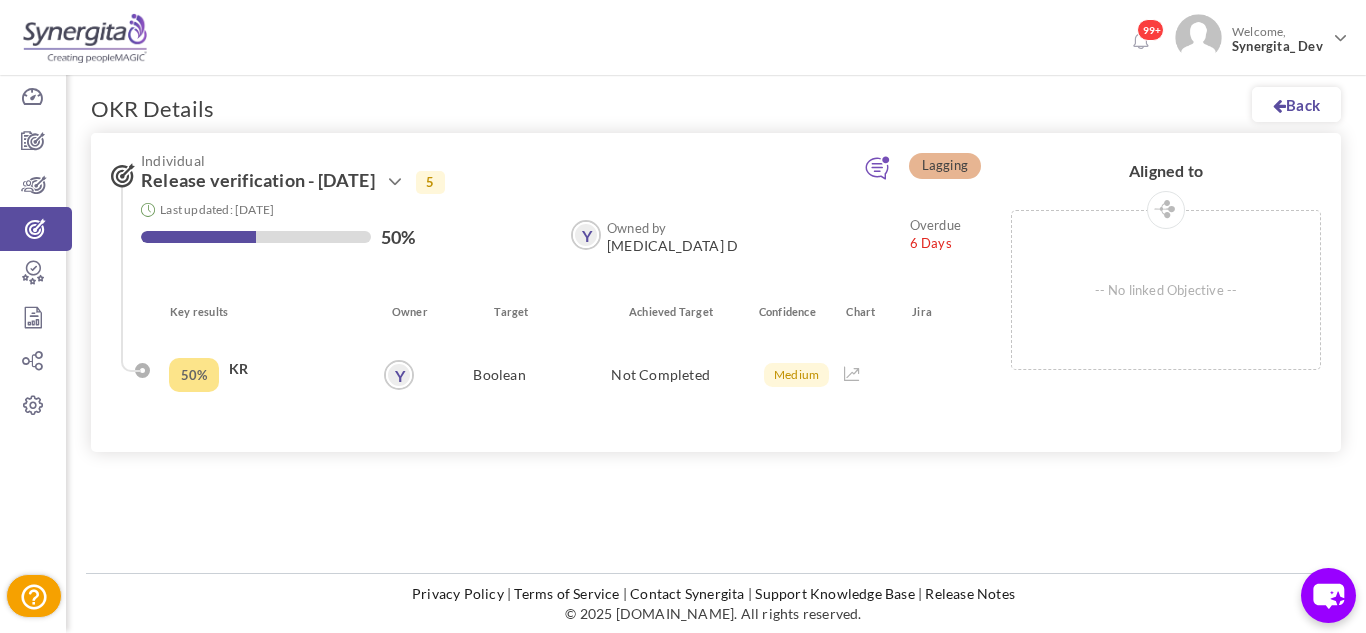 drag, startPoint x: 1124, startPoint y: 37, endPoint x: 1161, endPoint y: 52, distance: 39.92493 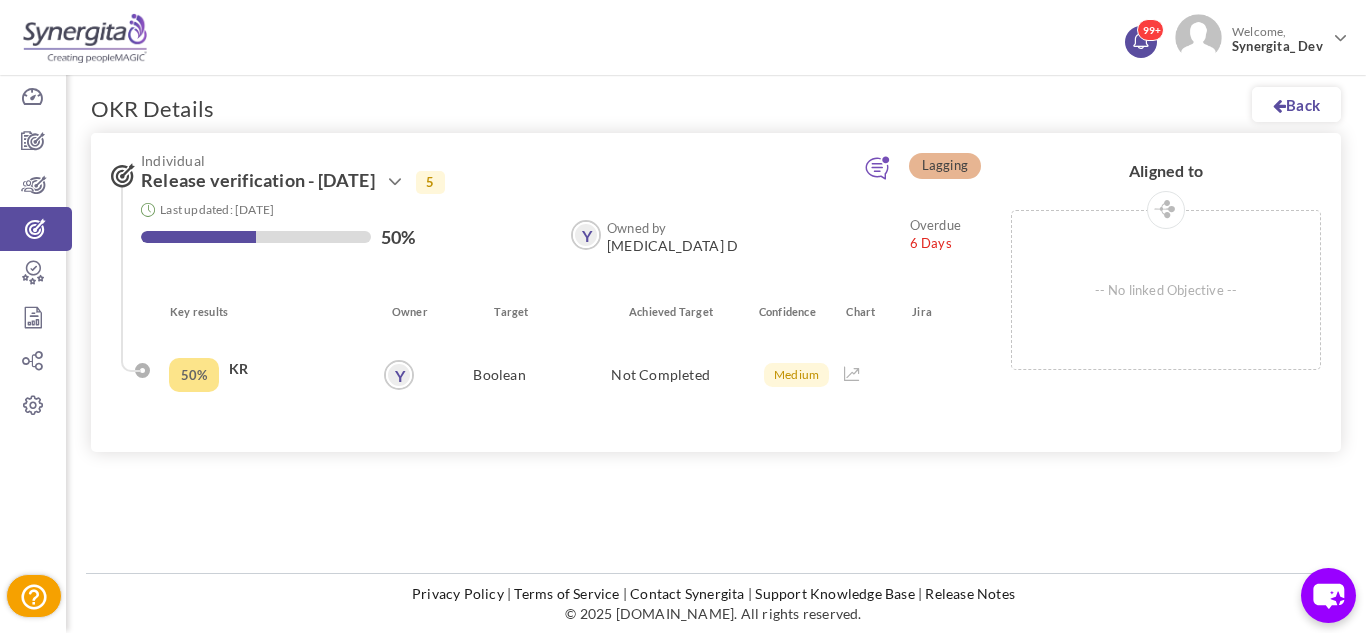 click at bounding box center (1140, 39) 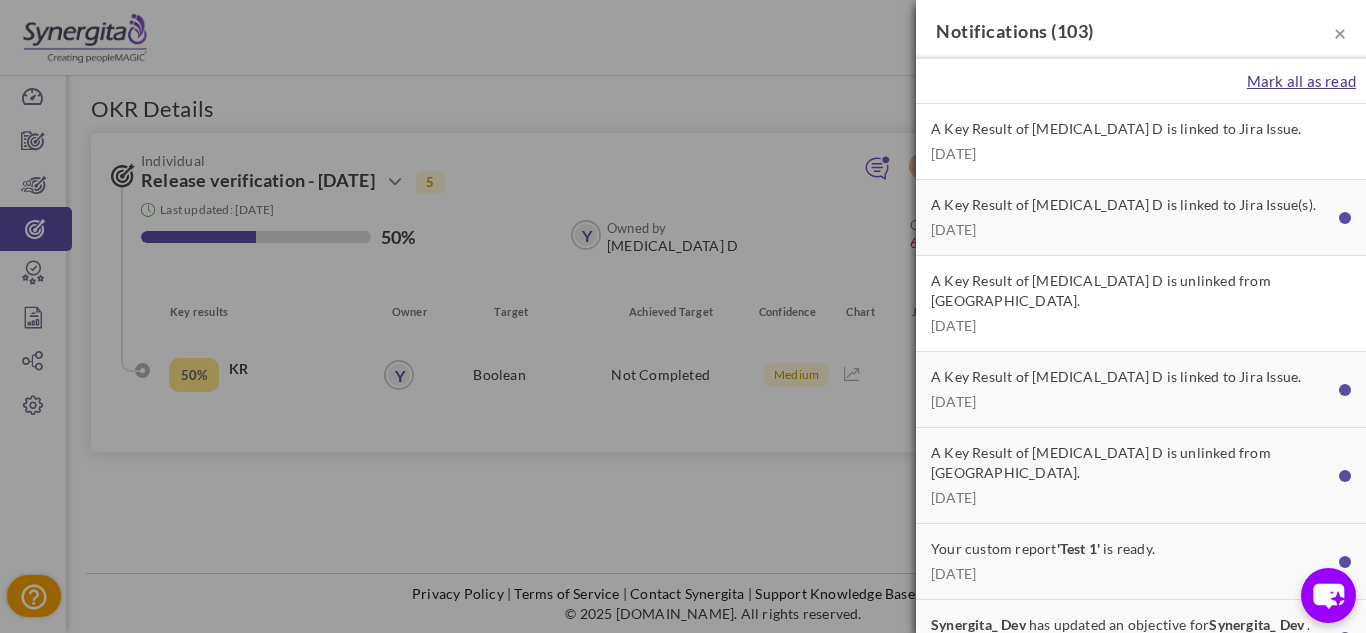 click on "Mark all as read" at bounding box center [1301, 81] 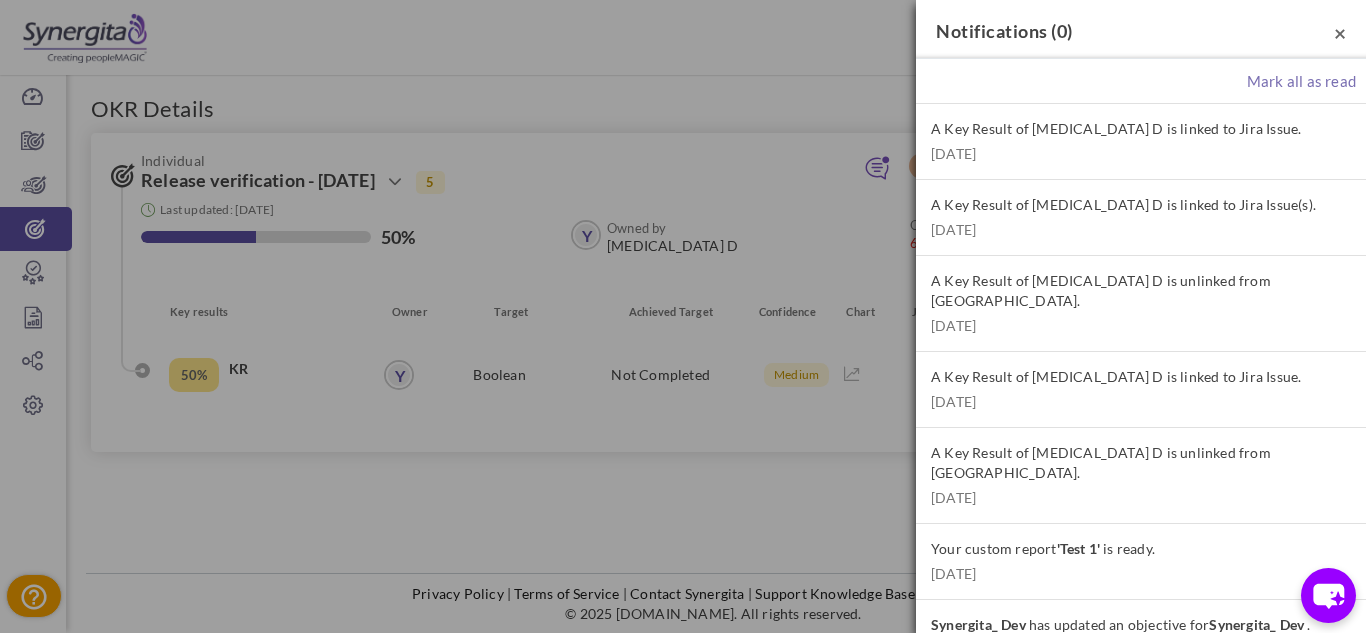 click on "×" at bounding box center [1340, 32] 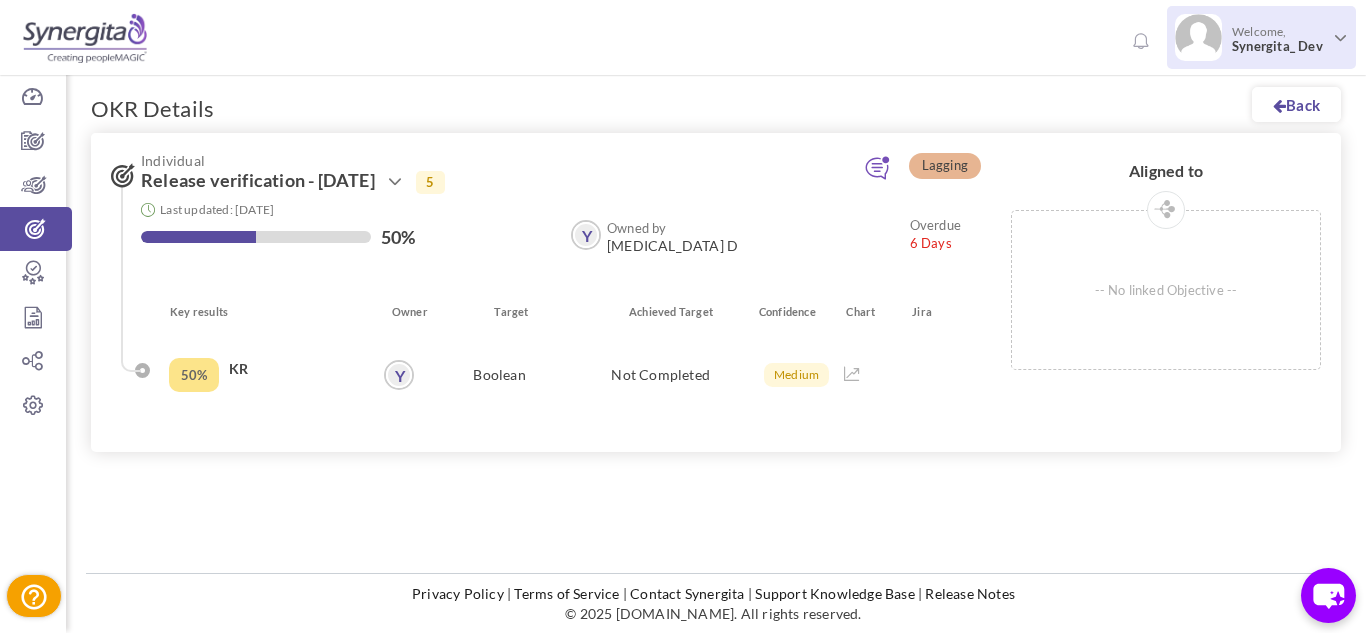 click on "Welcome,
Synergita_ Dev" at bounding box center (1276, 39) 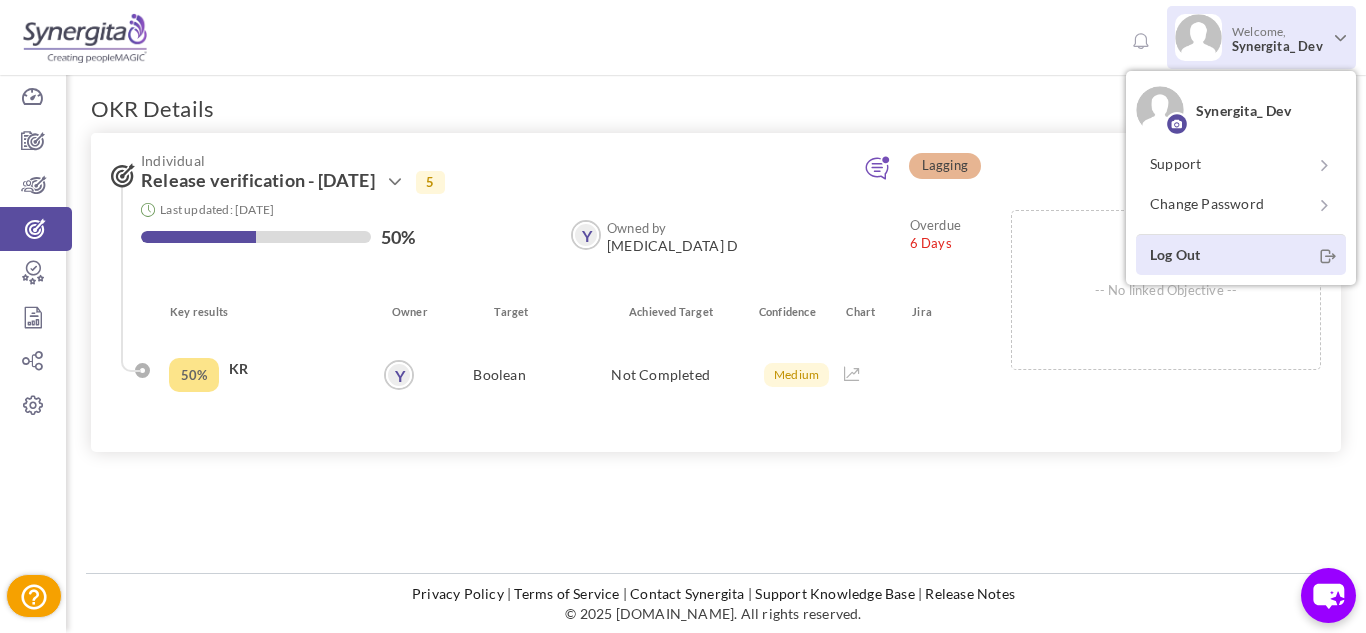 click on "Log Out" at bounding box center (1241, 254) 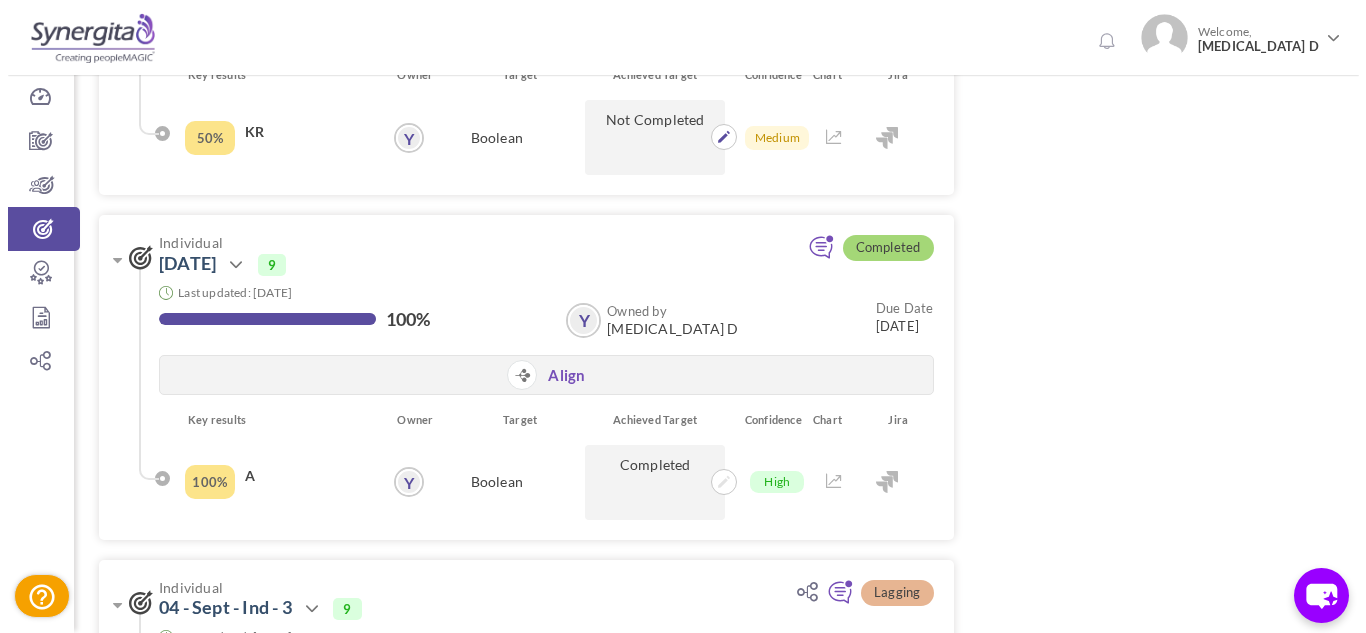 scroll, scrollTop: 1754, scrollLeft: 0, axis: vertical 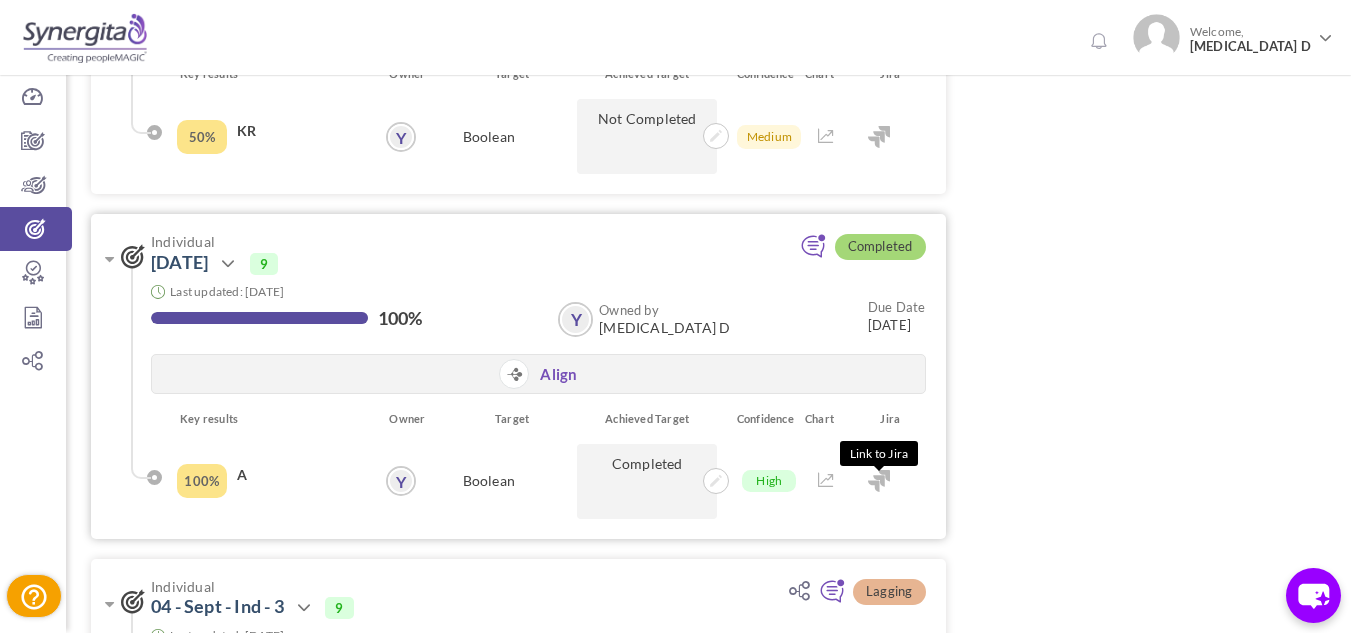 click at bounding box center [879, 481] 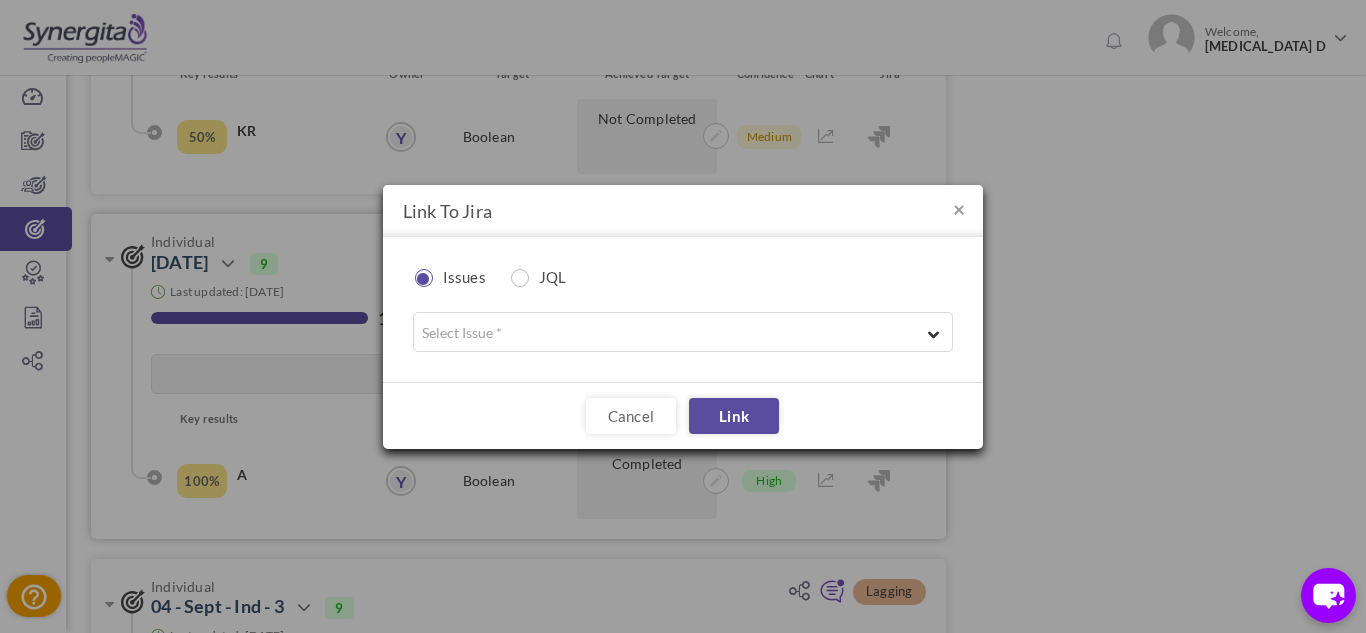 click on "Select Issue *" at bounding box center [683, 332] 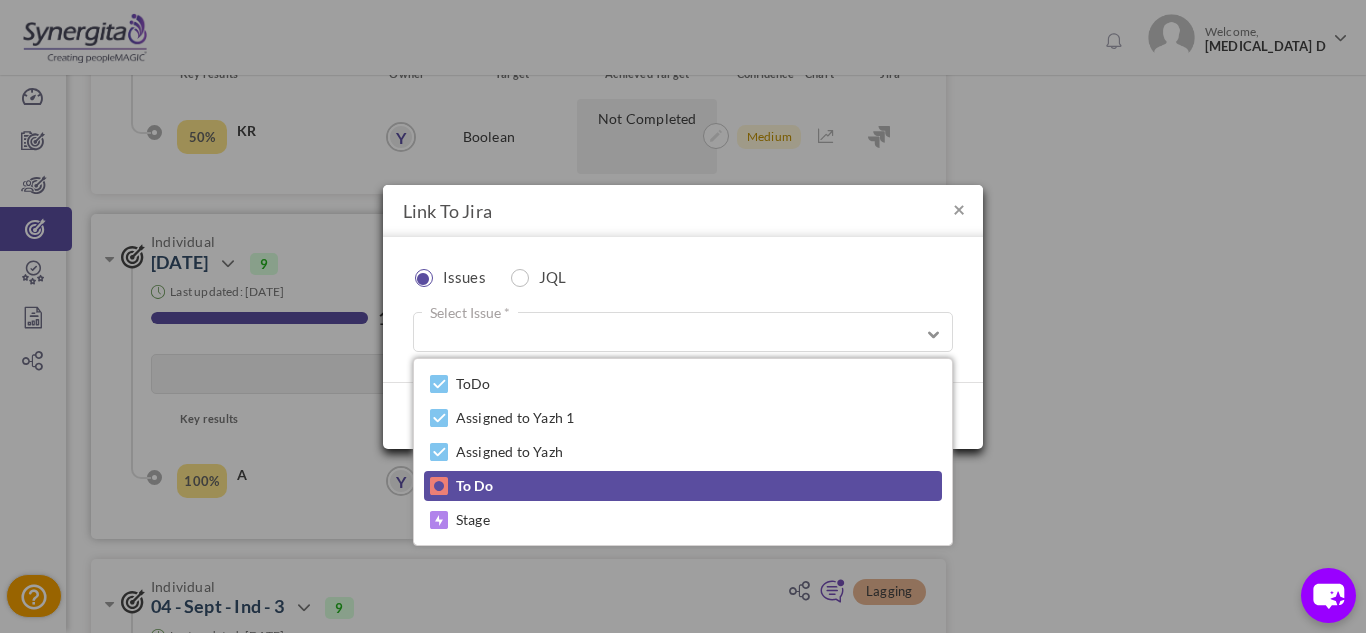 scroll, scrollTop: 170, scrollLeft: 0, axis: vertical 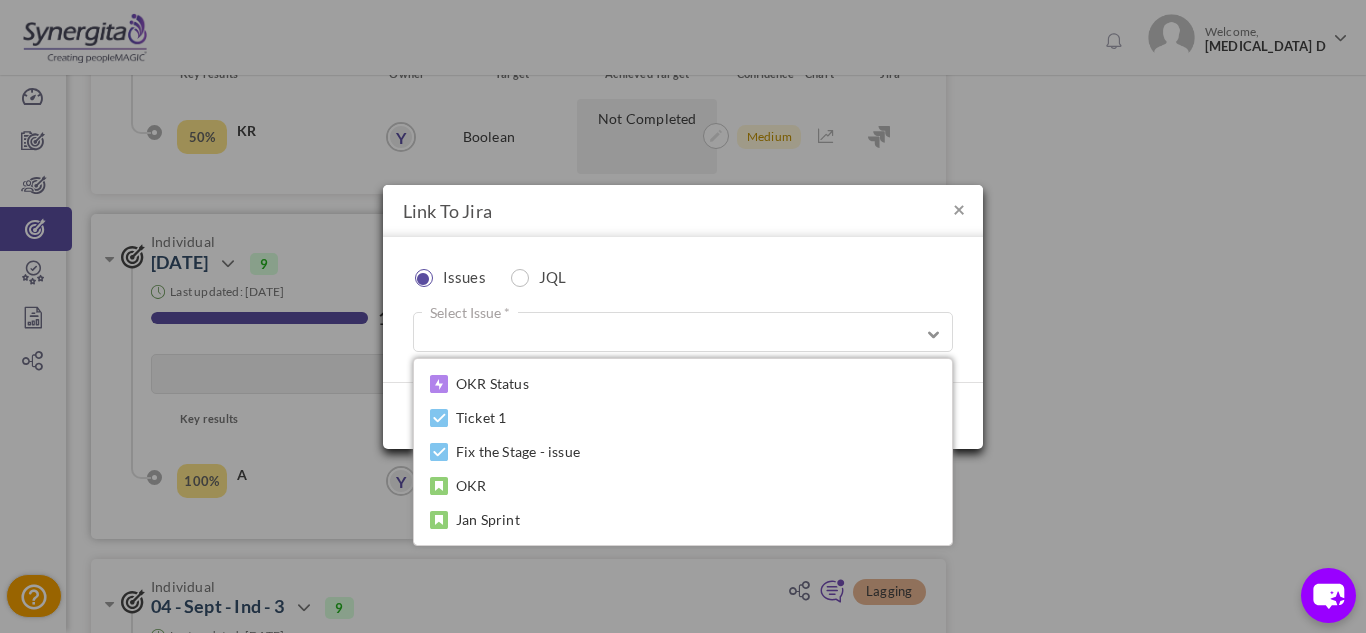 click on "OKR" at bounding box center [683, 486] 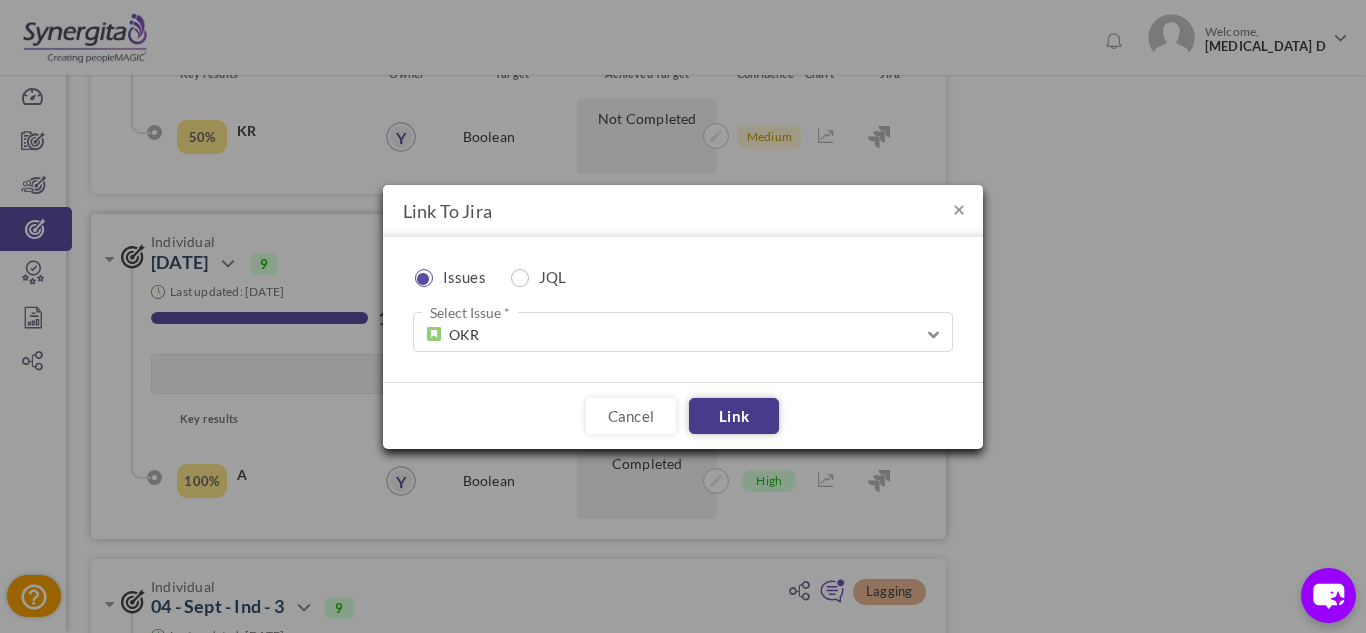 click on "Link" at bounding box center [734, 416] 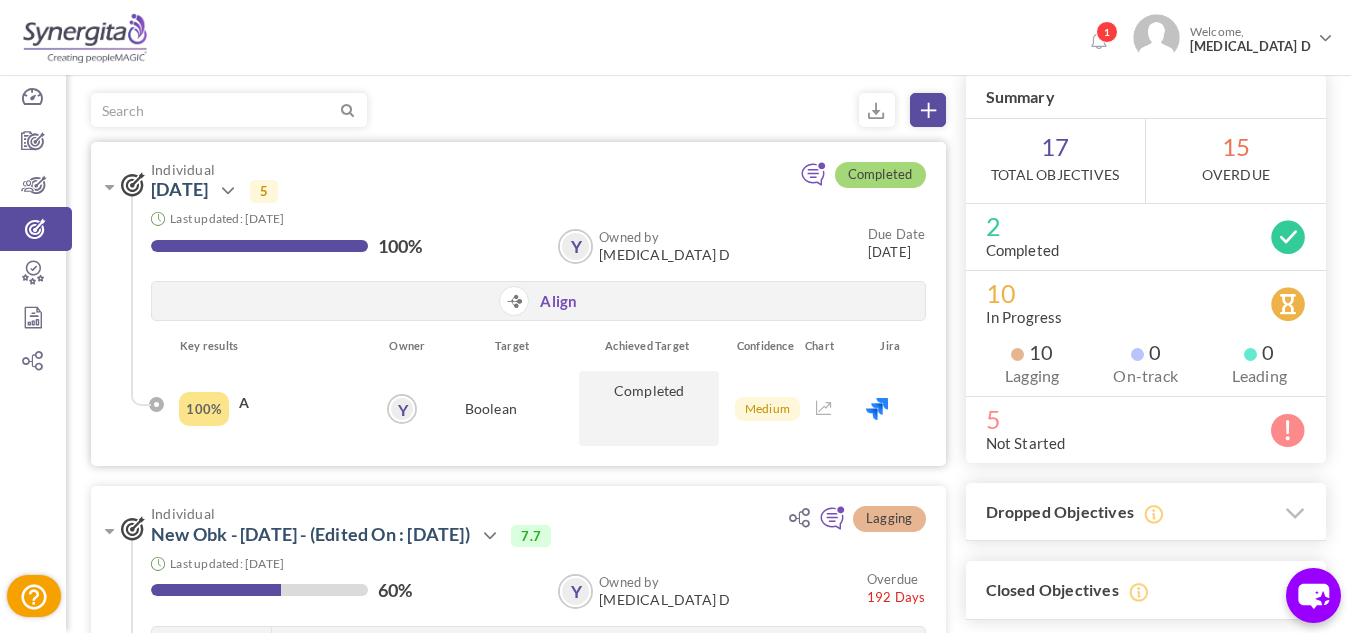 scroll, scrollTop: 110, scrollLeft: 0, axis: vertical 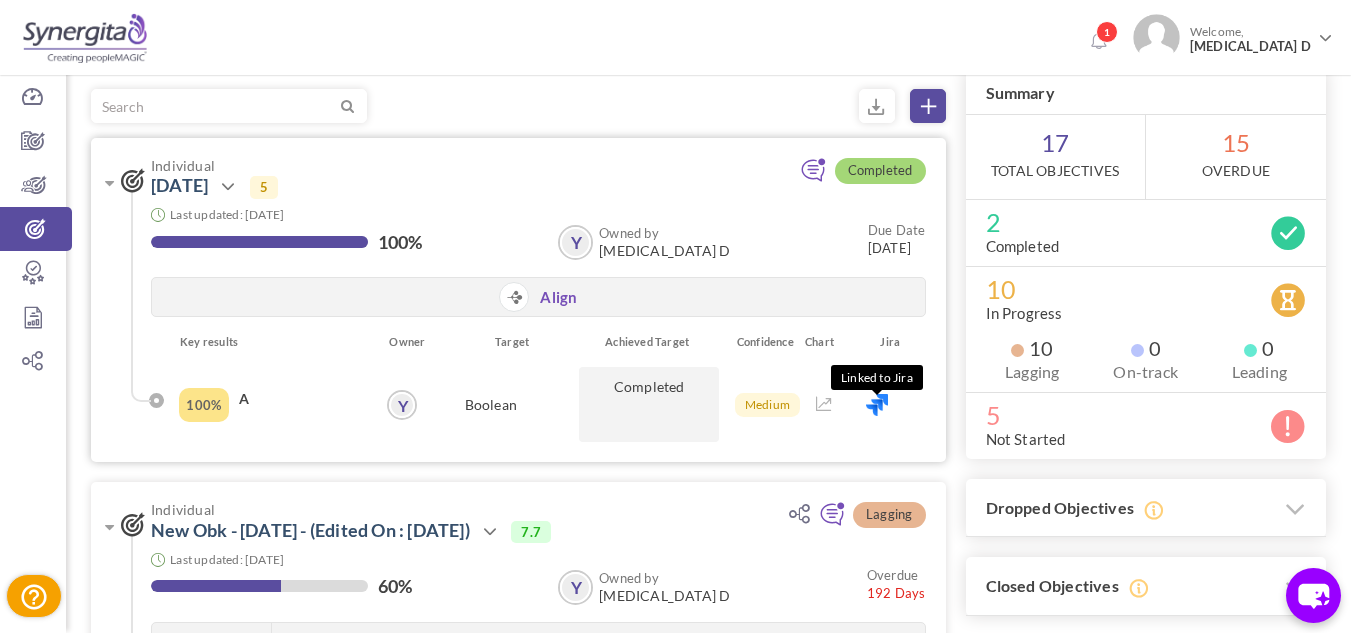 click at bounding box center [877, 405] 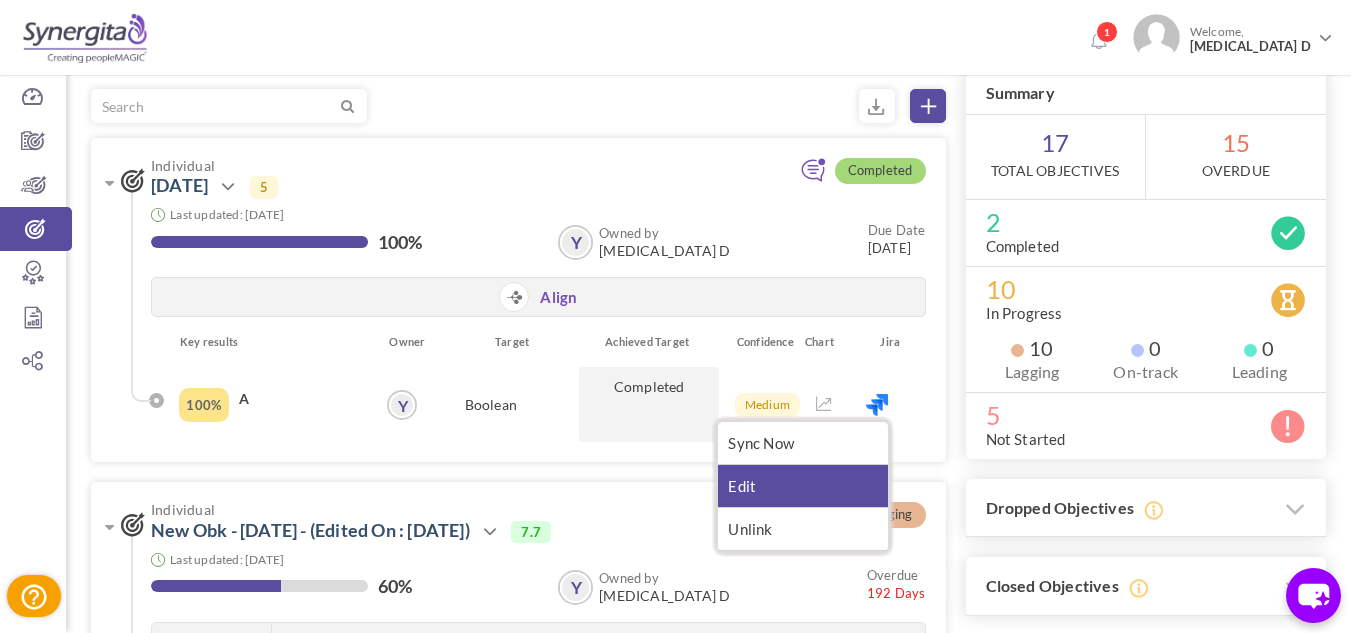 click on "Edit" at bounding box center (803, 486) 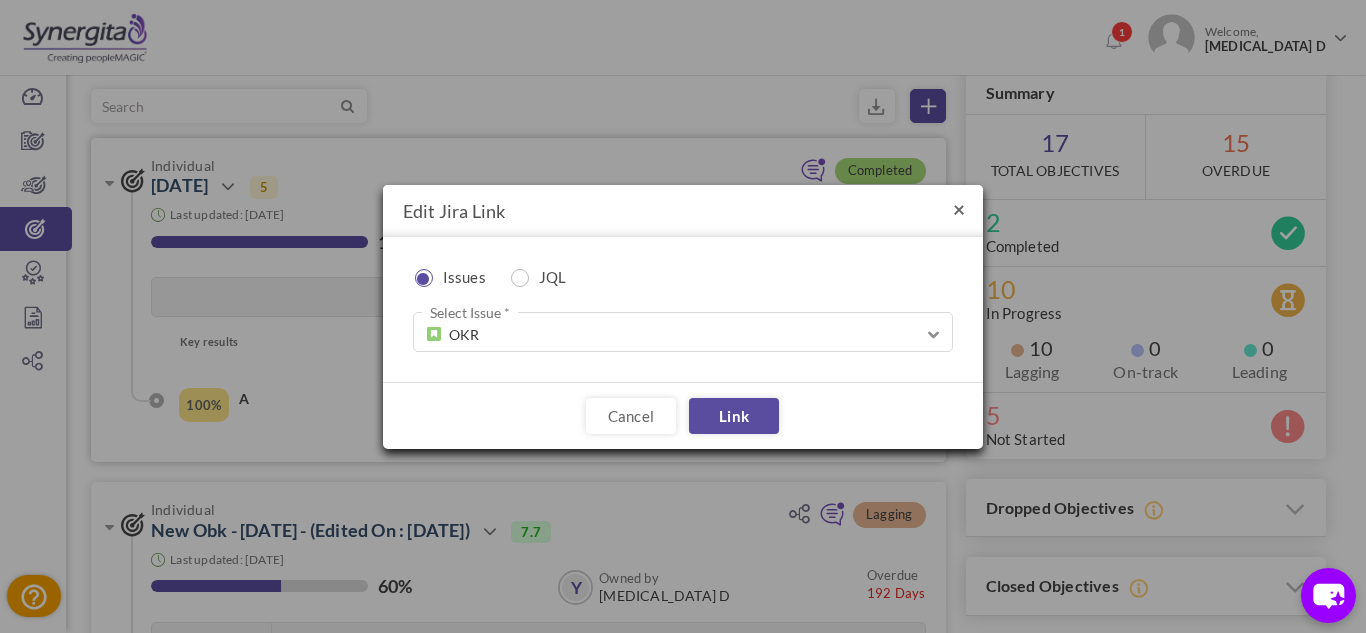 click on "×" at bounding box center (959, 208) 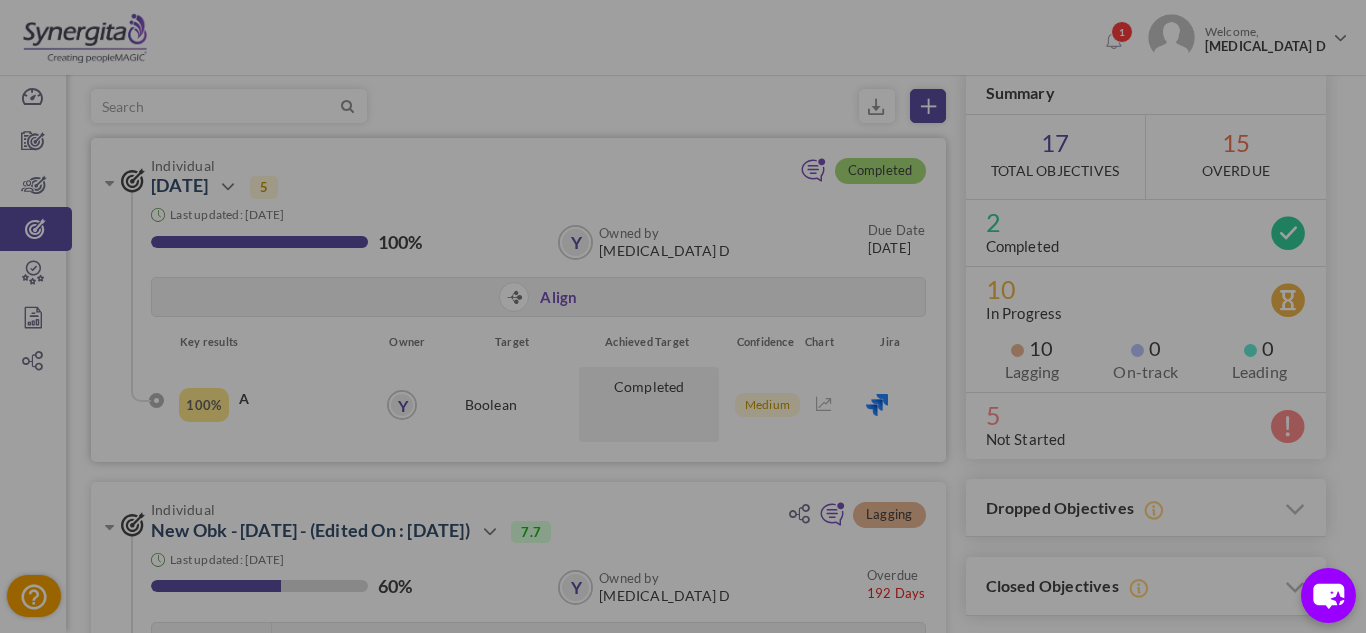 type 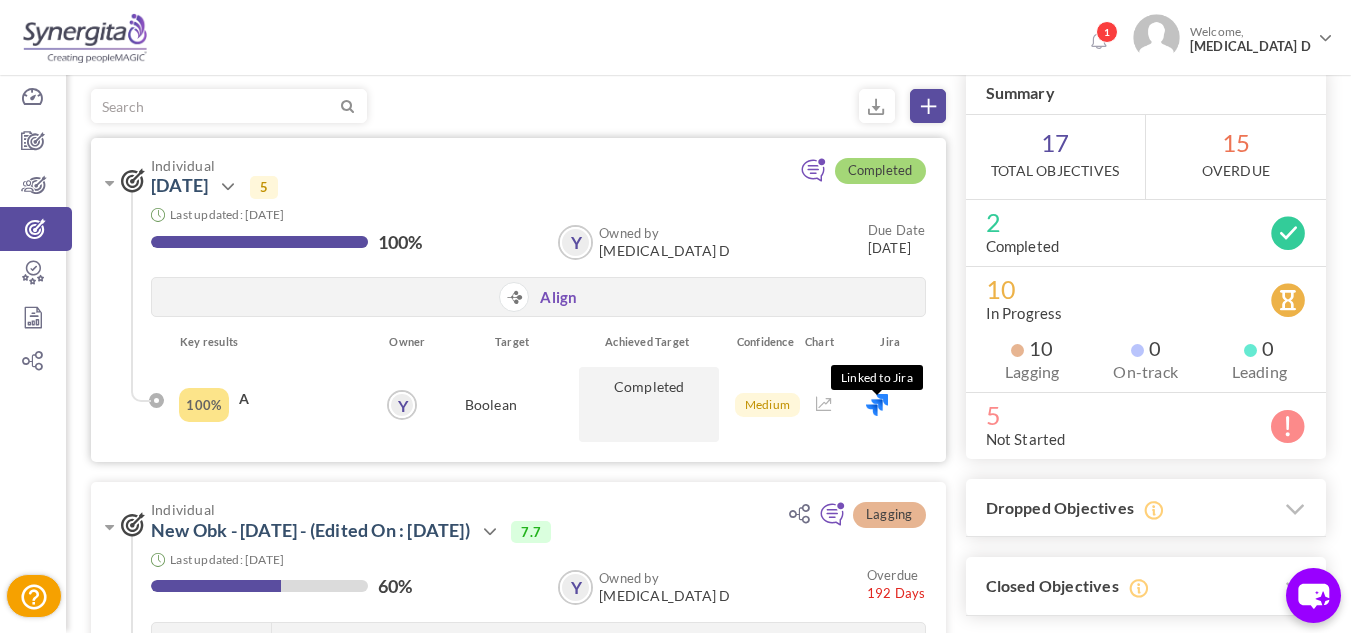 click at bounding box center [877, 405] 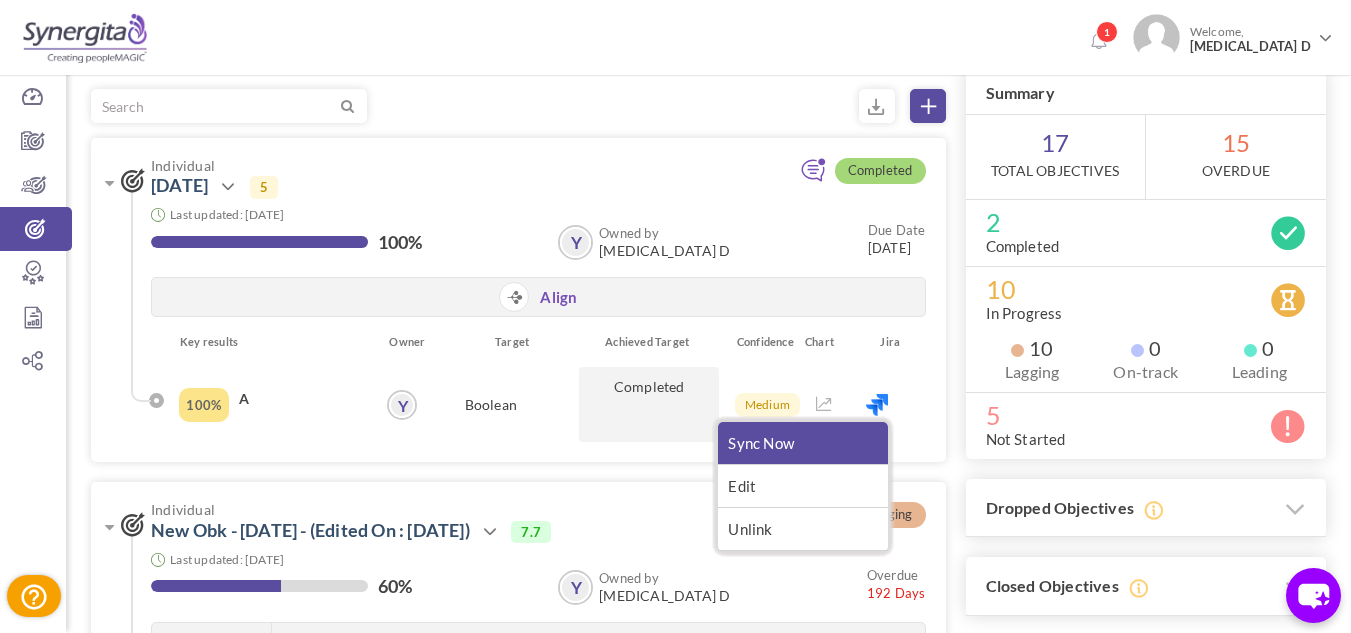 click on "Sync Now" at bounding box center [803, 443] 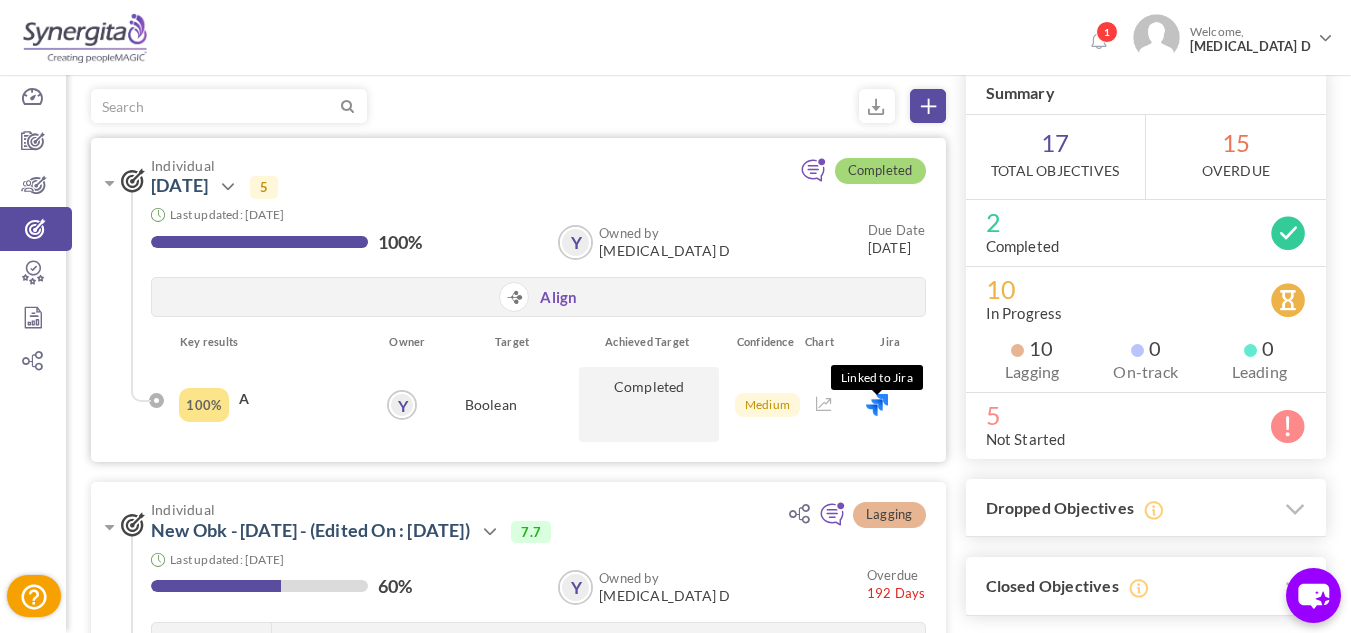 click at bounding box center [877, 405] 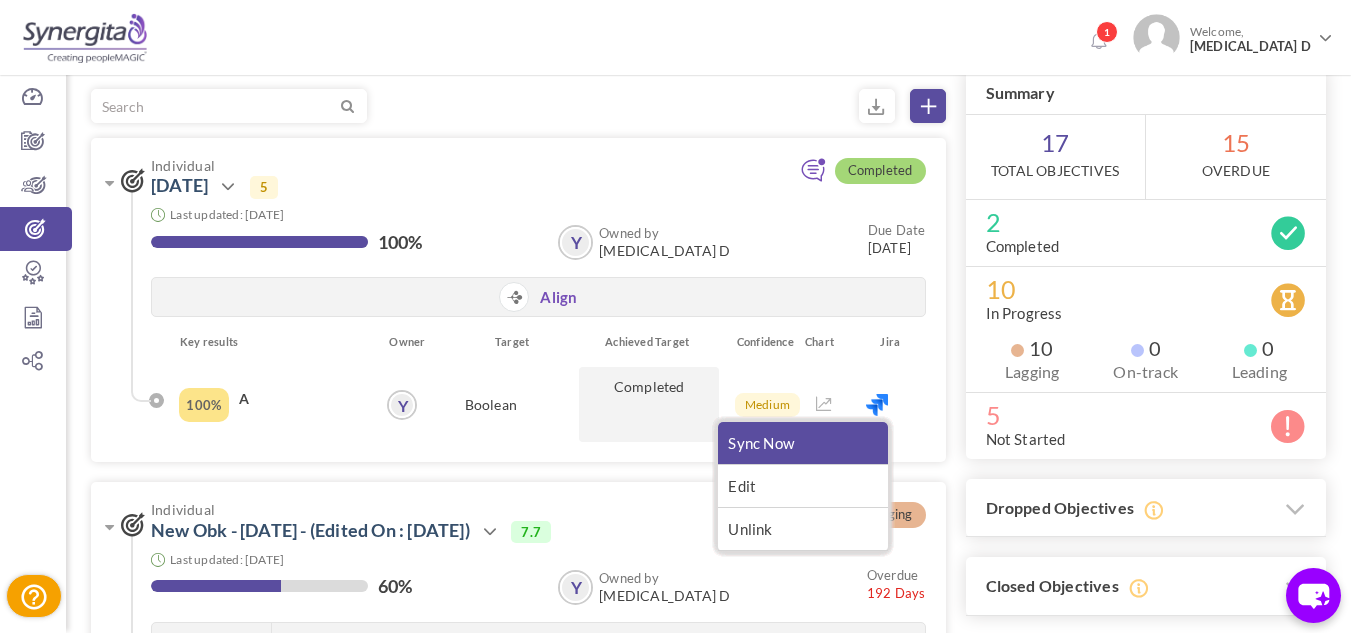 click on "Sync Now" at bounding box center (803, 443) 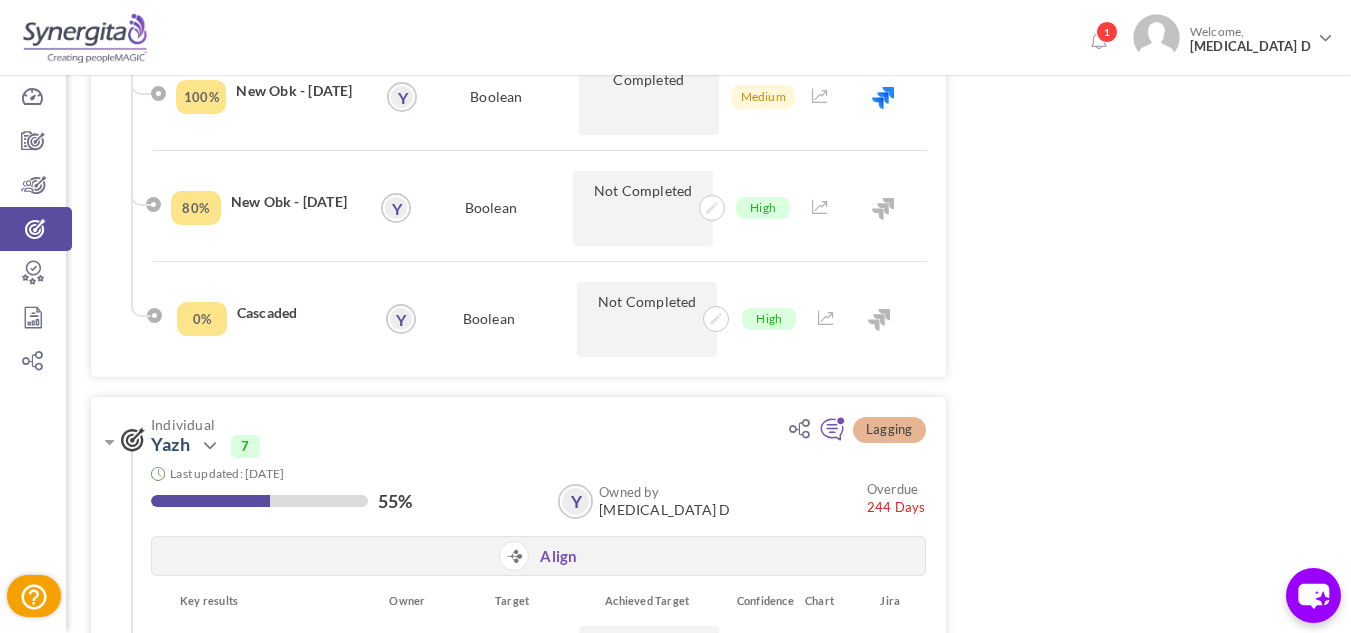 scroll, scrollTop: 781, scrollLeft: 0, axis: vertical 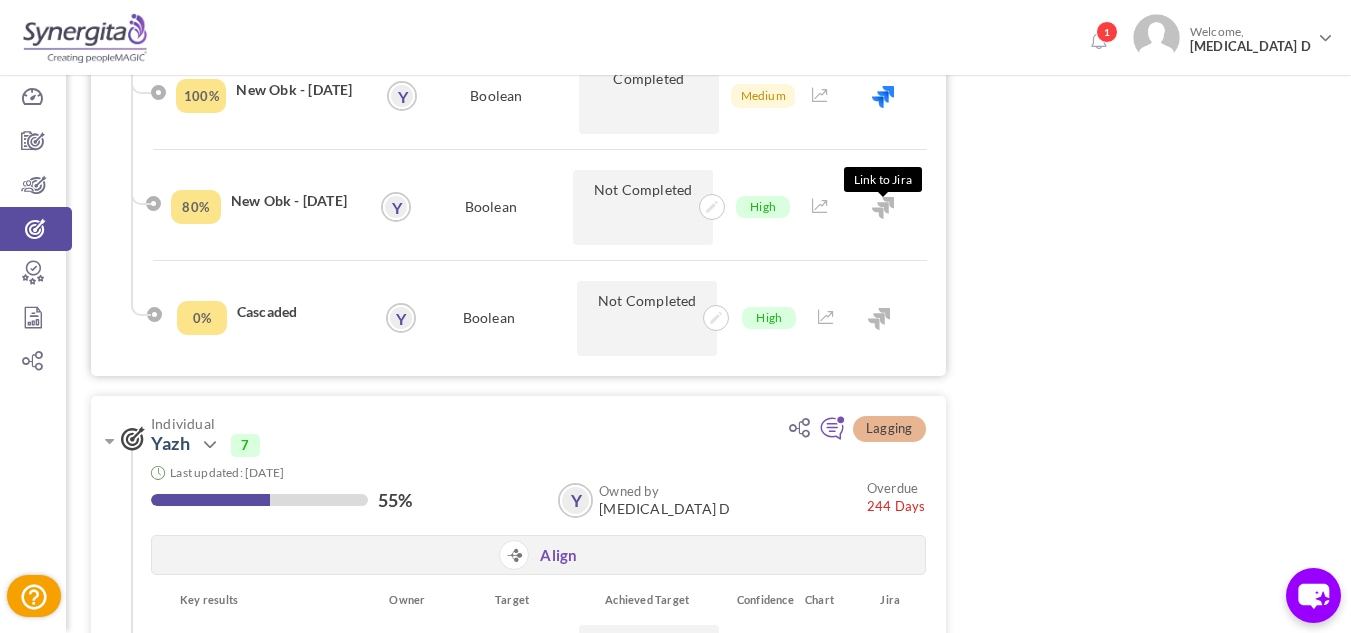 click at bounding box center [883, 208] 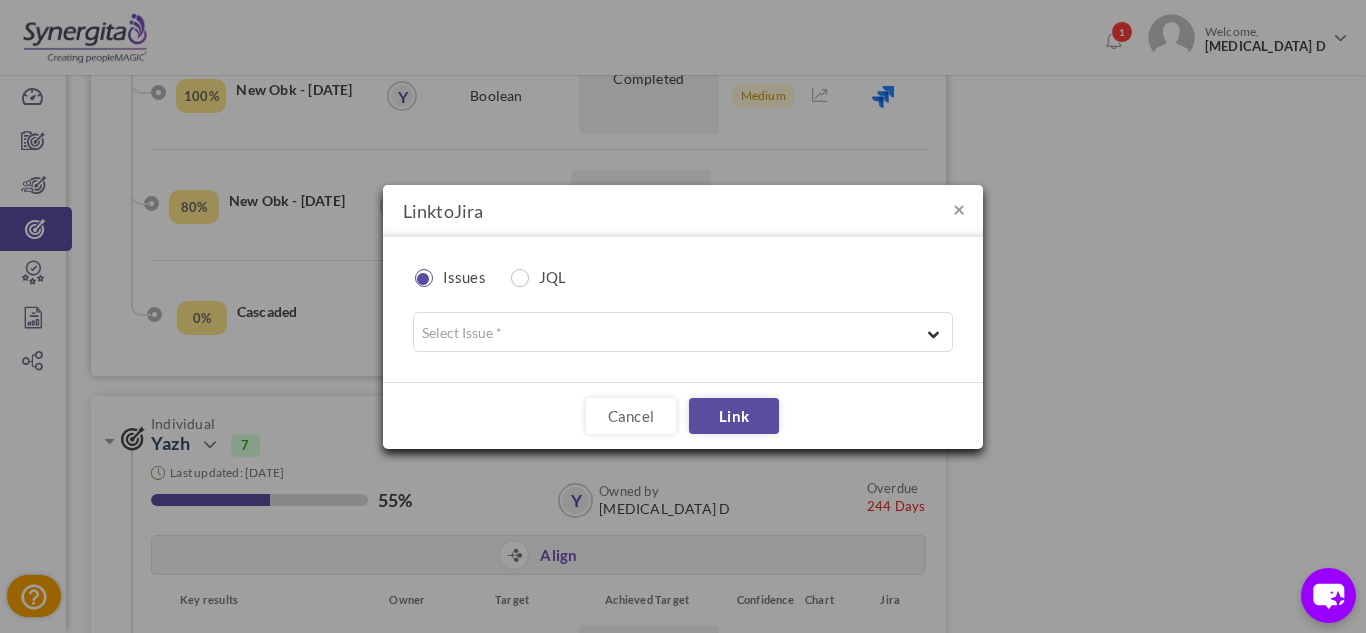 click at bounding box center [676, 332] 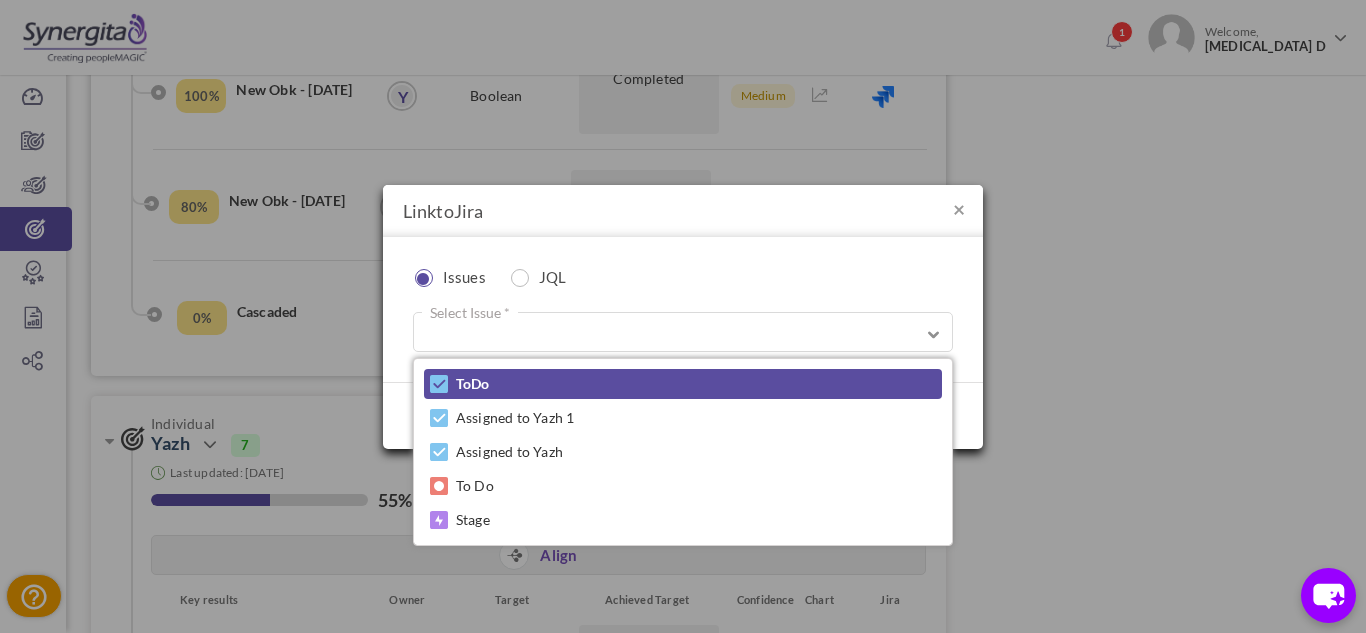 click on "ToDo" at bounding box center (683, 384) 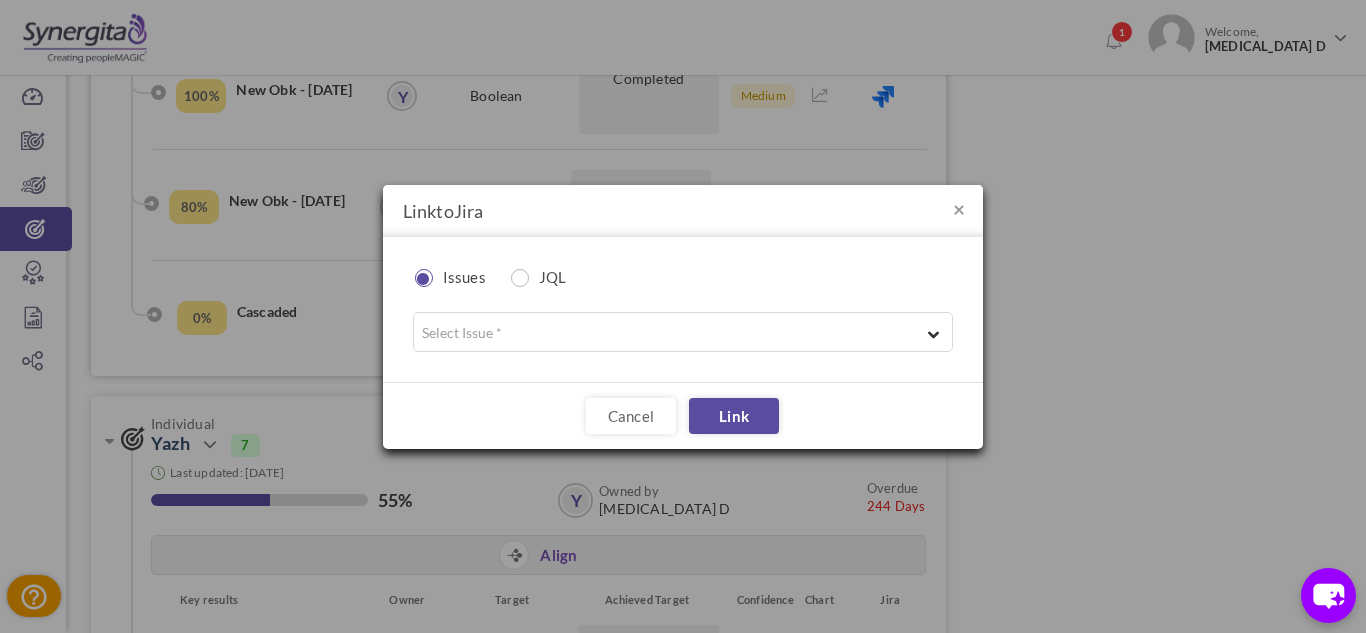 click at bounding box center [676, 332] 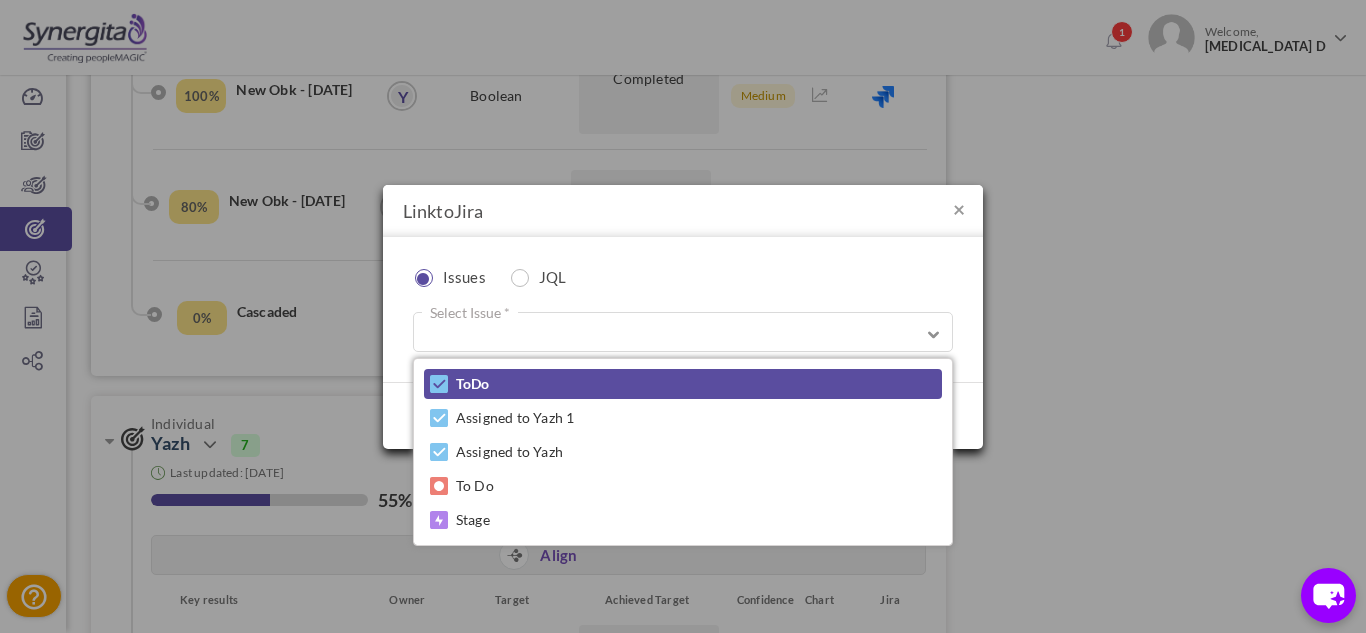 click on "ToDo" at bounding box center [683, 384] 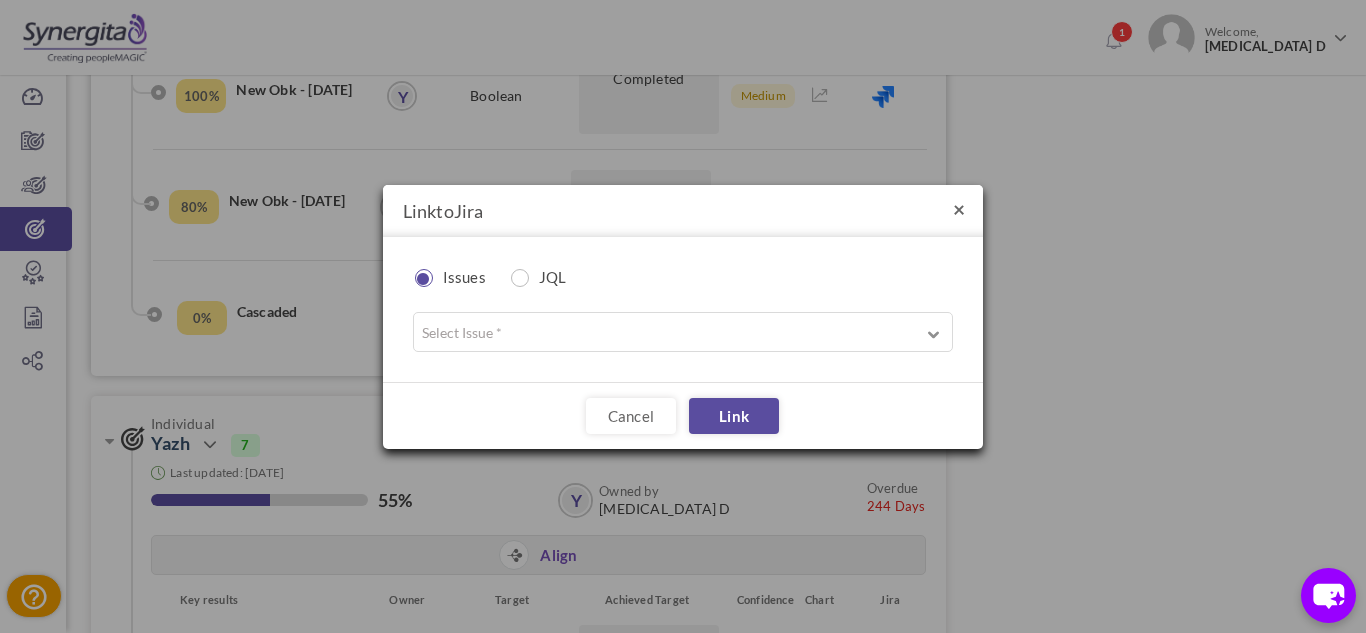 click on "×" at bounding box center [959, 208] 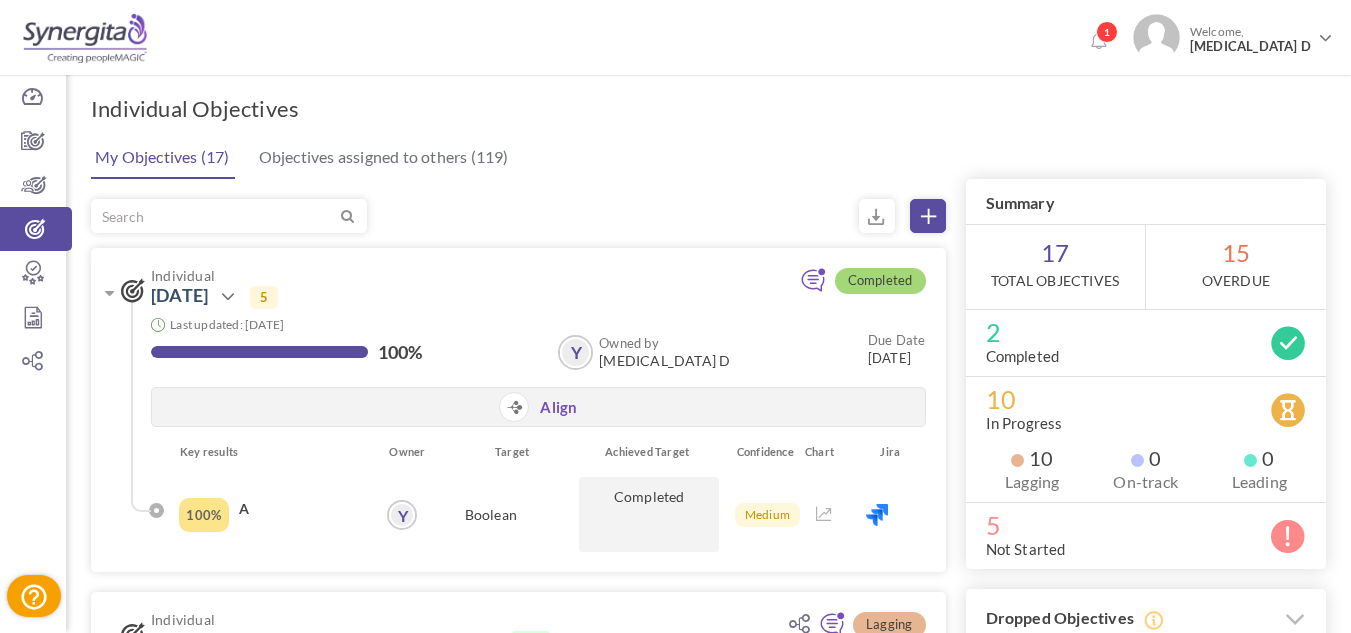 scroll, scrollTop: 0, scrollLeft: 0, axis: both 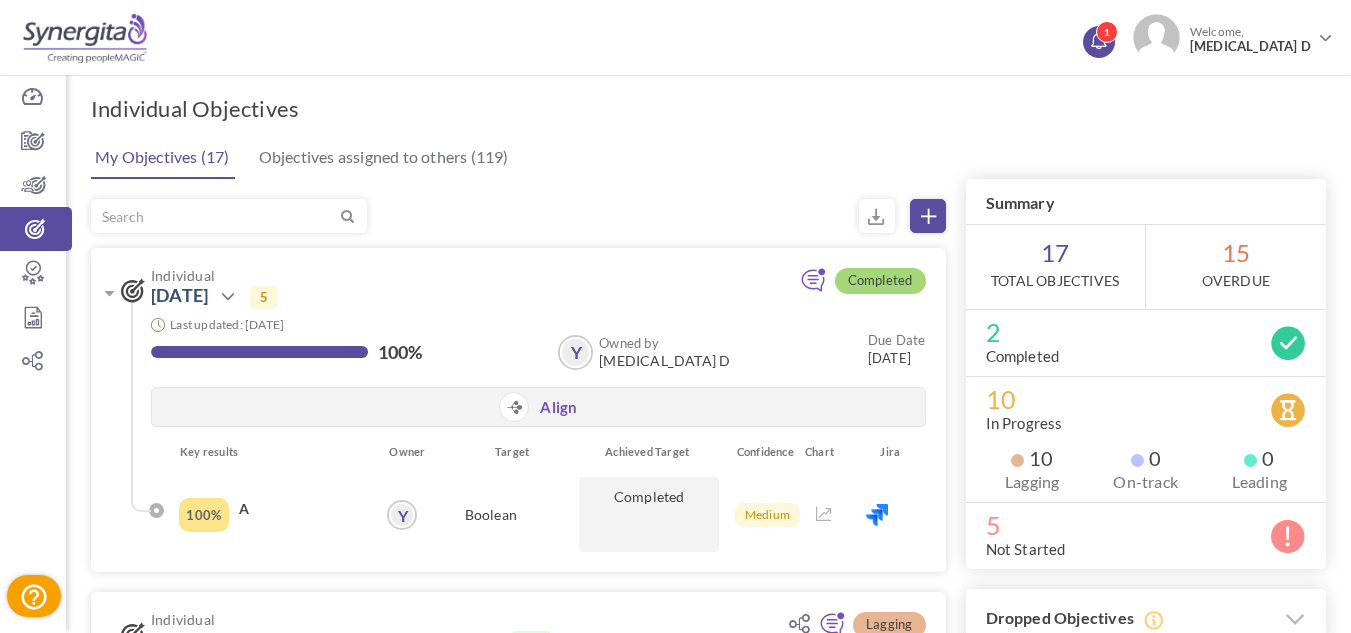 click on "1" at bounding box center (1099, 42) 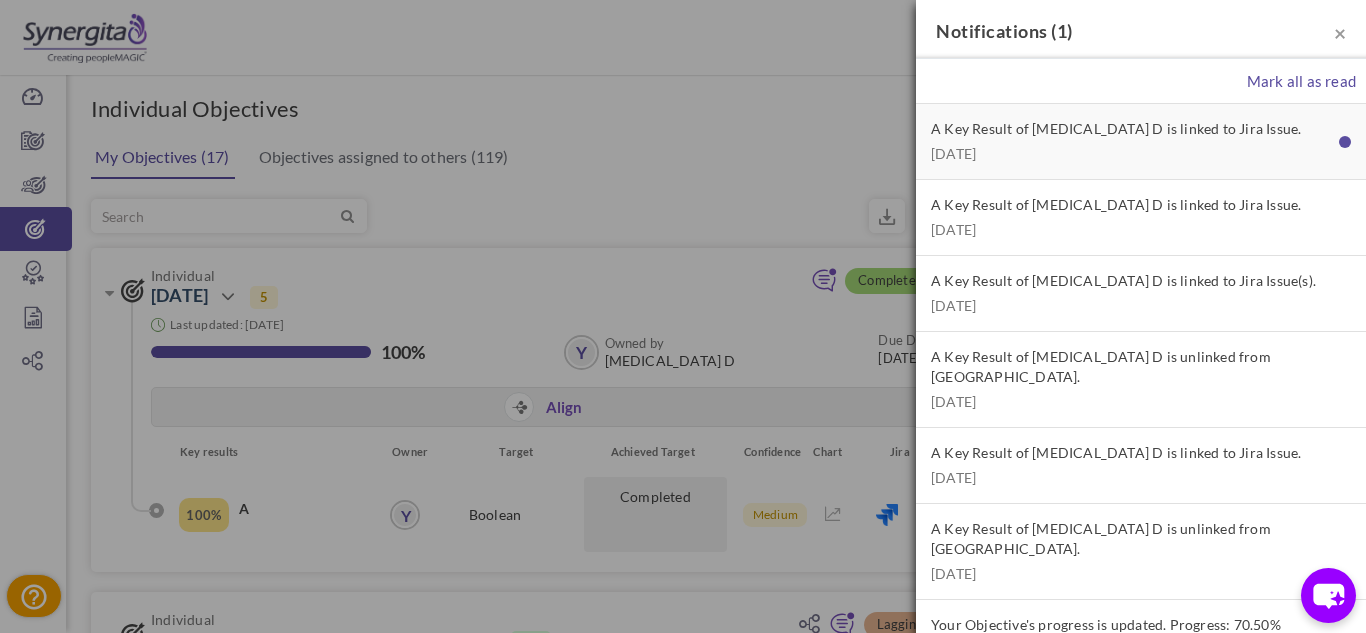 click on "Mark all as read" at bounding box center [1141, 81] 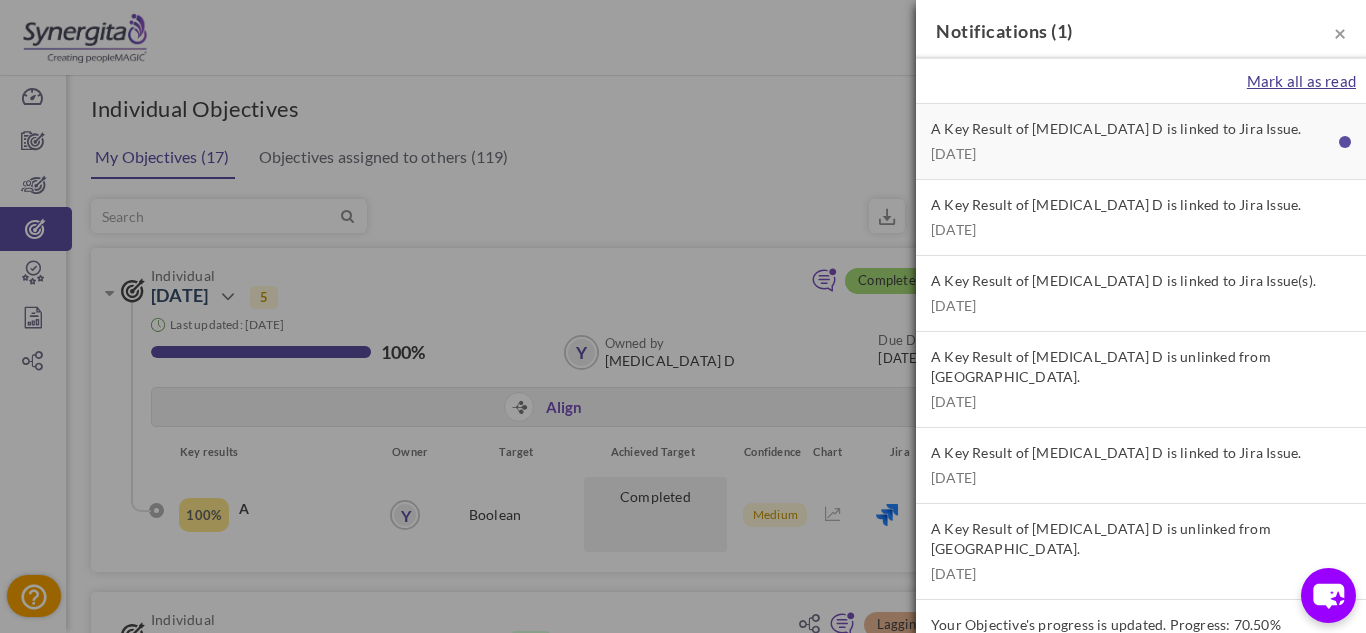 click on "Mark all as read" at bounding box center (1301, 81) 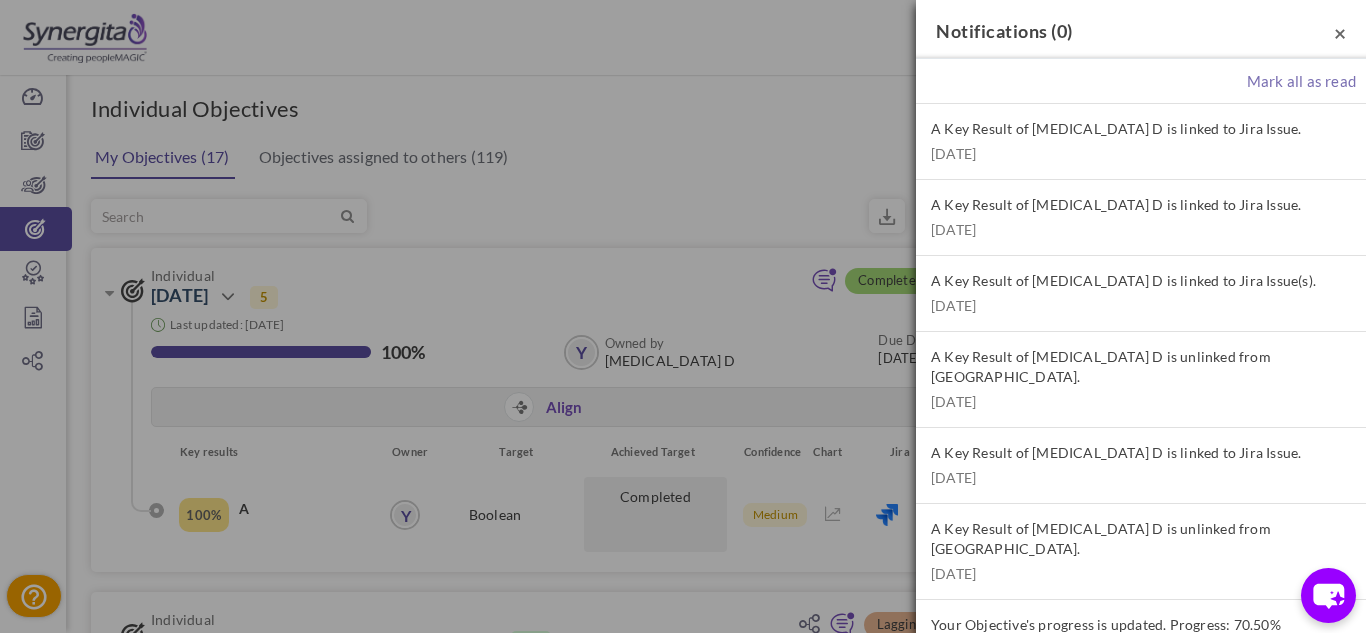 click on "×" at bounding box center [1340, 32] 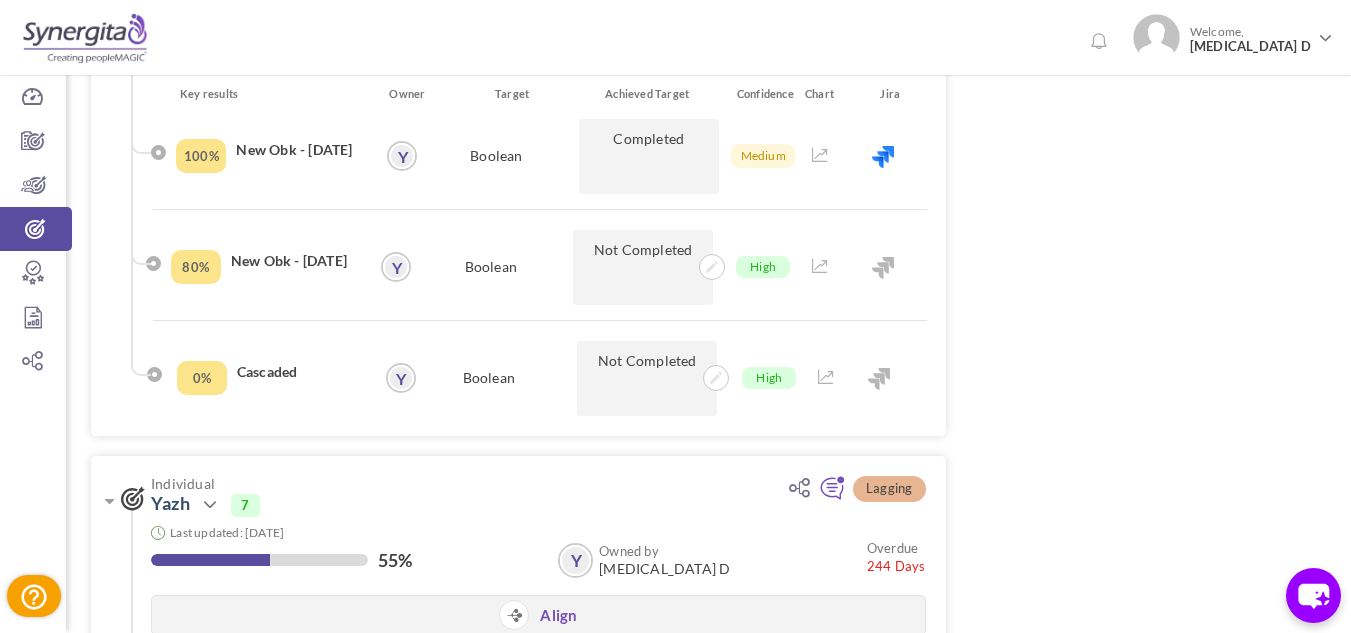 scroll, scrollTop: 704, scrollLeft: 0, axis: vertical 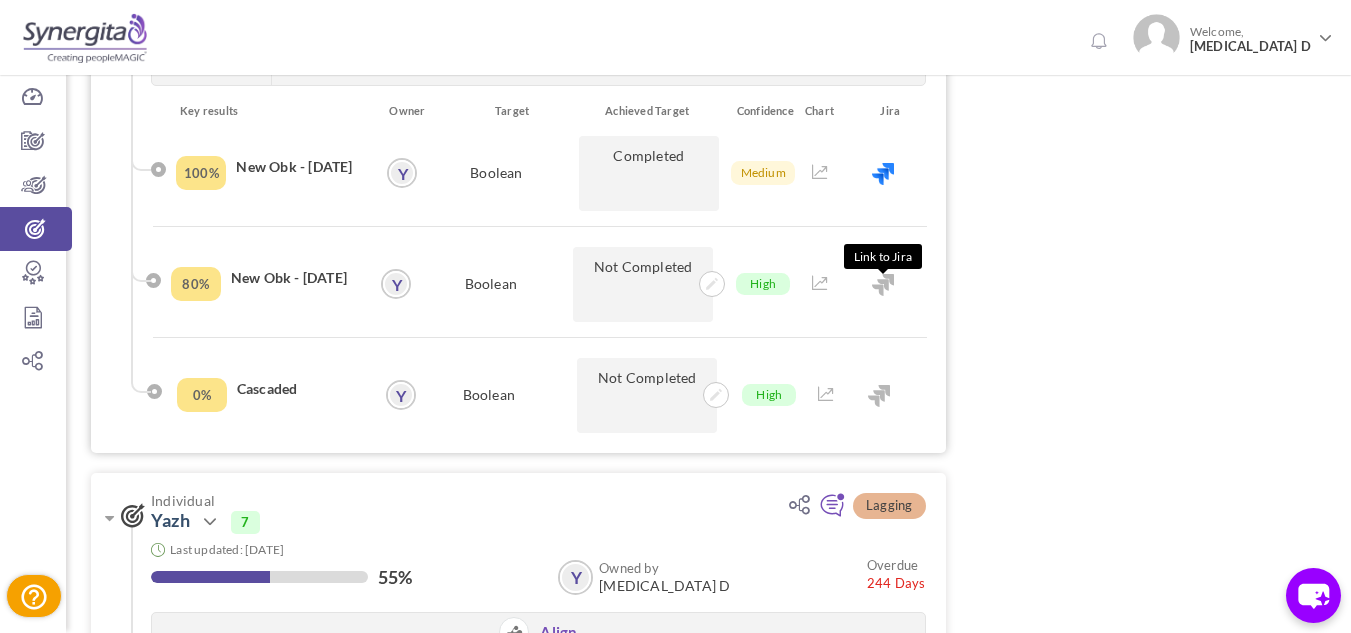 click at bounding box center [883, 285] 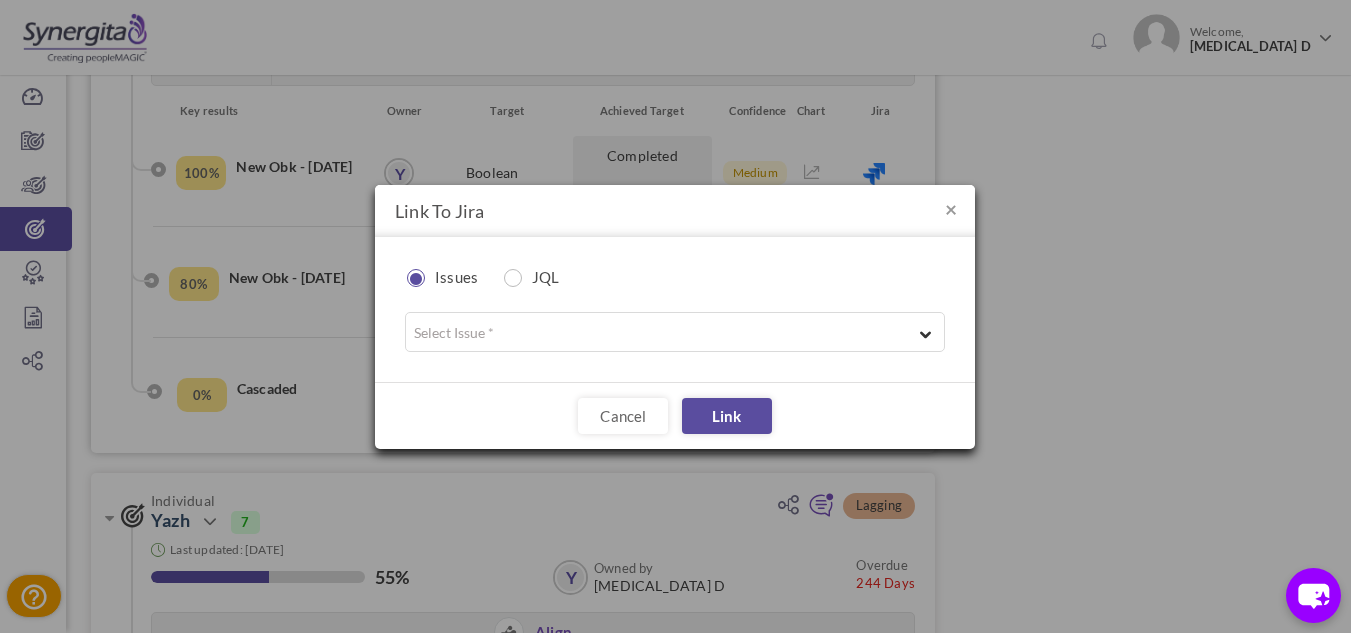 click on "Select Issue *" at bounding box center (675, 332) 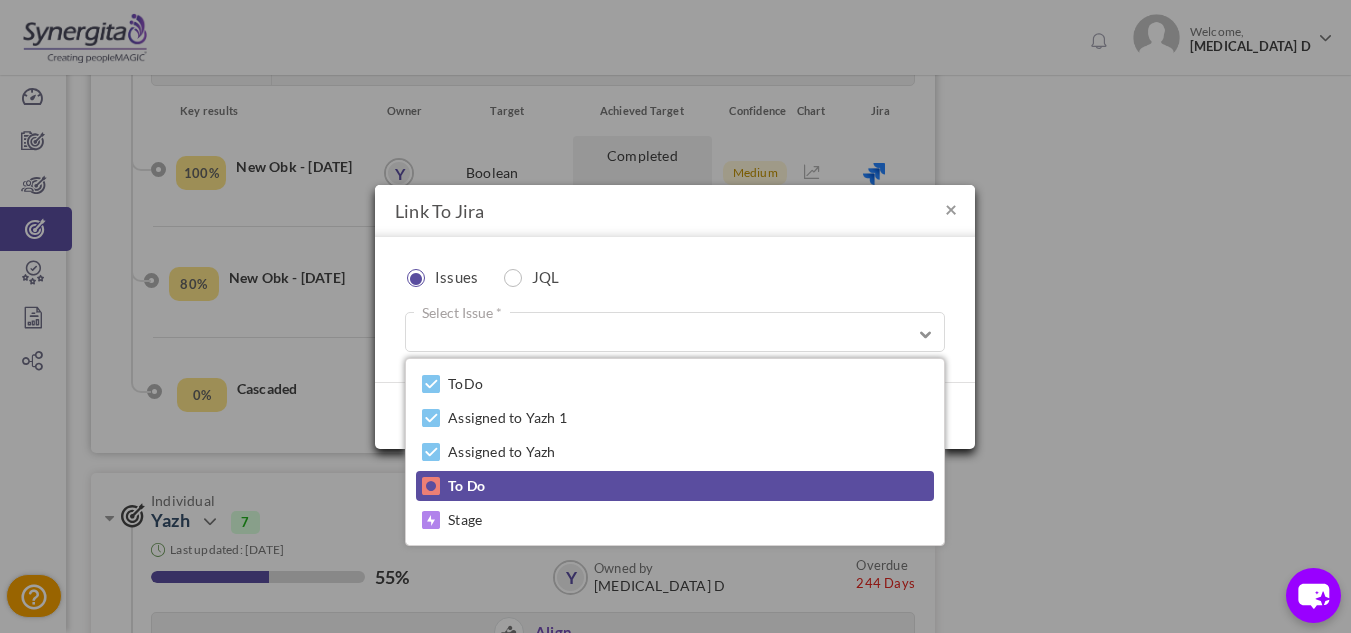 click on "To Do" at bounding box center [675, 486] 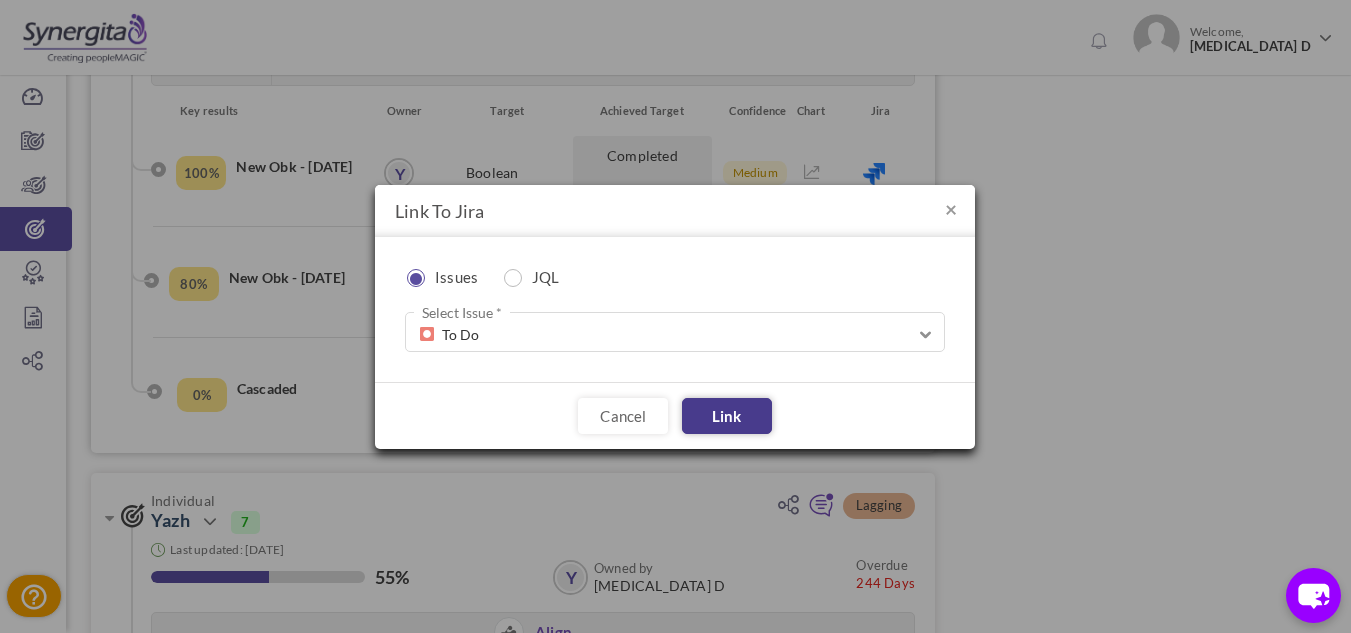 click on "Link" at bounding box center (727, 416) 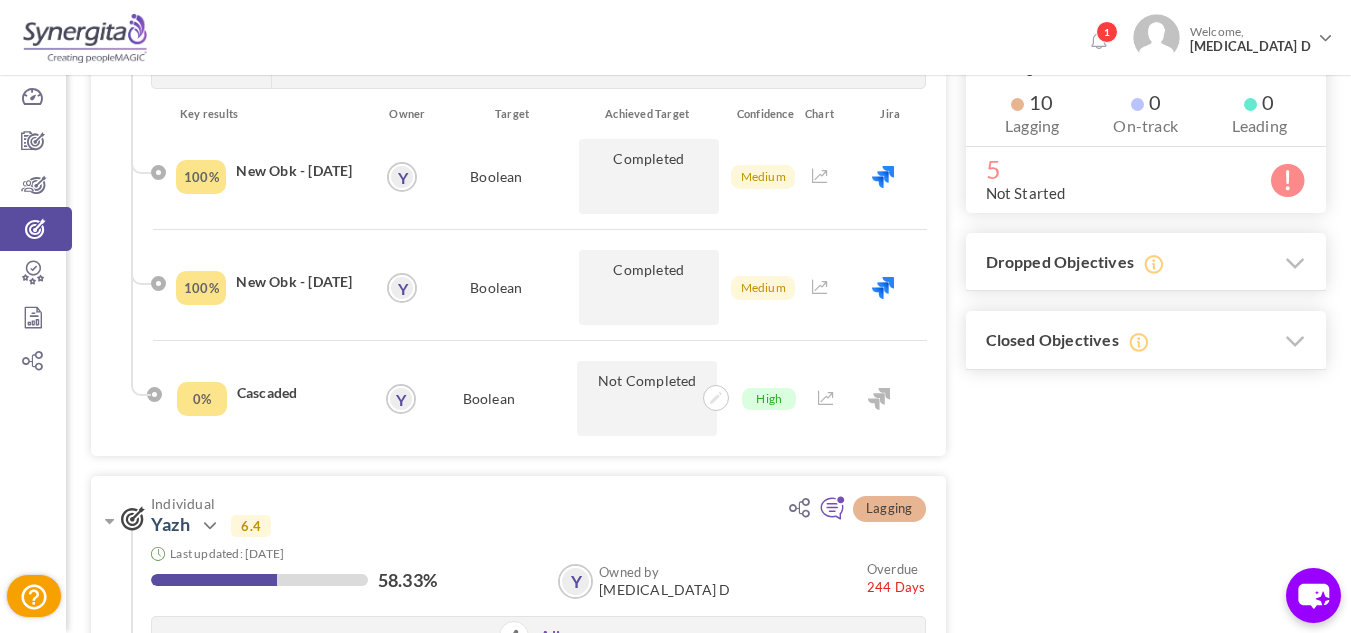 scroll, scrollTop: 374, scrollLeft: 0, axis: vertical 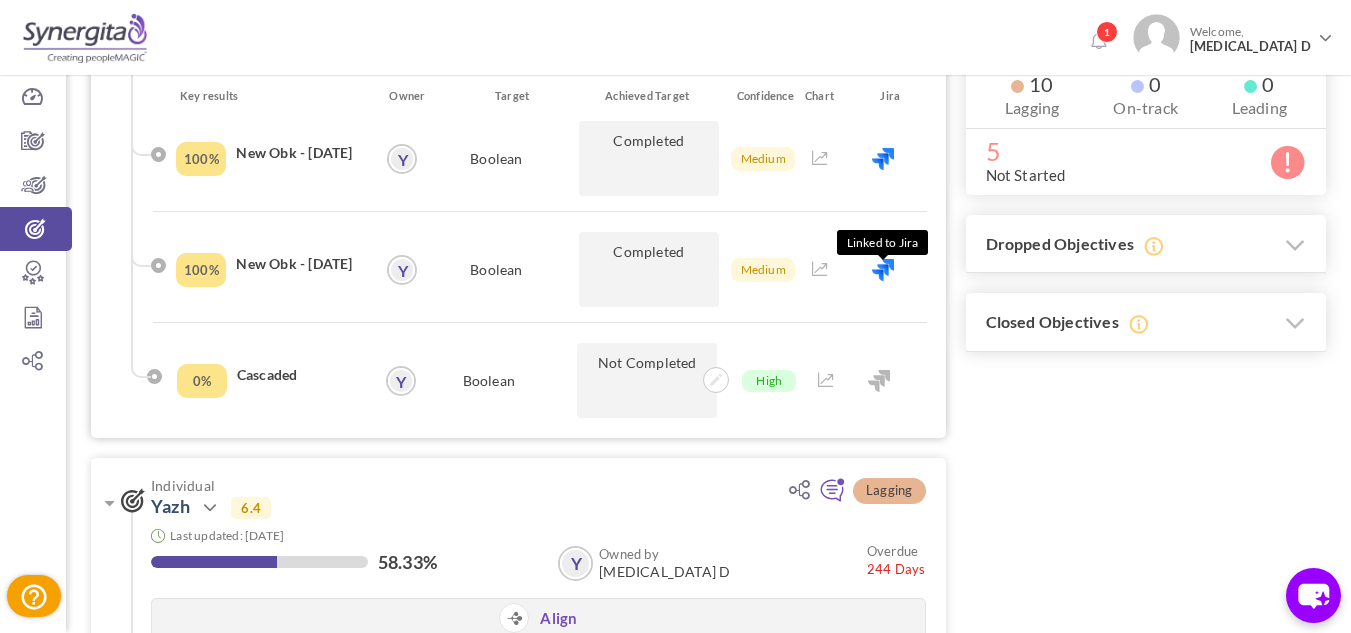 click at bounding box center (883, 270) 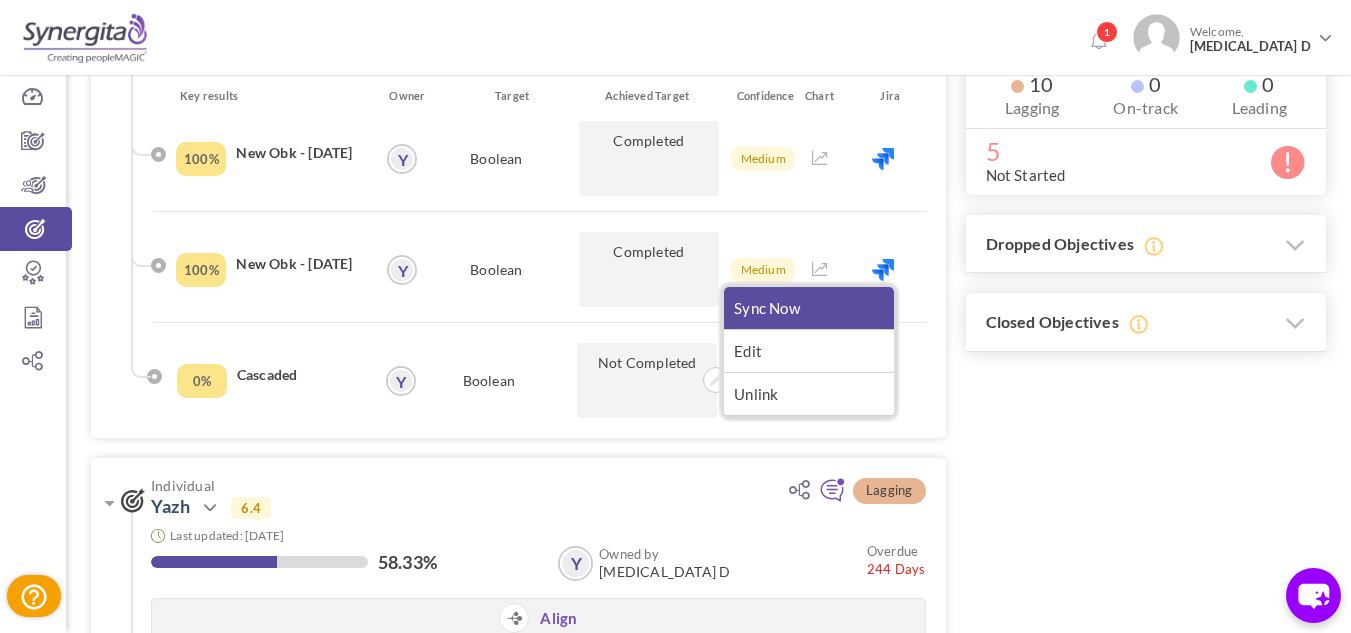 click on "Sync Now" at bounding box center [809, 308] 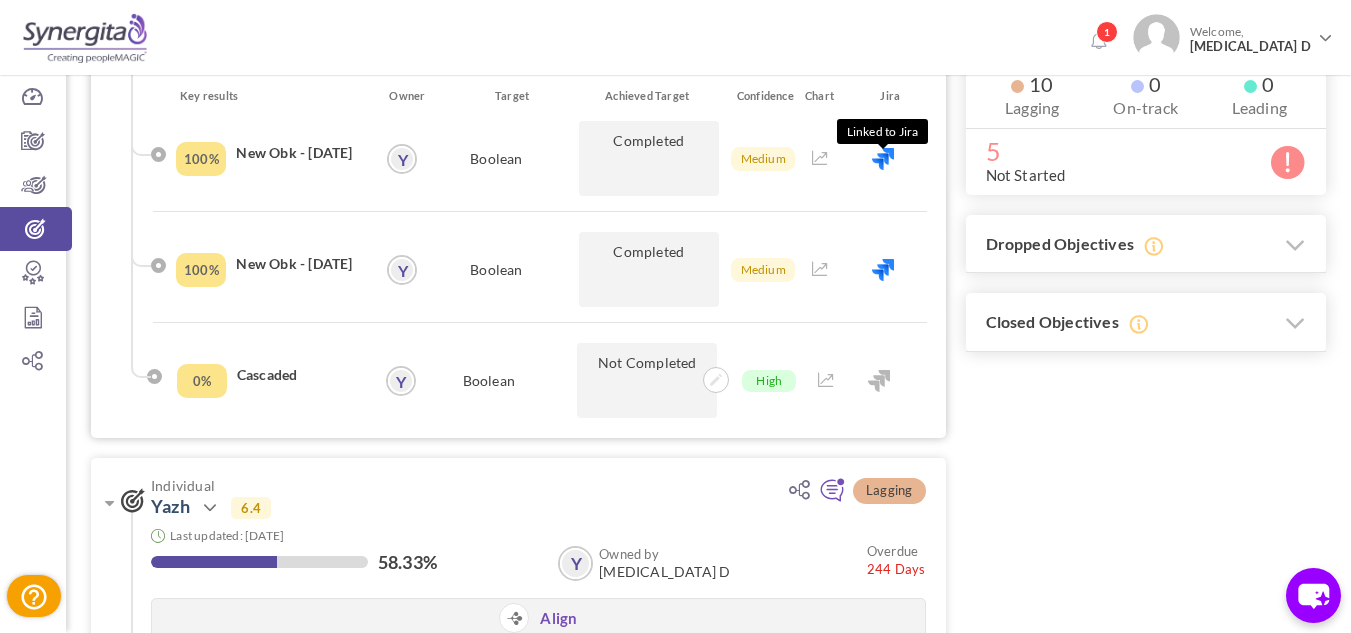 click at bounding box center (883, 159) 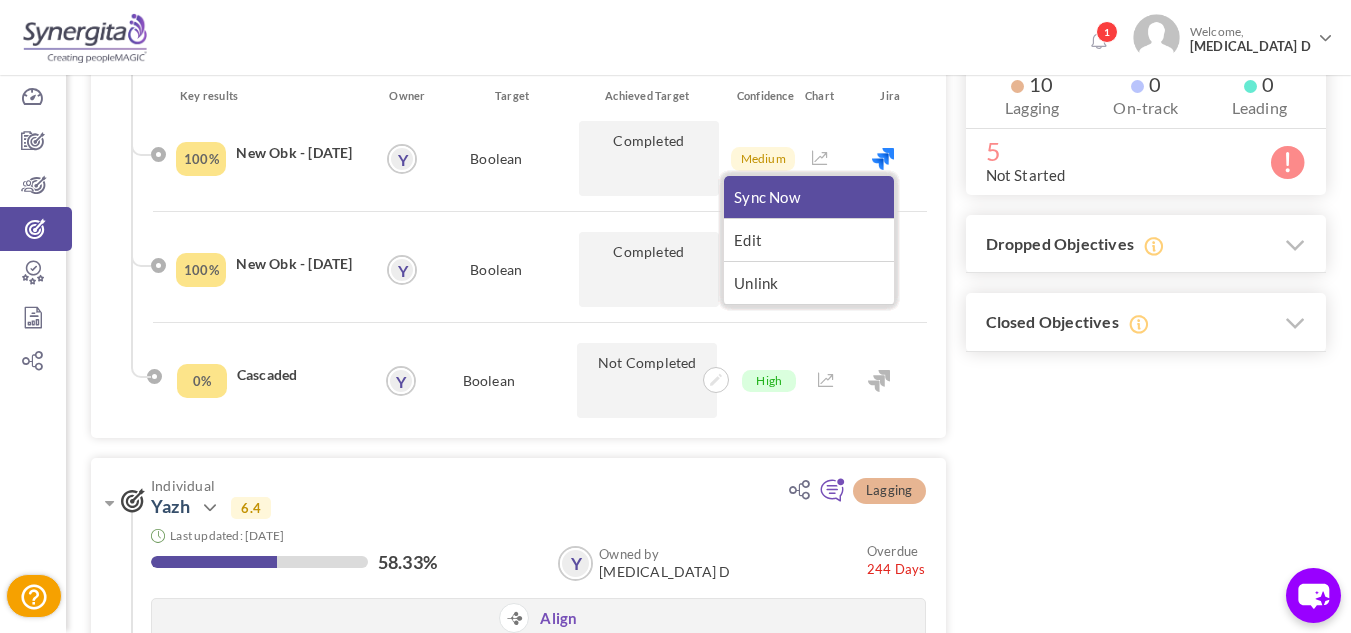 click on "Sync Now" at bounding box center [809, 197] 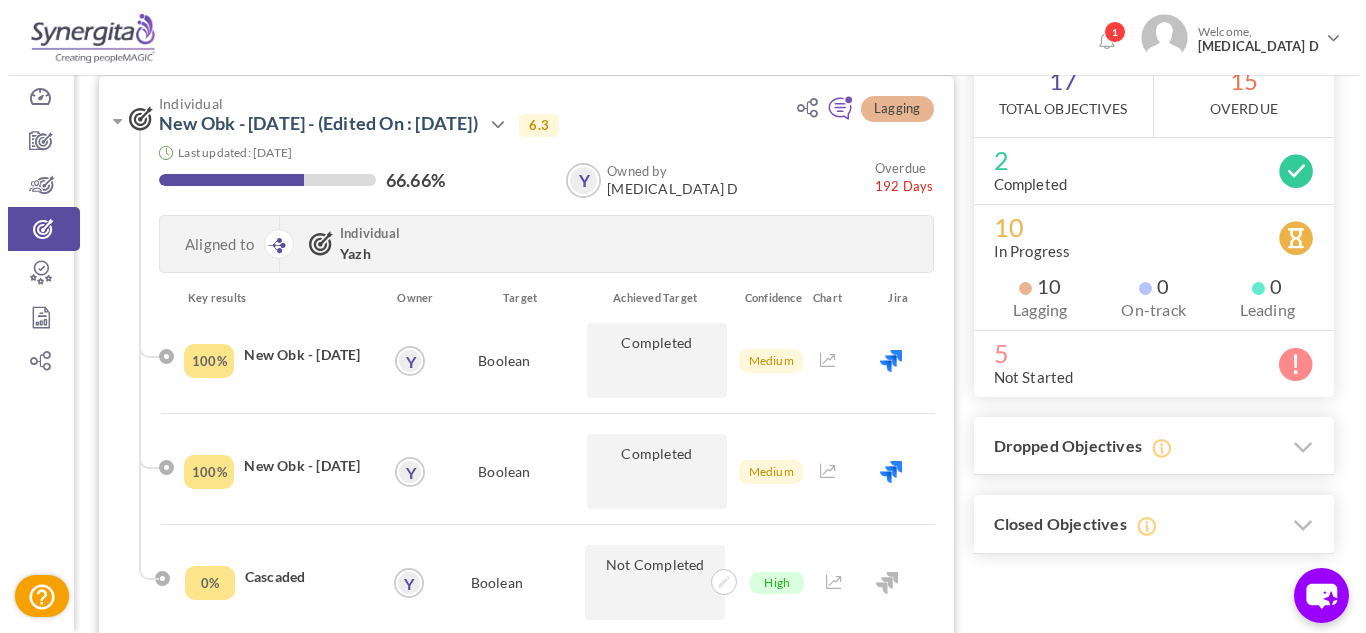 scroll, scrollTop: 173, scrollLeft: 0, axis: vertical 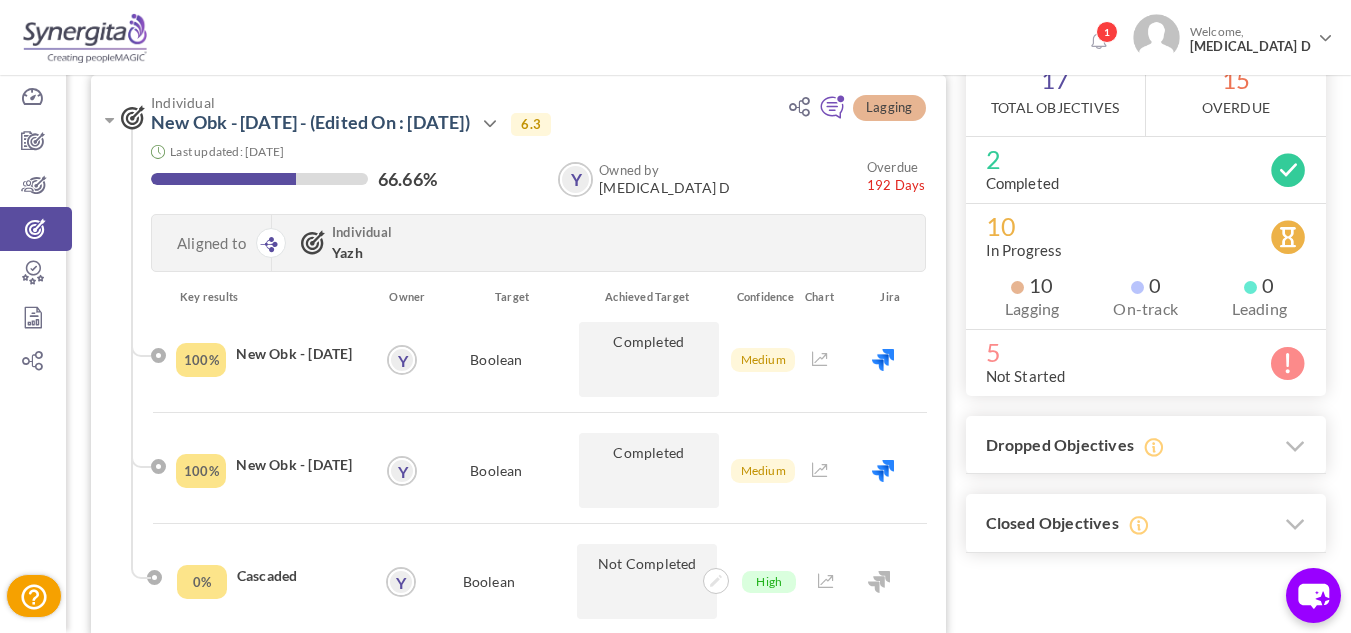 click at bounding box center [883, 359] 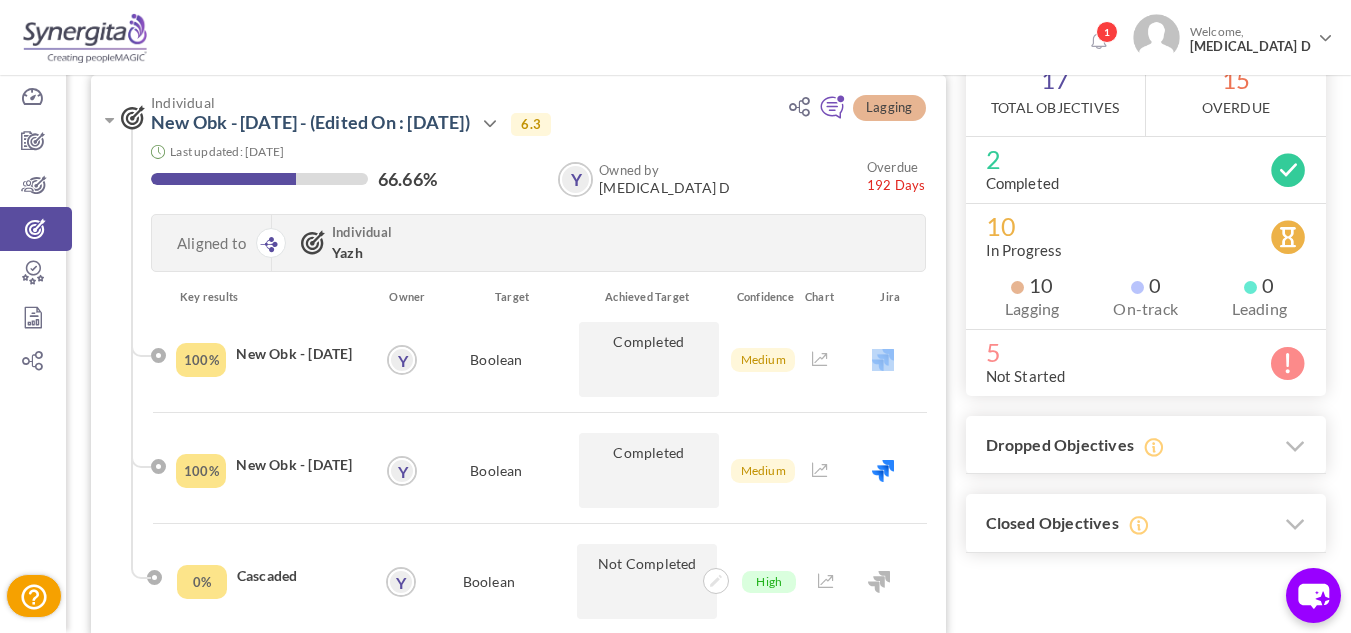 click at bounding box center [883, 359] 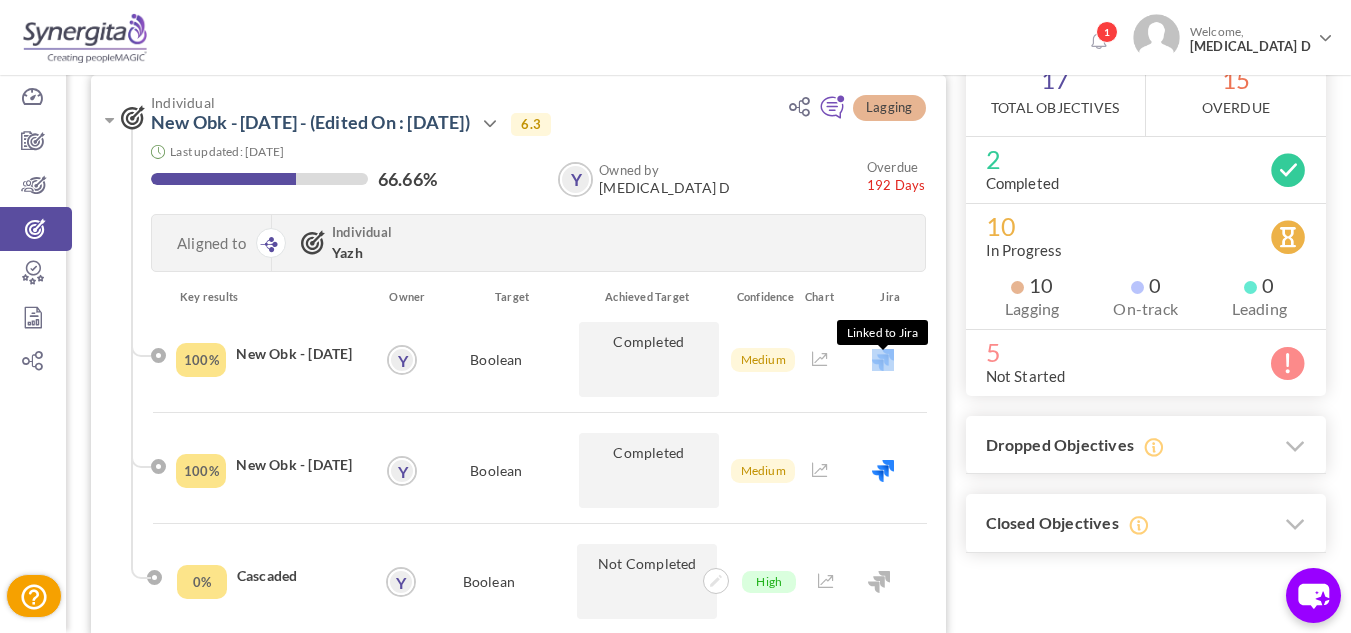 click at bounding box center (883, 360) 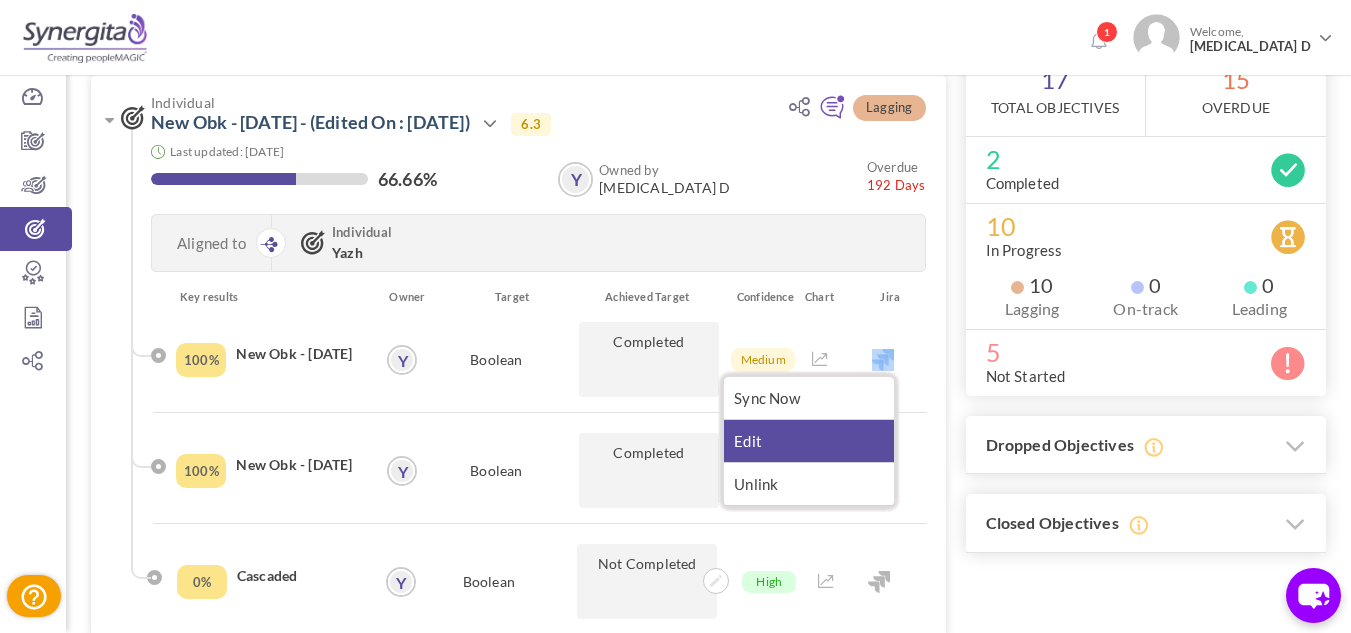 click on "Edit" at bounding box center [809, 441] 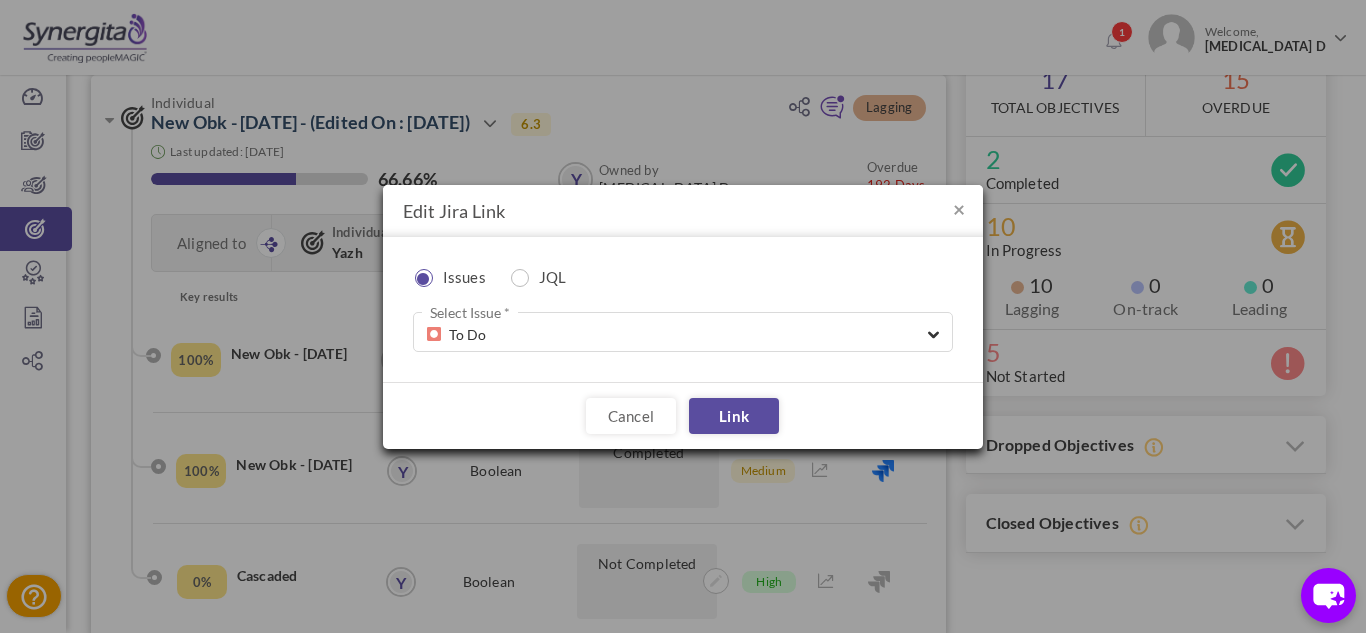 click on "To Do
Select Issue *" at bounding box center (683, 332) 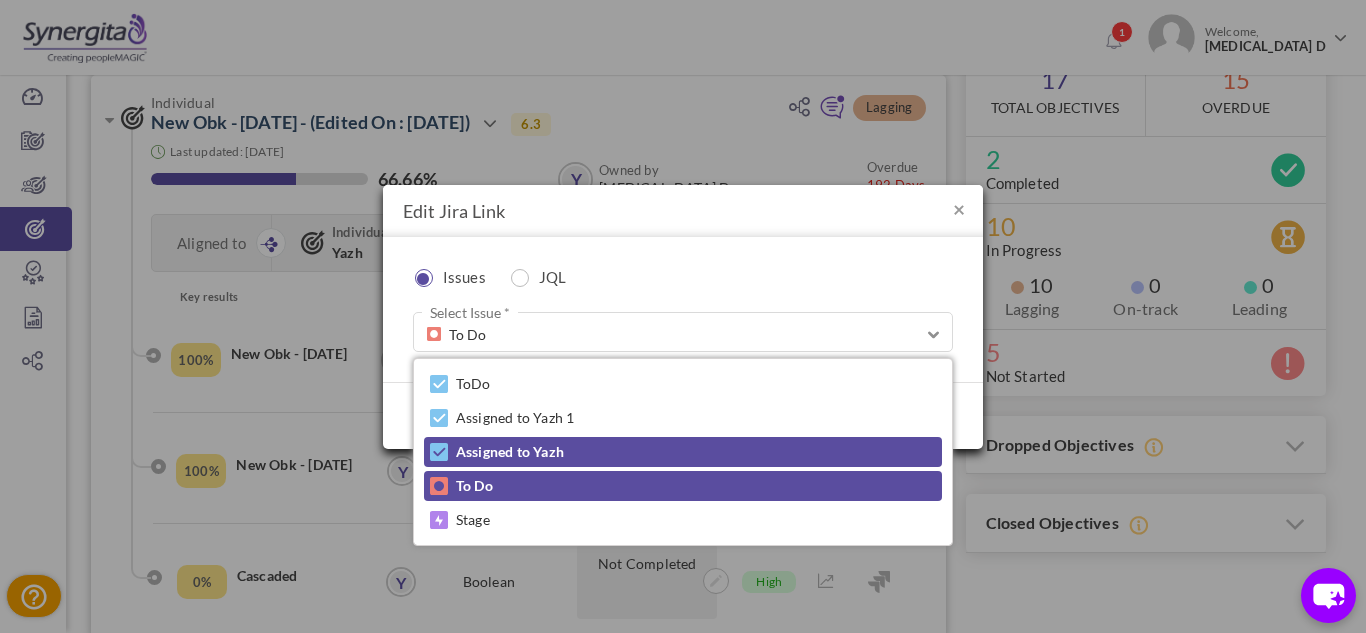 click on "Assigned to Yazh" at bounding box center [683, 452] 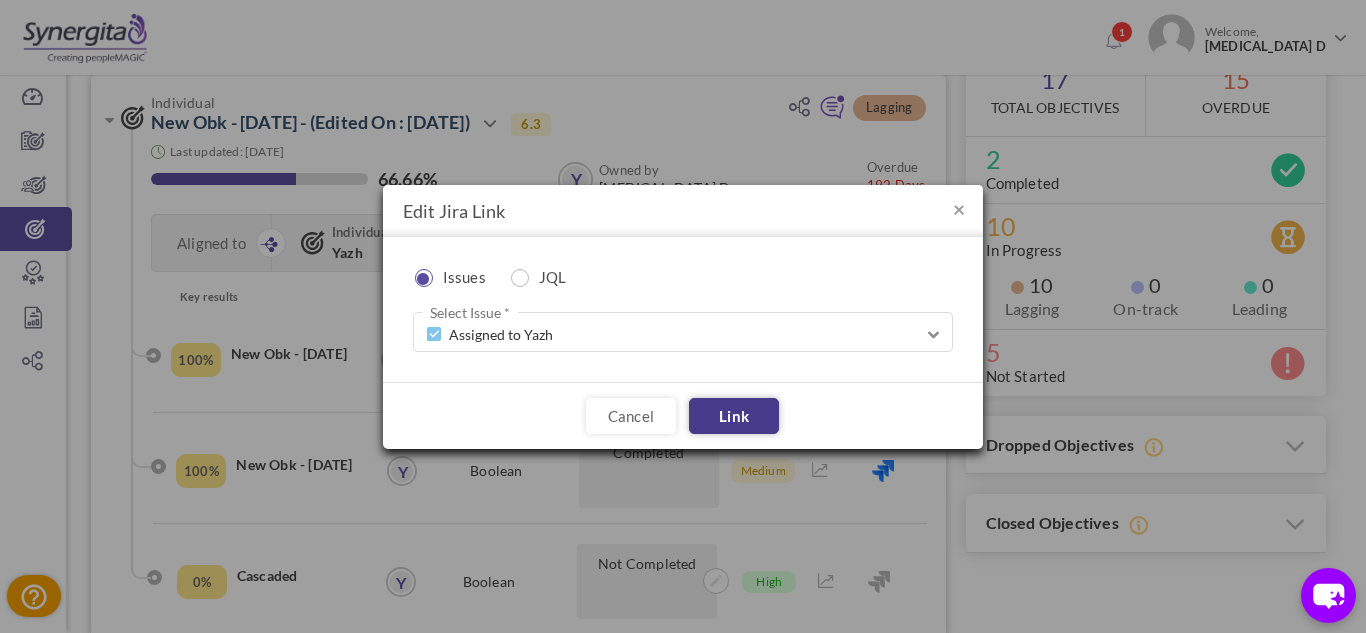 click on "Link" at bounding box center [734, 416] 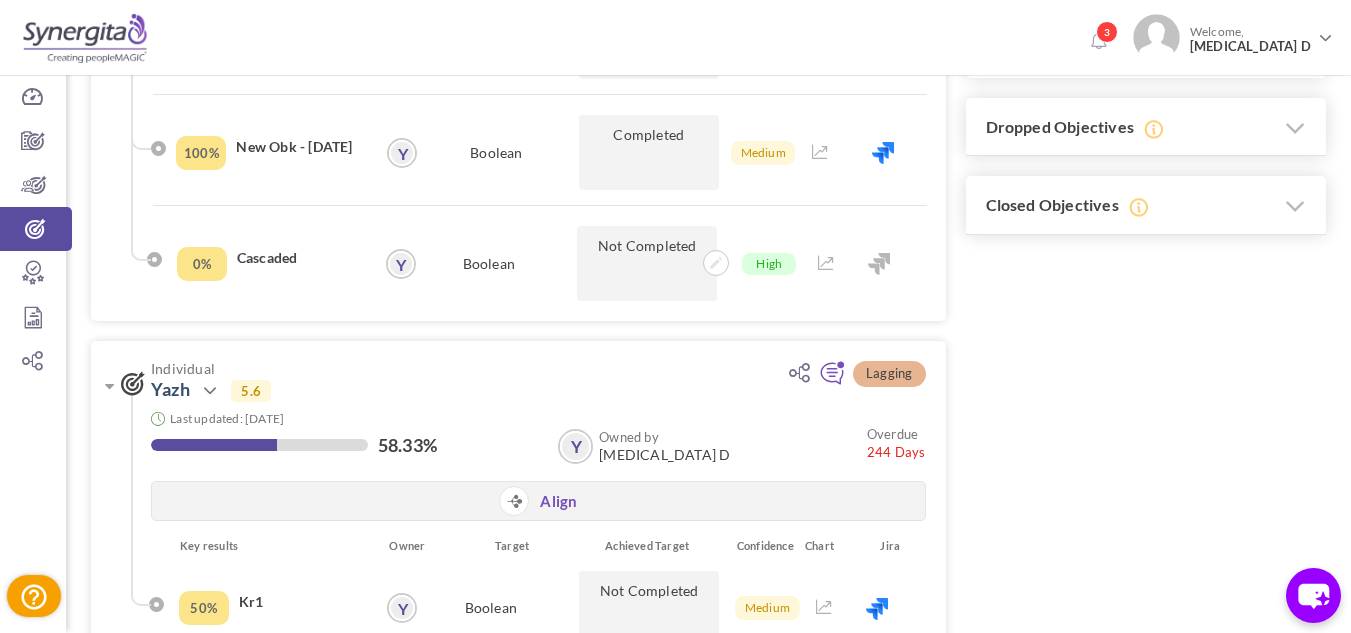 scroll, scrollTop: 492, scrollLeft: 0, axis: vertical 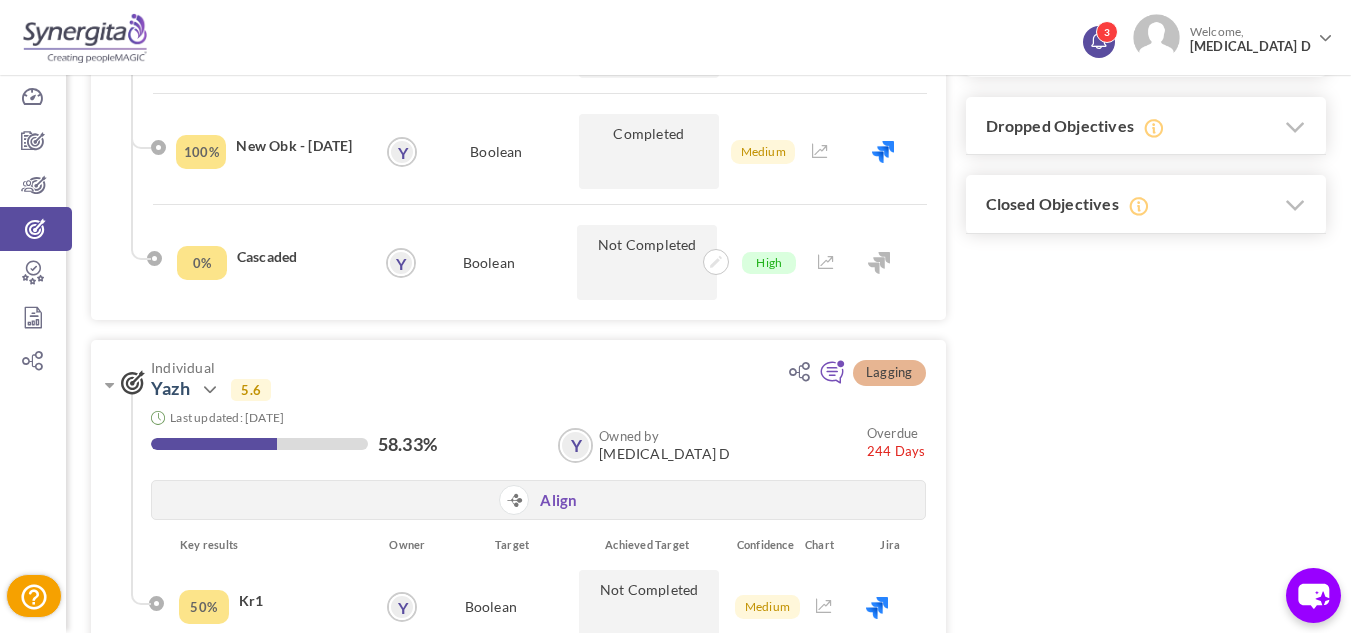click on "3" at bounding box center [1107, 32] 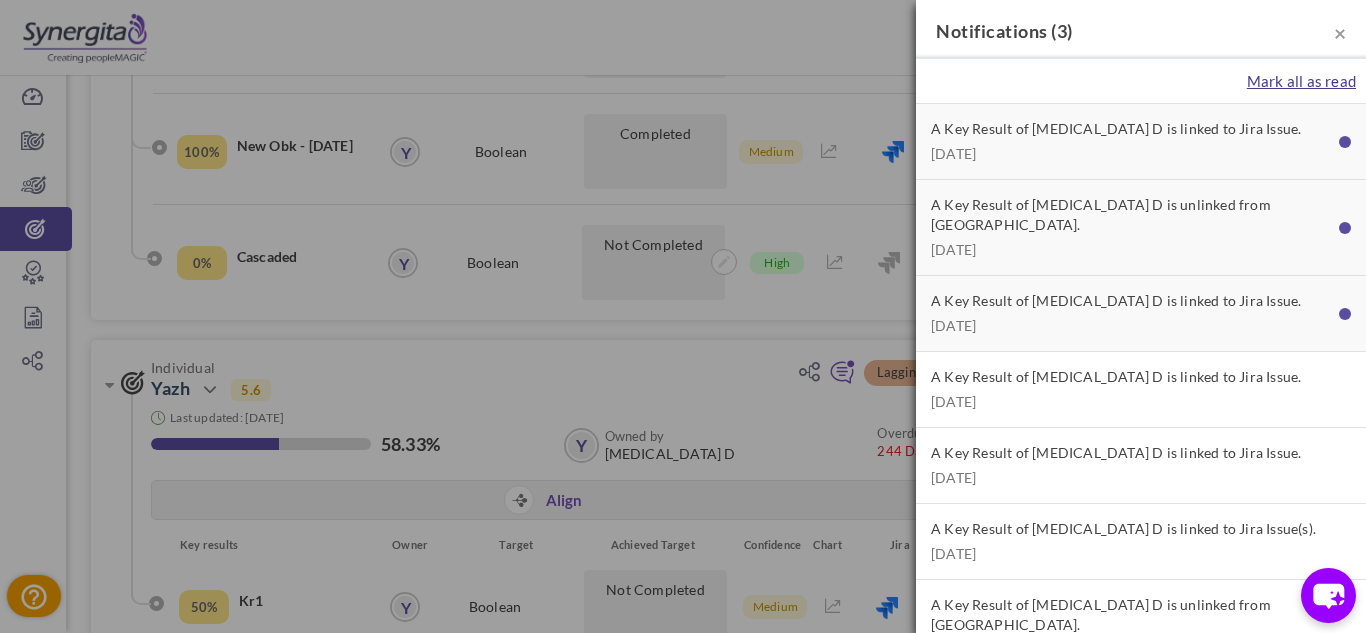 click on "Mark all as read" at bounding box center [1301, 81] 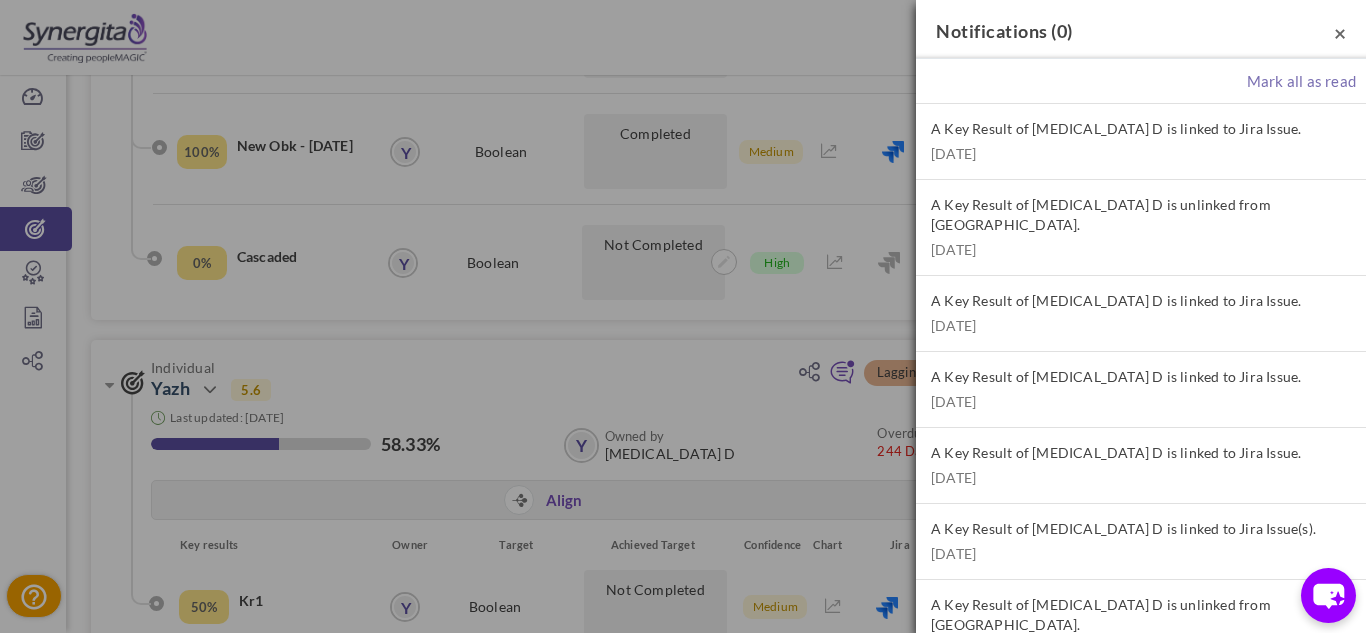 click on "×" at bounding box center (1340, 32) 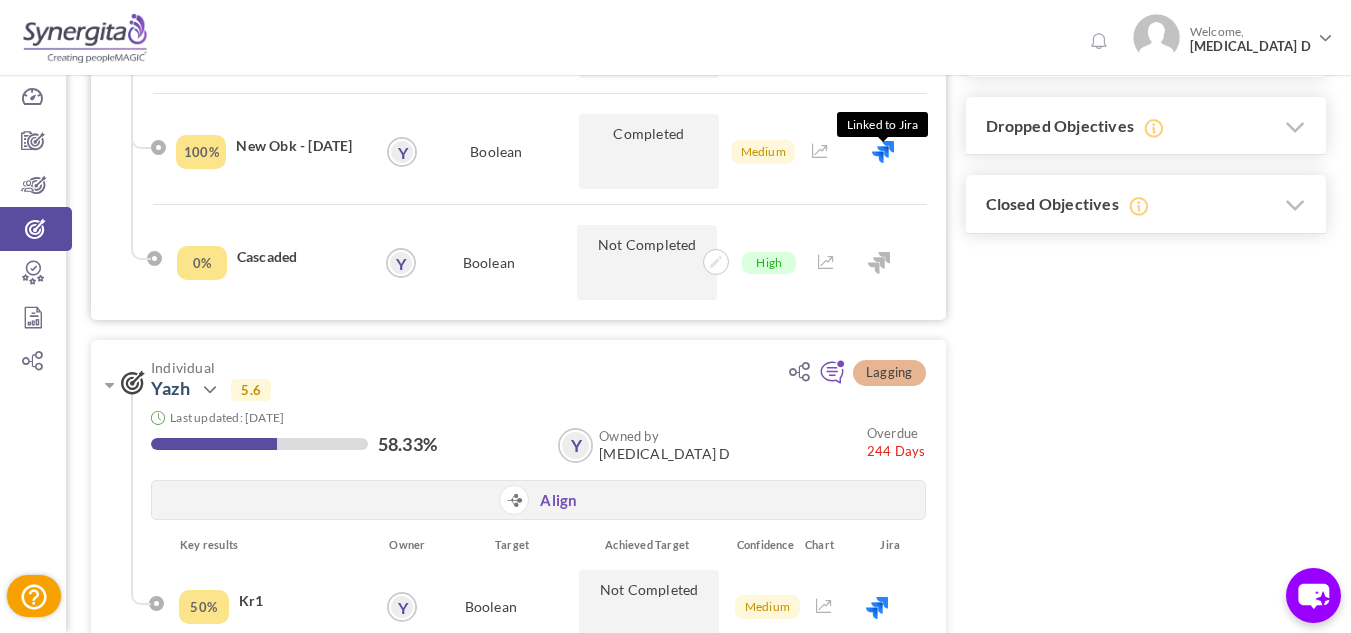 click at bounding box center [883, 152] 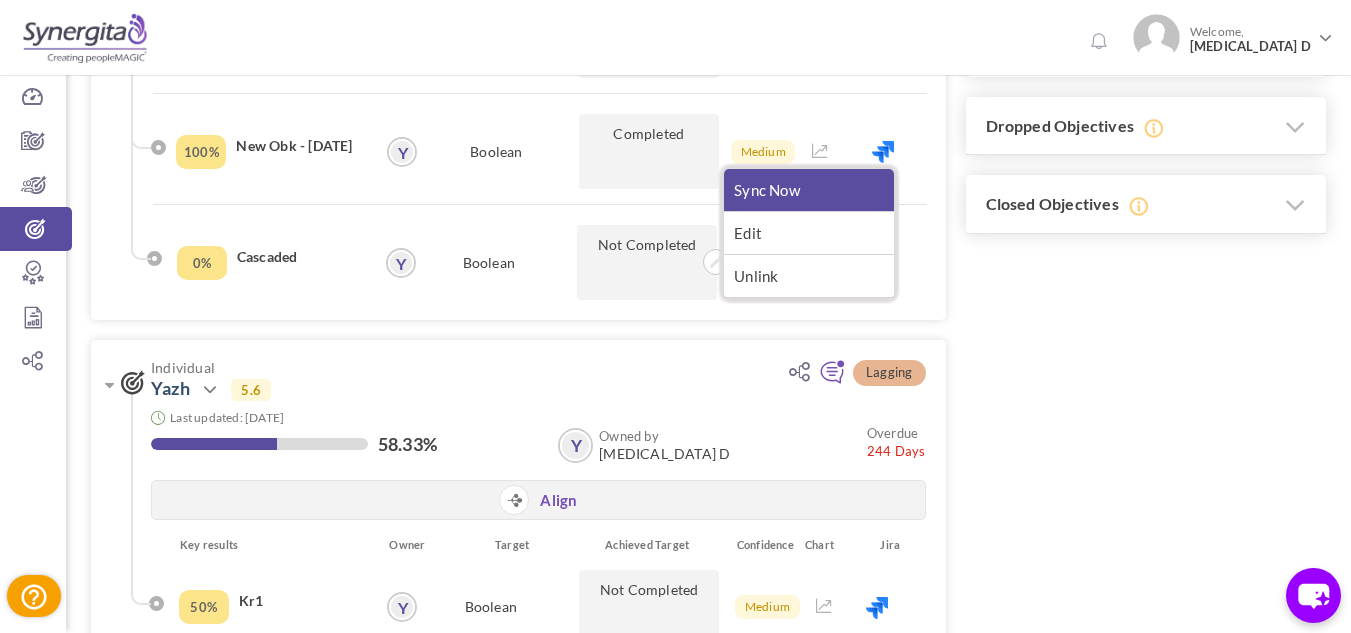 click on "Sync Now" at bounding box center [809, 190] 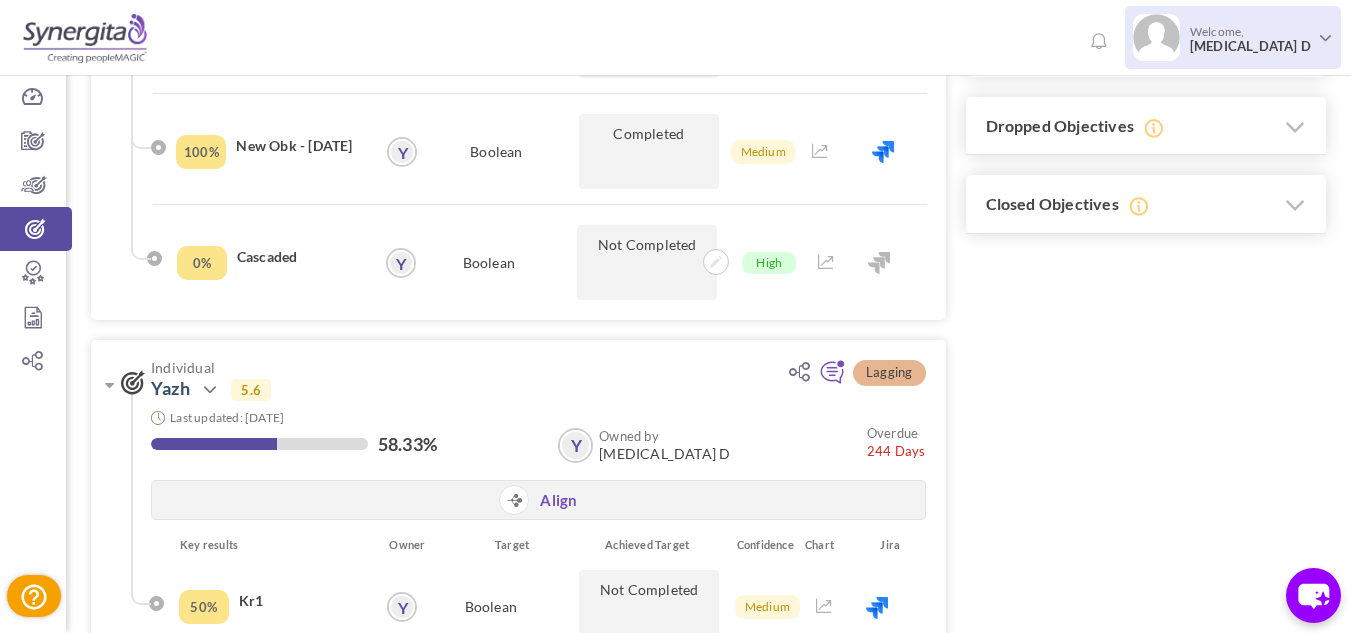 click on "Welcome,
Yaz D" at bounding box center [1248, 39] 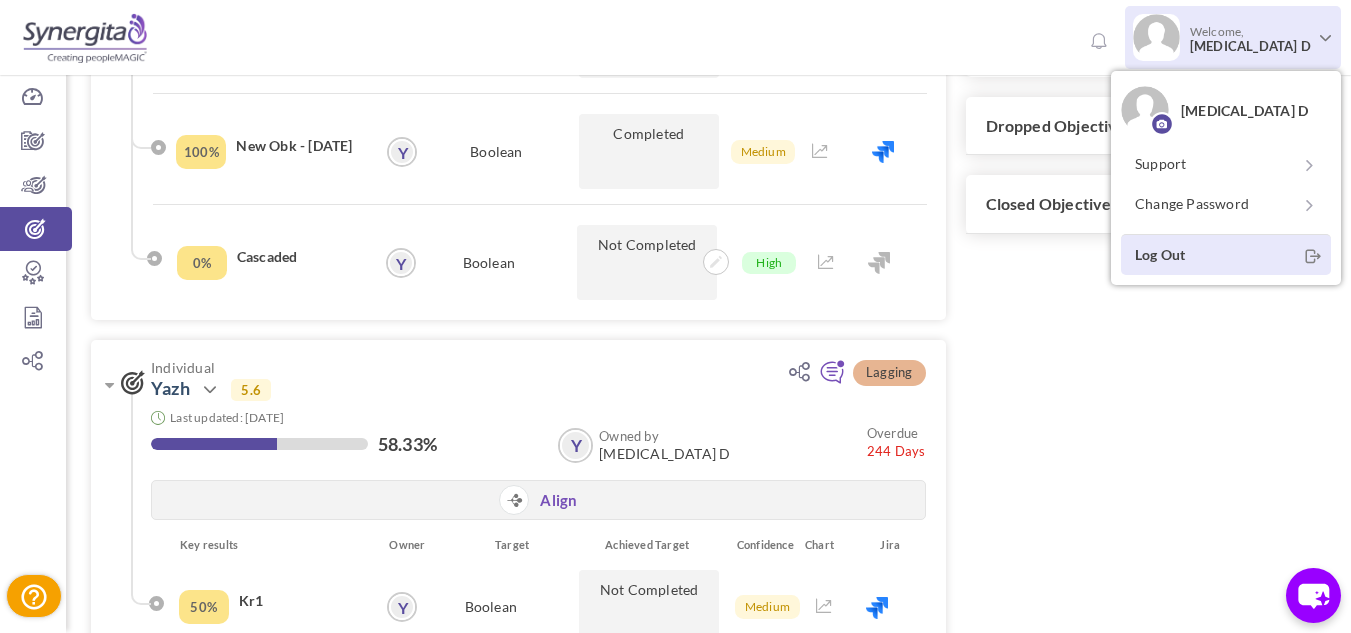 click on "Log Out" at bounding box center [1226, 254] 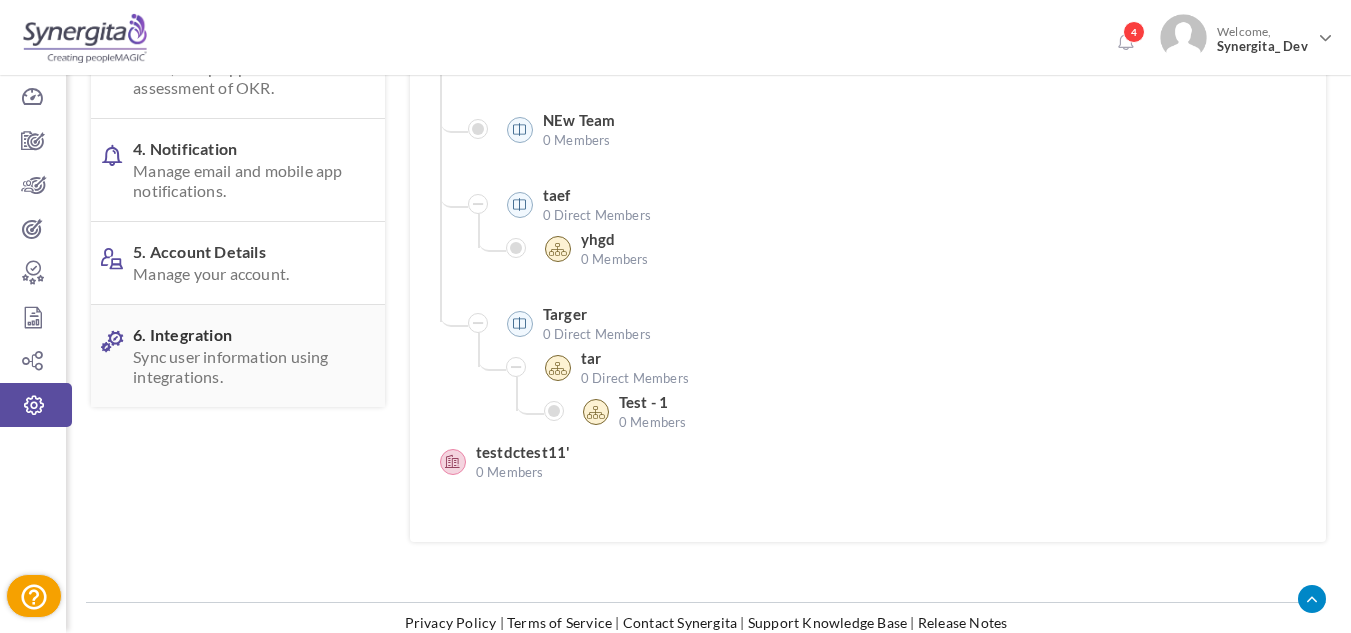 scroll, scrollTop: 400, scrollLeft: 0, axis: vertical 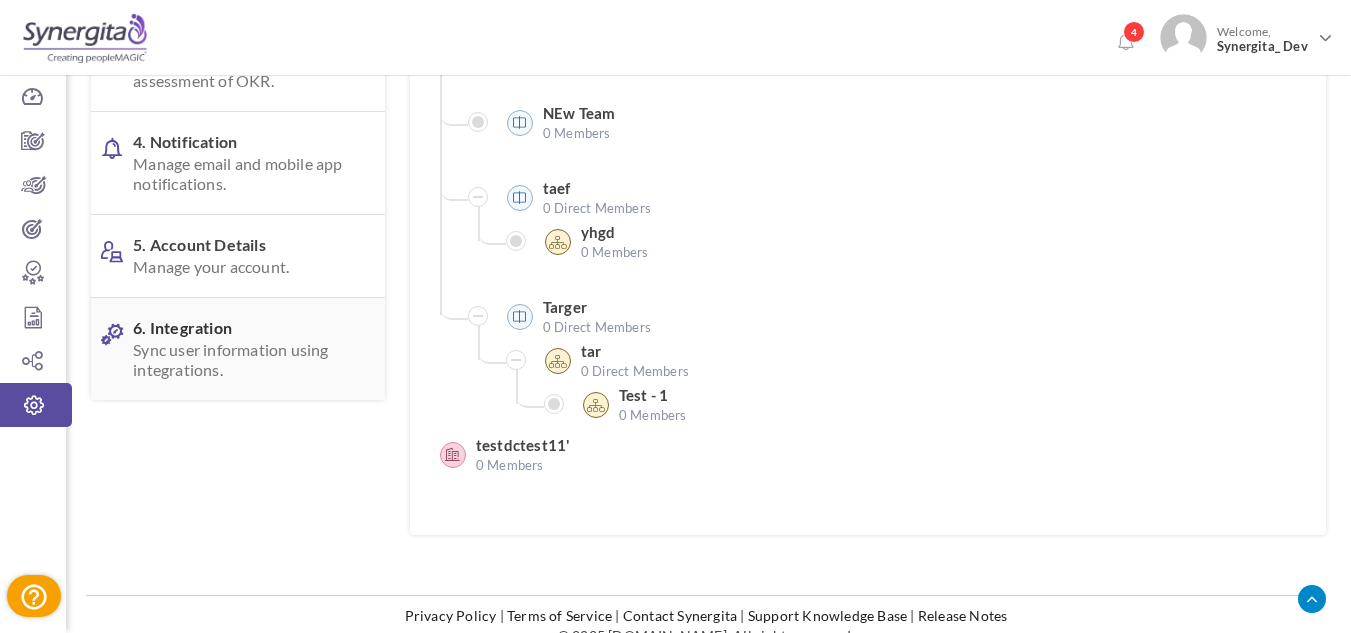 click on "Sync user information using integrations." at bounding box center (246, 360) 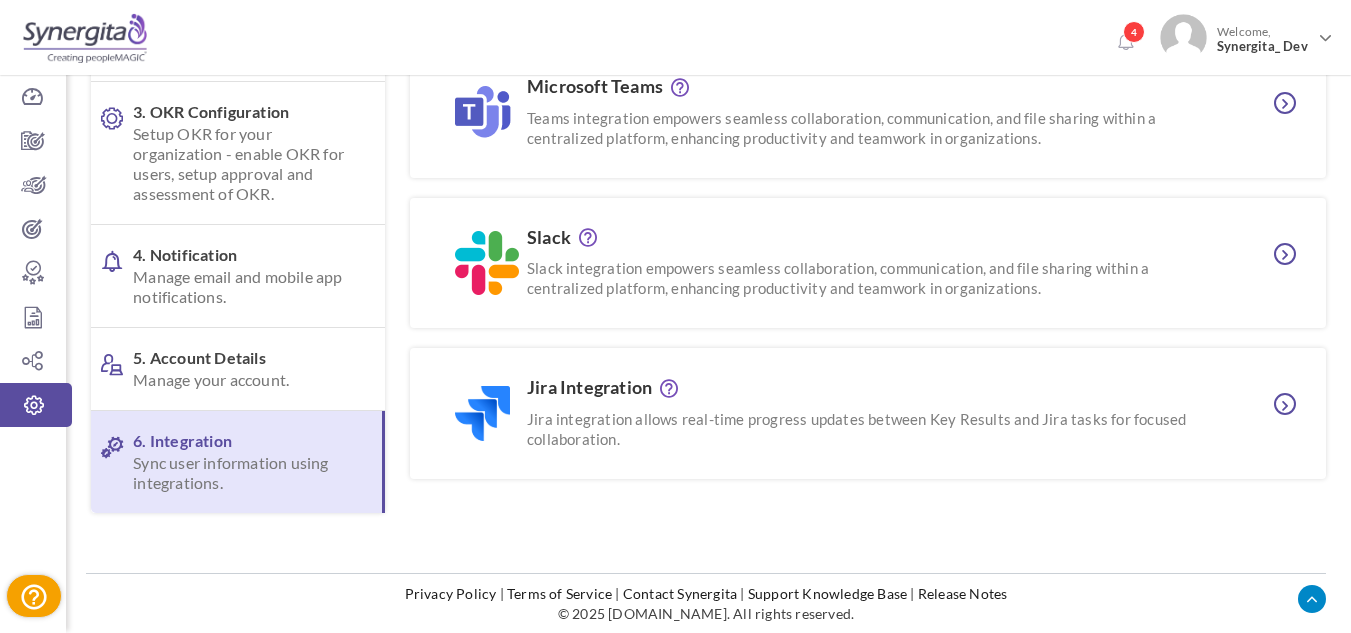 scroll, scrollTop: 287, scrollLeft: 0, axis: vertical 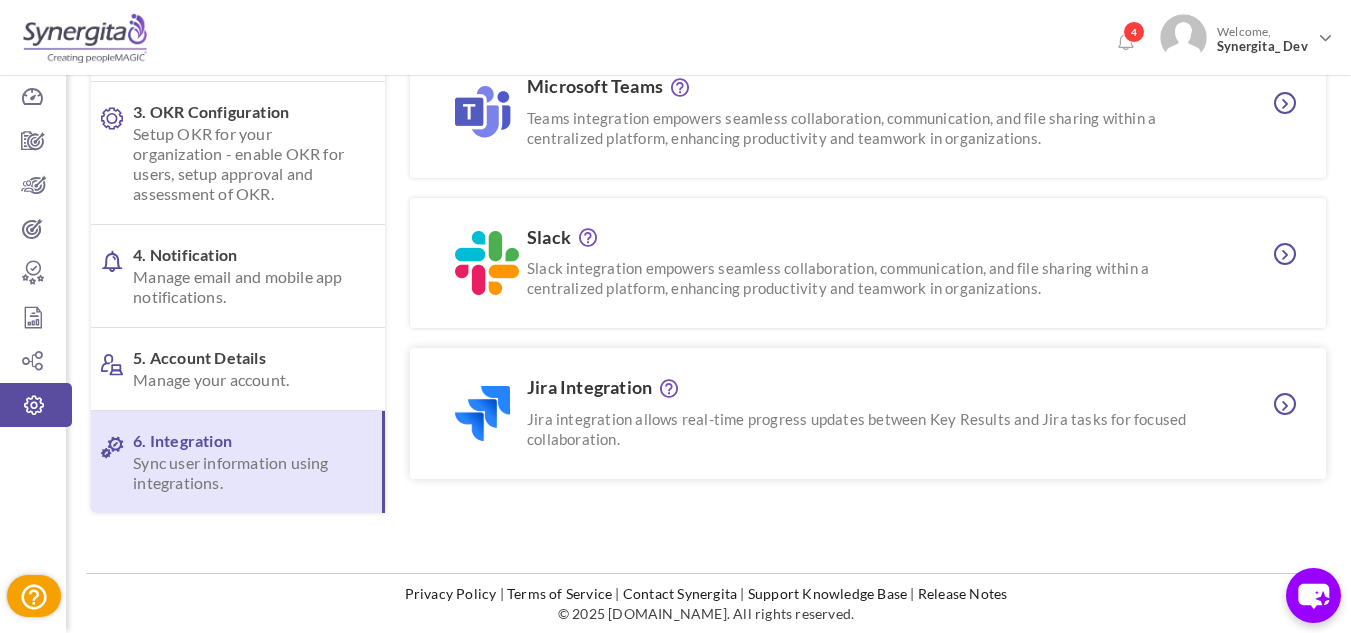 click on "Jira integration allows real-time progress updates between Key Results and Jira tasks for focused collaboration." at bounding box center [873, 429] 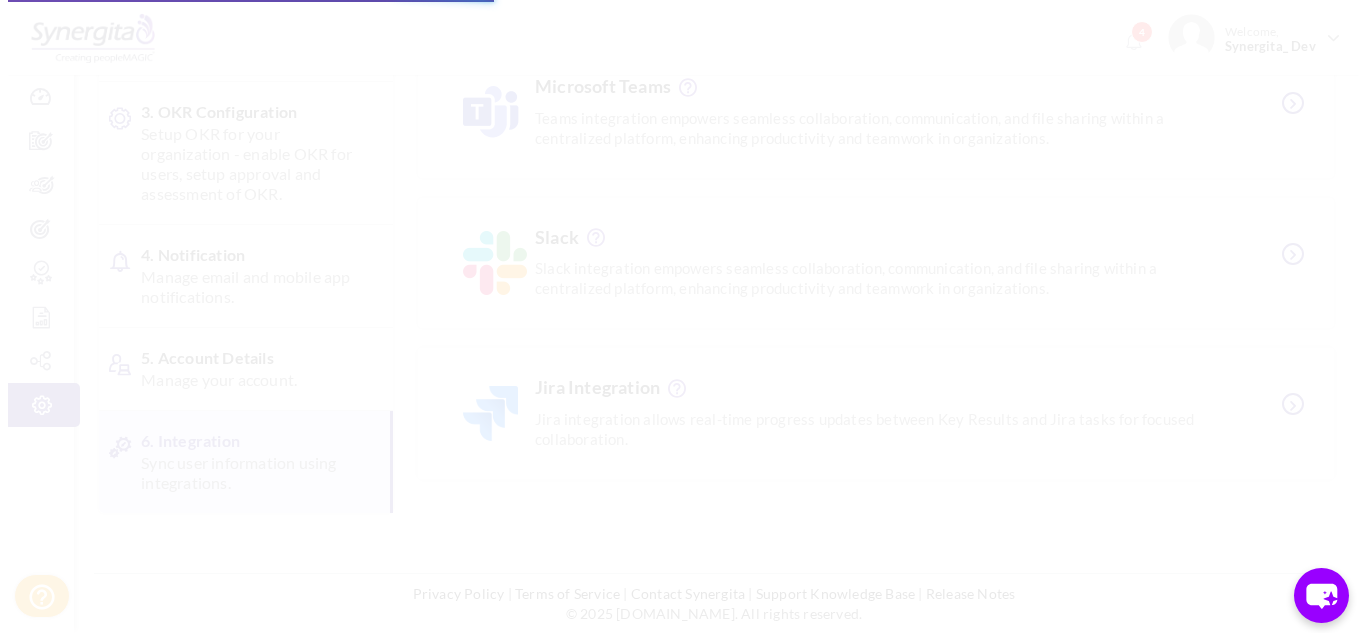 scroll, scrollTop: 0, scrollLeft: 0, axis: both 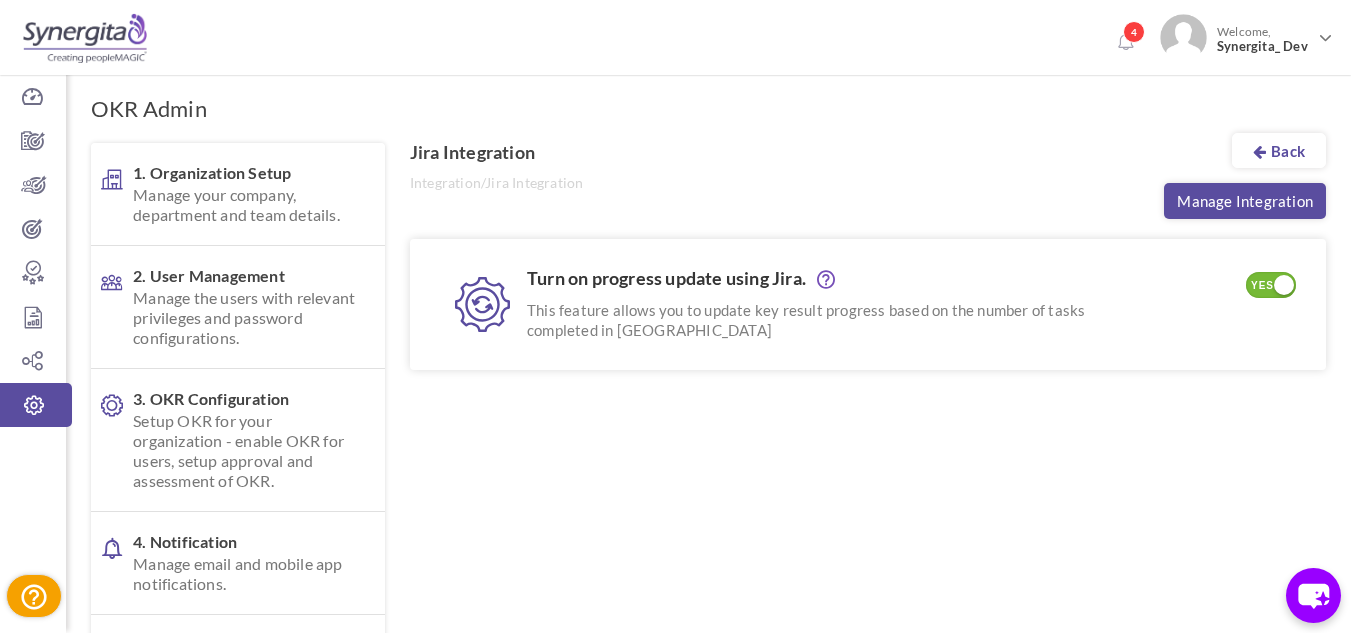 click on "YES NO" at bounding box center (1271, 285) 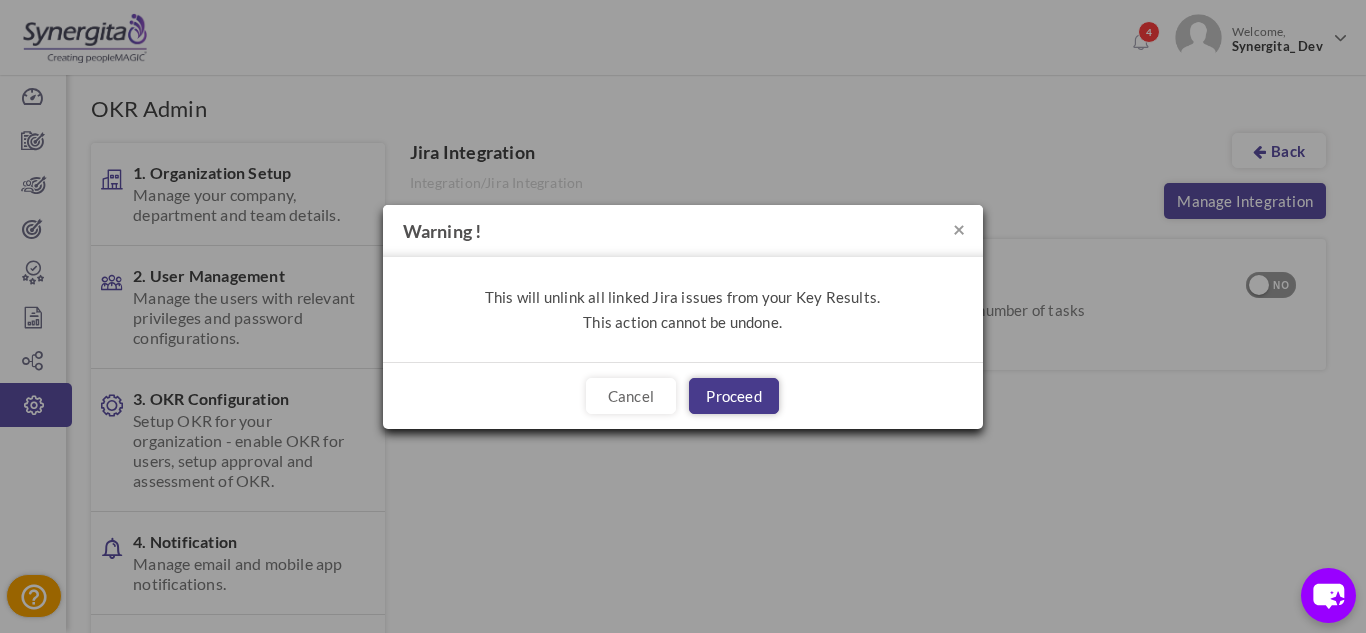 click on "Proceed" at bounding box center [734, 396] 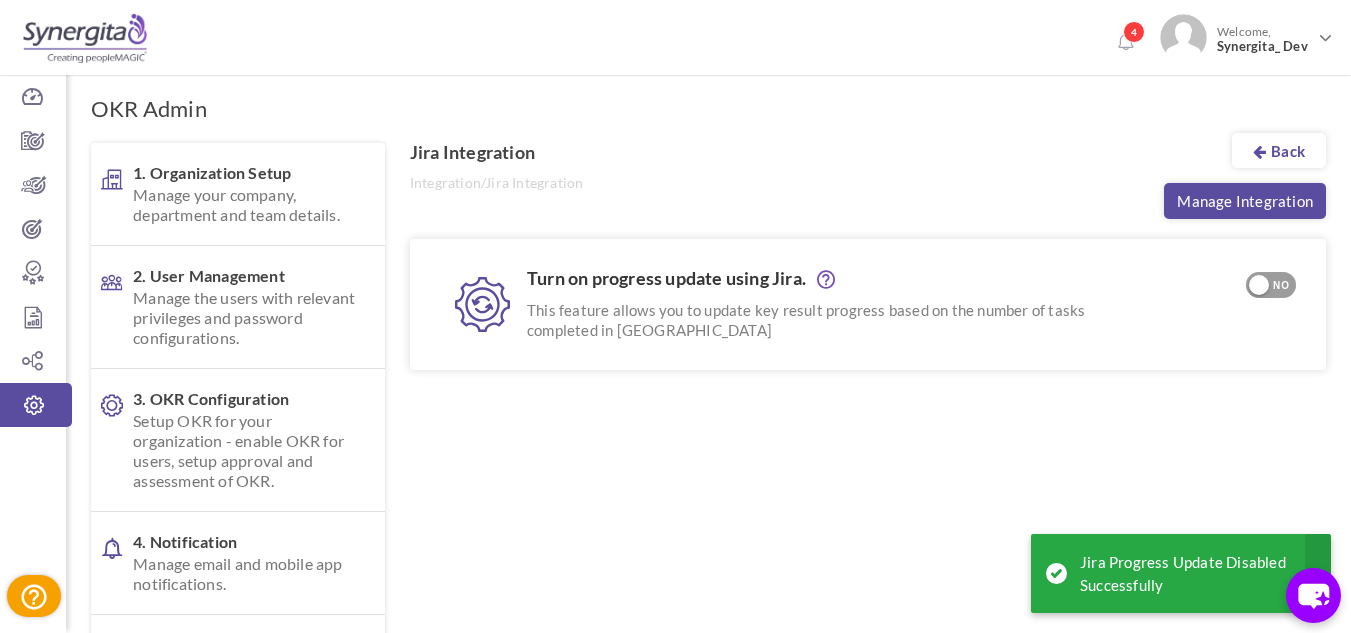 click on "NO" at bounding box center [1281, 286] 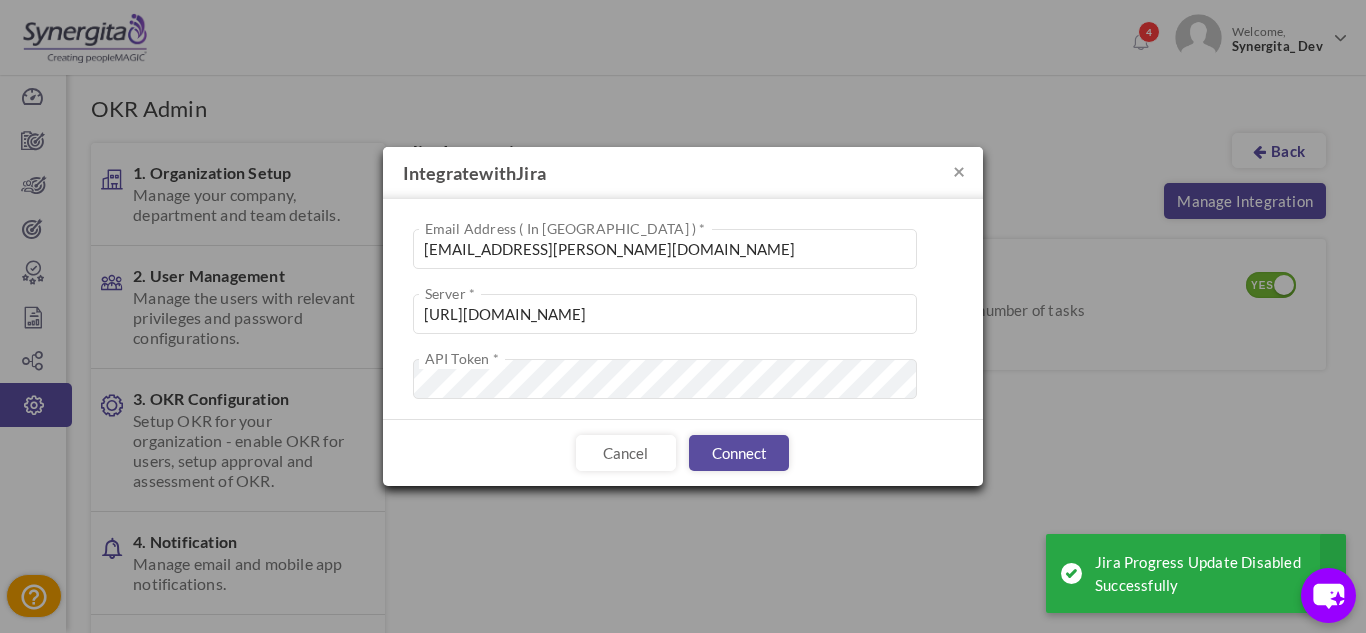 click on "[EMAIL_ADDRESS][PERSON_NAME][DOMAIN_NAME]
Email Address ( In [GEOGRAPHIC_DATA] ) *
[URL][DOMAIN_NAME]
Server *
API Token *
Connection failed. Please check credentials." at bounding box center (683, 309) 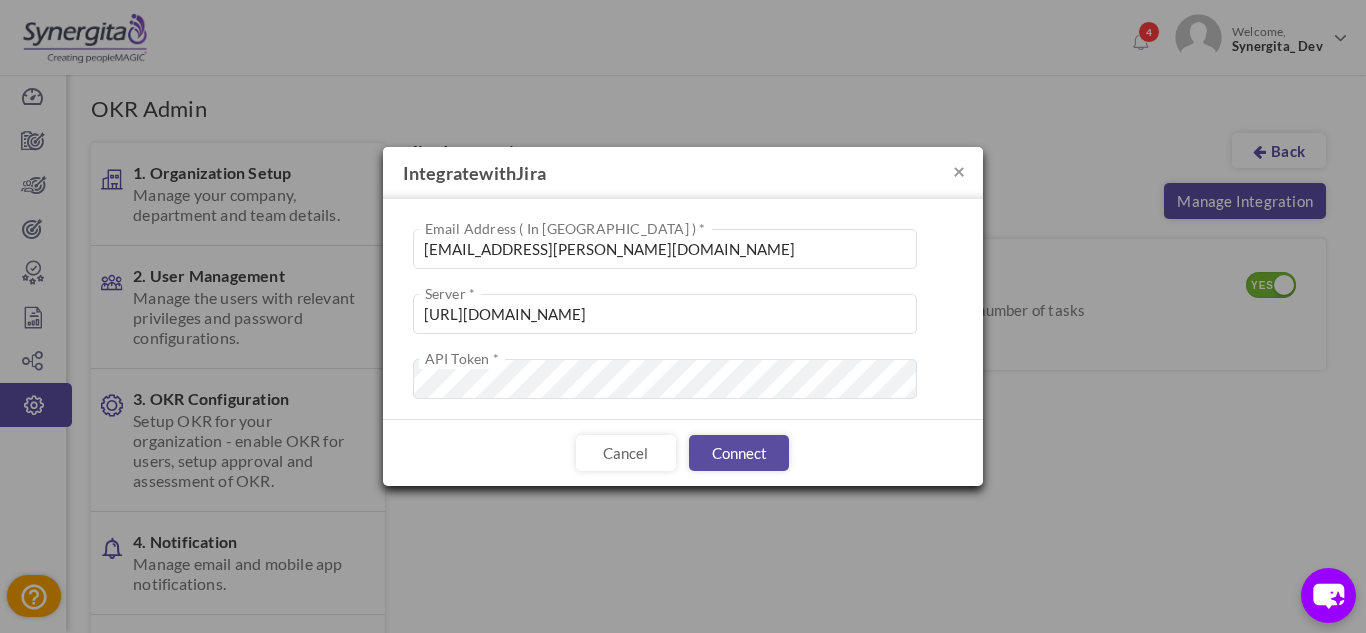 scroll, scrollTop: 0, scrollLeft: 1188, axis: horizontal 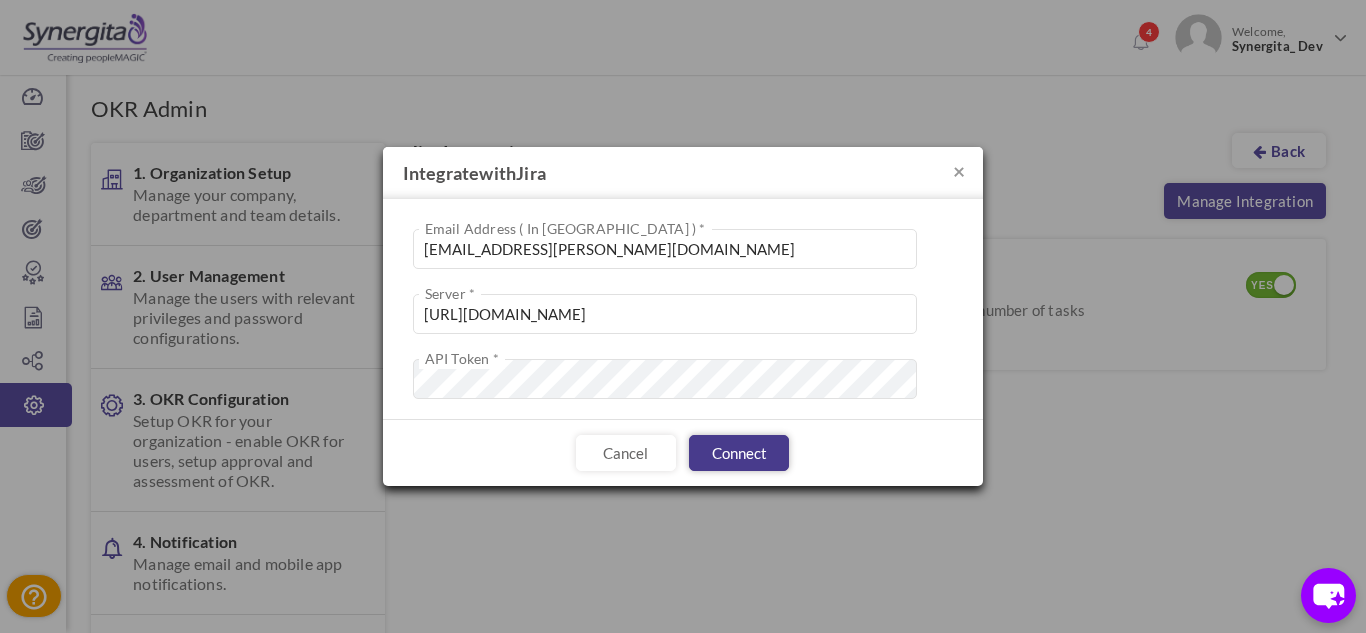 click on "Connect" at bounding box center (739, 453) 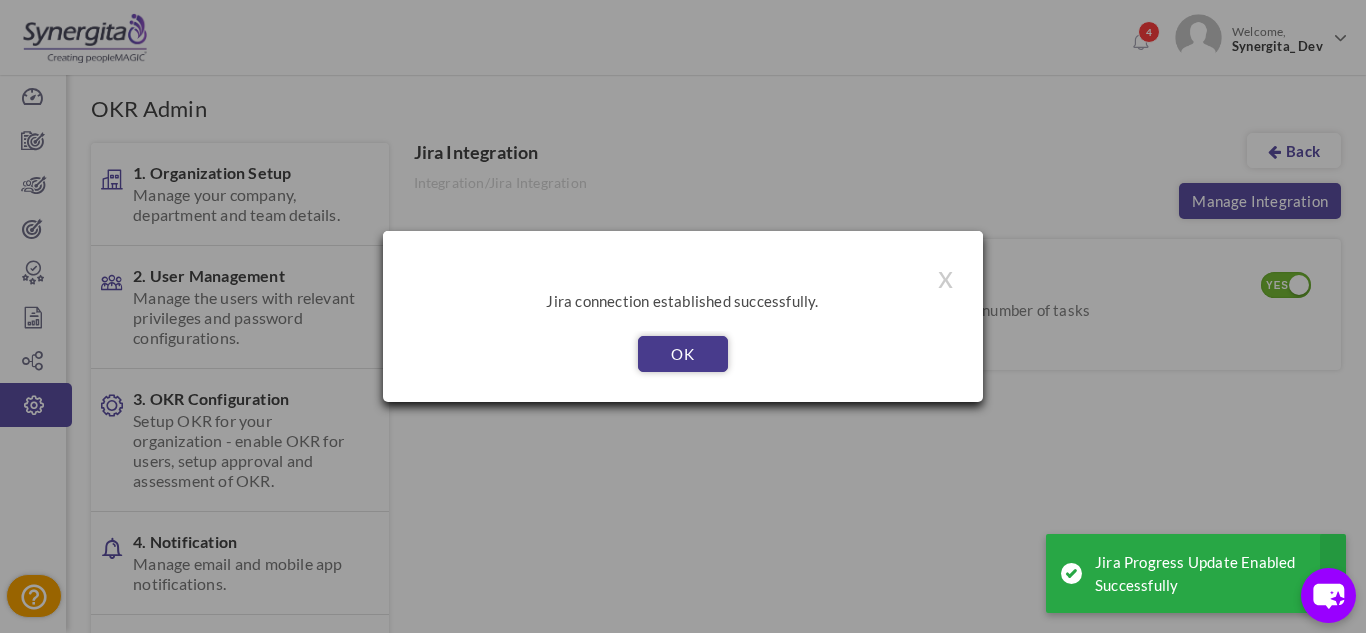 click on "OK" at bounding box center (683, 354) 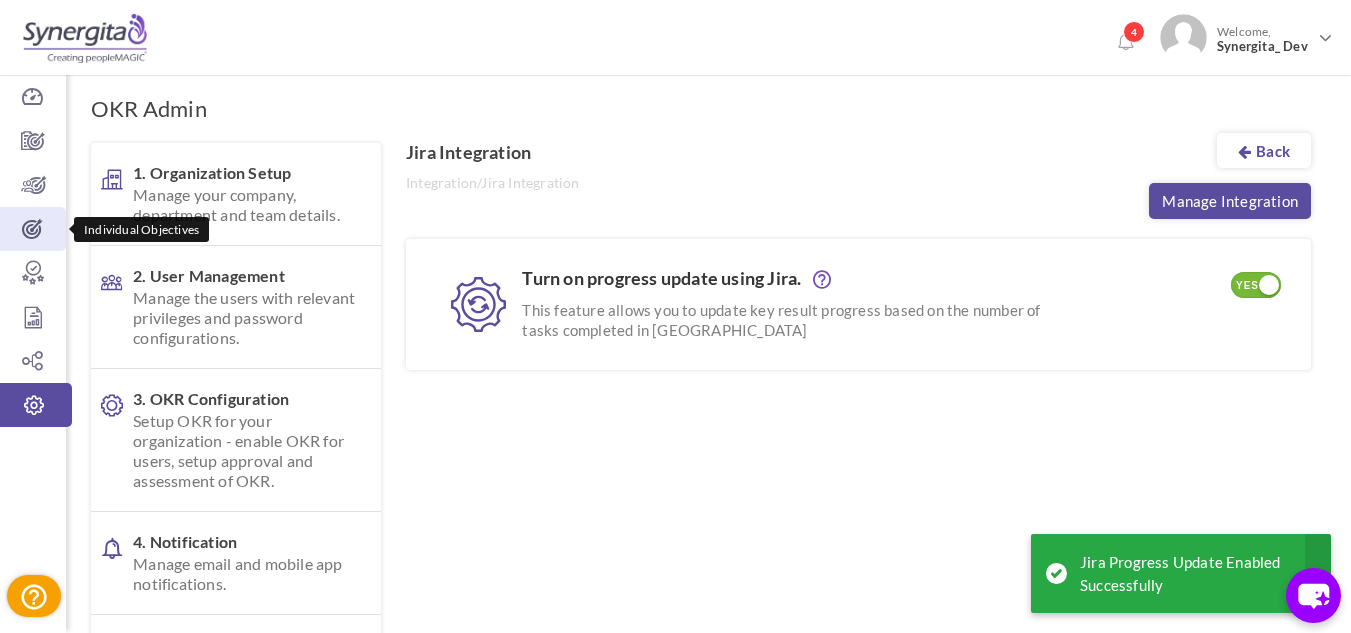 click at bounding box center (33, 229) 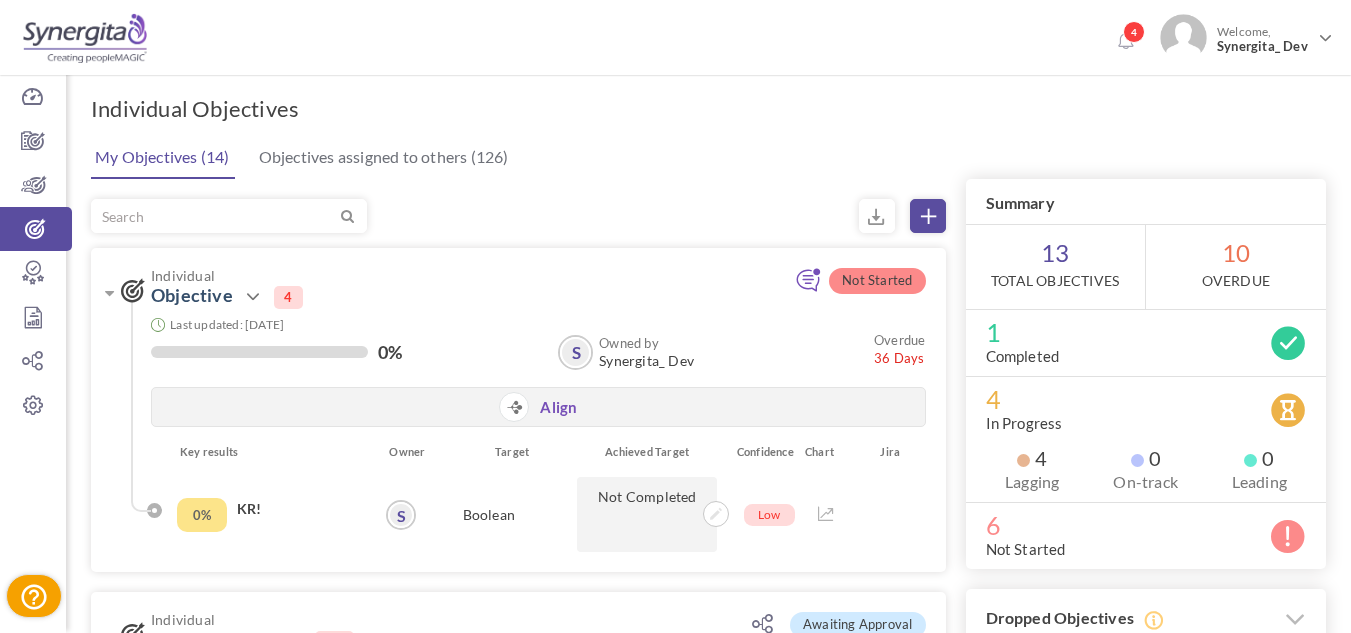 scroll, scrollTop: 0, scrollLeft: 0, axis: both 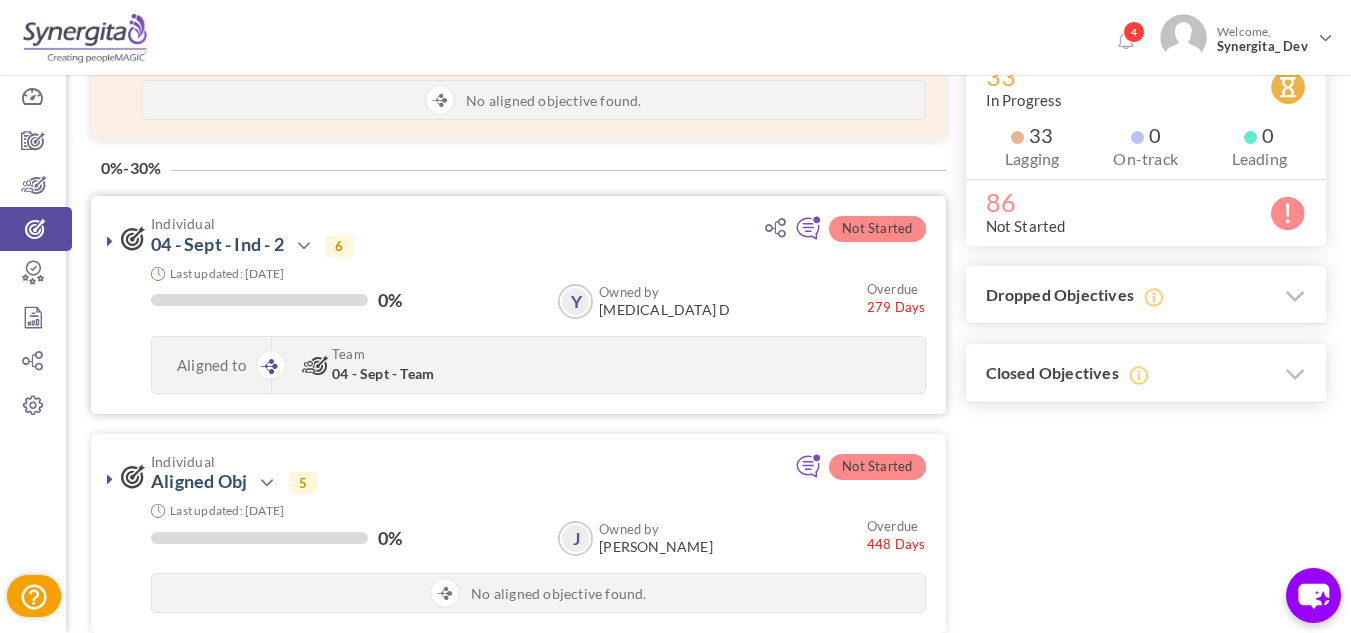 click at bounding box center (110, 241) 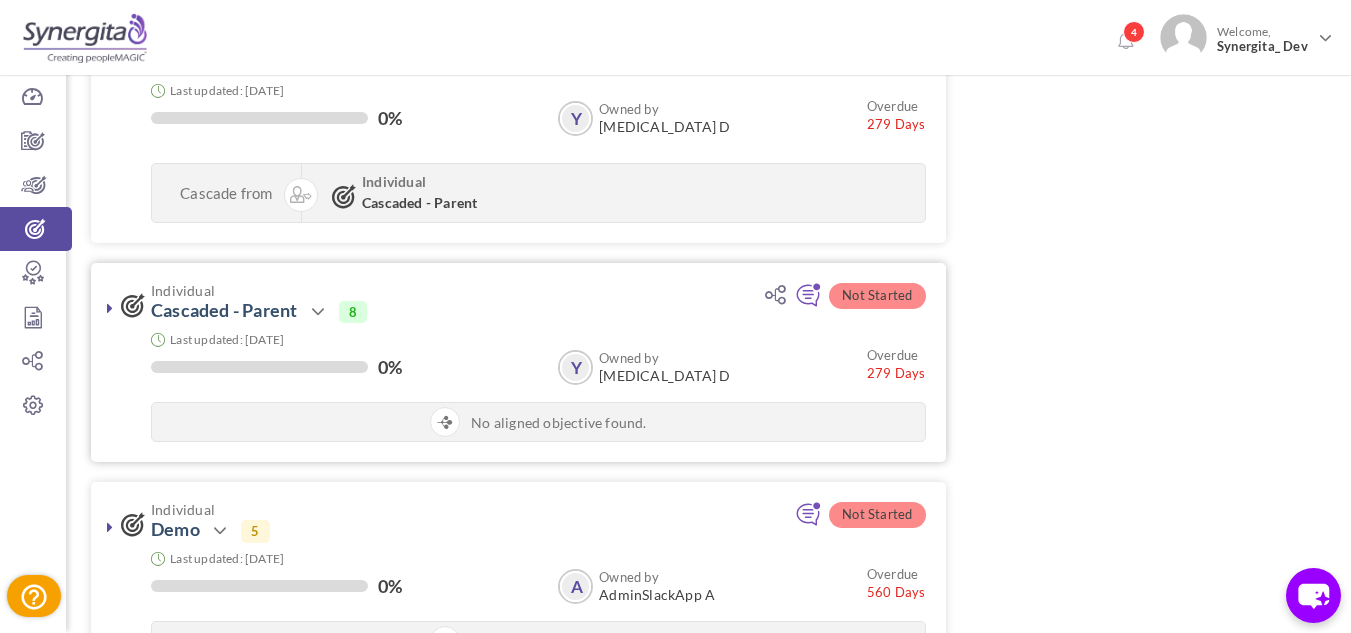 scroll, scrollTop: 1088, scrollLeft: 0, axis: vertical 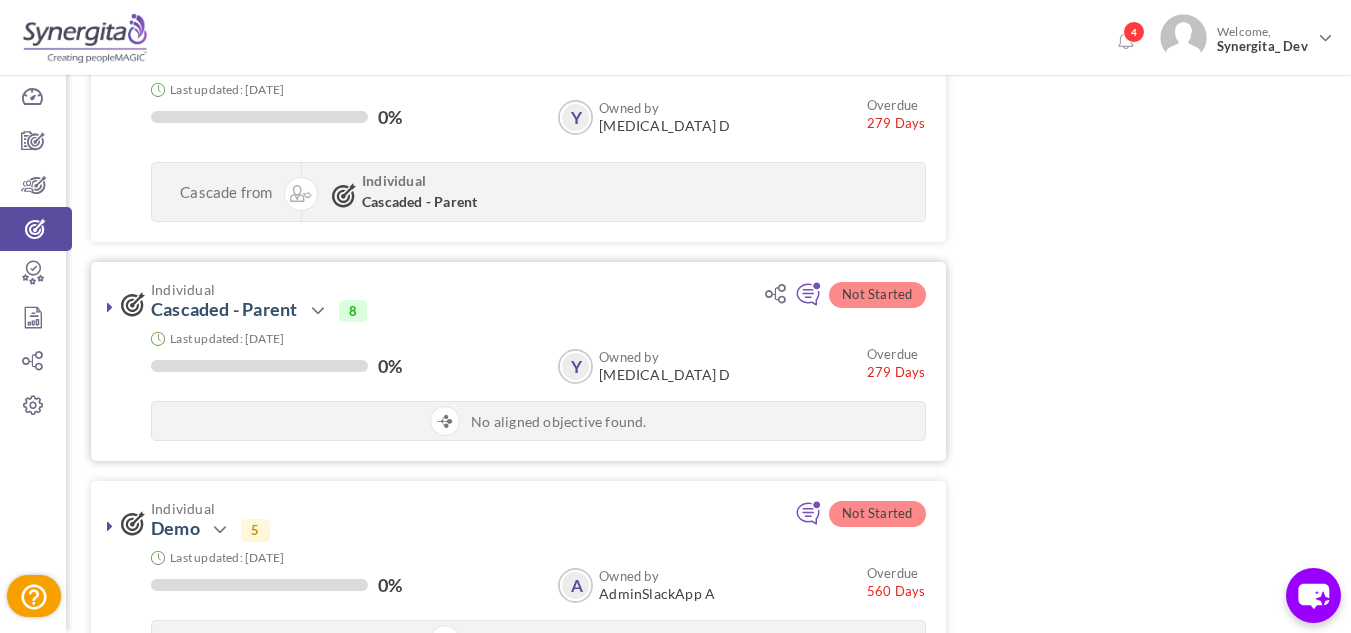 click at bounding box center [110, 307] 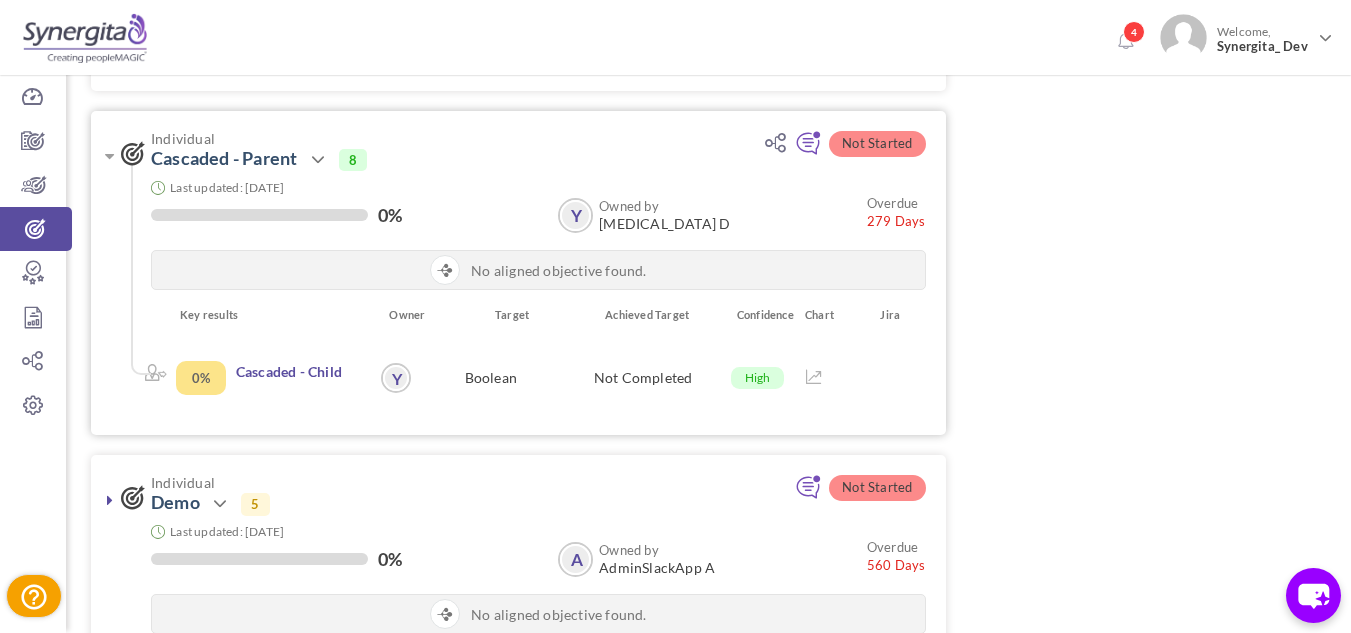 scroll, scrollTop: 1240, scrollLeft: 0, axis: vertical 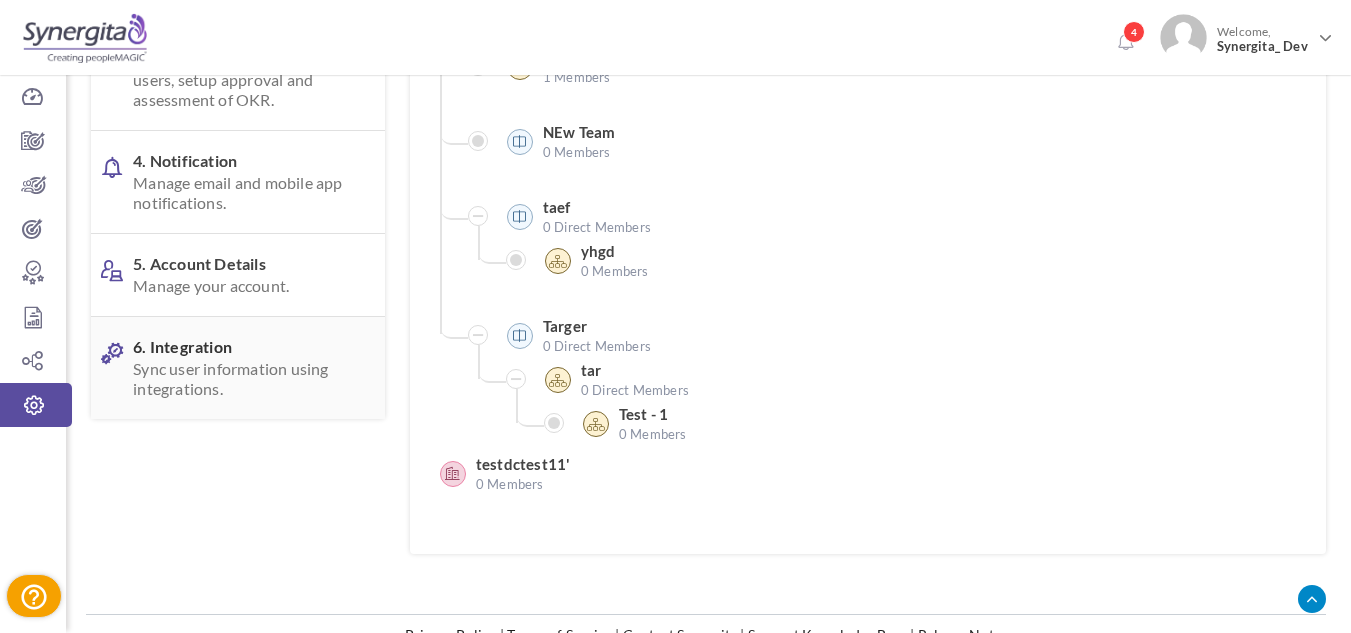 click on "Sync user information using integrations." at bounding box center [246, 379] 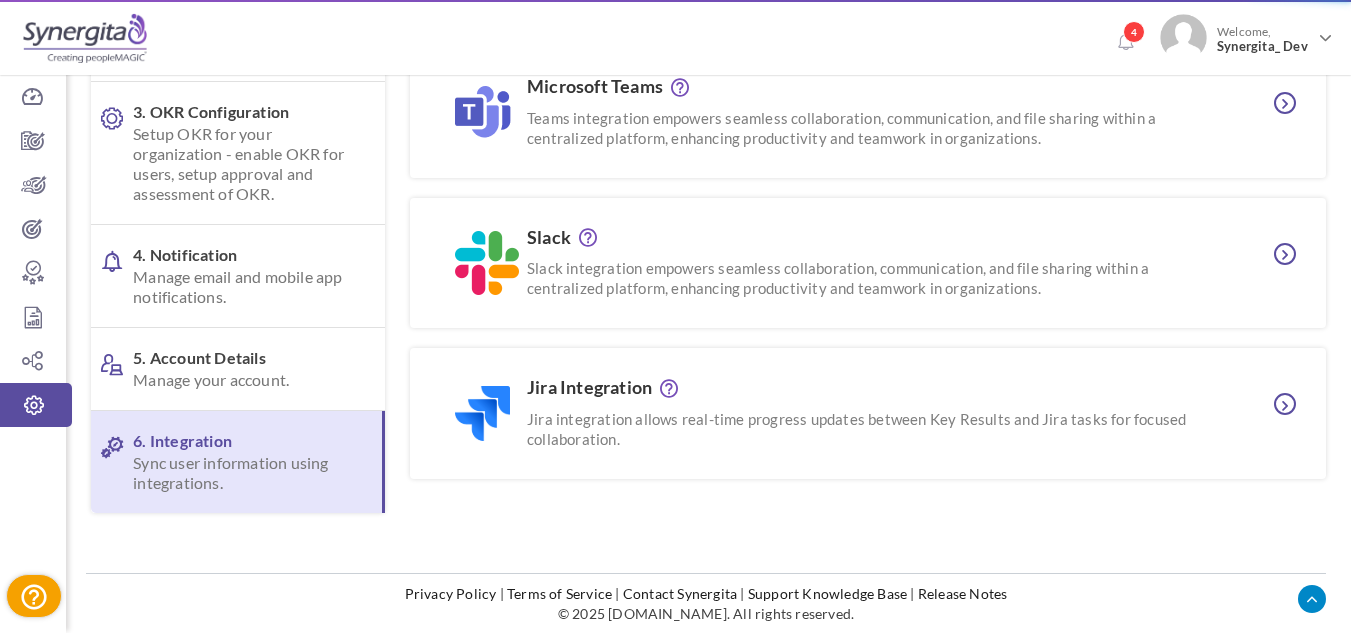 scroll, scrollTop: 287, scrollLeft: 0, axis: vertical 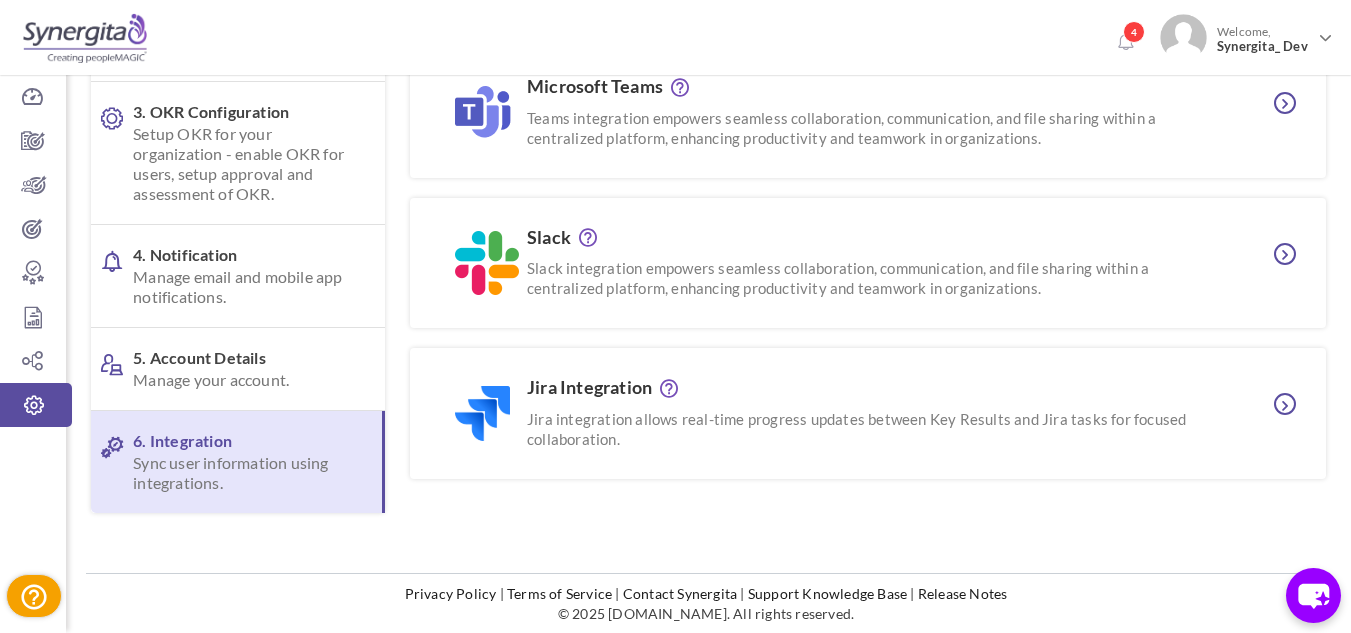 click on "Jira Integration" at bounding box center (873, 388) 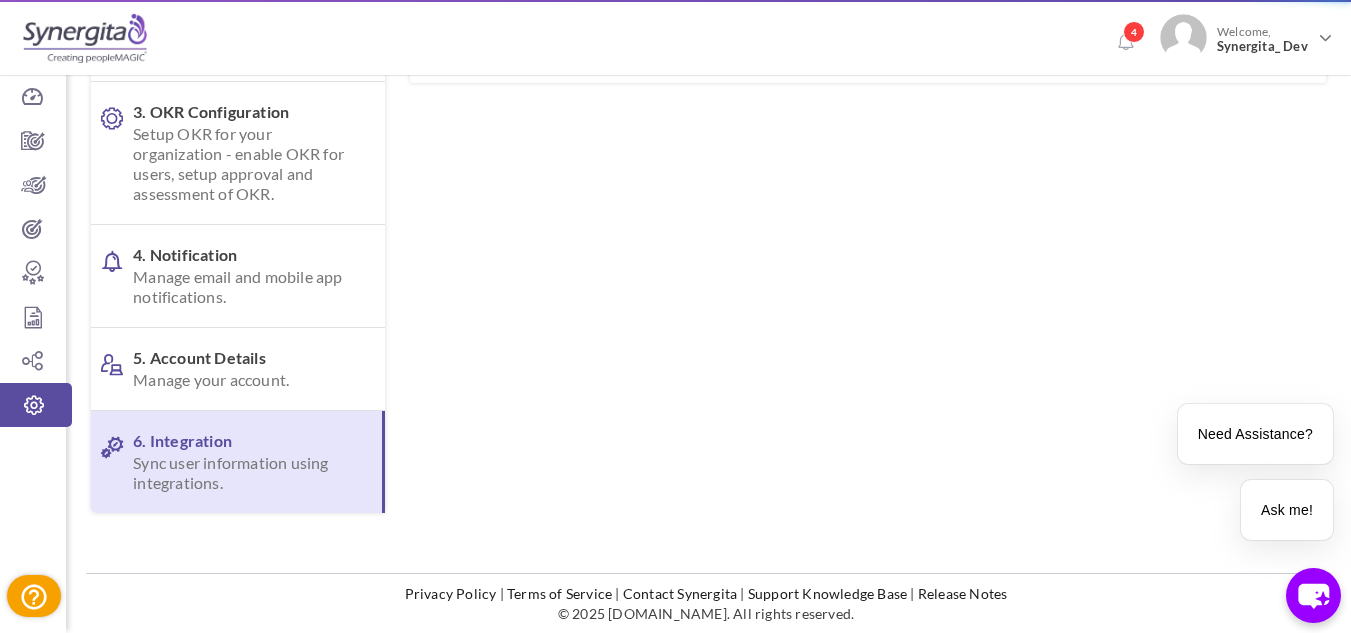 scroll, scrollTop: 0, scrollLeft: 0, axis: both 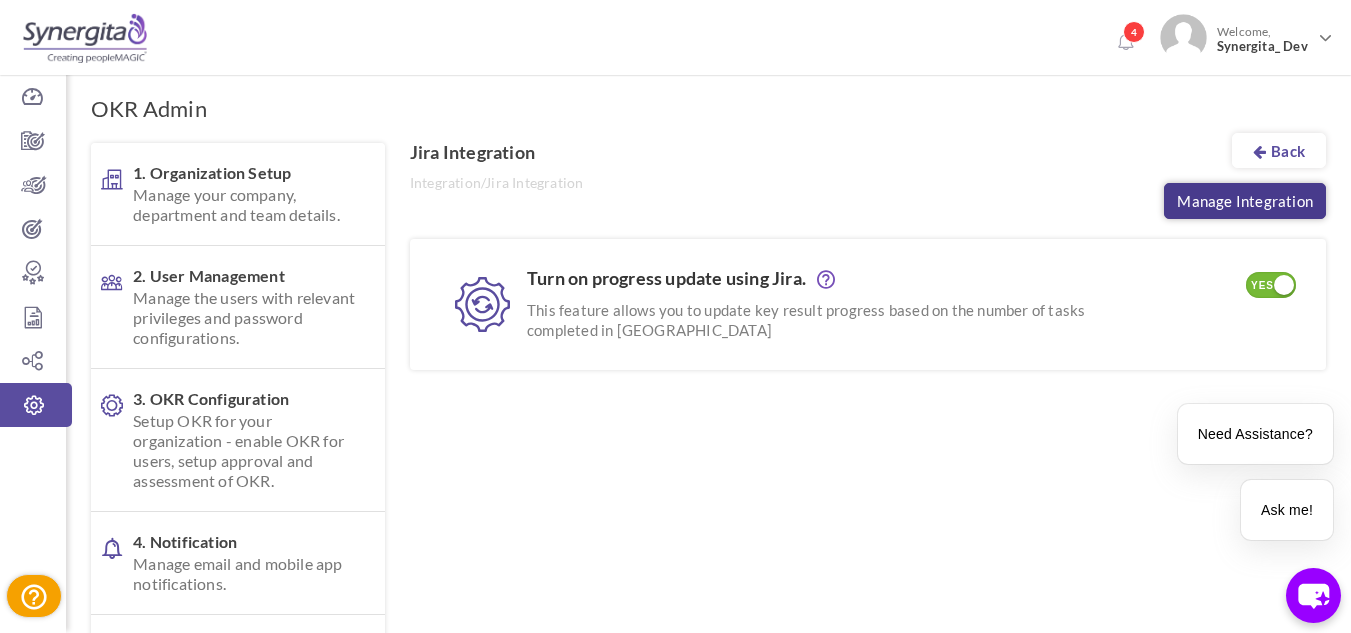 click on "Manage Integration" at bounding box center [1245, 201] 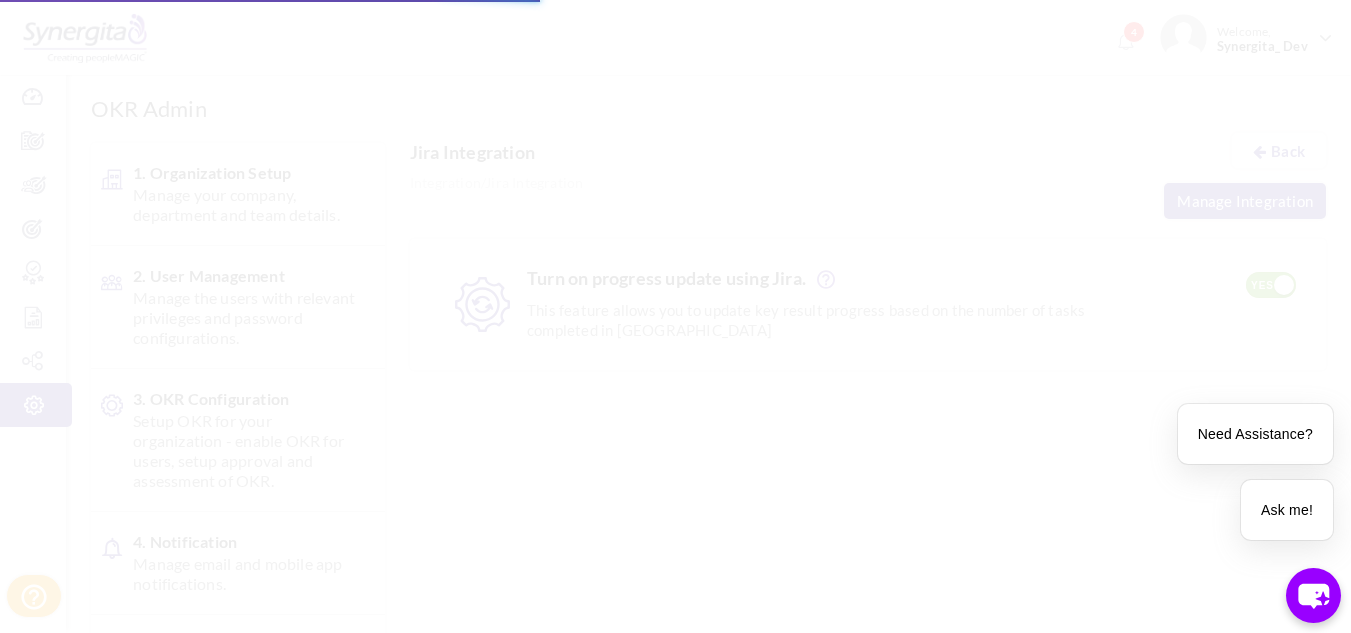 scroll, scrollTop: 287, scrollLeft: 0, axis: vertical 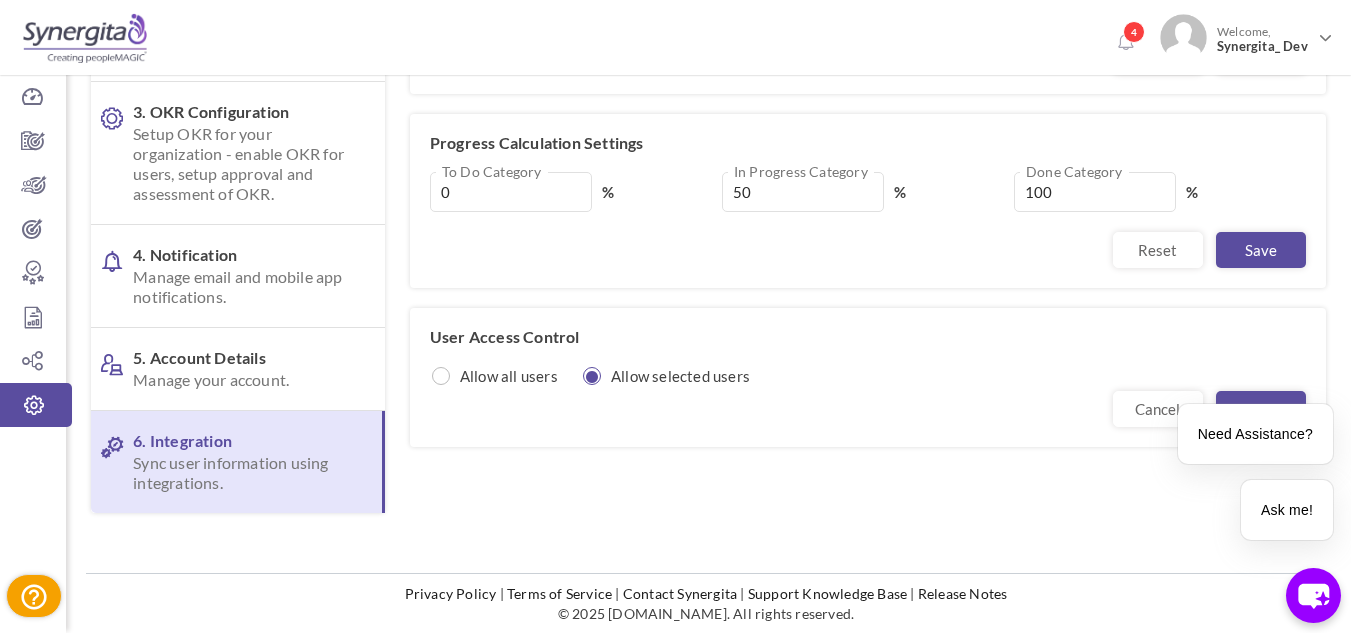 click on "Allow selected users" at bounding box center (685, 376) 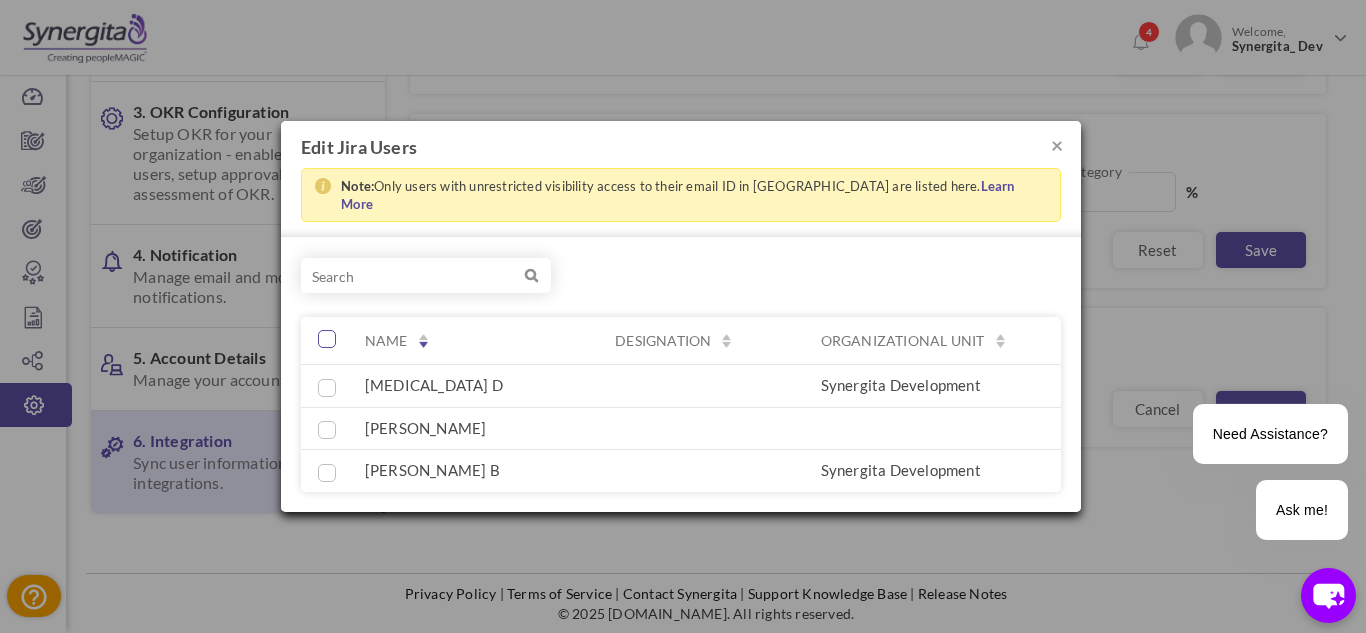 click at bounding box center (323, 339) 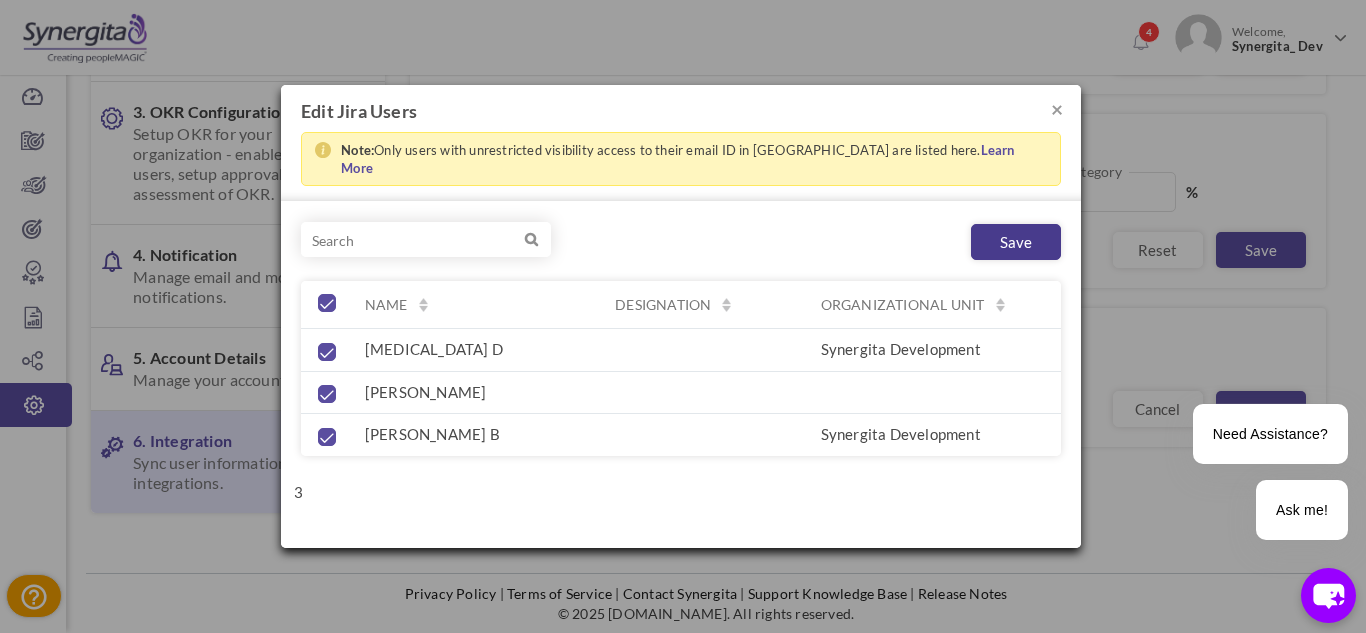 click on "Save" at bounding box center [1016, 242] 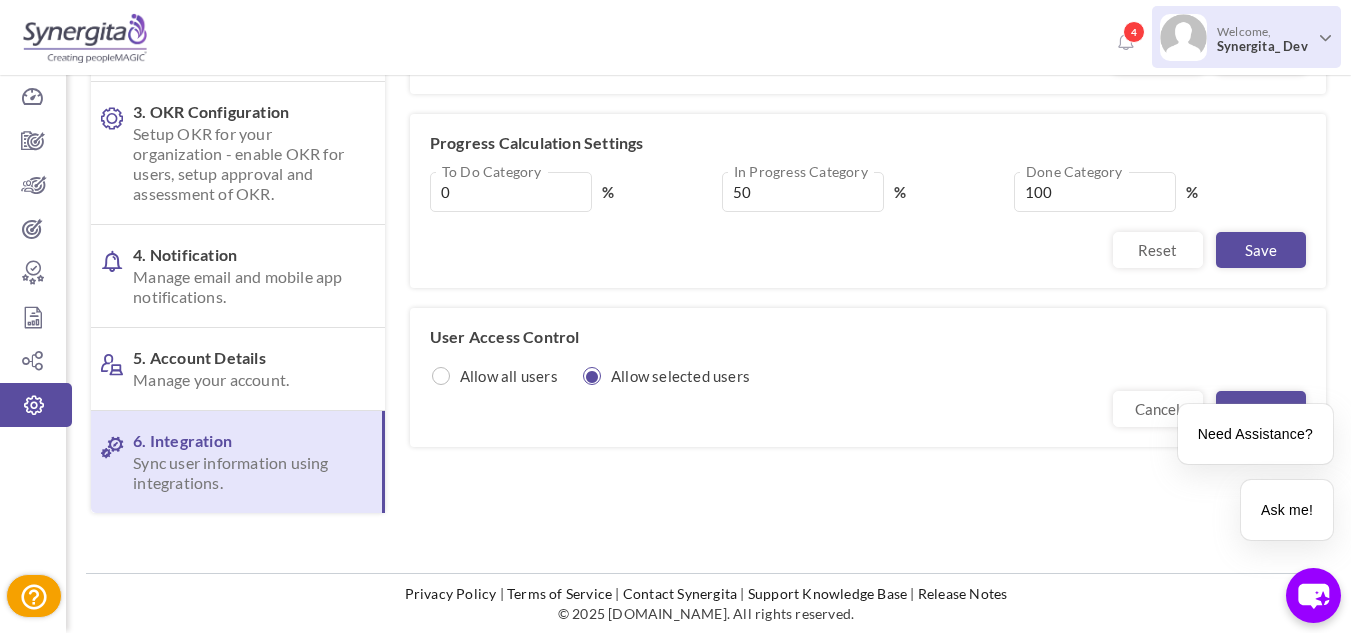 click on "Synergita_ Dev" at bounding box center (1264, 46) 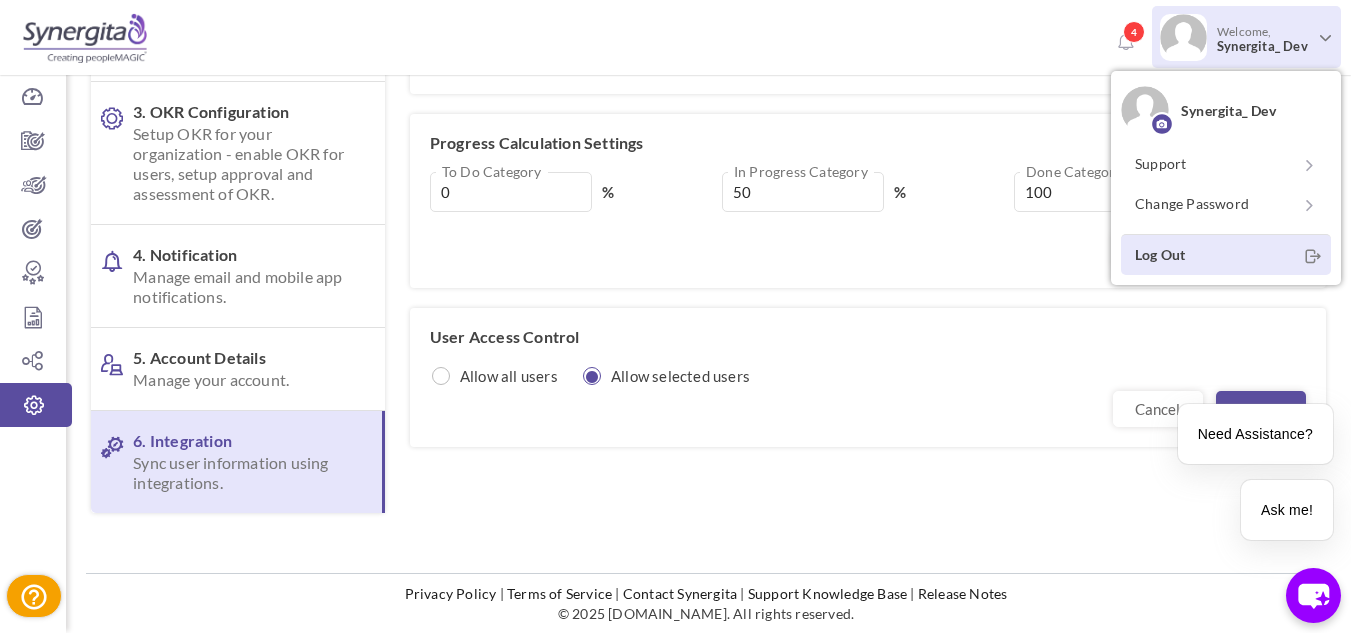 click on "Log Out" at bounding box center (1226, 254) 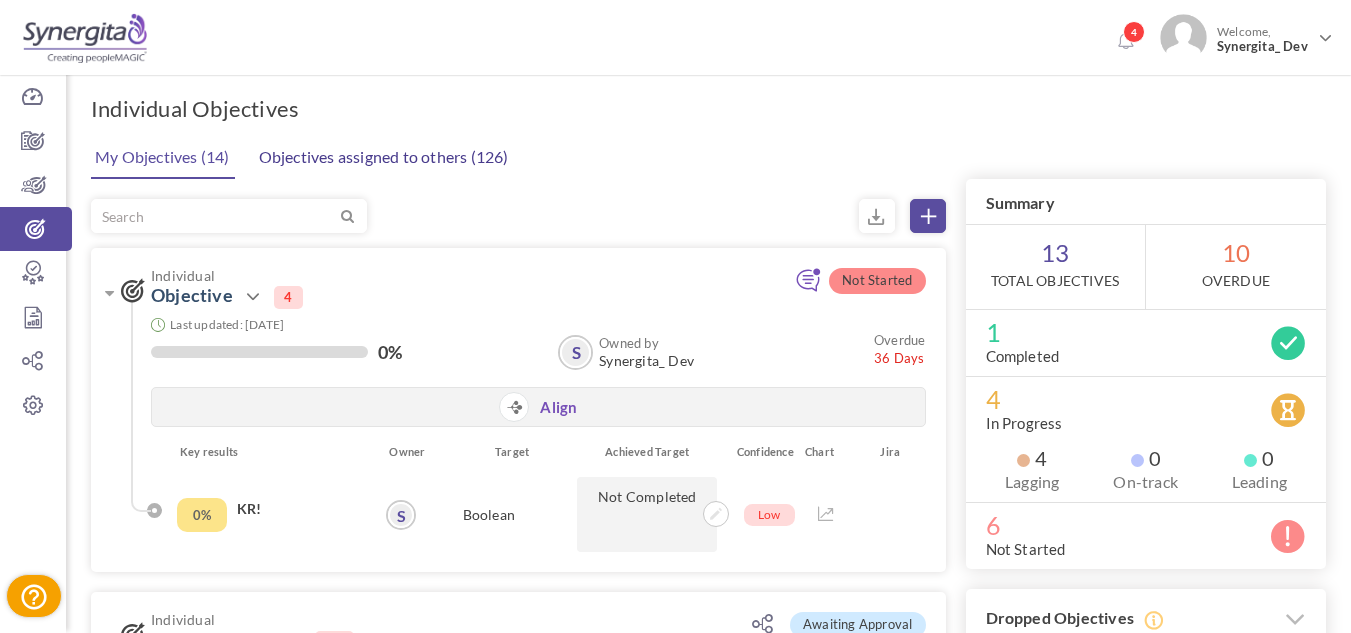 scroll, scrollTop: 0, scrollLeft: 0, axis: both 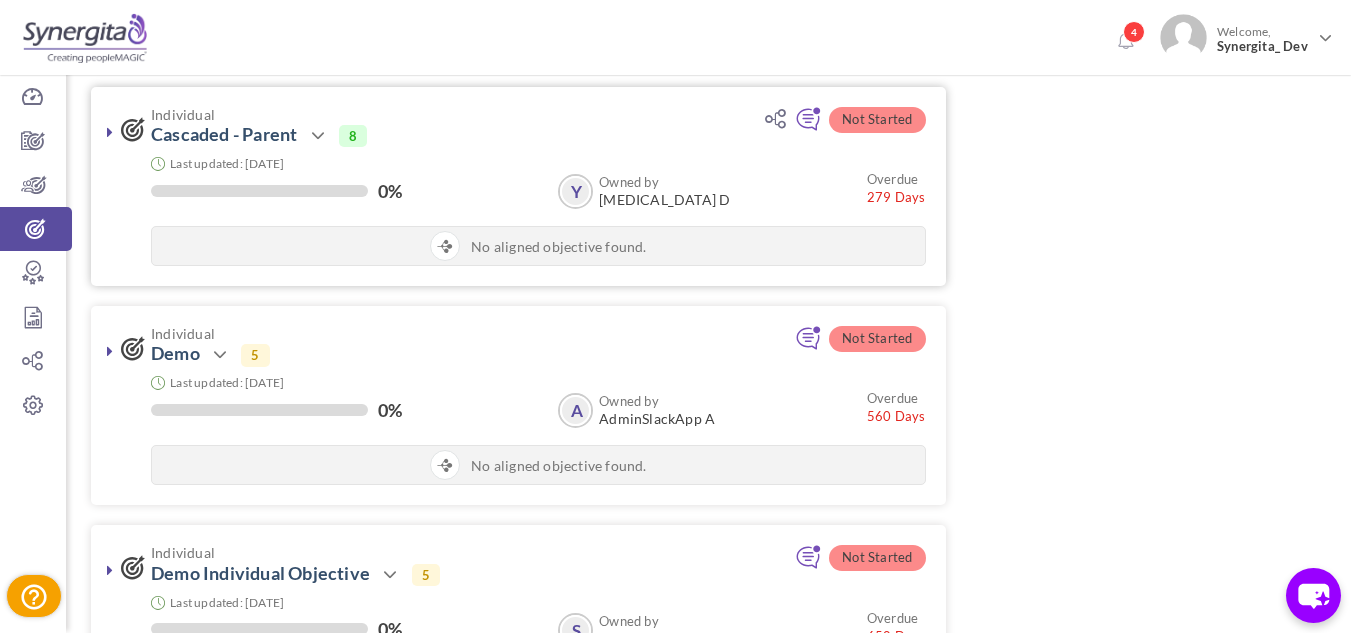 click at bounding box center (110, 132) 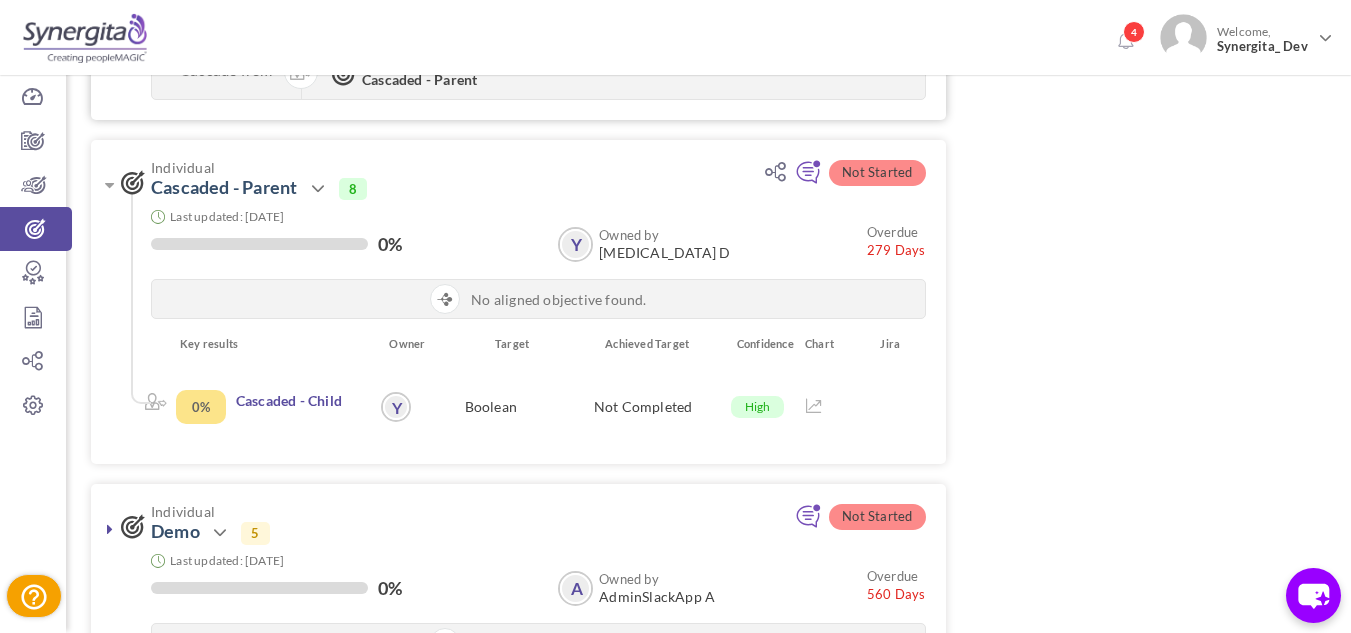 scroll, scrollTop: 0, scrollLeft: 0, axis: both 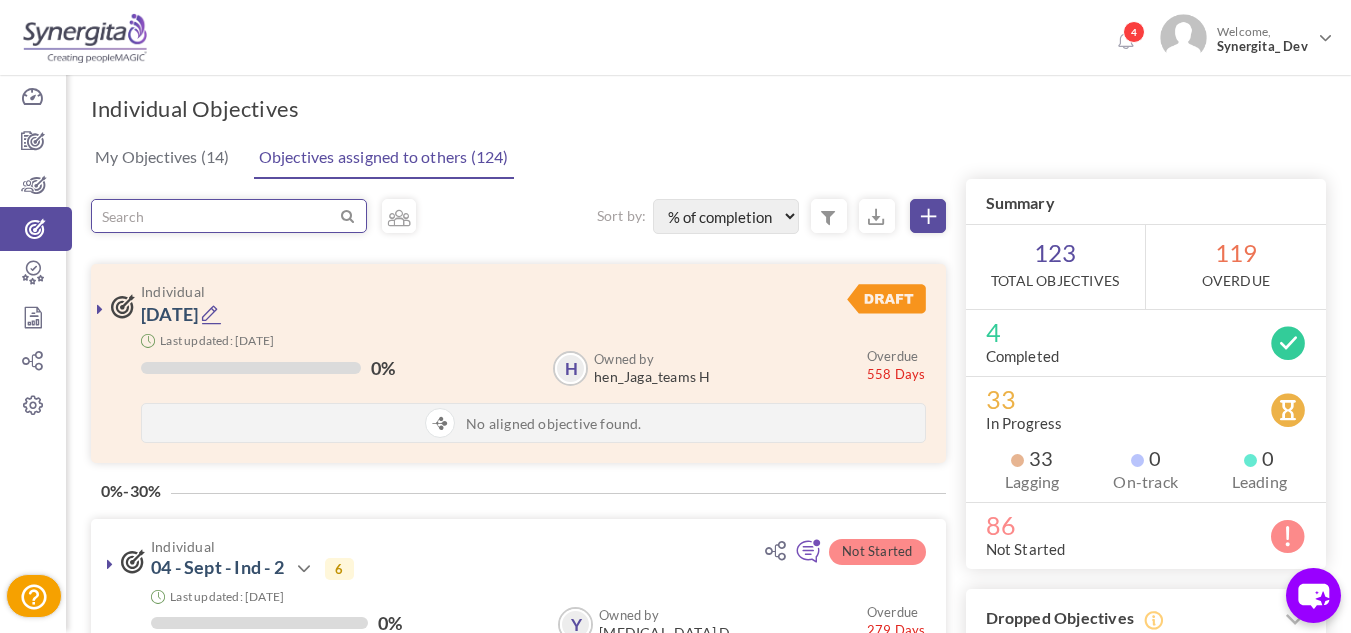 click at bounding box center (214, 216) 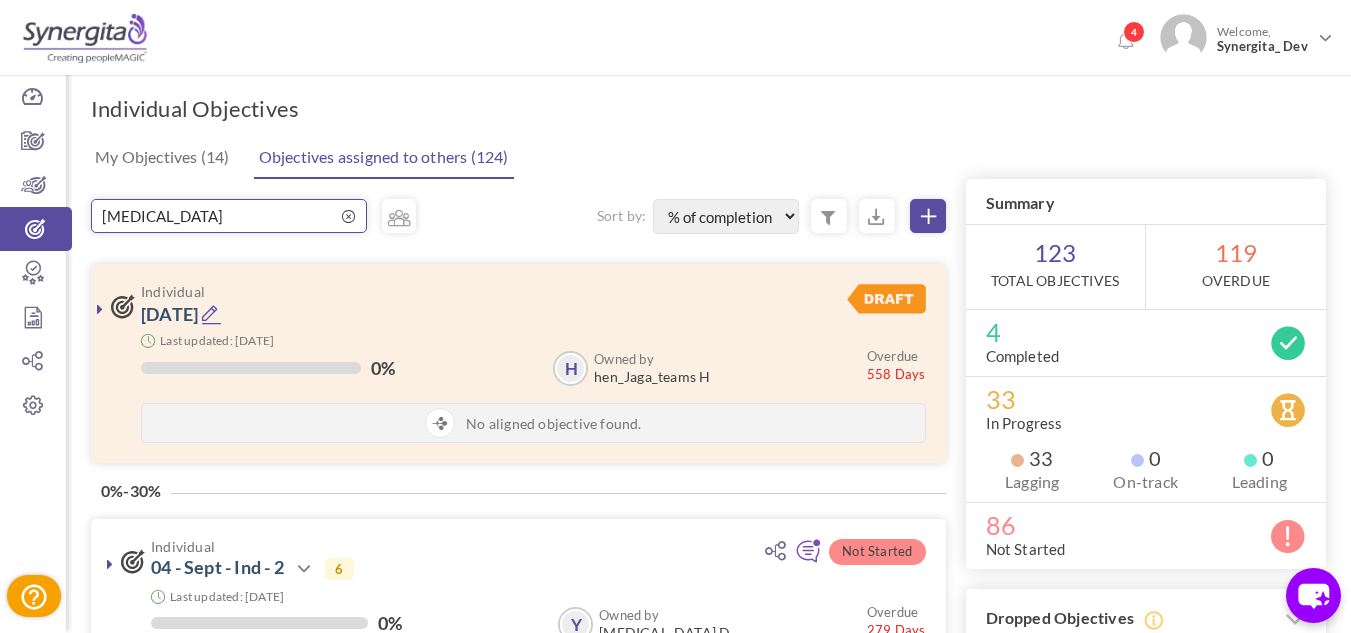 type on "yaz" 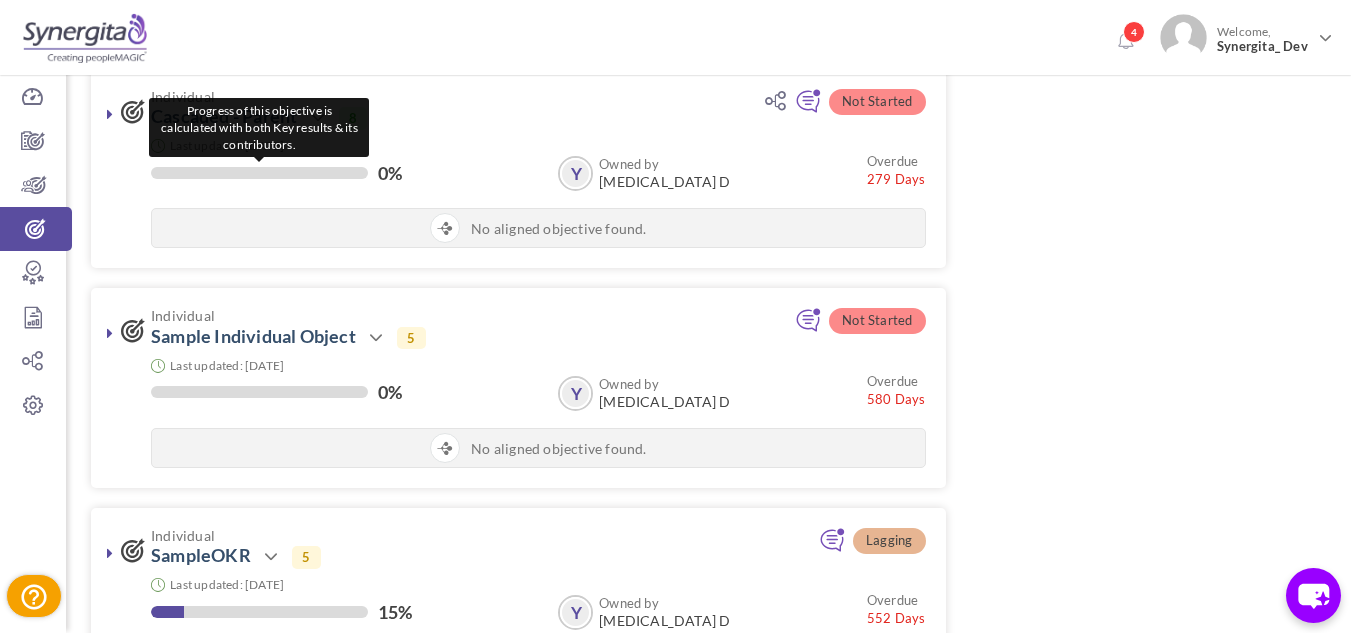 scroll, scrollTop: 718, scrollLeft: 0, axis: vertical 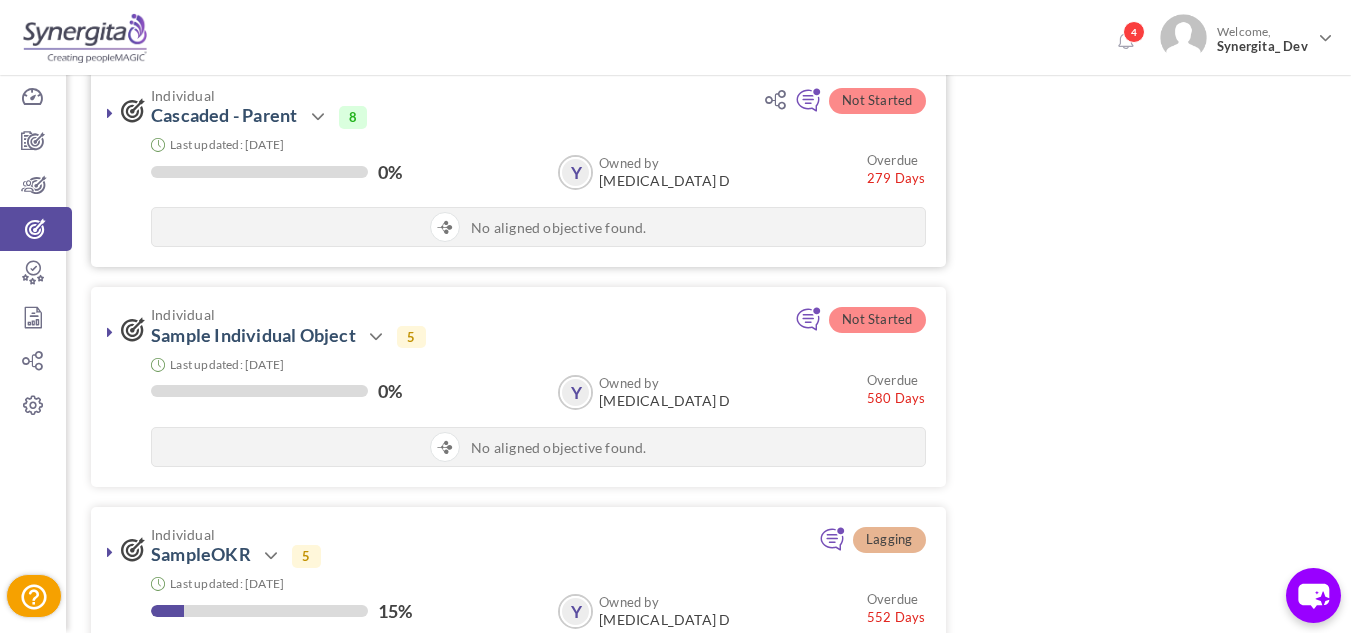click at bounding box center [110, 113] 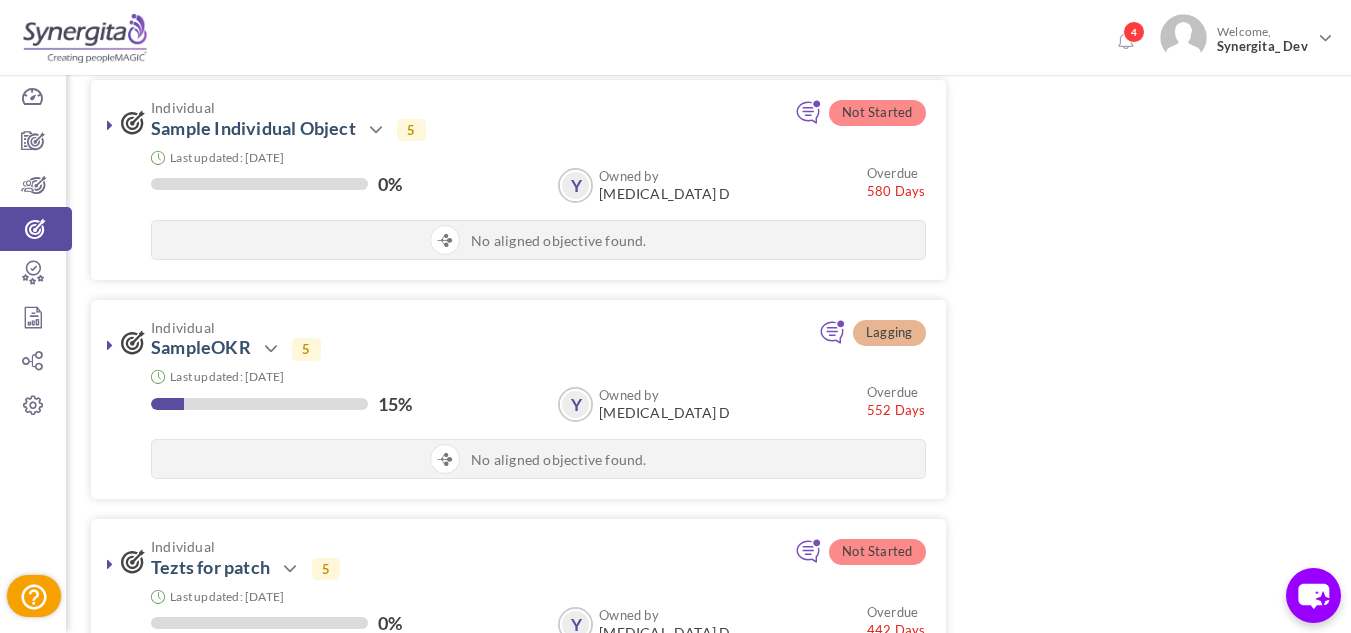 scroll, scrollTop: 1051, scrollLeft: 0, axis: vertical 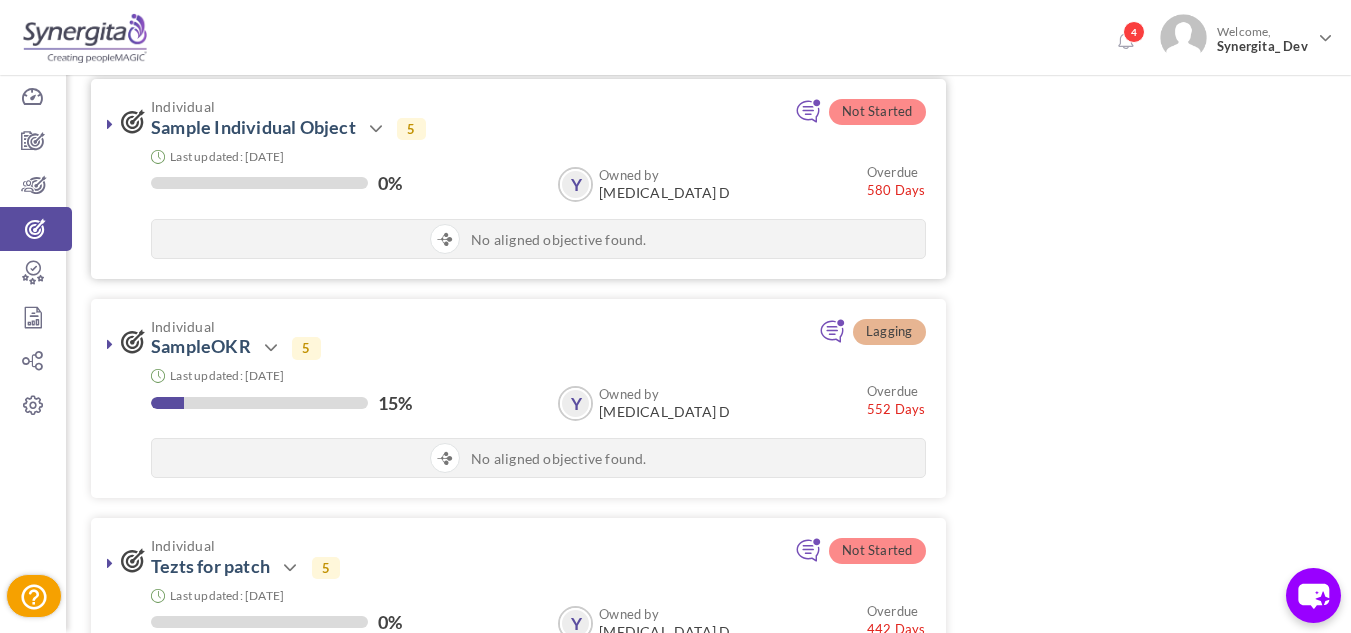 click at bounding box center (110, 124) 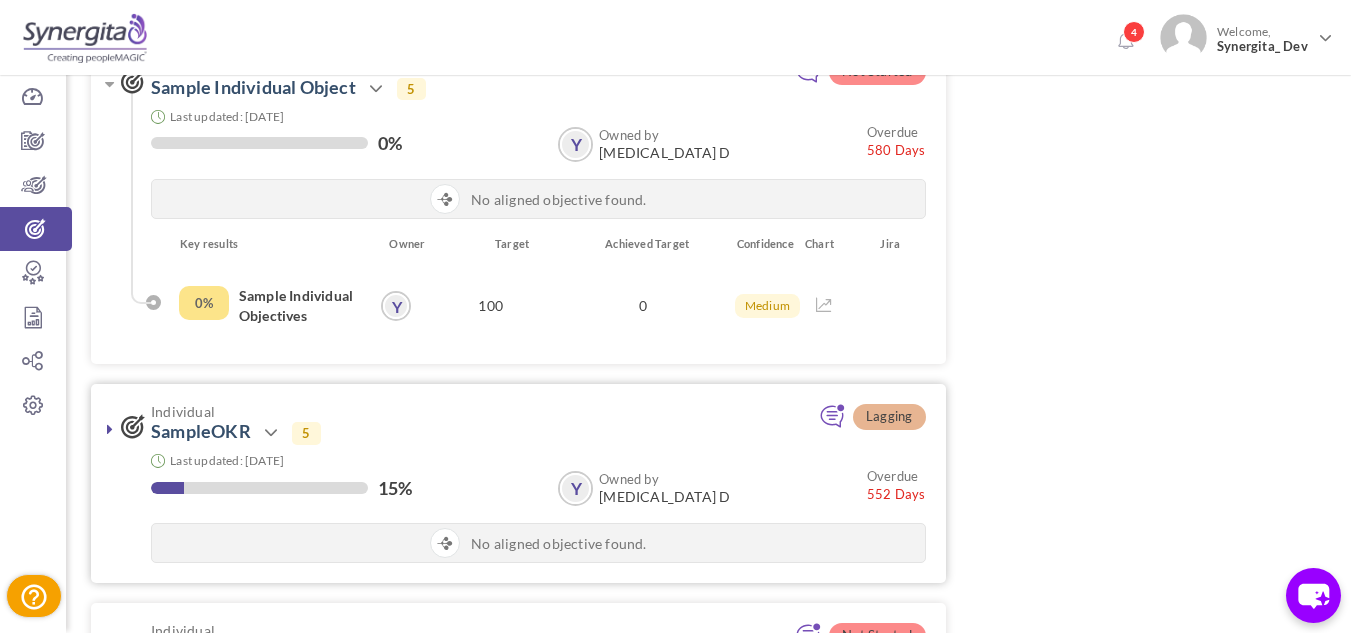 scroll, scrollTop: 1135, scrollLeft: 0, axis: vertical 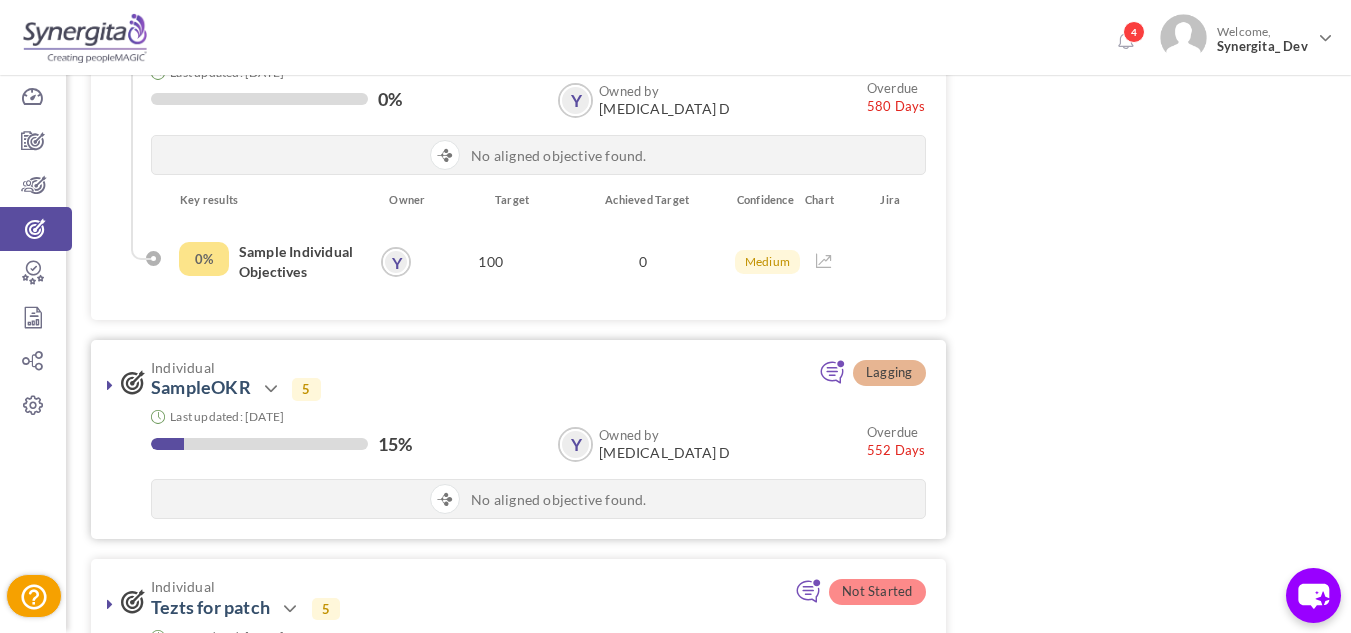 click at bounding box center (110, 385) 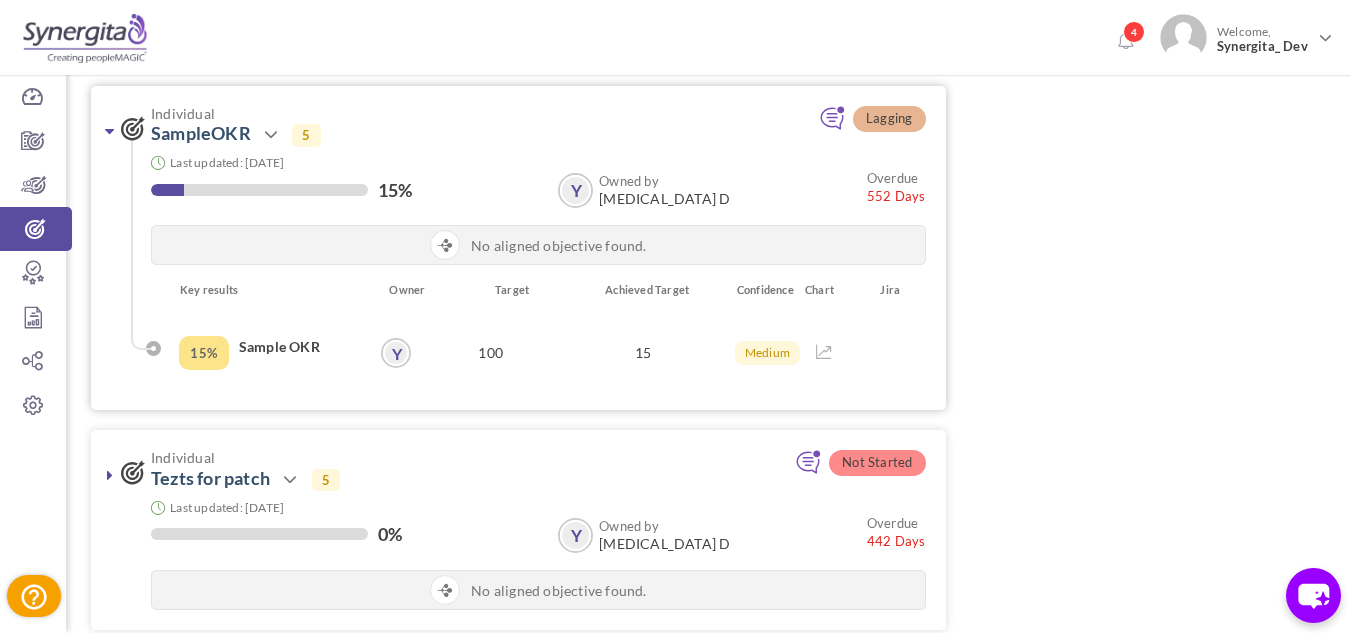 scroll, scrollTop: 1390, scrollLeft: 0, axis: vertical 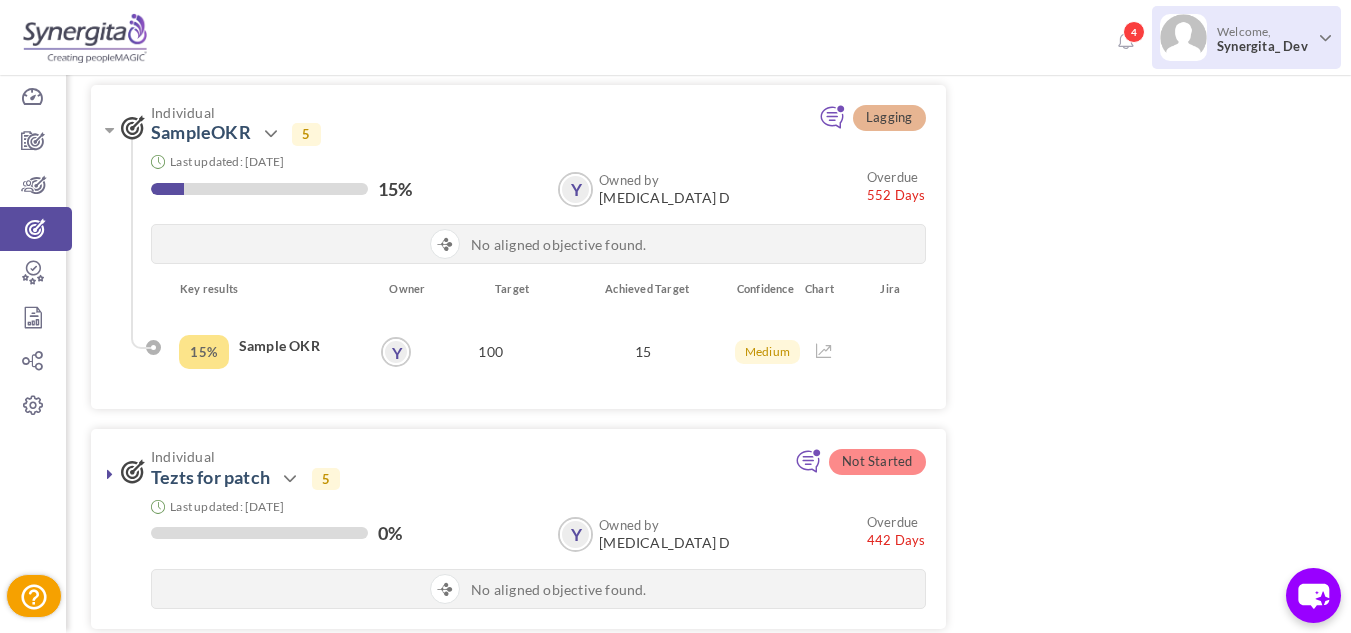 click on "Welcome,
Synergita_ Dev" at bounding box center (1261, 39) 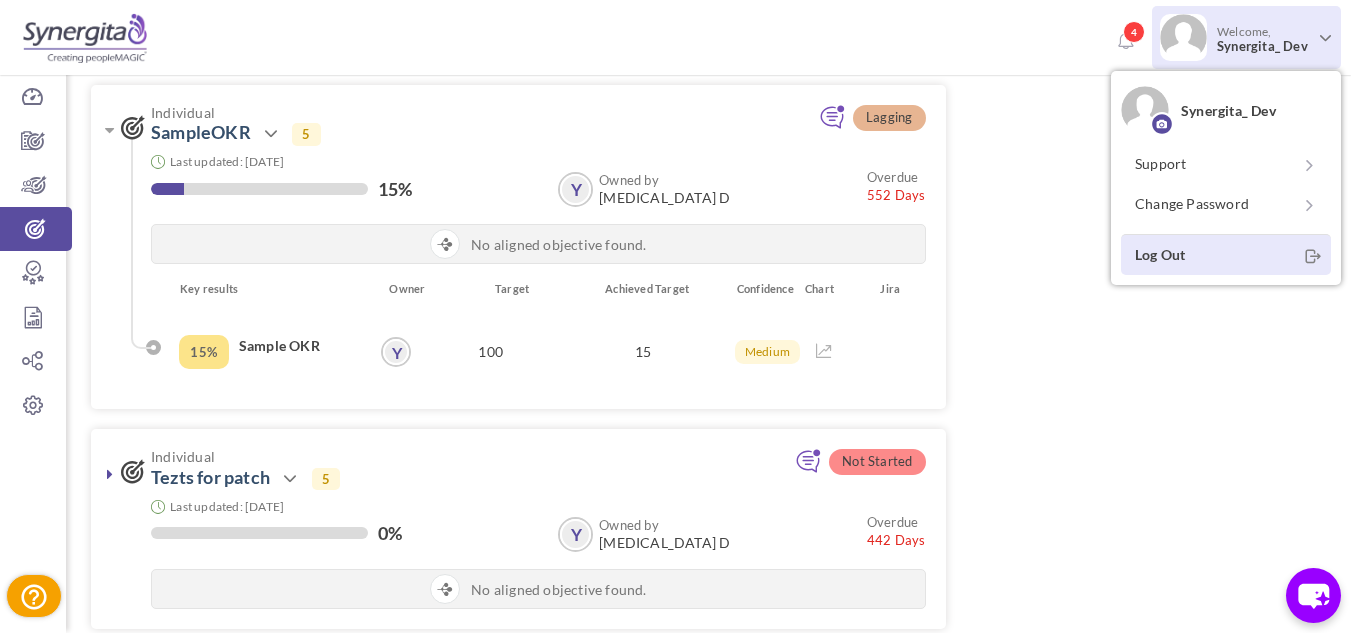 click on "Log Out" at bounding box center (1226, 254) 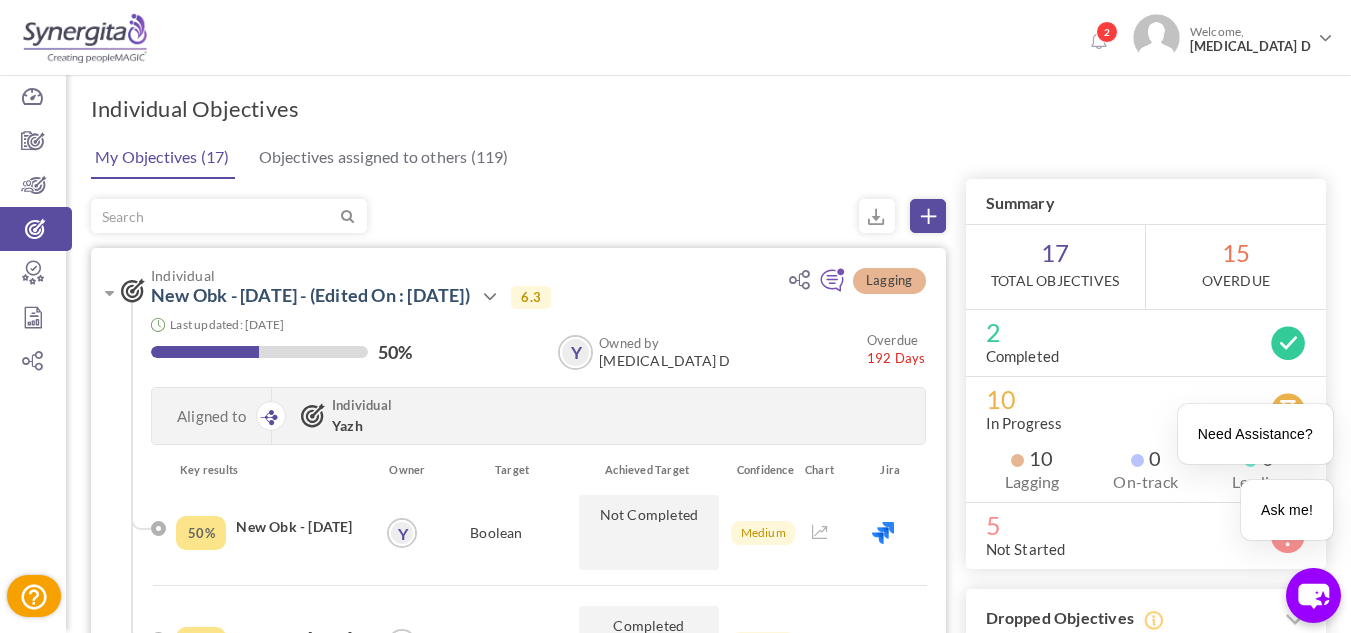 scroll, scrollTop: 200, scrollLeft: 0, axis: vertical 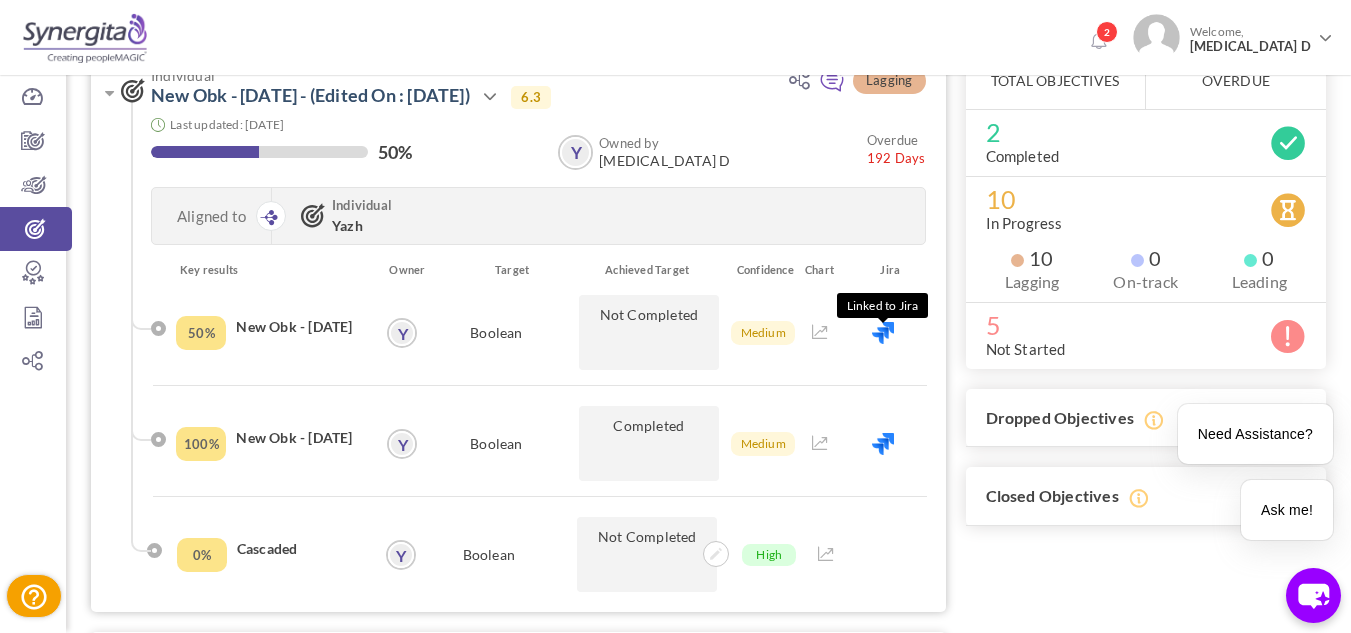 click at bounding box center (883, 333) 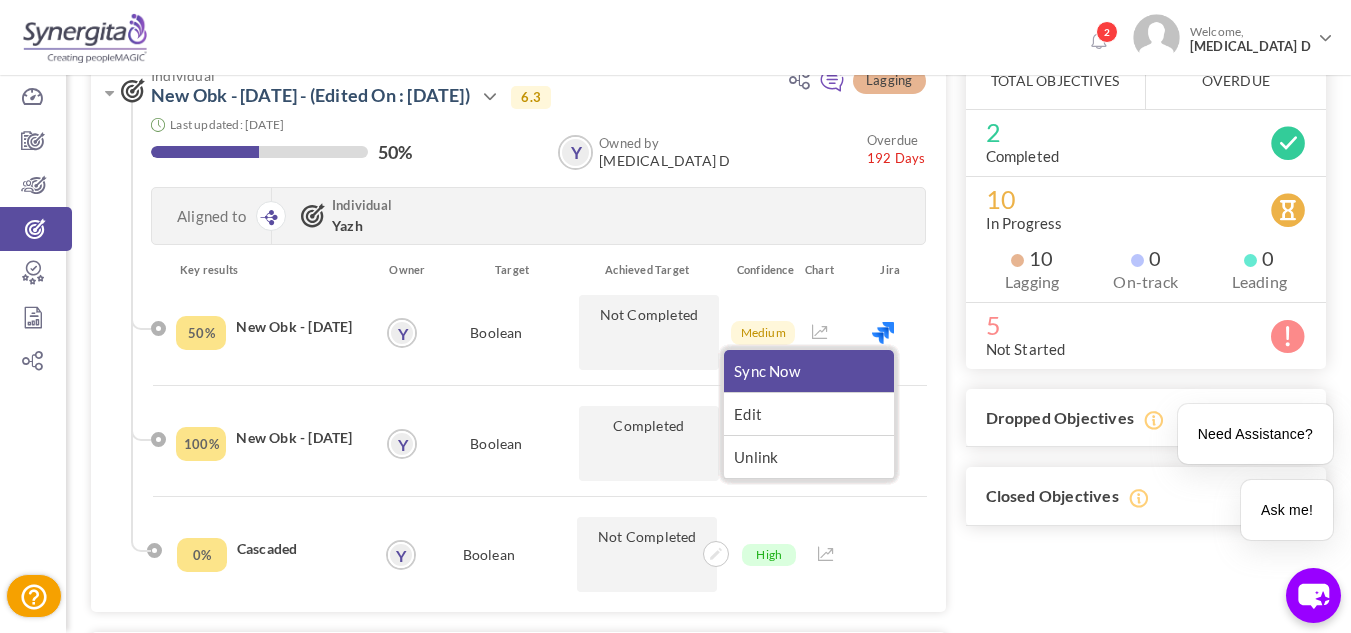 click on "Sync Now" at bounding box center (809, 371) 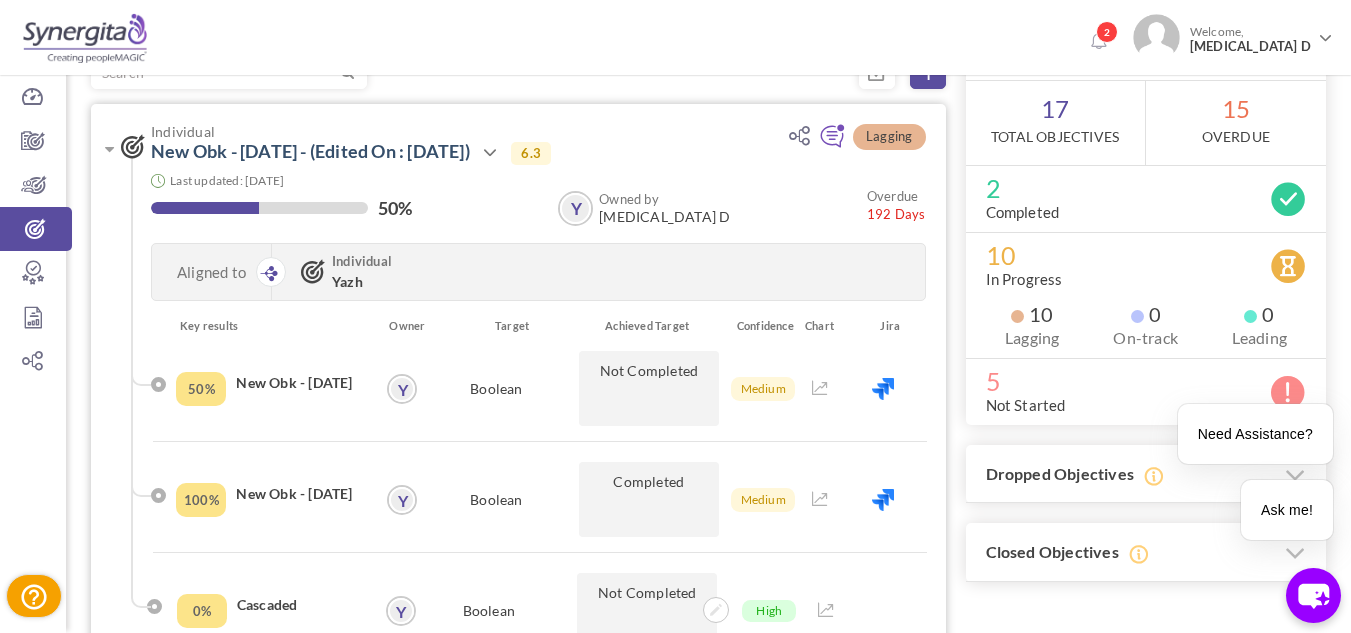 scroll, scrollTop: 147, scrollLeft: 0, axis: vertical 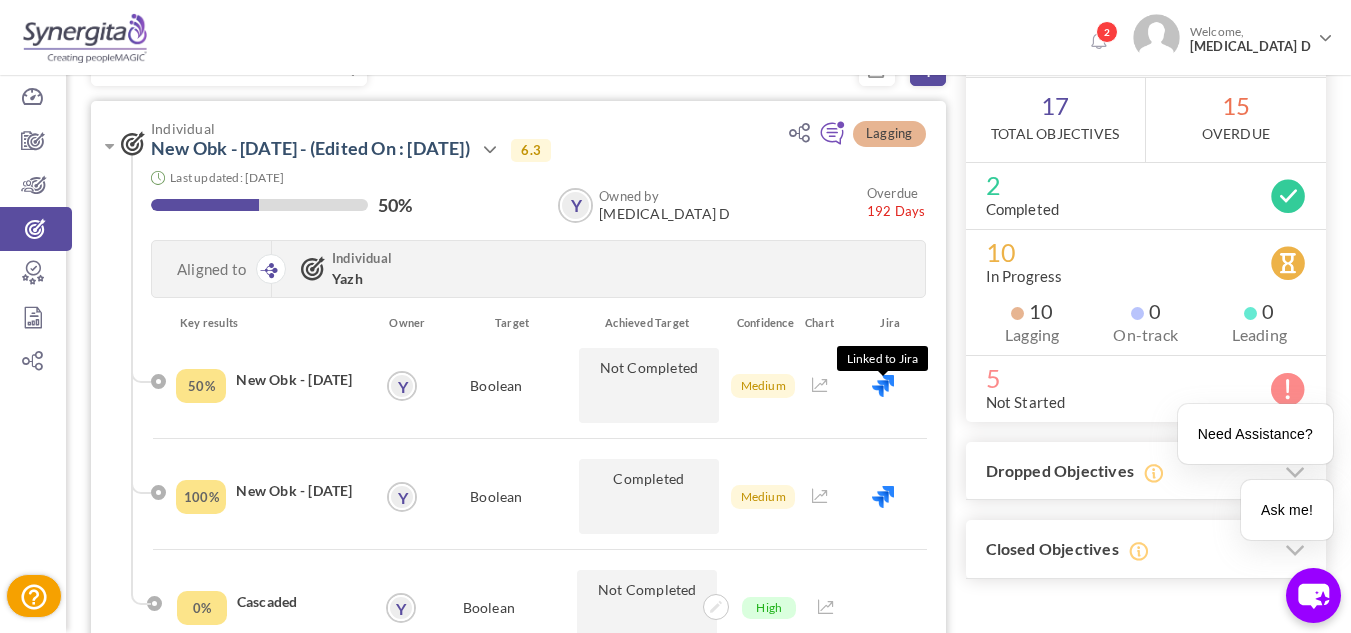 click at bounding box center (883, 386) 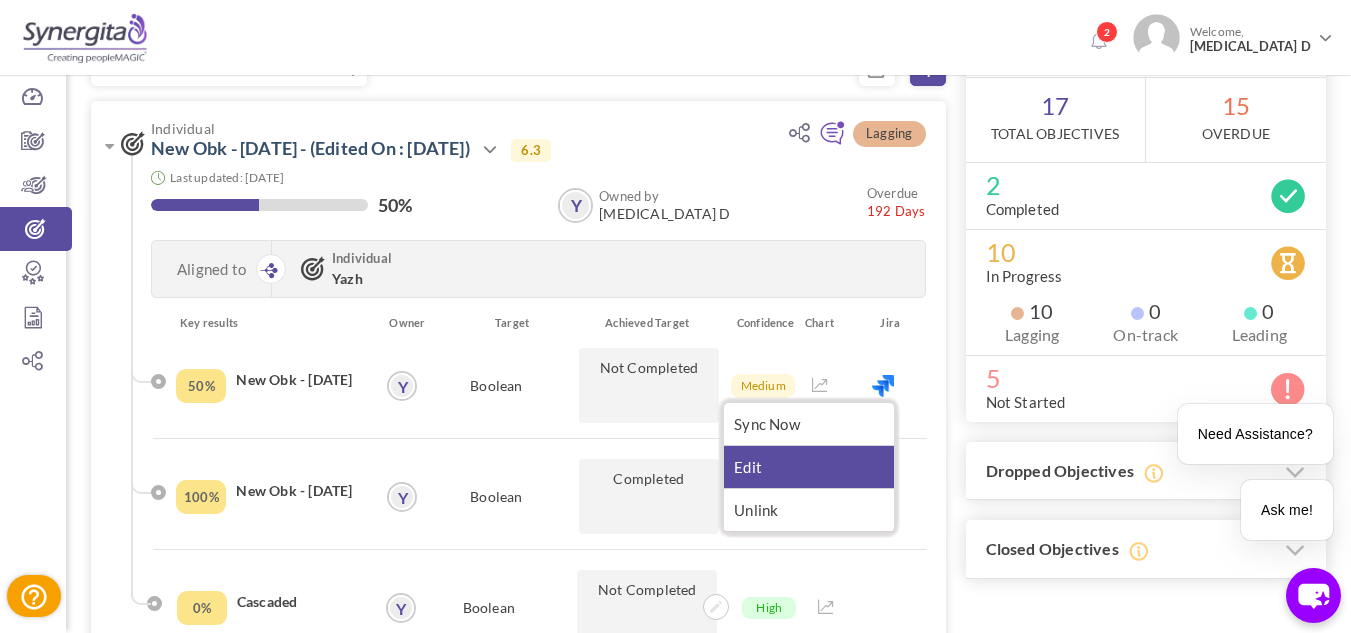 click on "Edit" at bounding box center (809, 467) 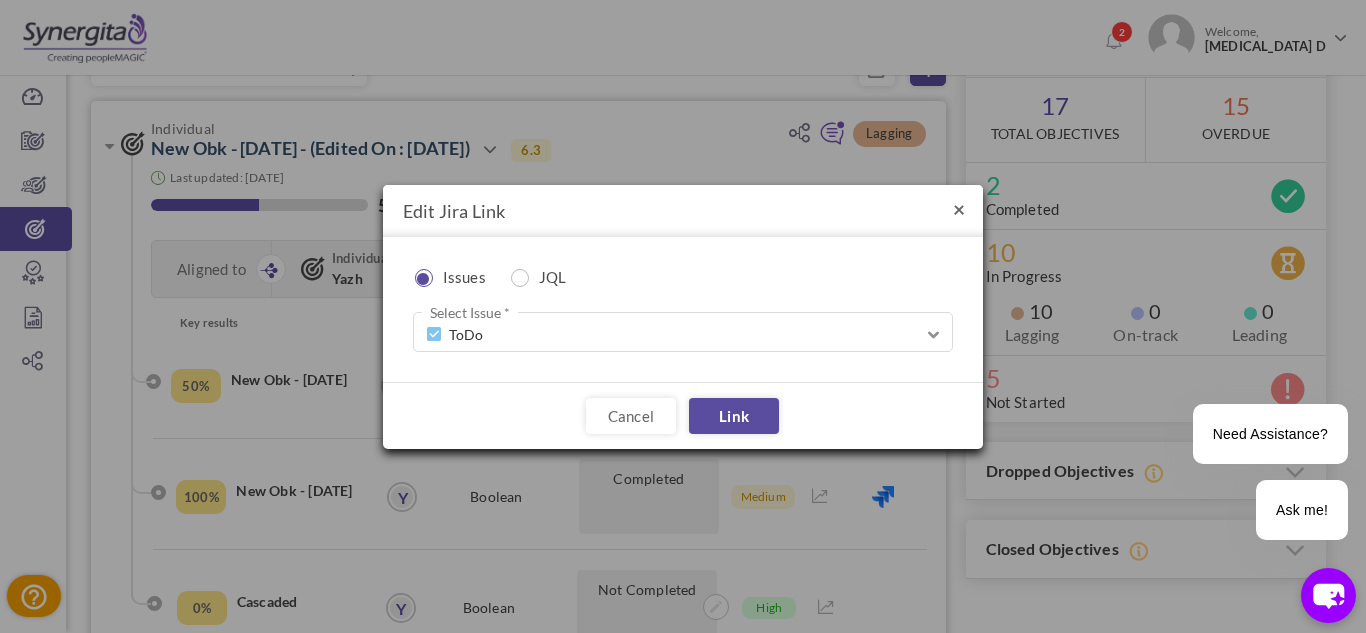 click on "×" at bounding box center (959, 208) 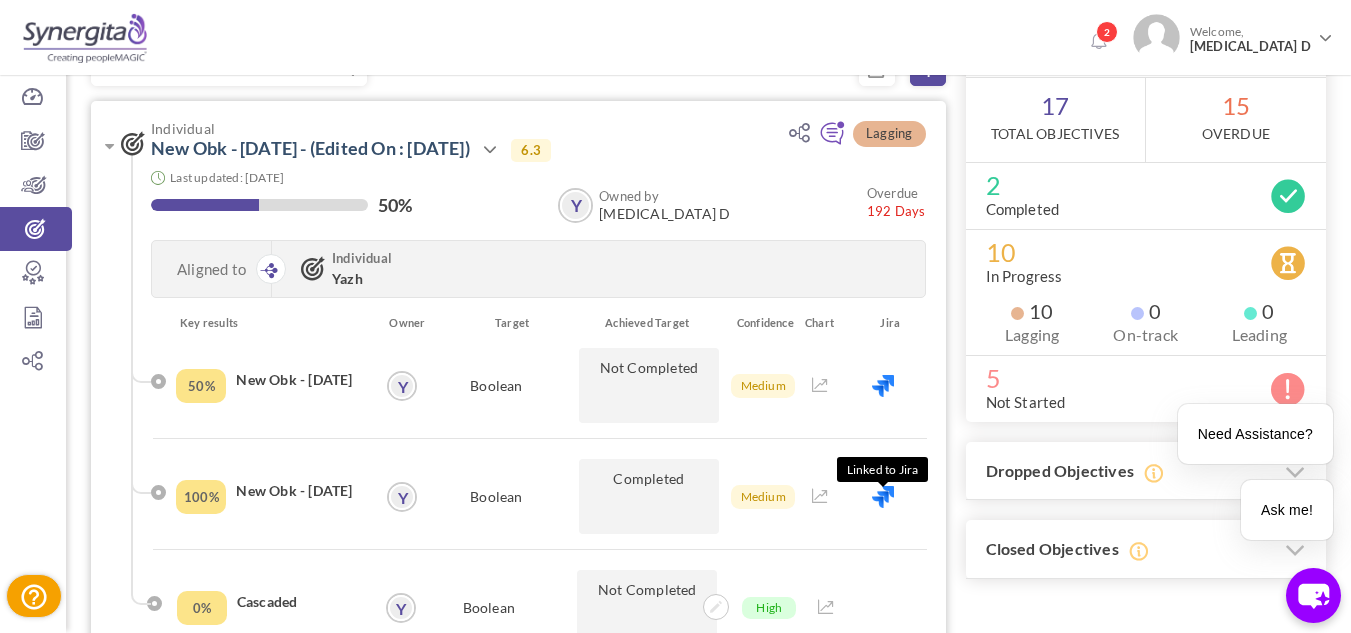 click at bounding box center (883, 497) 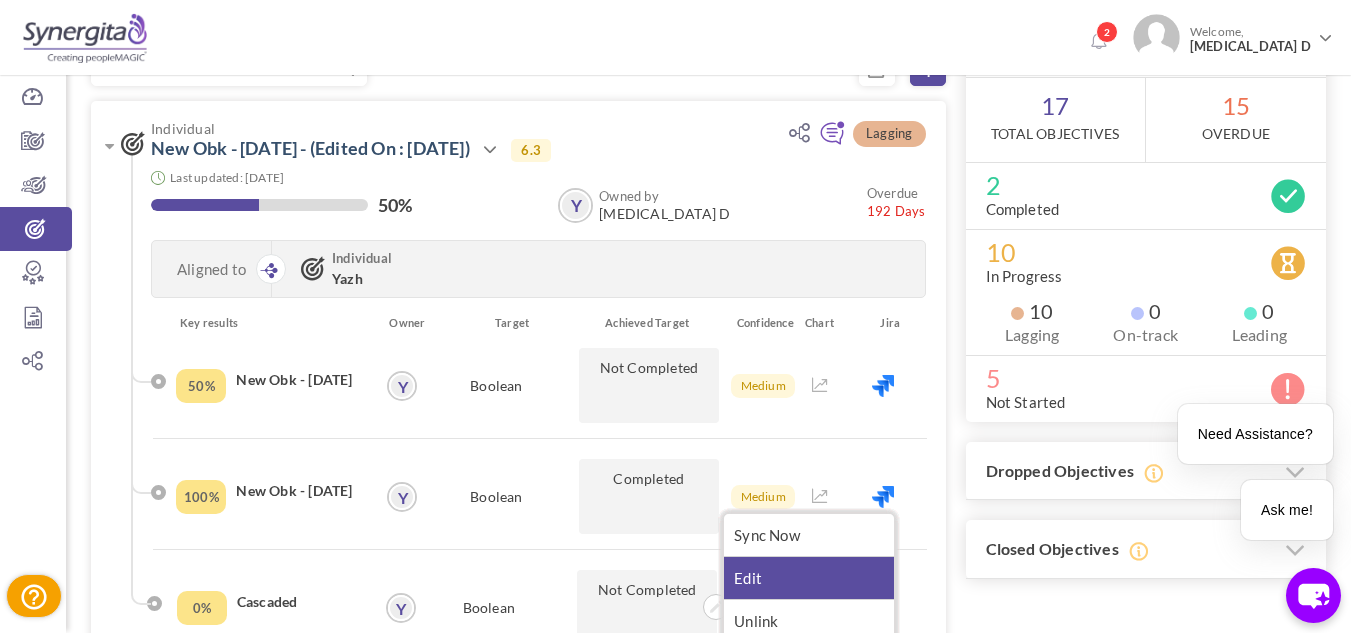 click on "Edit" at bounding box center [809, 578] 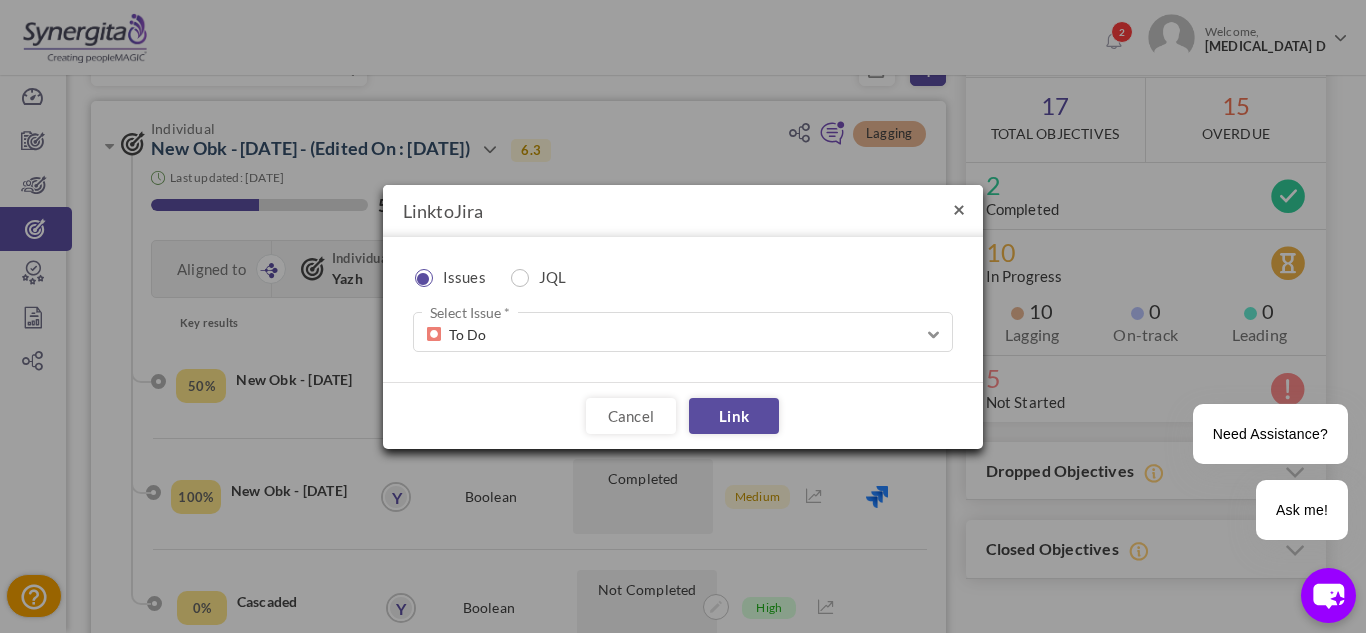 click on "×" at bounding box center [959, 208] 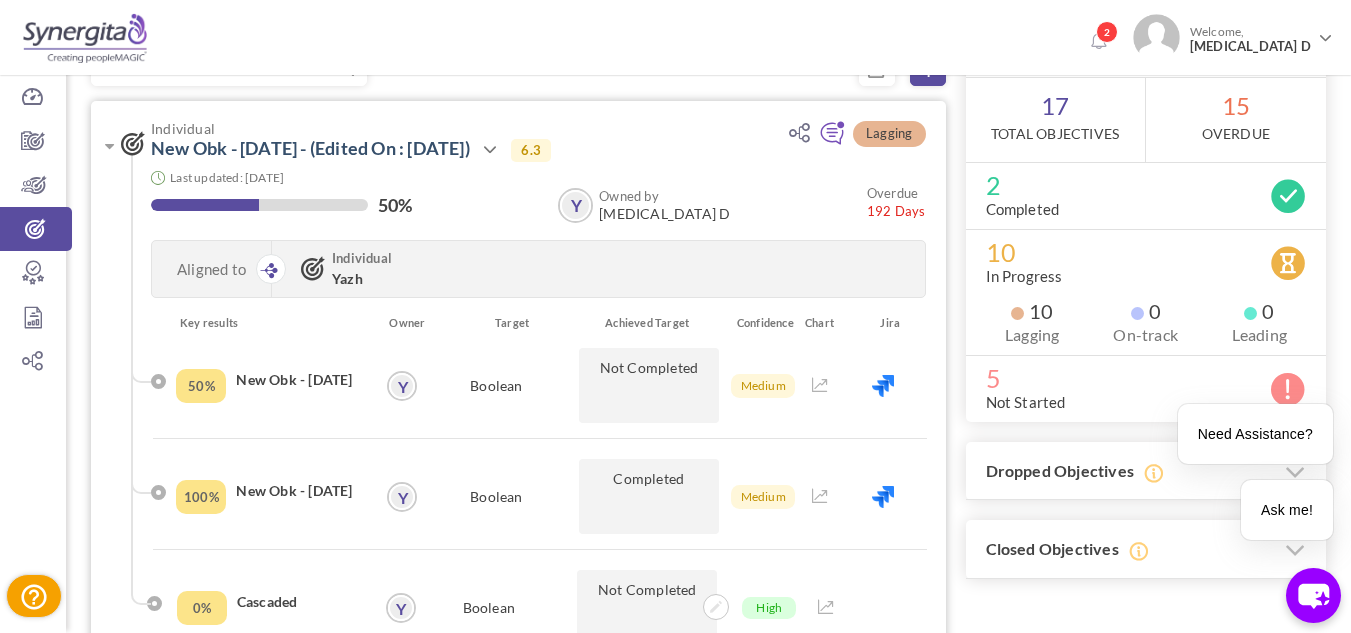 scroll, scrollTop: 0, scrollLeft: 0, axis: both 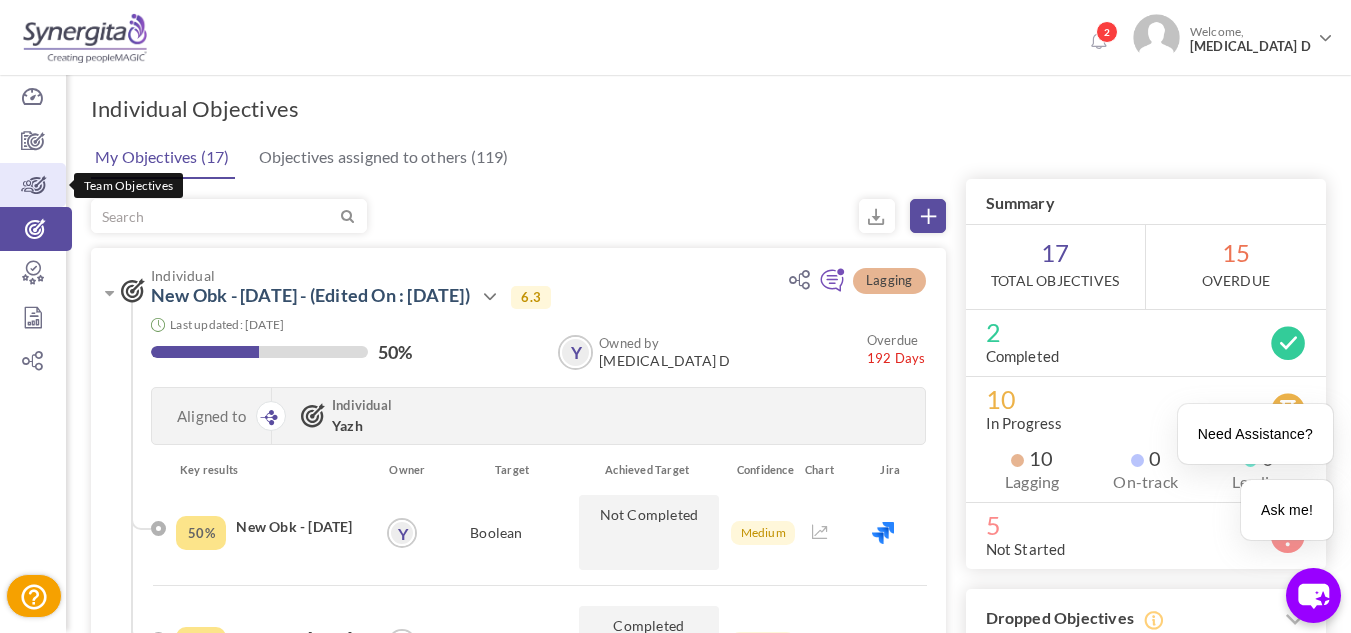 click at bounding box center (33, 185) 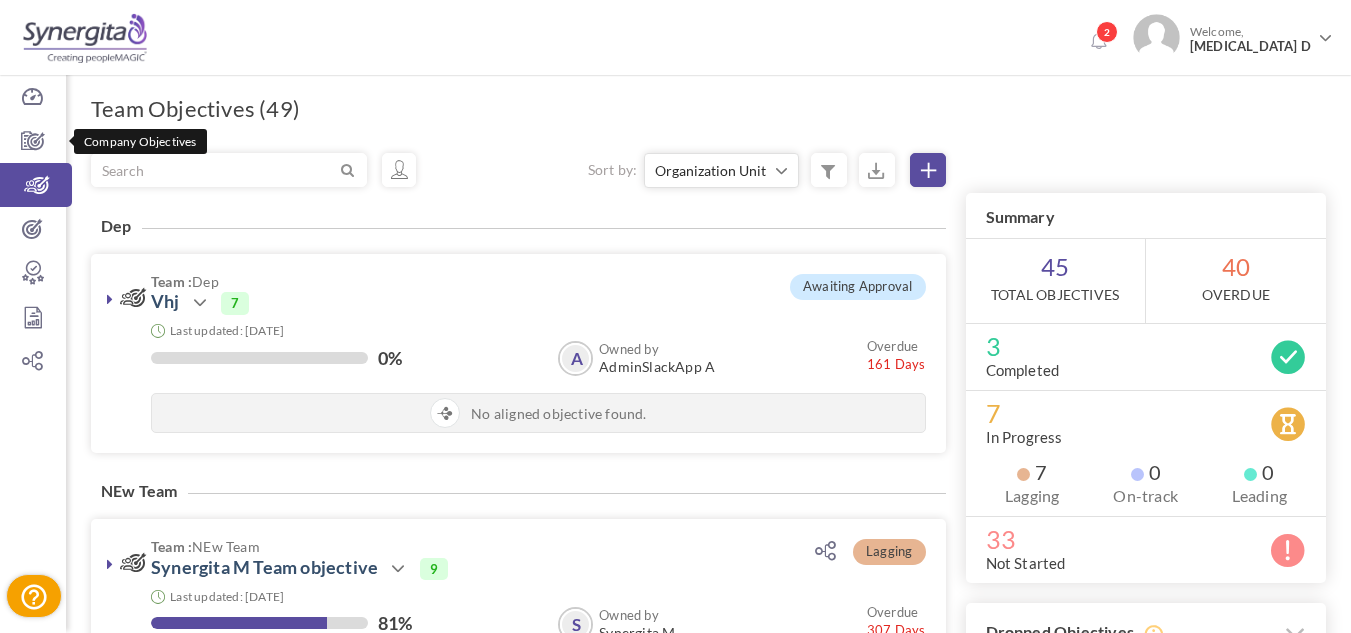 scroll, scrollTop: 0, scrollLeft: 0, axis: both 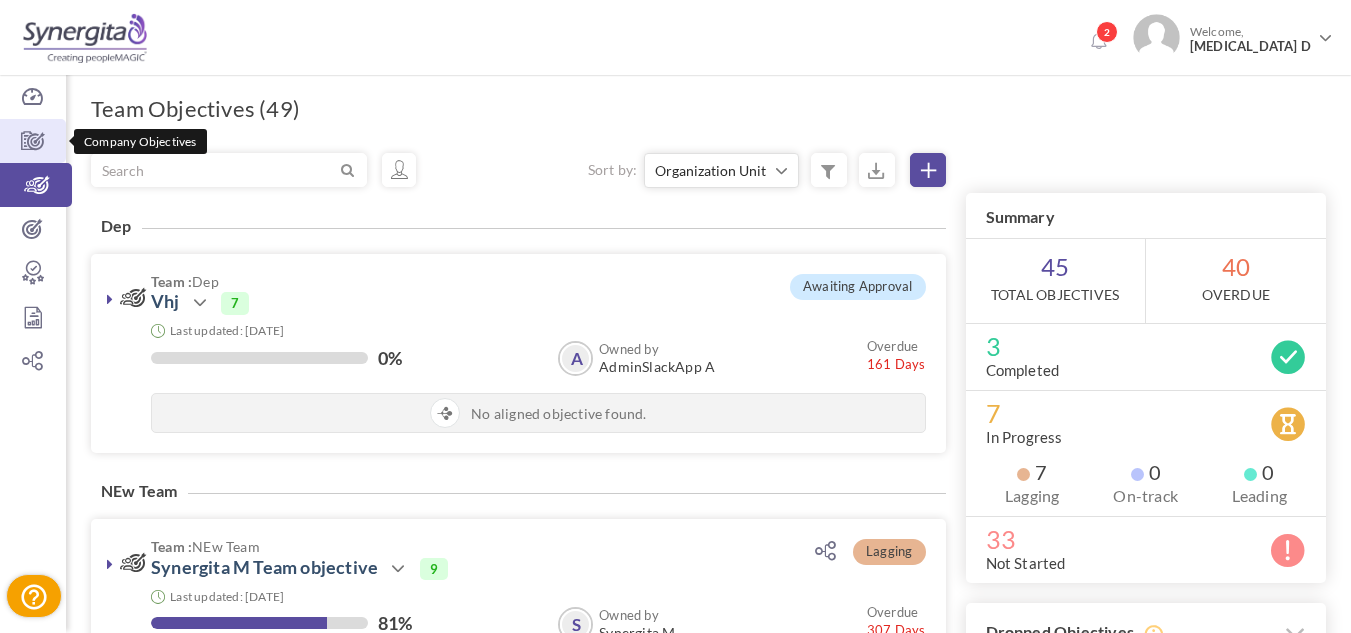 click at bounding box center [33, 141] 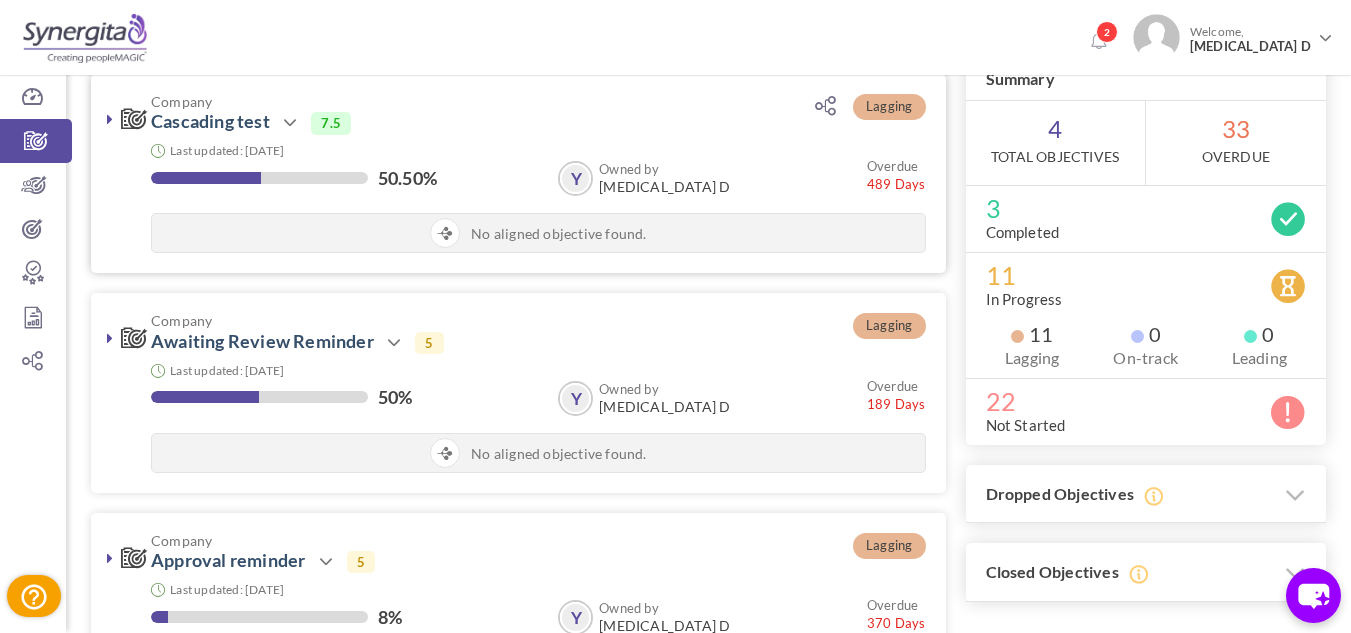 scroll, scrollTop: 127, scrollLeft: 0, axis: vertical 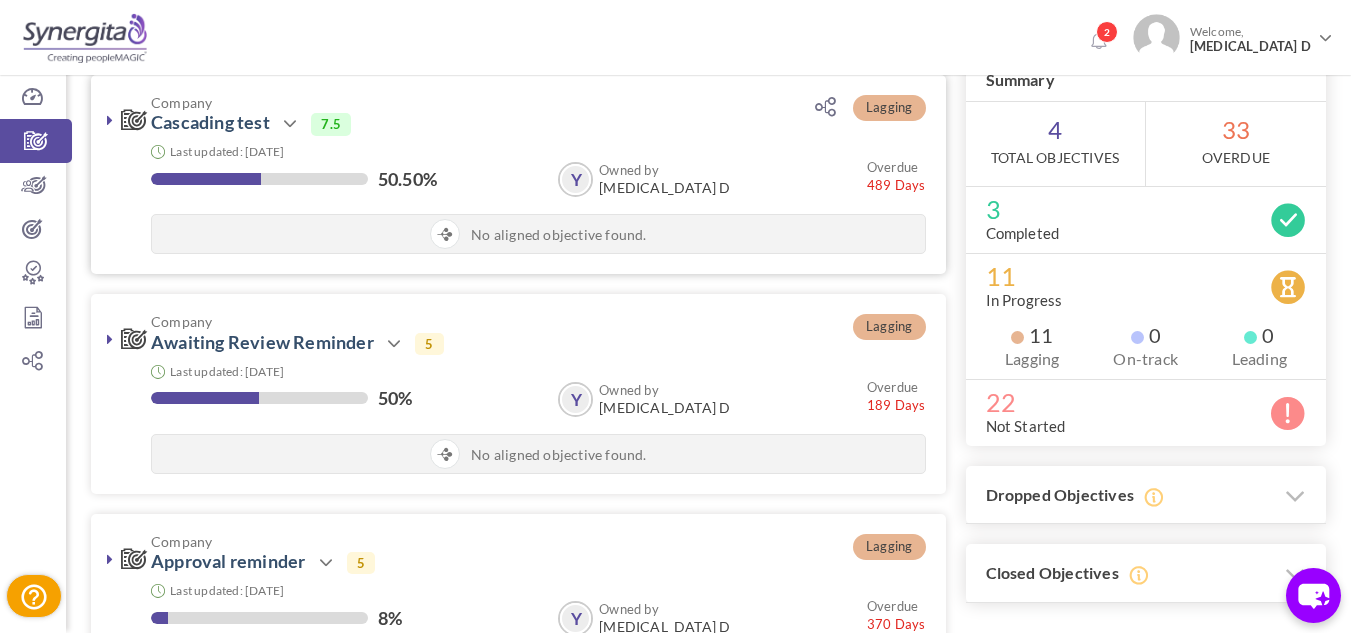 click at bounding box center (110, 120) 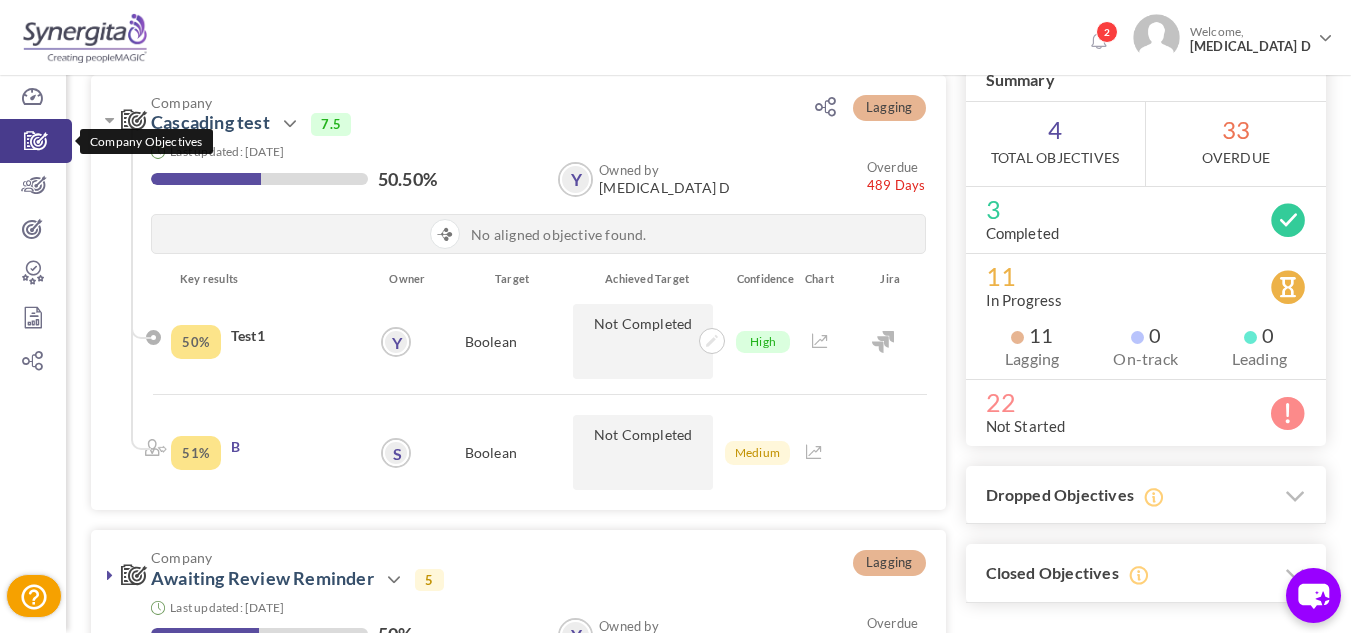 click at bounding box center [36, 141] 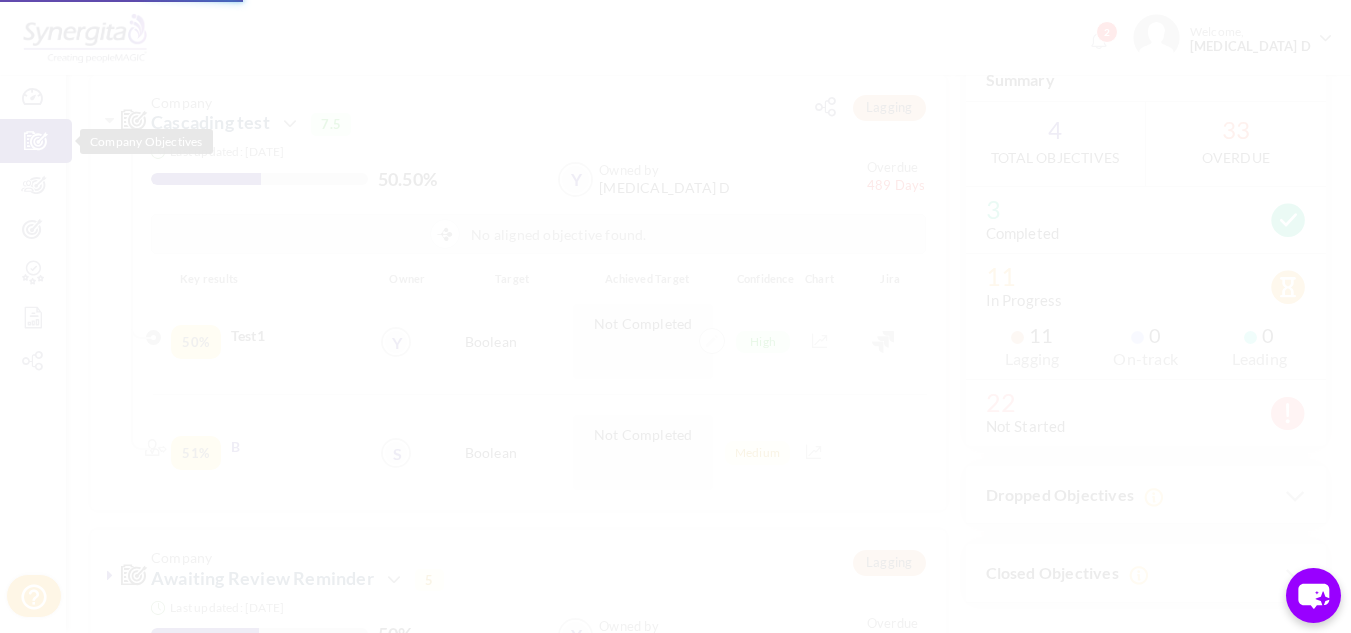 scroll, scrollTop: 0, scrollLeft: 0, axis: both 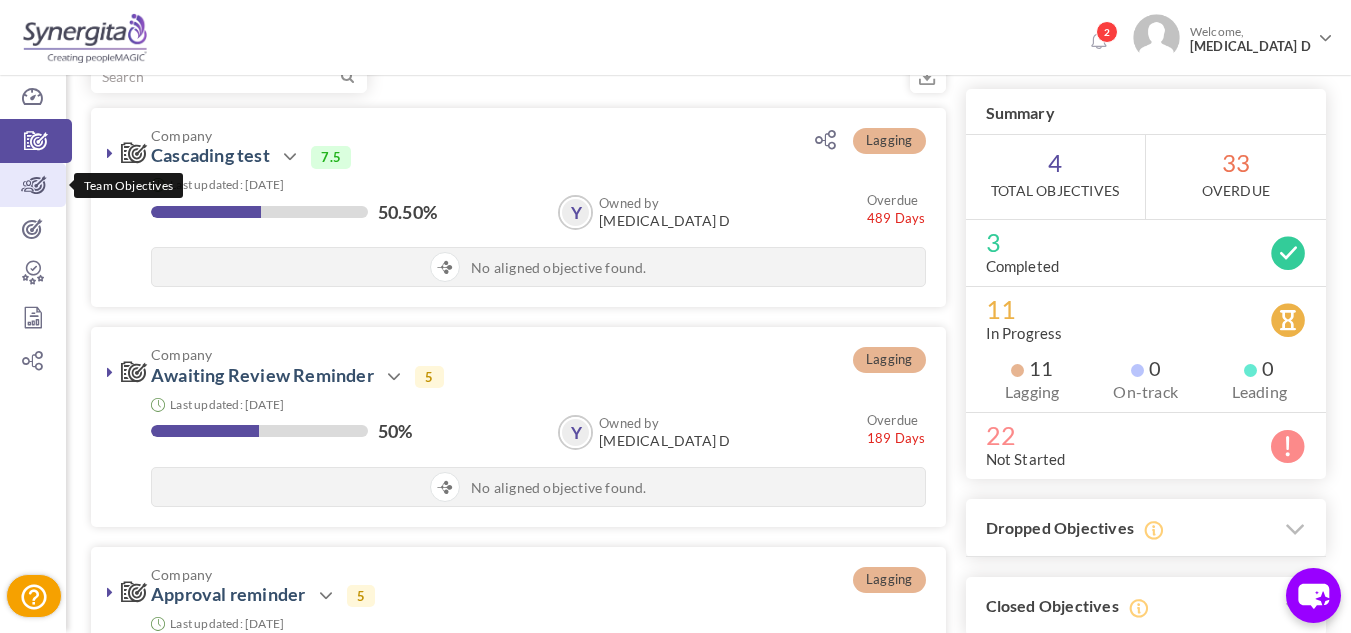 click at bounding box center [33, 185] 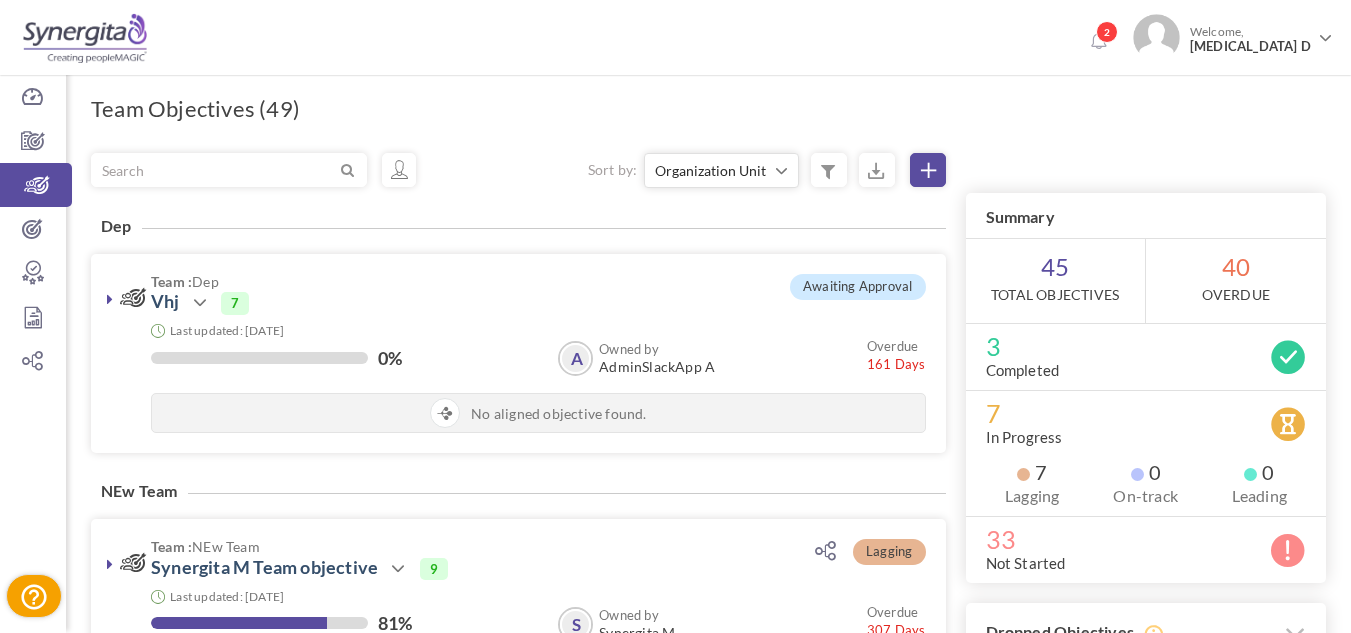 scroll, scrollTop: 0, scrollLeft: 0, axis: both 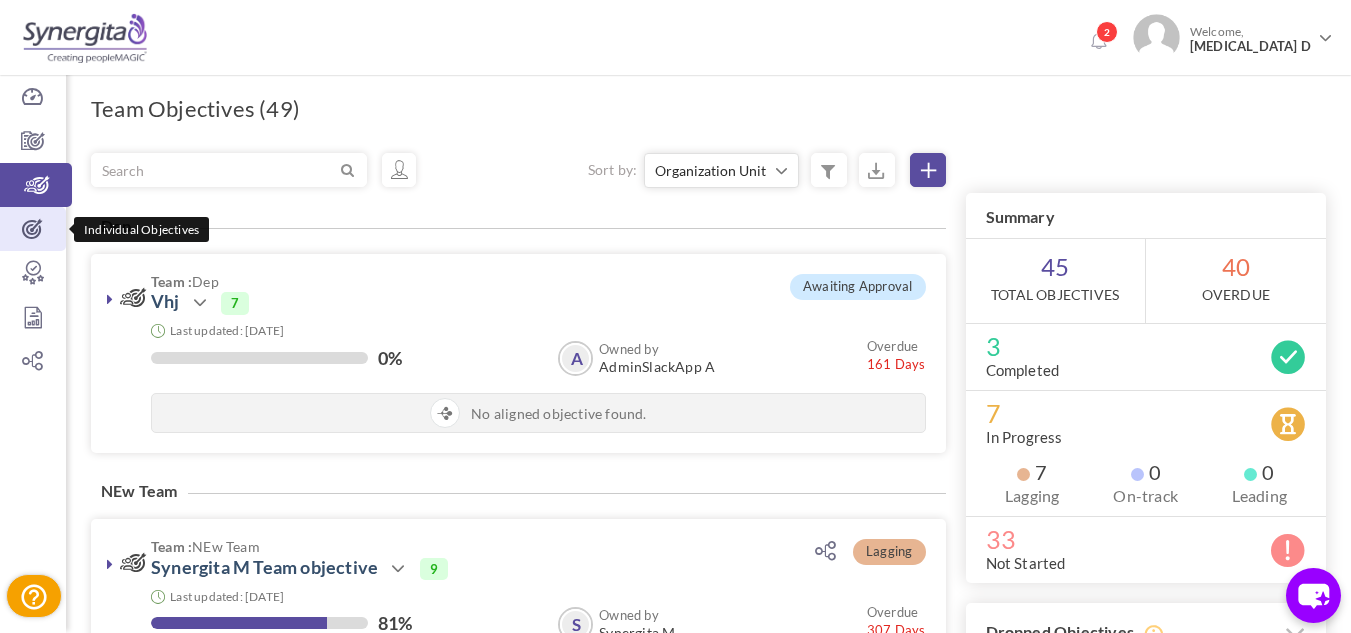 click at bounding box center [33, 229] 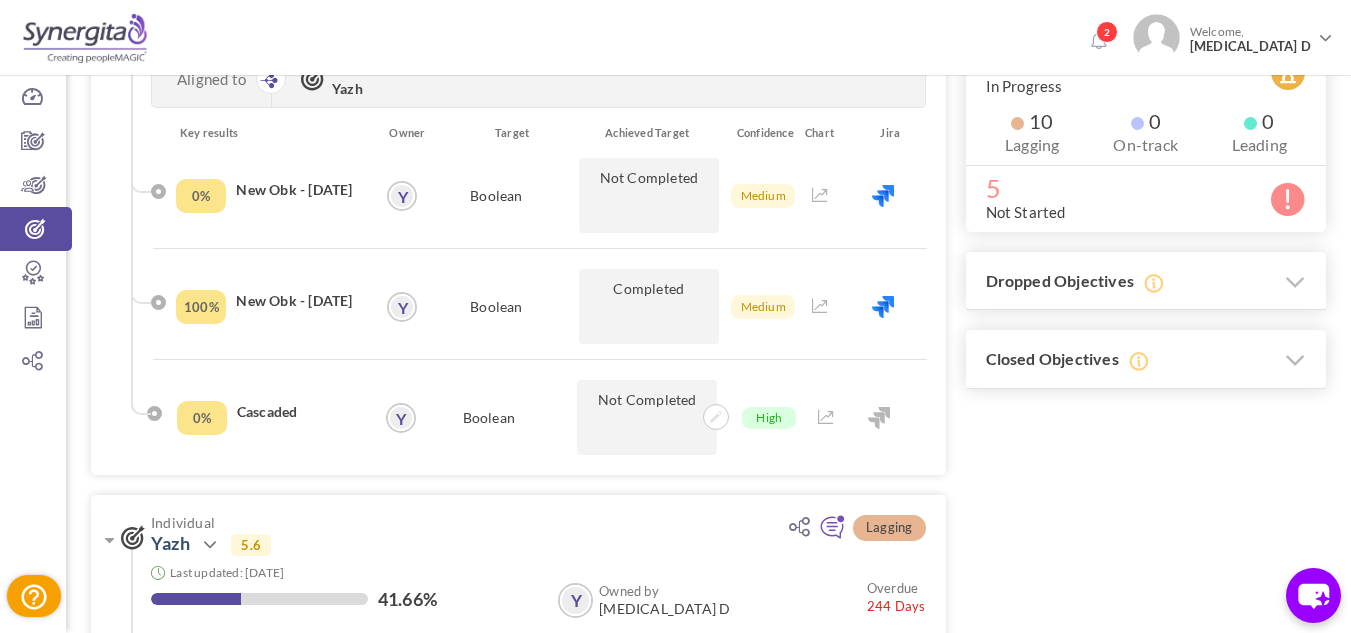 scroll, scrollTop: 338, scrollLeft: 0, axis: vertical 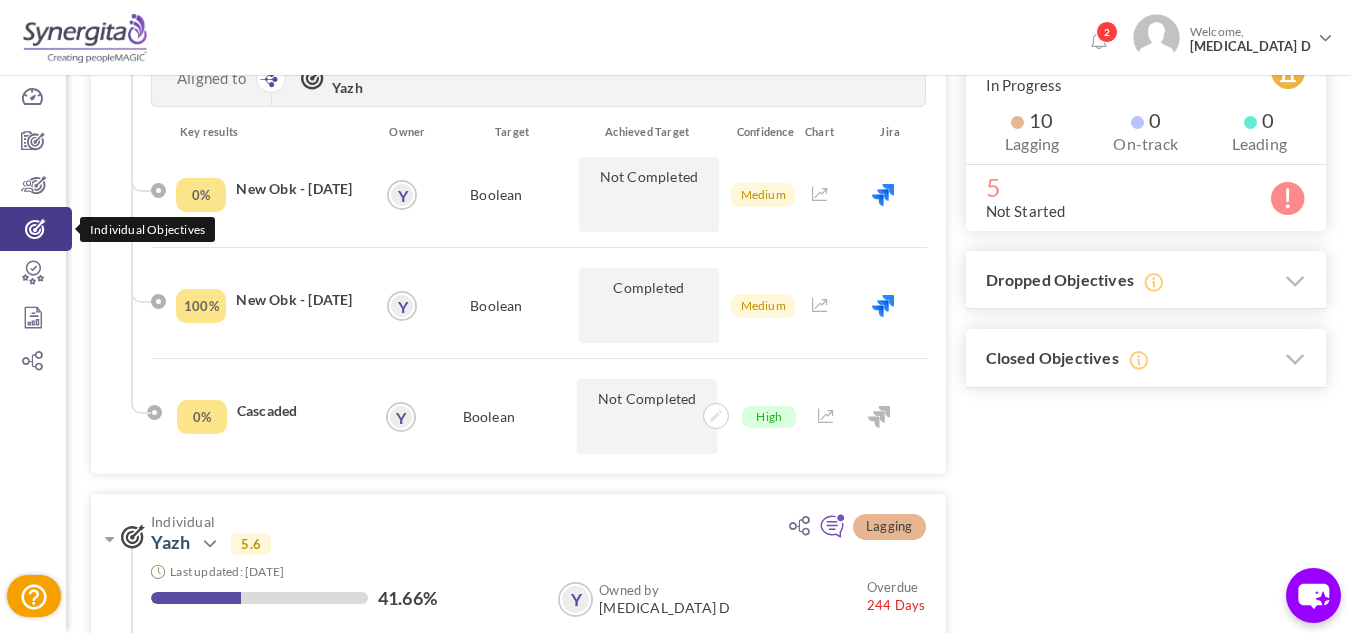 click at bounding box center (36, 229) 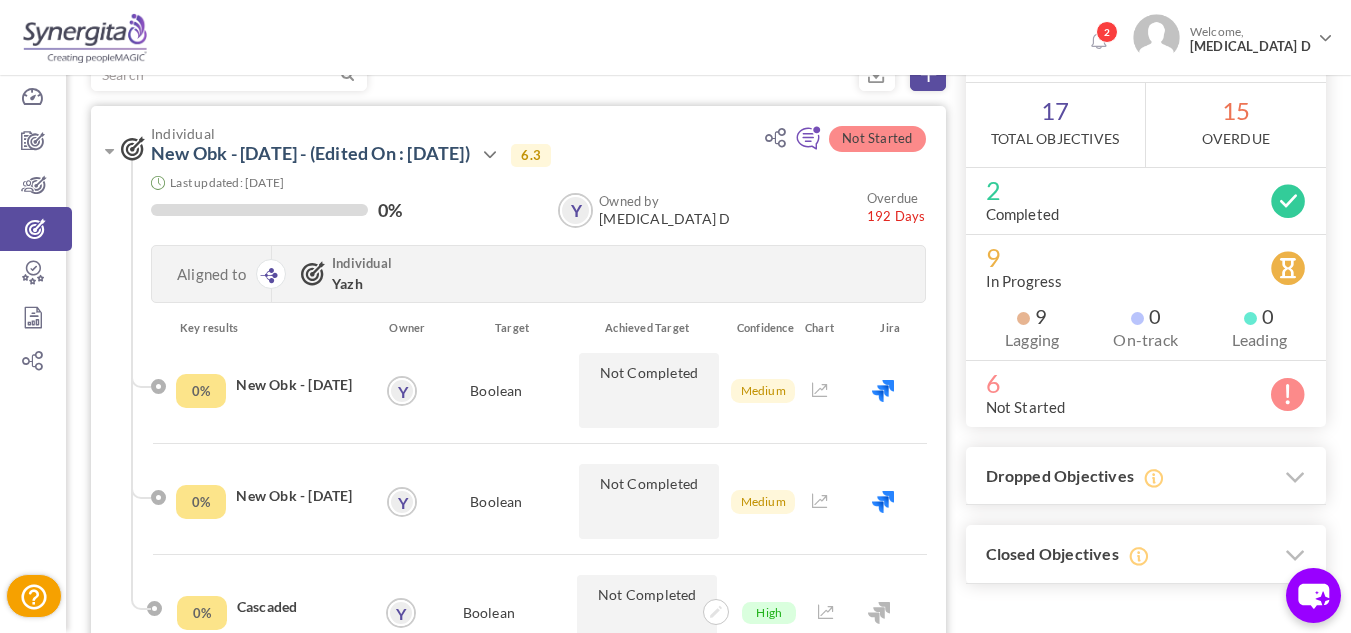 scroll, scrollTop: 143, scrollLeft: 0, axis: vertical 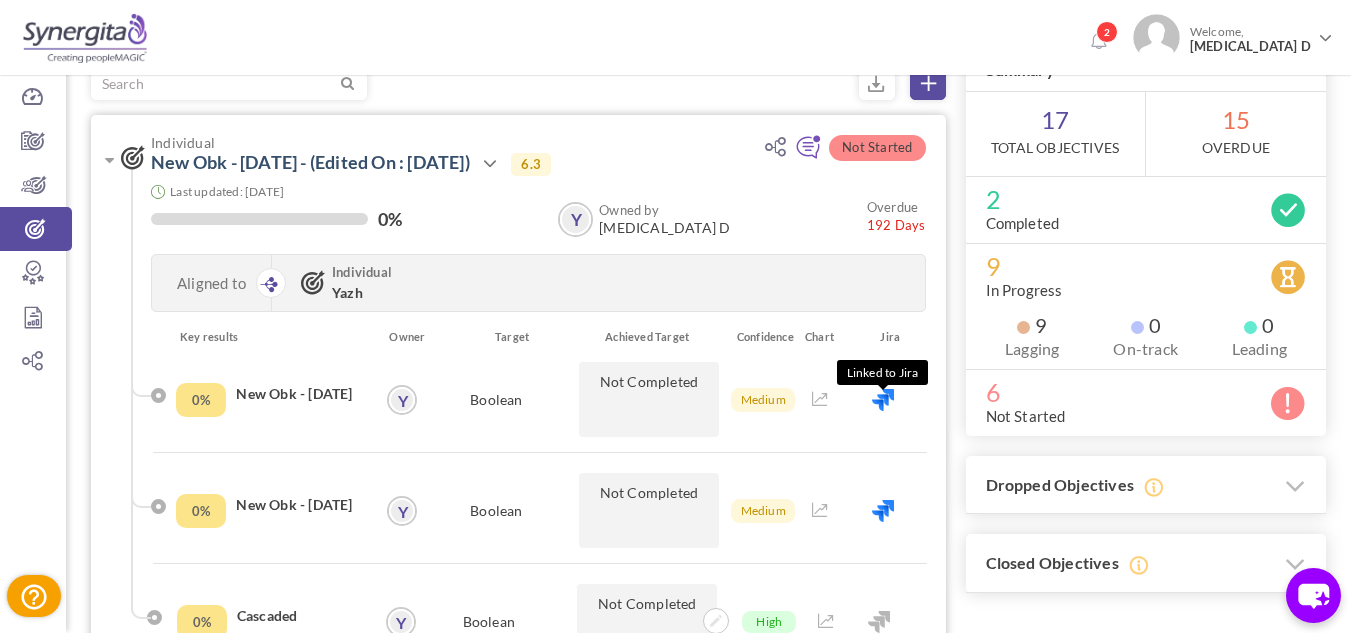 click at bounding box center (883, 400) 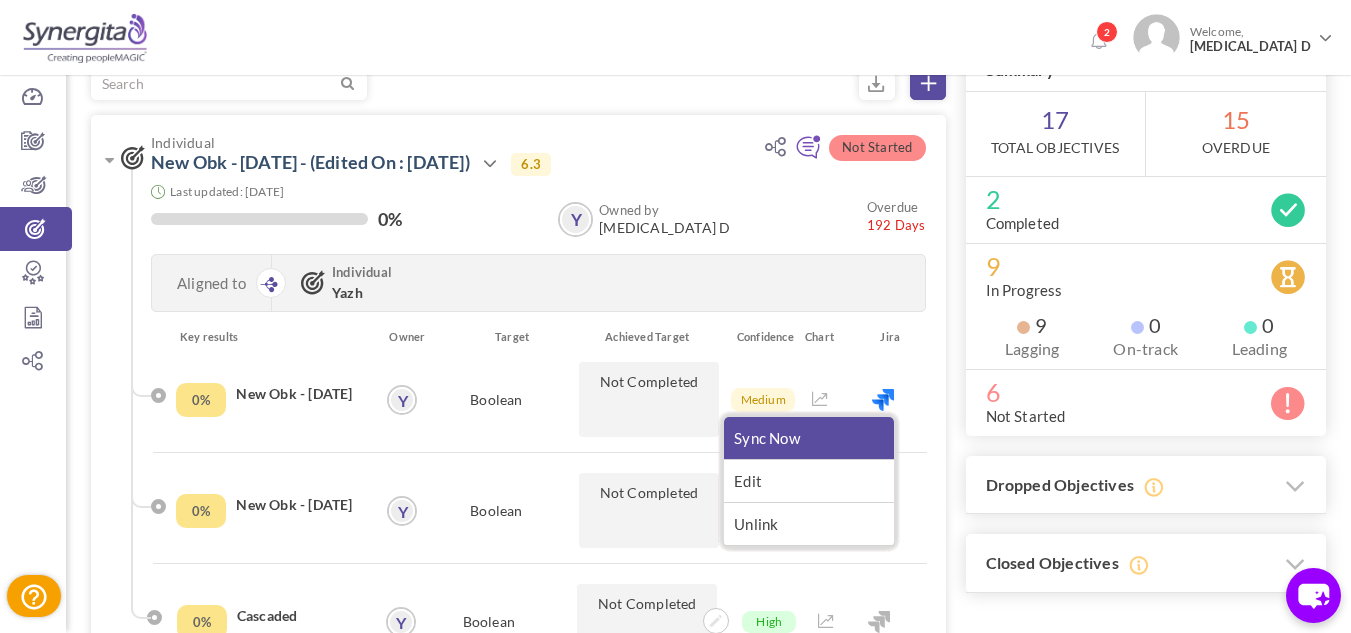 click on "Sync Now" at bounding box center (809, 438) 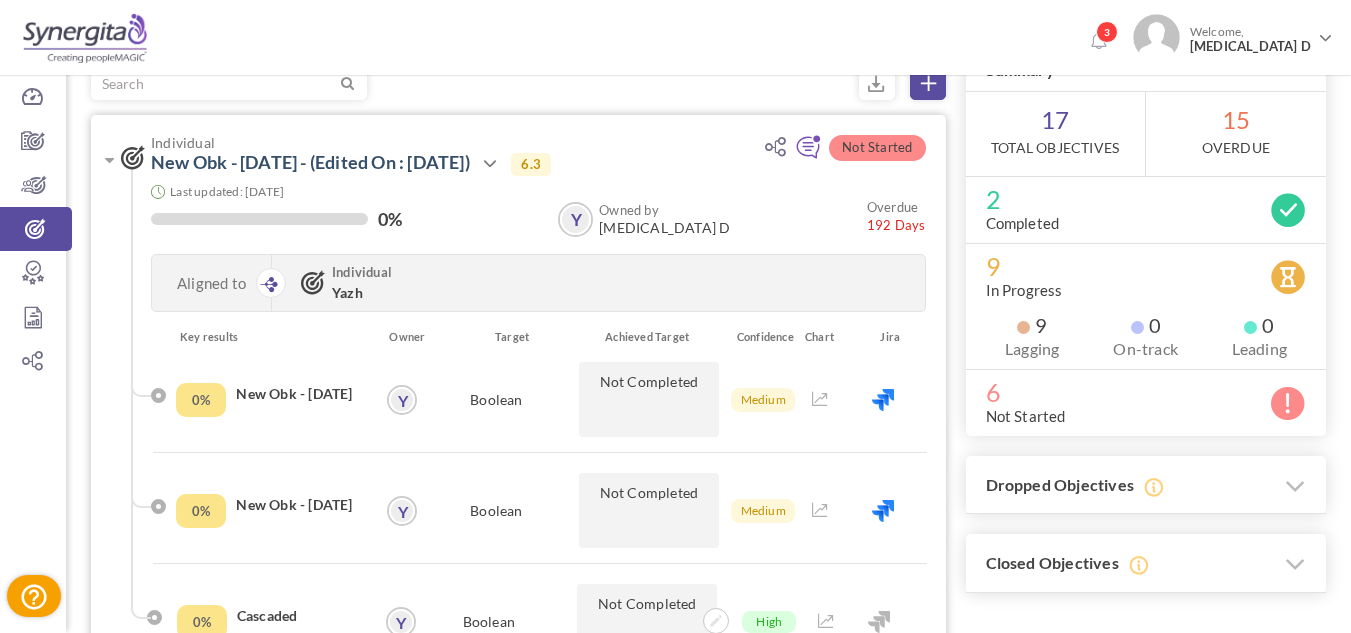 scroll, scrollTop: 133, scrollLeft: 0, axis: vertical 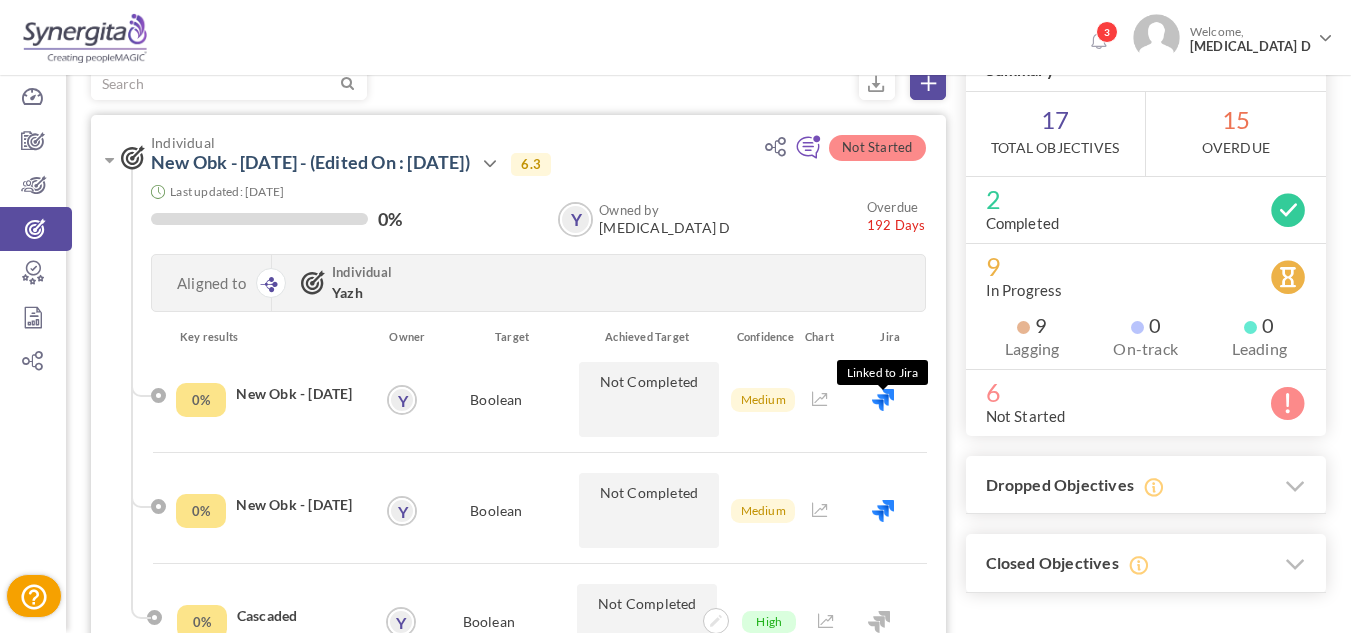 click at bounding box center [883, 400] 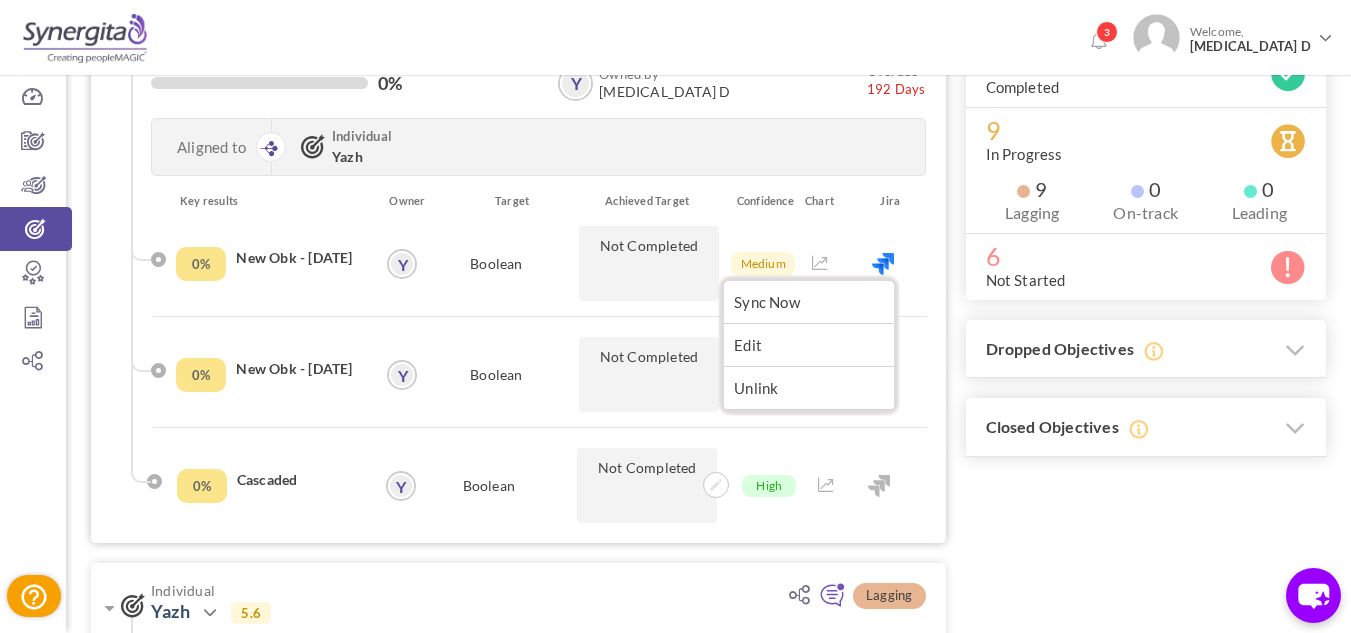 scroll, scrollTop: 272, scrollLeft: 0, axis: vertical 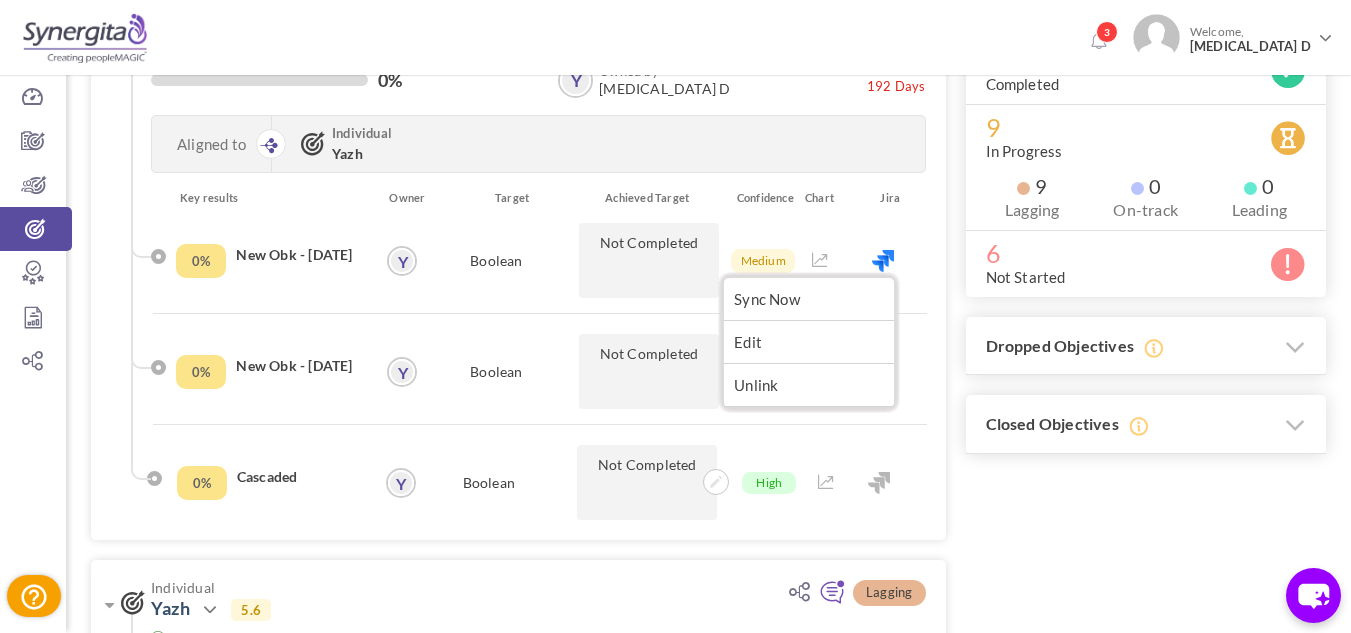 click on "Not Started
Individual
New Obk - 24 - Dec - 2024 - (Edited On : Jan - 16 - 2025)
Action
View
Edit Clone Drop Close 6.3 0%" at bounding box center (708, 1897) 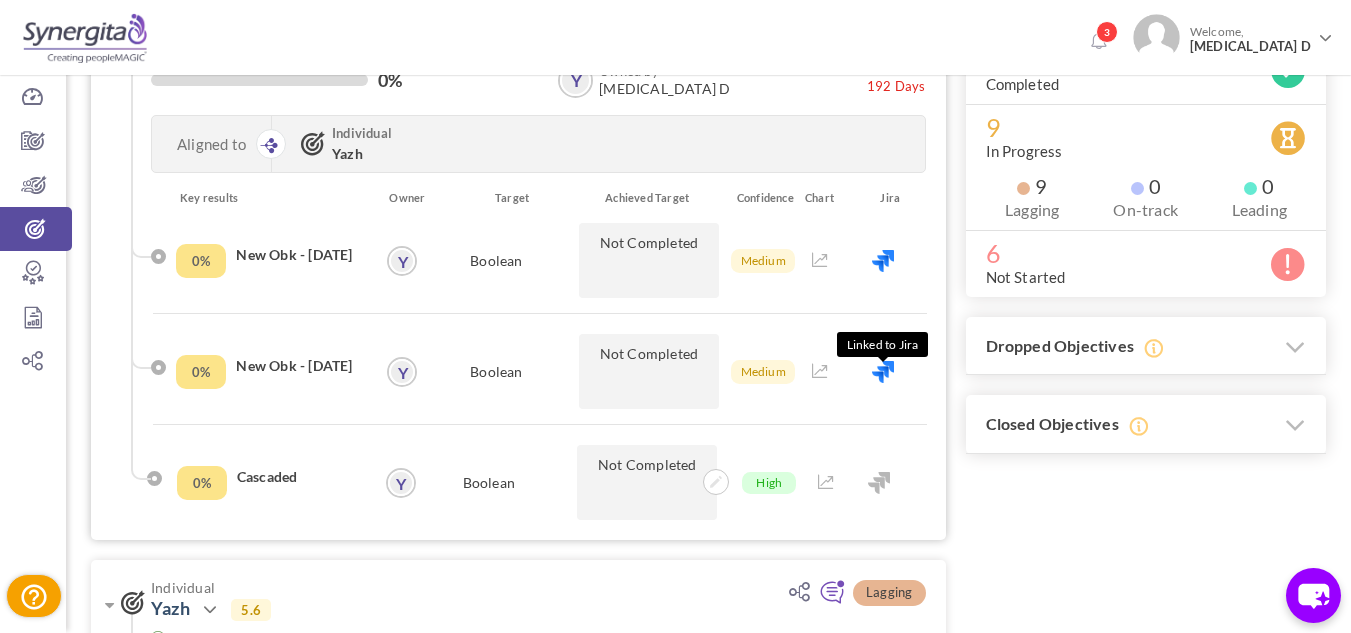 click at bounding box center [883, 372] 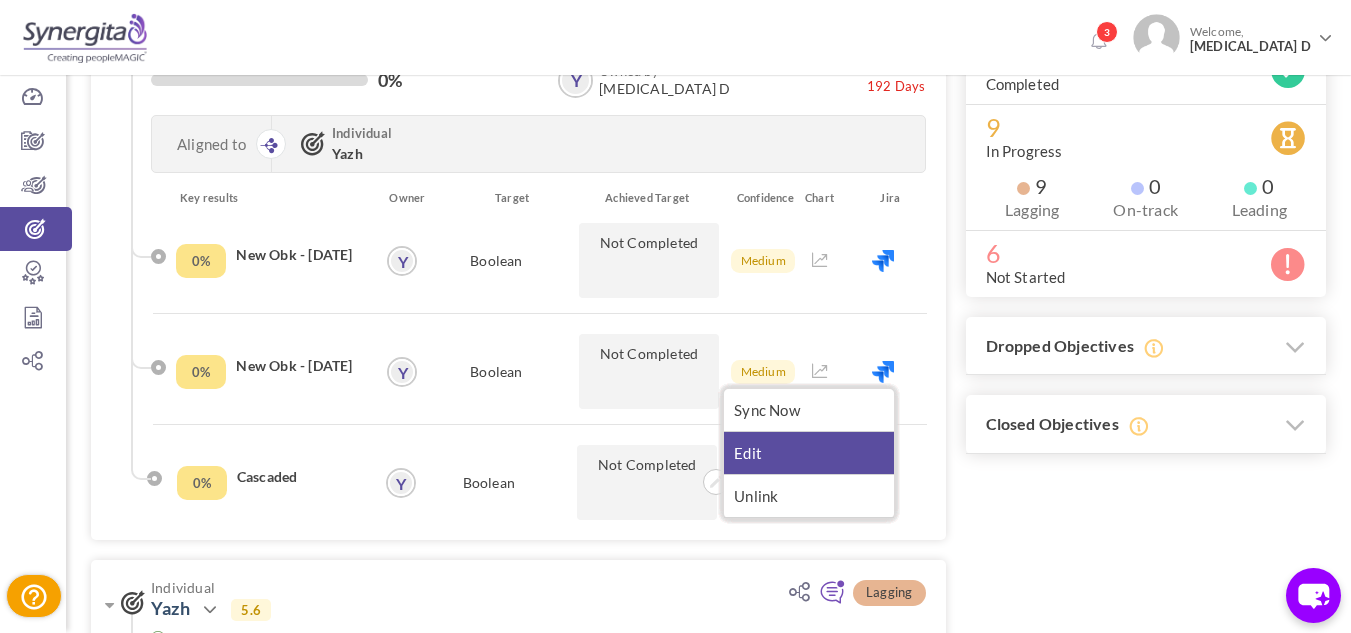 click on "Edit" at bounding box center (809, 453) 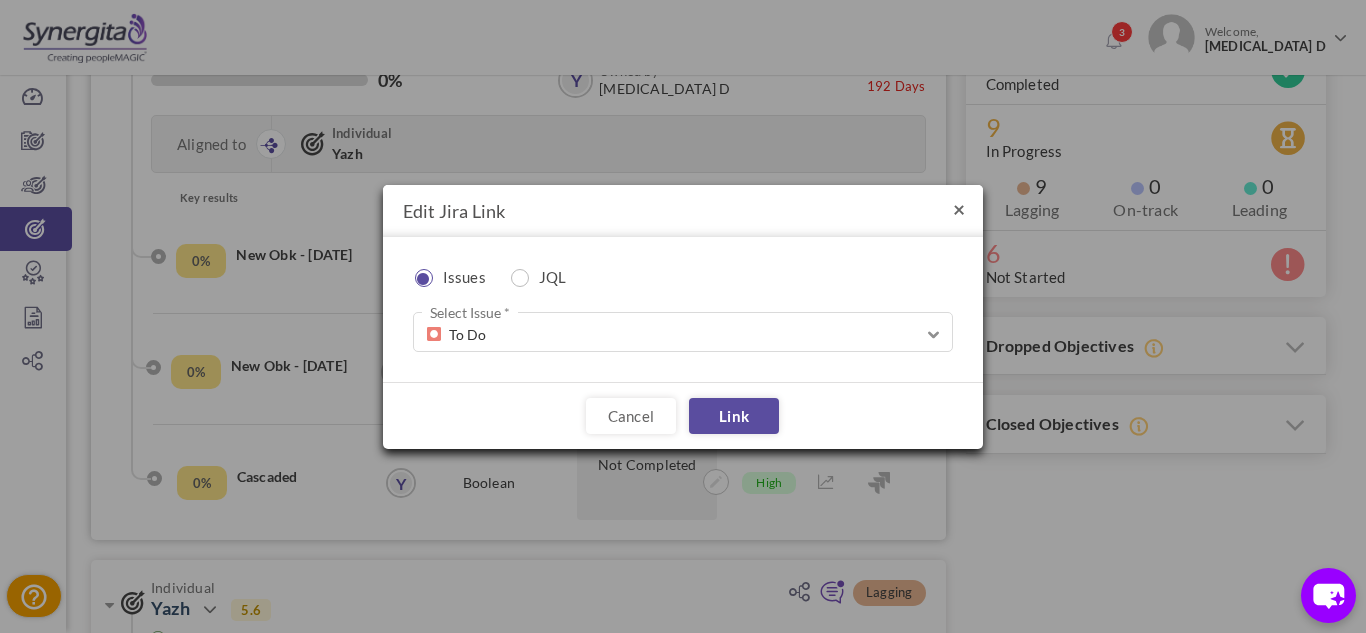 click on "×" at bounding box center [959, 208] 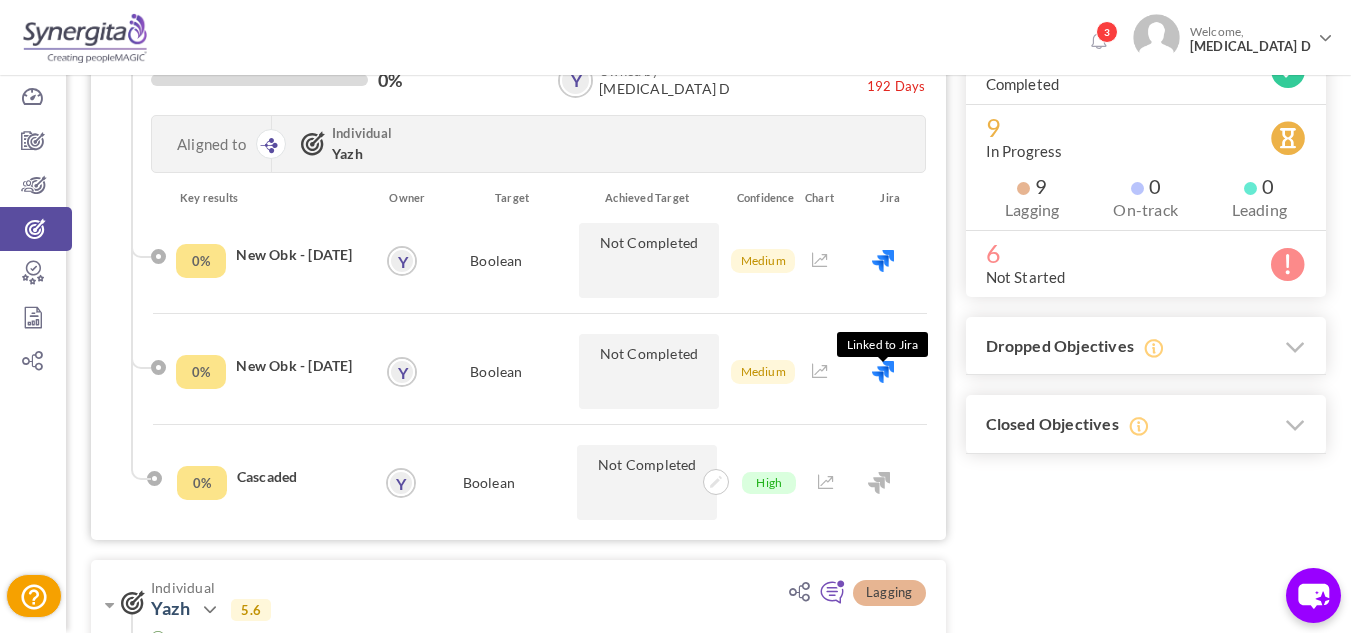 click on "Linked to Jira" at bounding box center (883, 371) 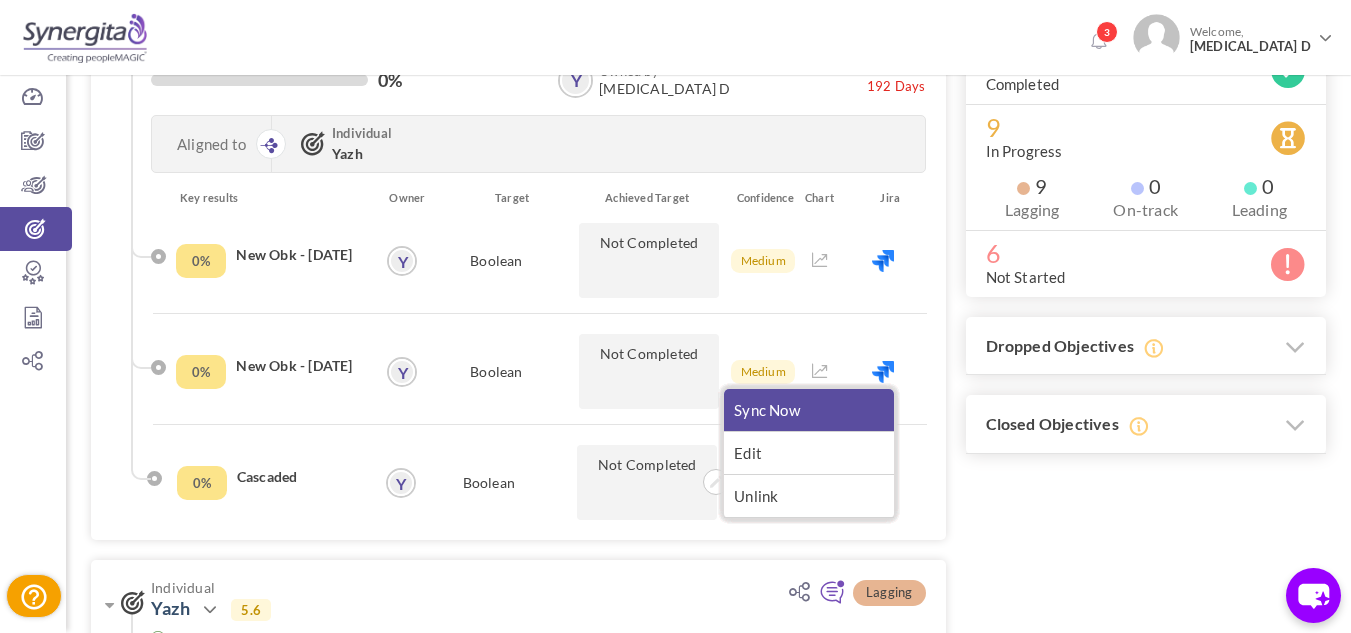click on "Sync Now" at bounding box center [809, 410] 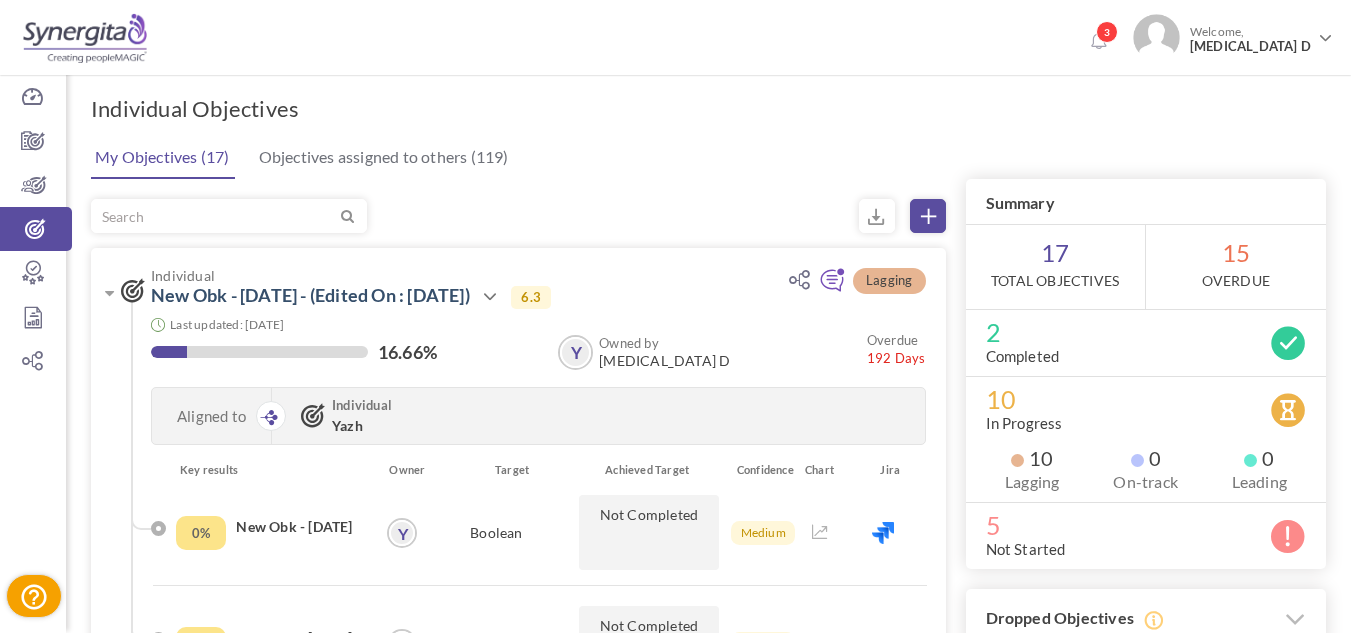 scroll, scrollTop: 268, scrollLeft: 0, axis: vertical 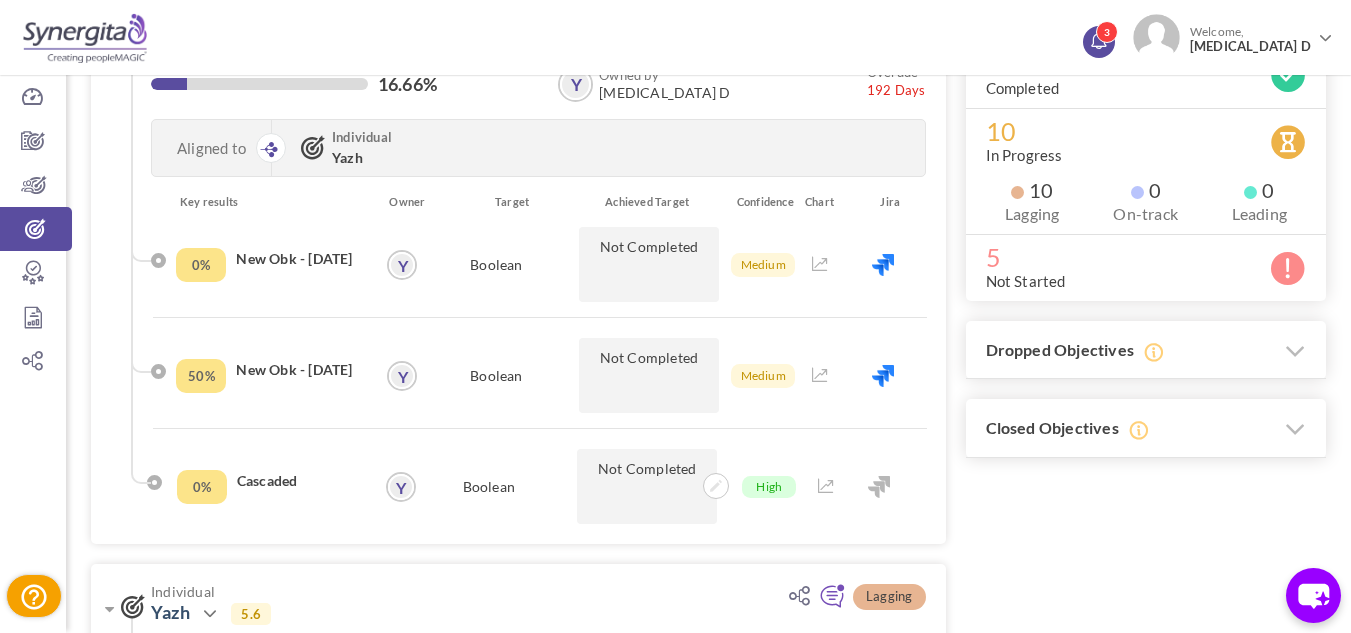 click at bounding box center (1098, 39) 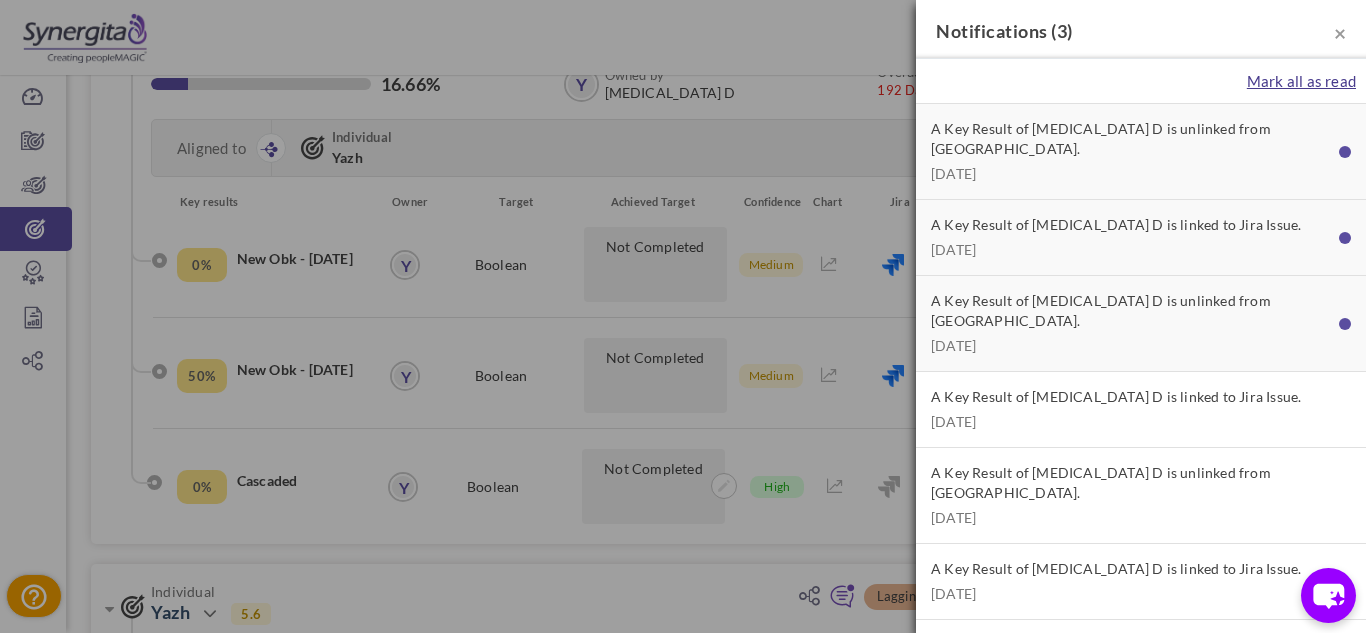 click on "Mark all as read" at bounding box center [1301, 81] 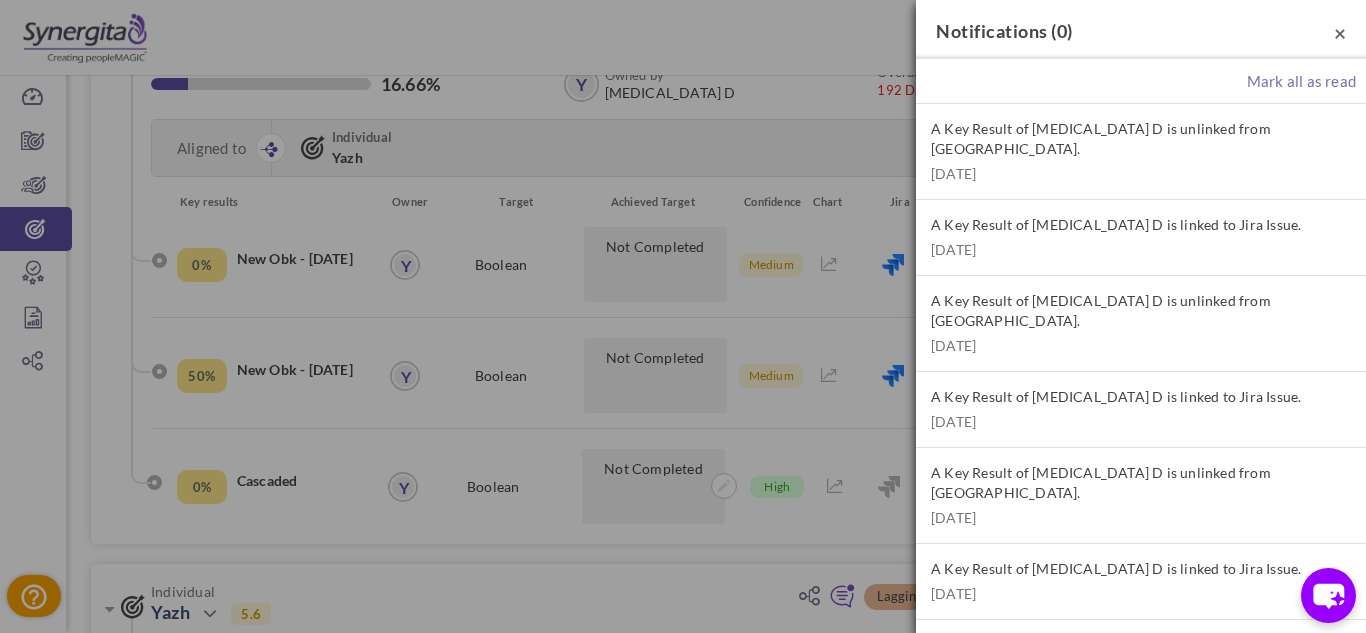 click on "×" at bounding box center (1340, 32) 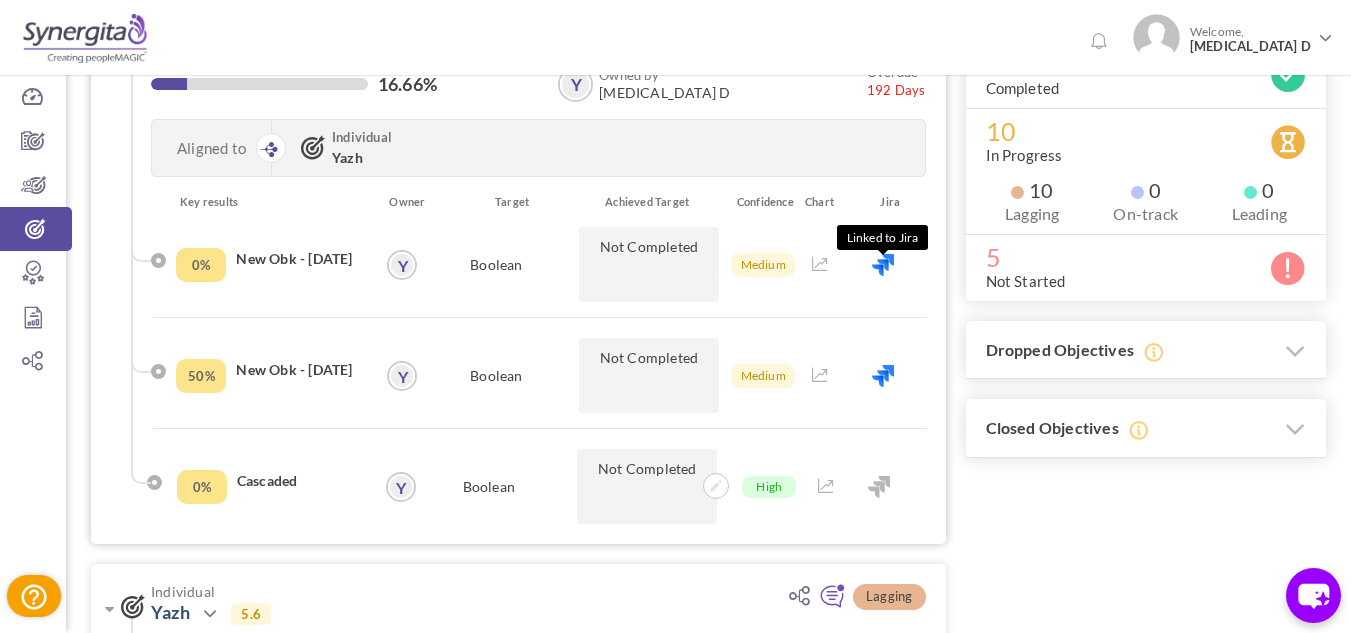 click at bounding box center [883, 265] 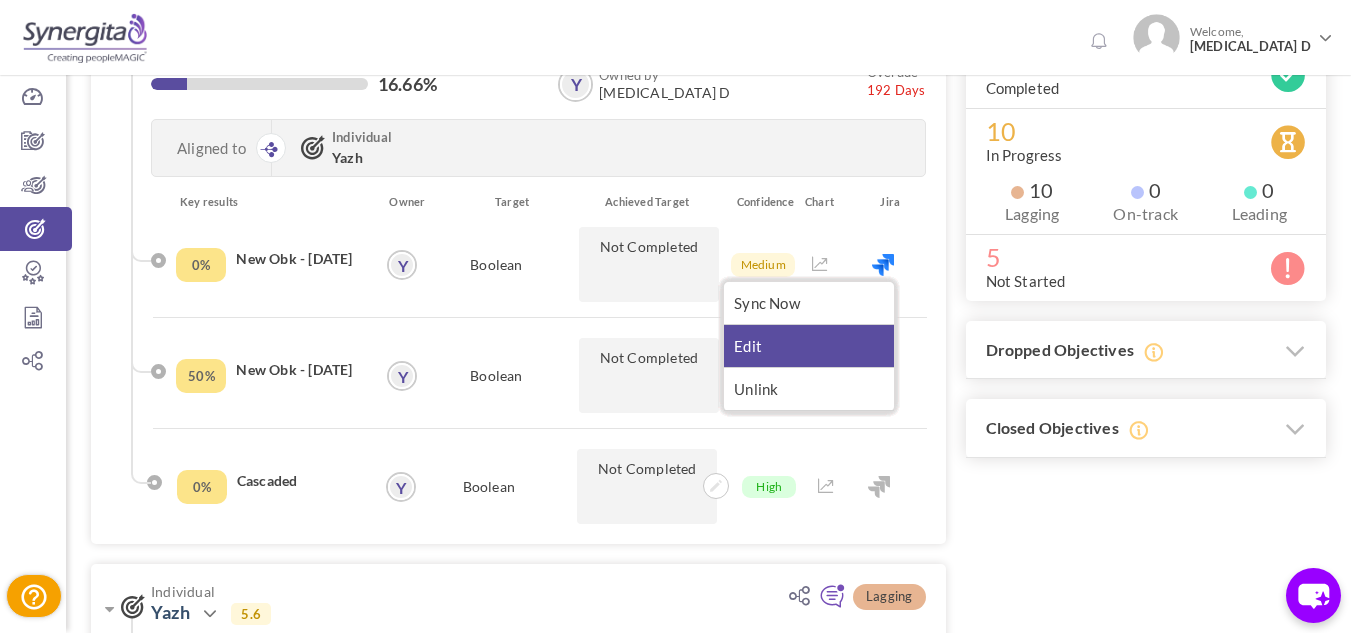 click on "Edit" at bounding box center (809, 346) 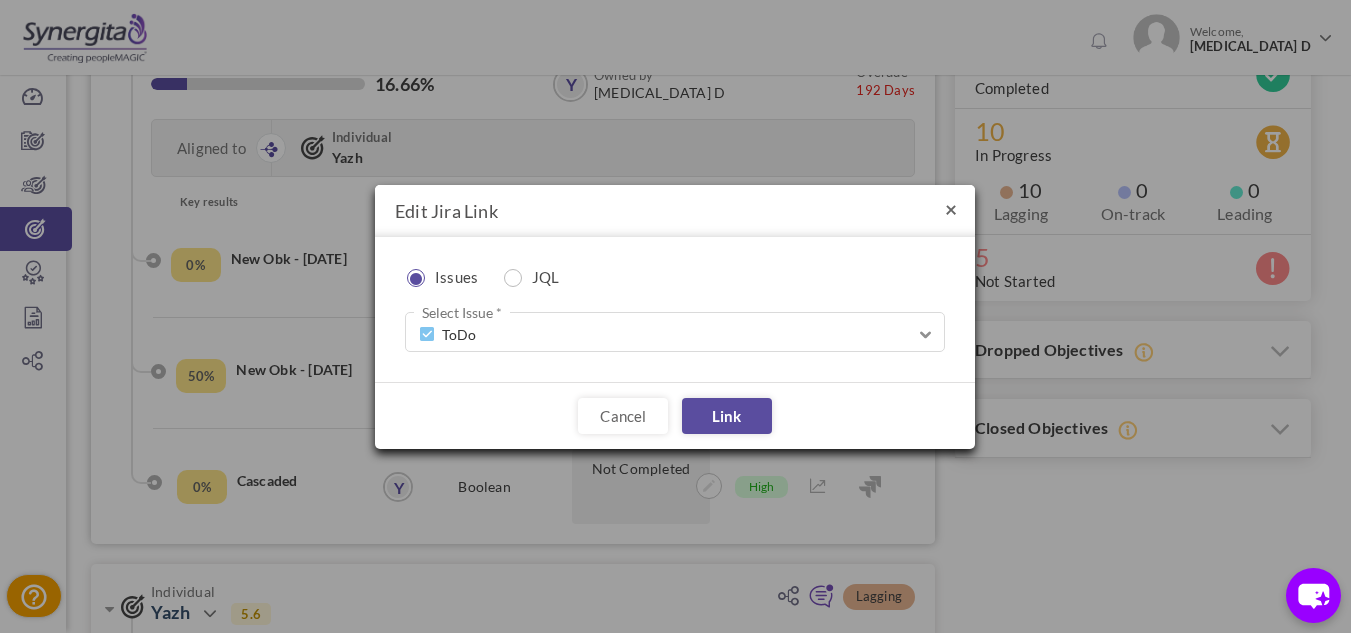 click on "×" at bounding box center (951, 208) 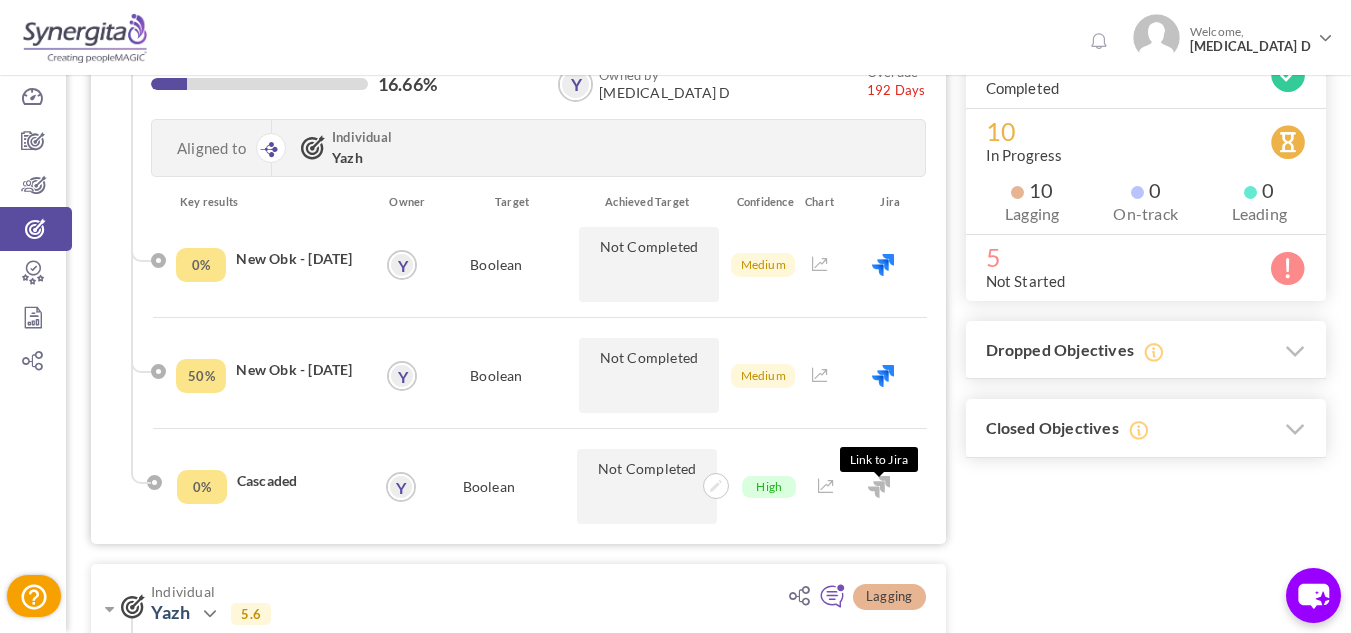 click at bounding box center (879, 487) 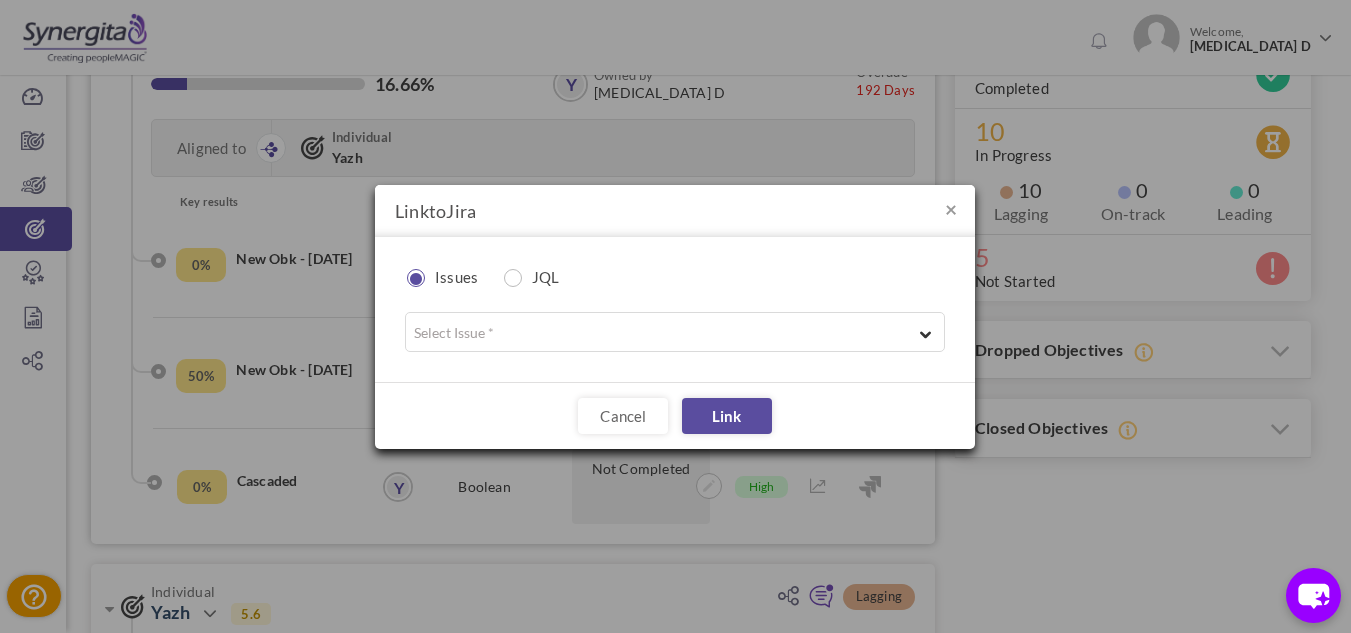 click at bounding box center [669, 332] 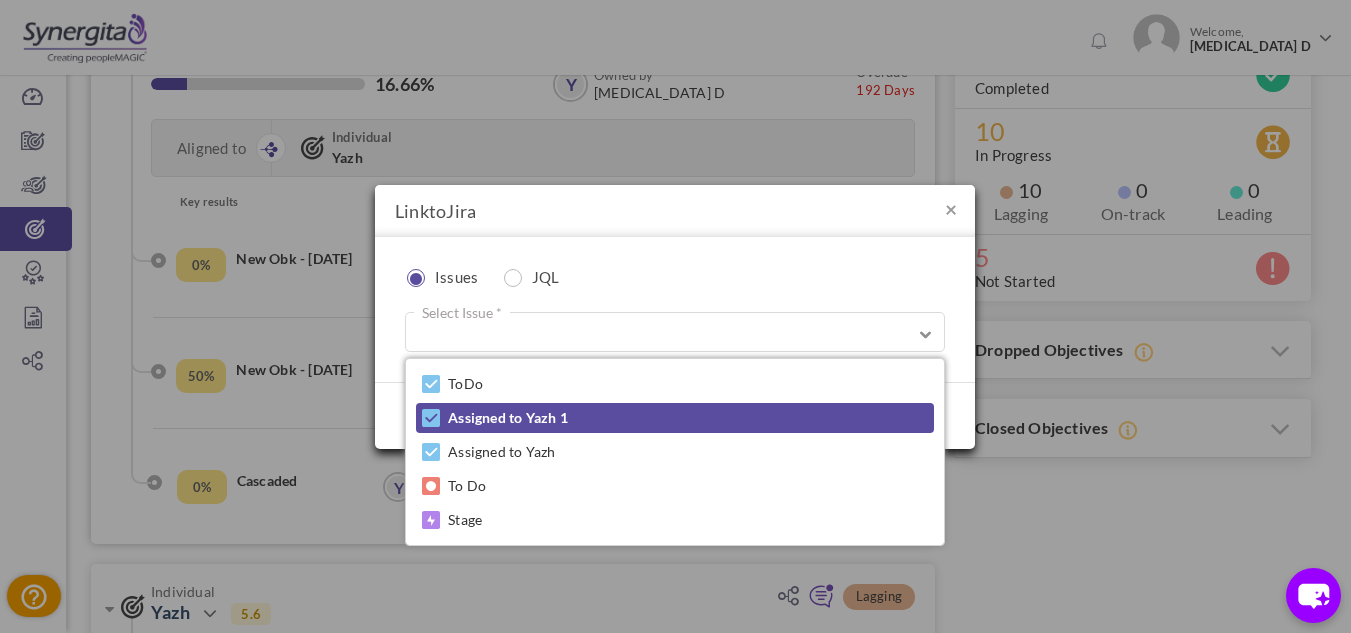 click on "Assigned to Yazh 1" at bounding box center (675, 418) 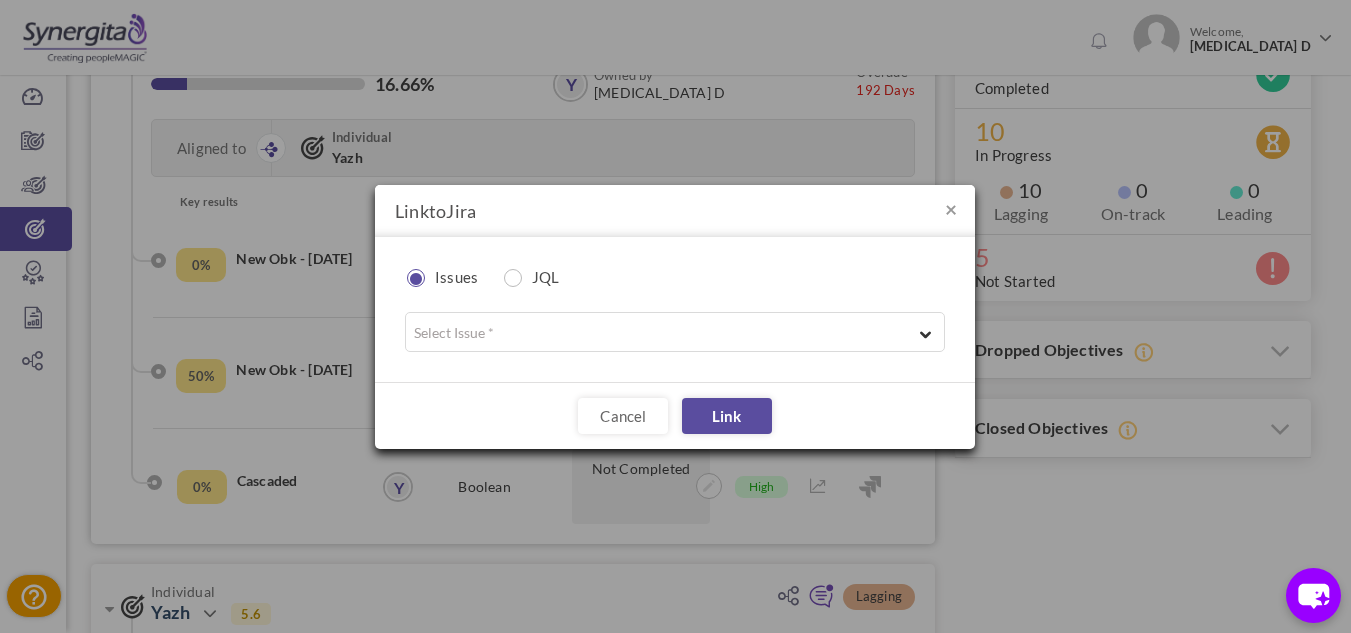 click at bounding box center (669, 332) 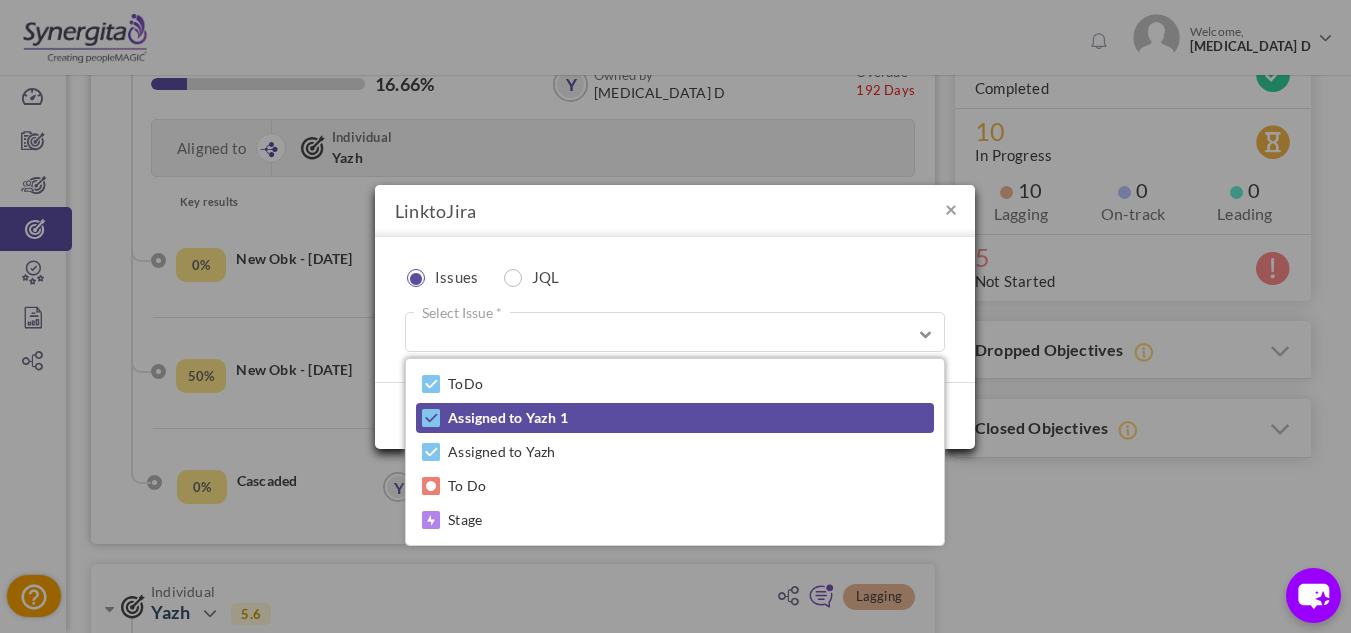 click on "Assigned to Yazh 1" at bounding box center [675, 418] 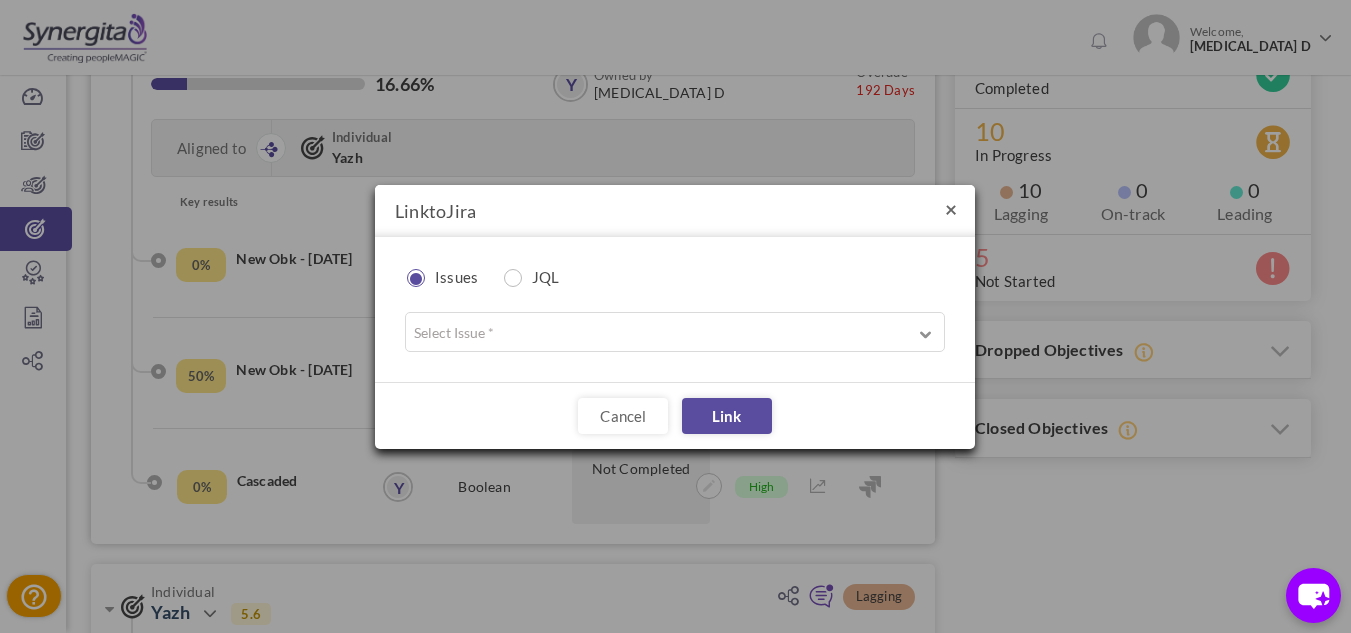 click on "×" at bounding box center [951, 208] 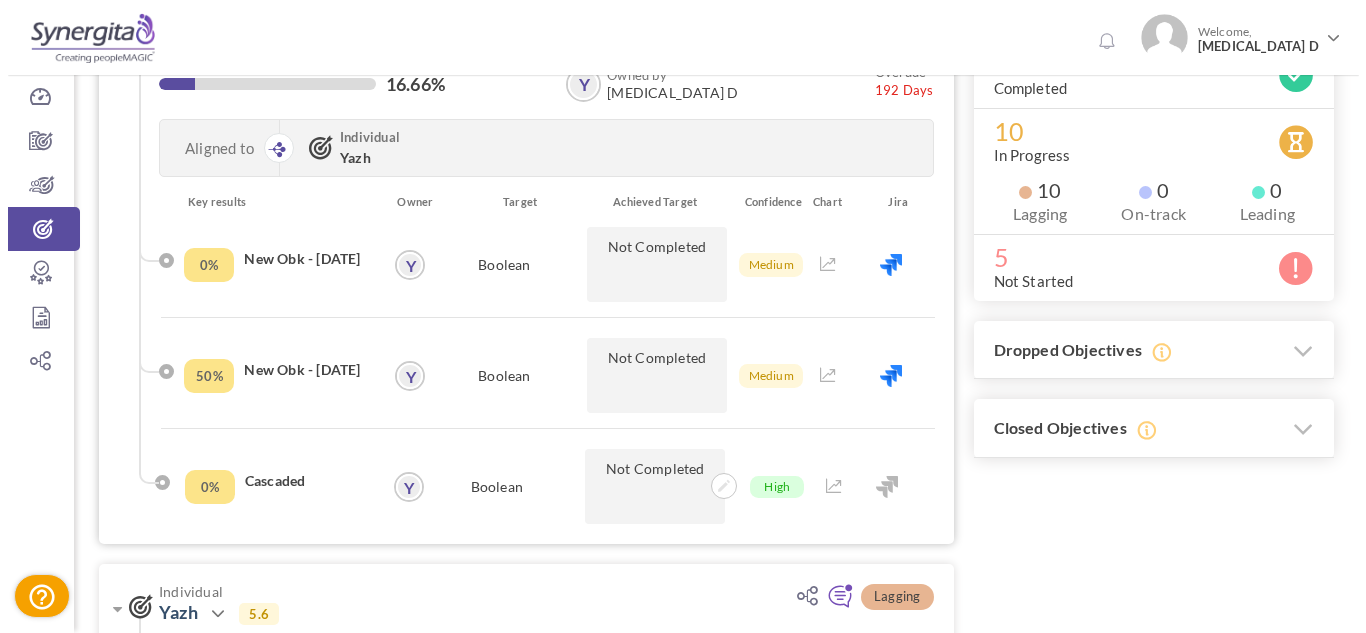 scroll, scrollTop: 268, scrollLeft: 0, axis: vertical 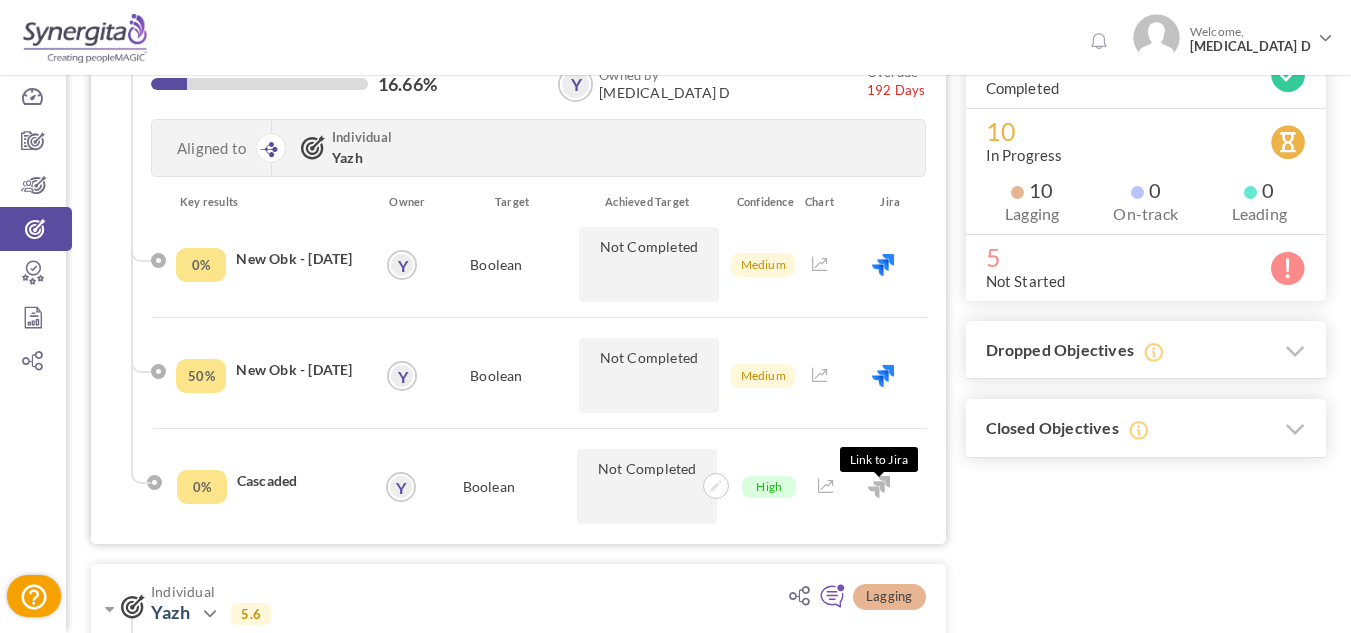 click at bounding box center (879, 487) 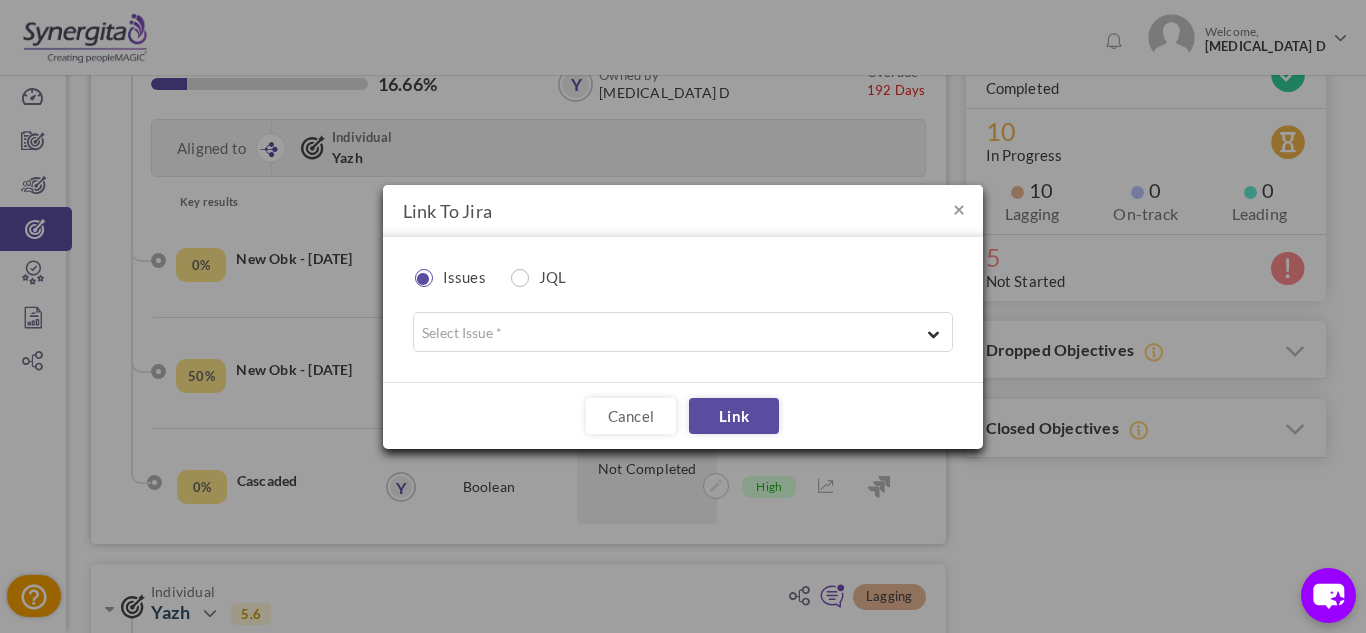click at bounding box center (676, 332) 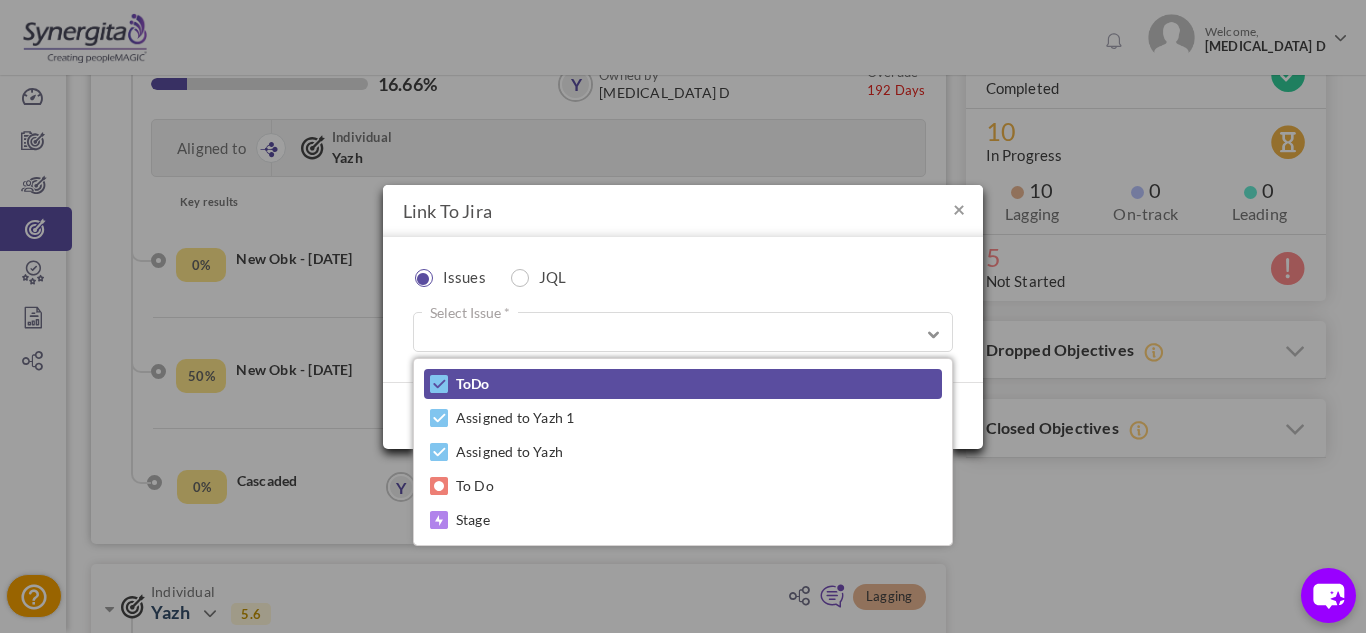 click on "ToDo" at bounding box center (683, 384) 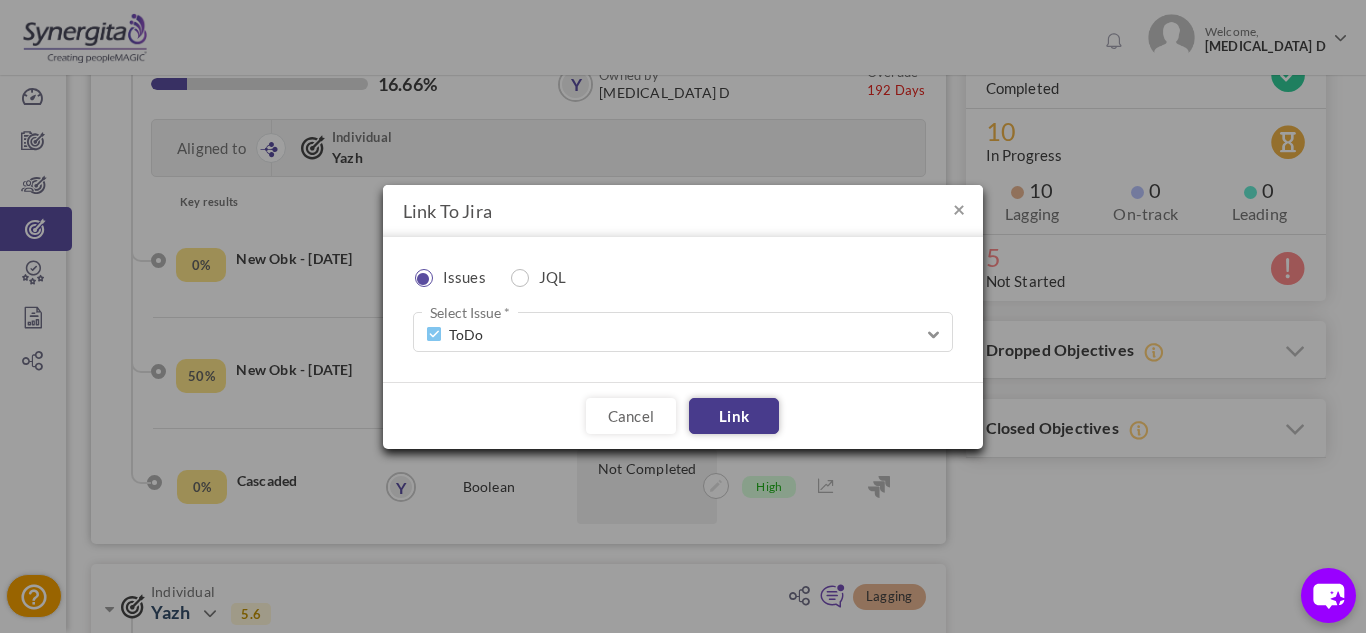 click on "Link" at bounding box center (734, 416) 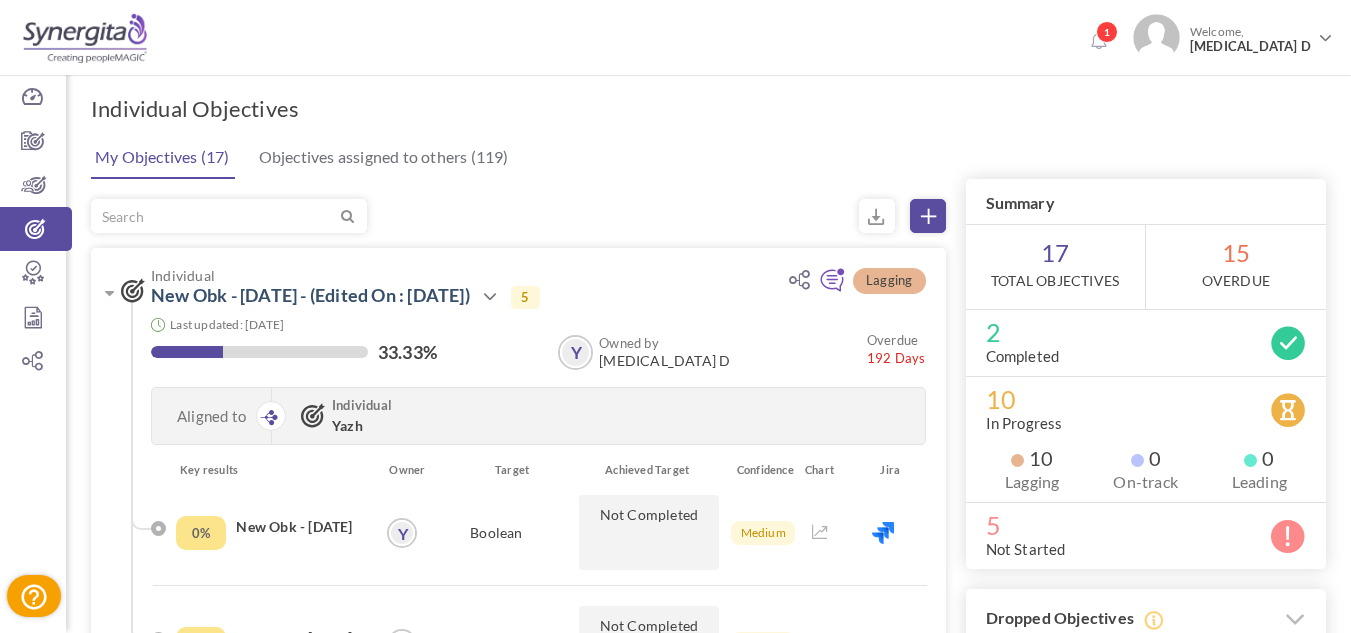 scroll, scrollTop: 268, scrollLeft: 0, axis: vertical 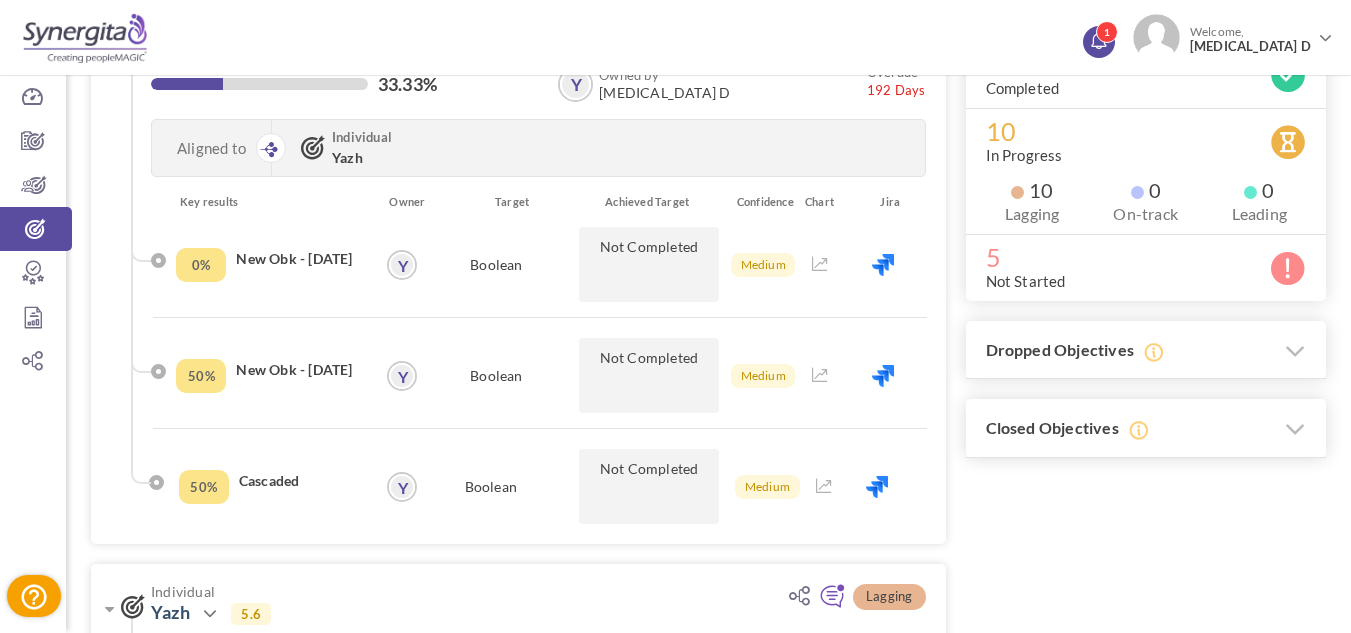 click on "1" at bounding box center [1107, 32] 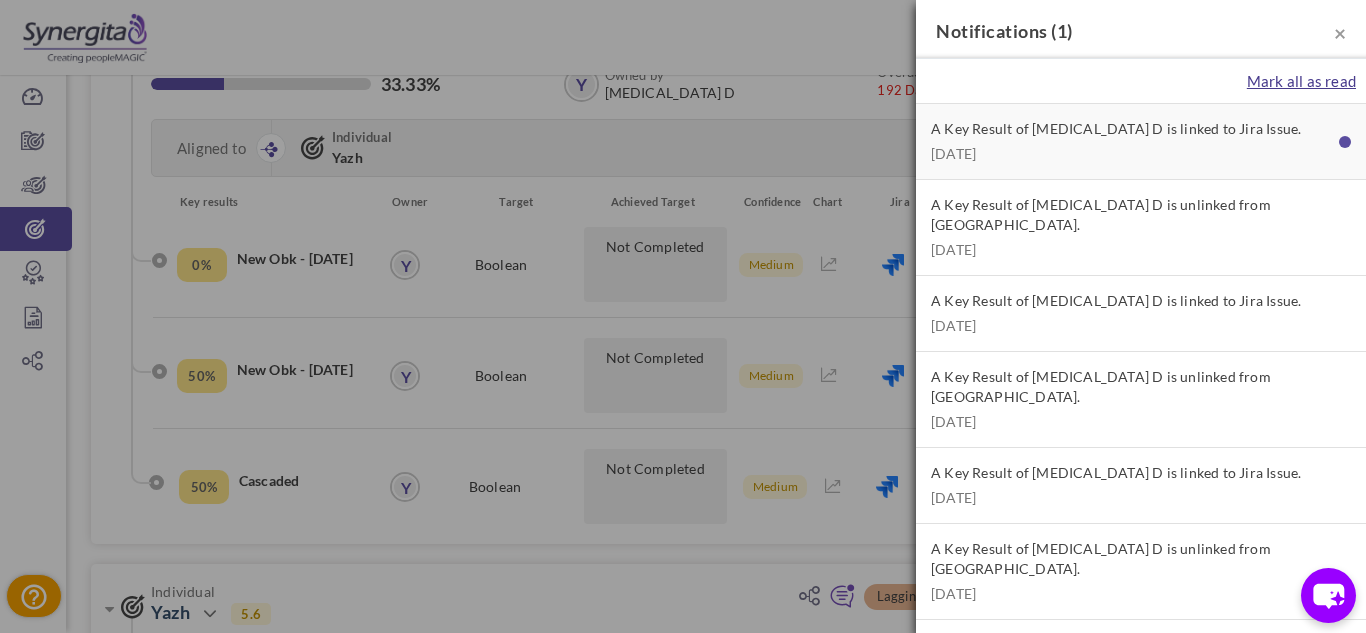click on "Mark all as read" at bounding box center (1301, 81) 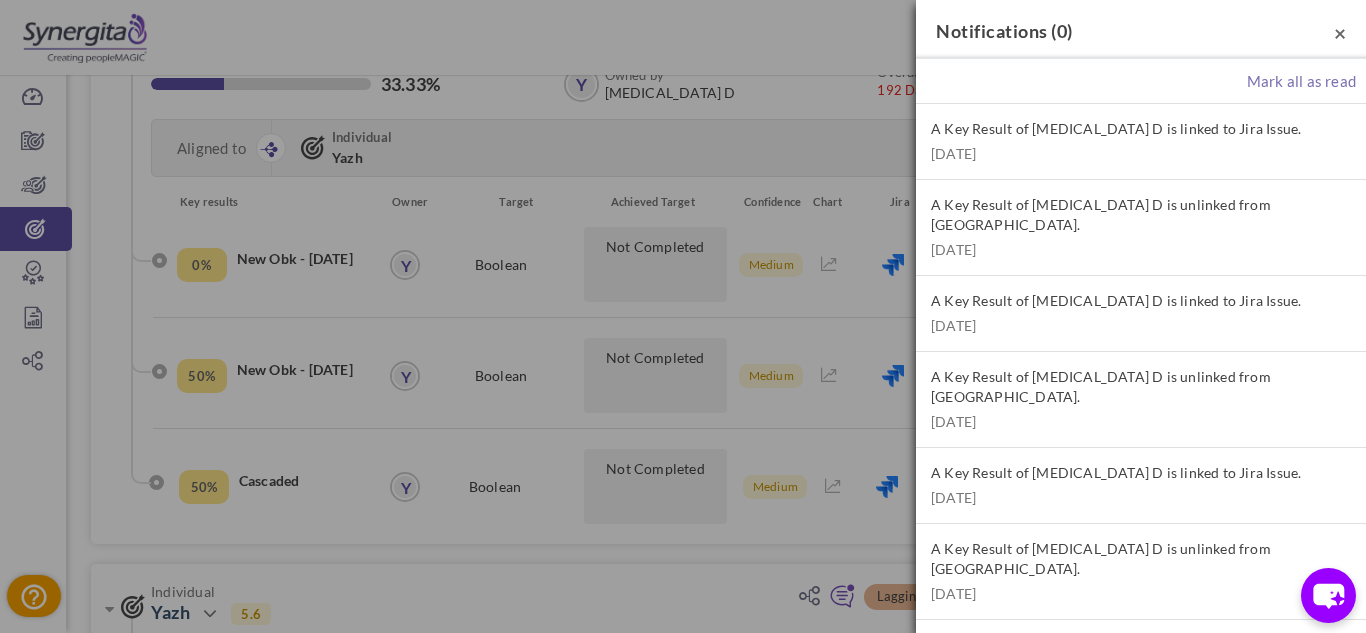 click on "×" at bounding box center (1340, 32) 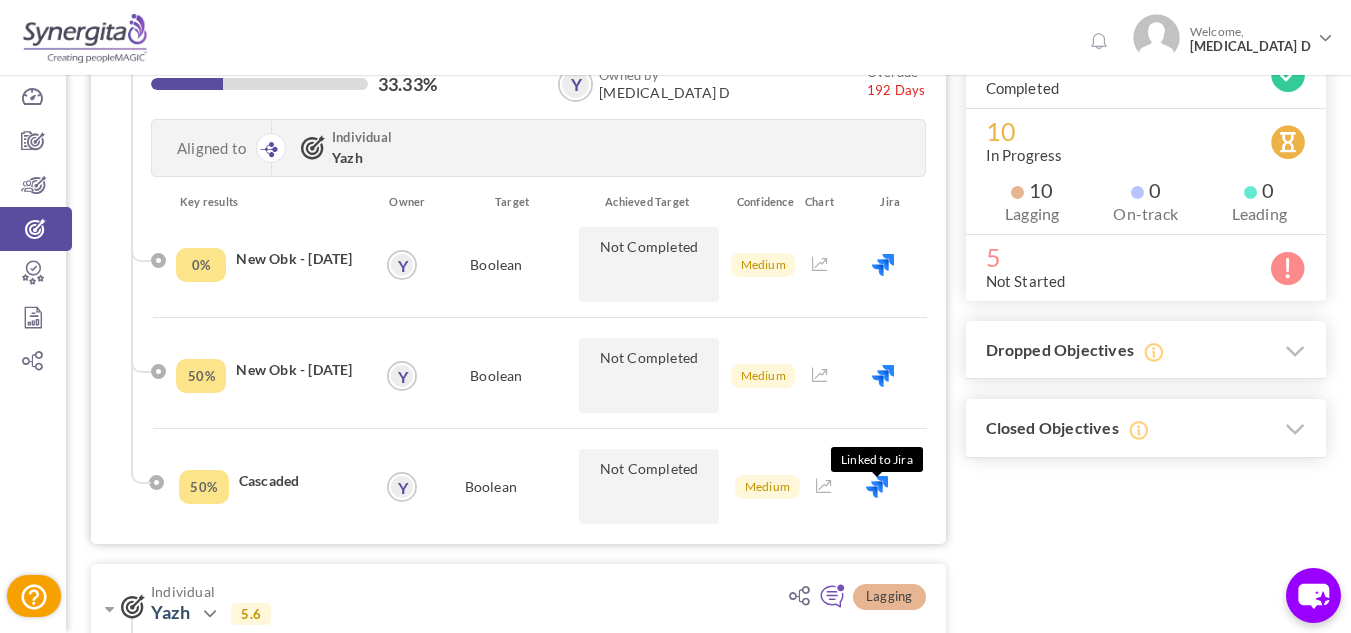 click at bounding box center [877, 487] 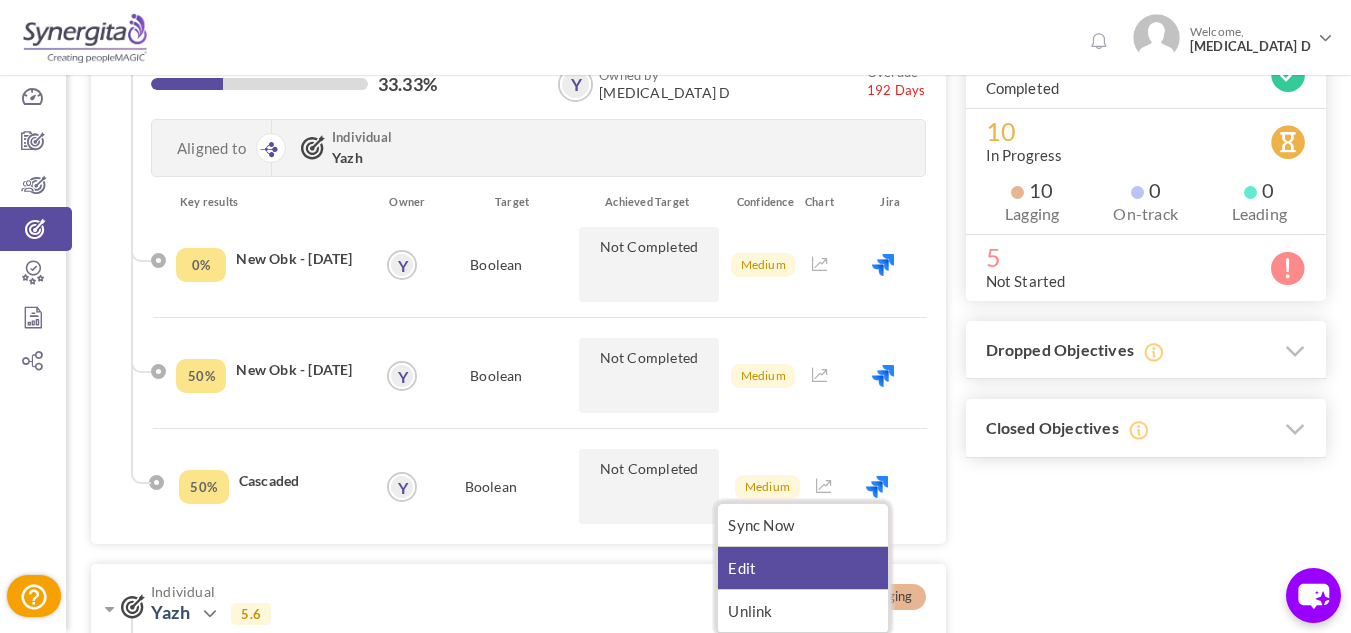 click on "Edit" at bounding box center (803, 568) 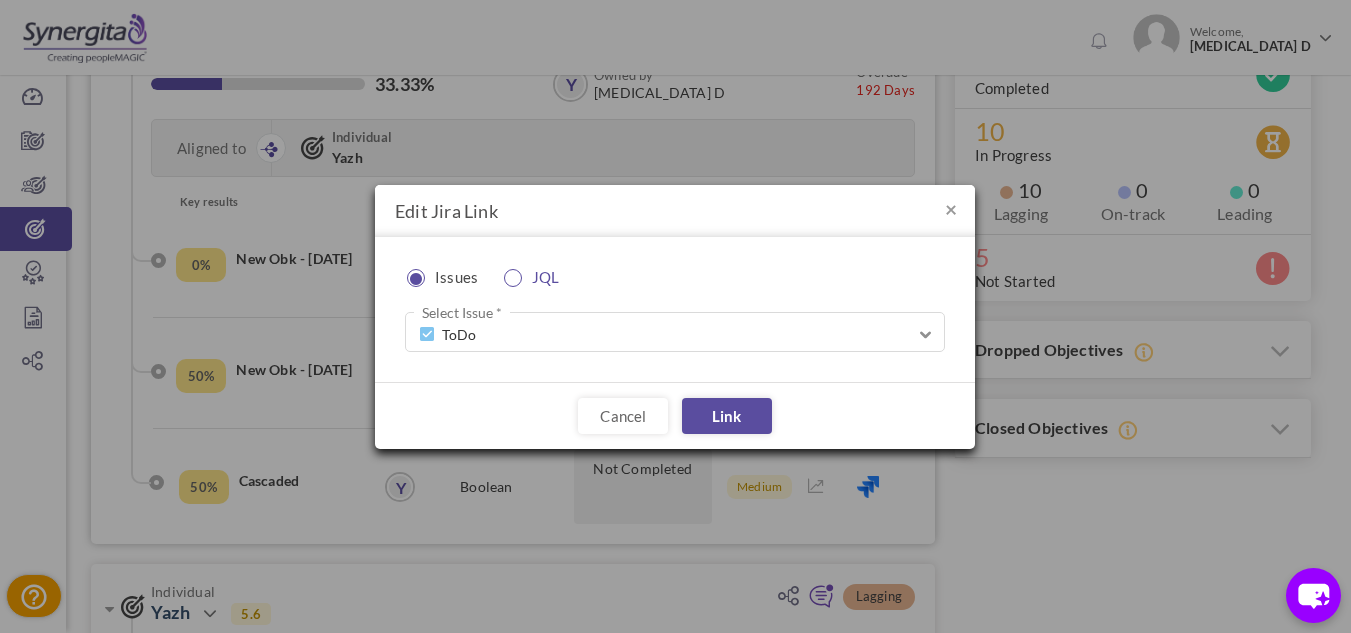 click on "JQL" at bounding box center (538, 277) 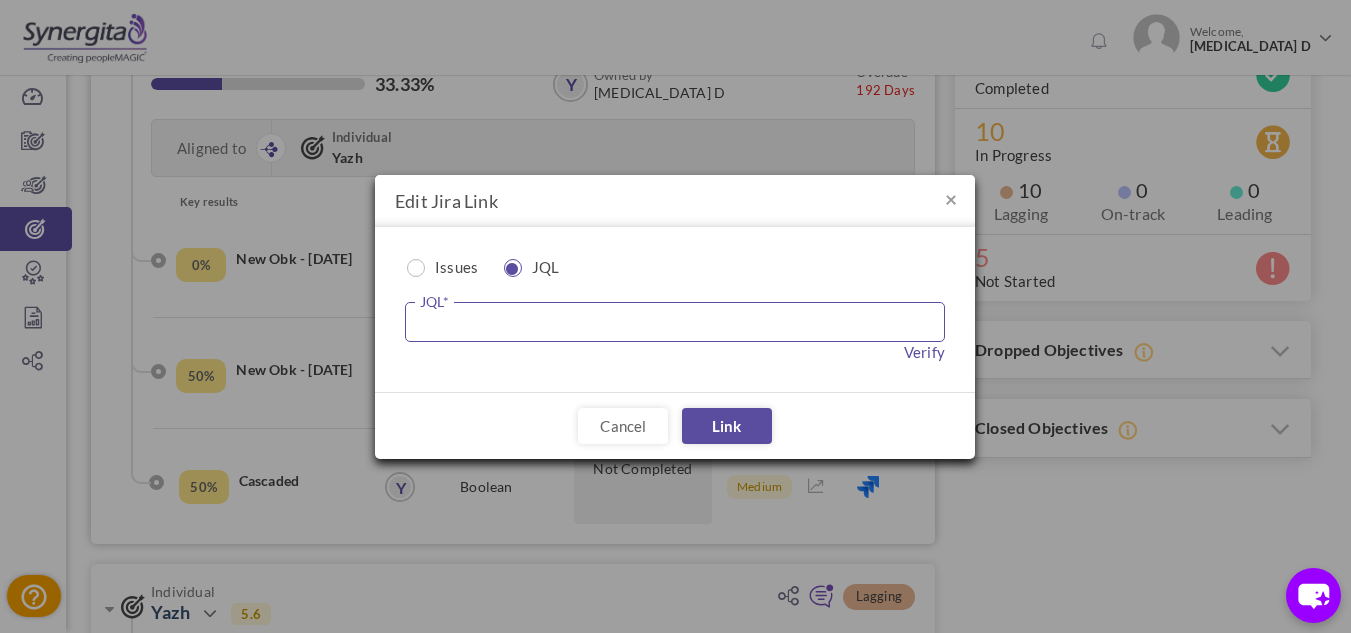 click at bounding box center [675, 322] 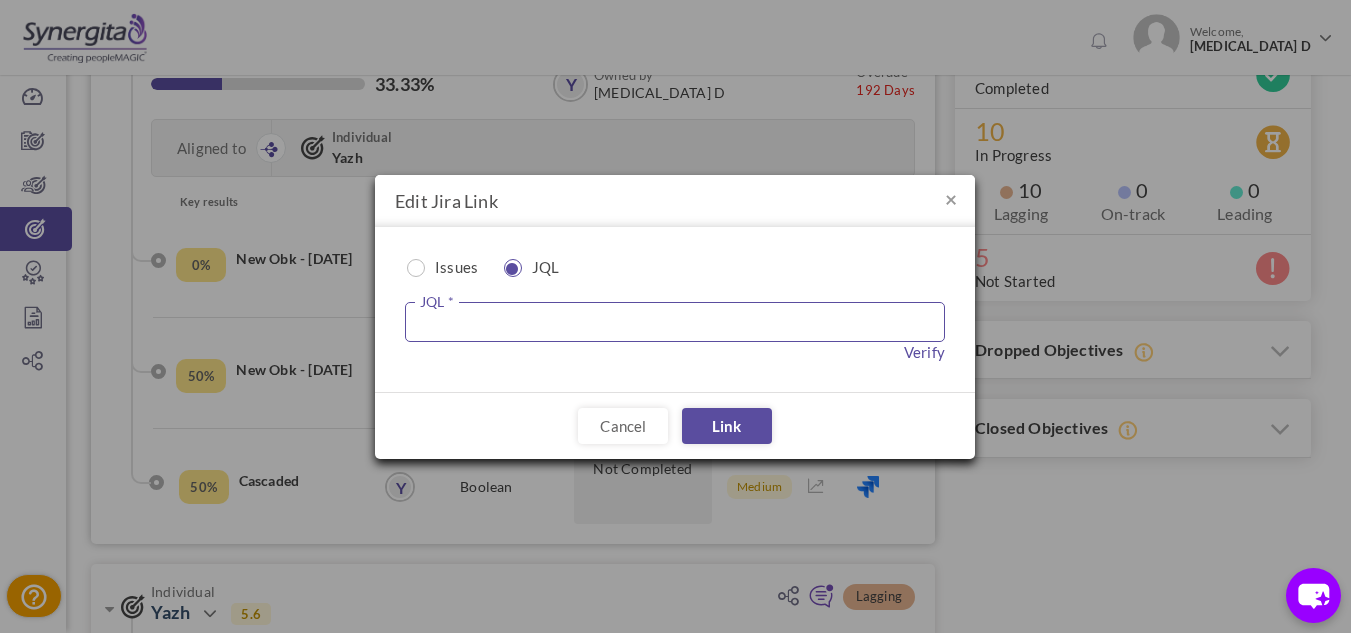 type on "Status = 'in progress'" 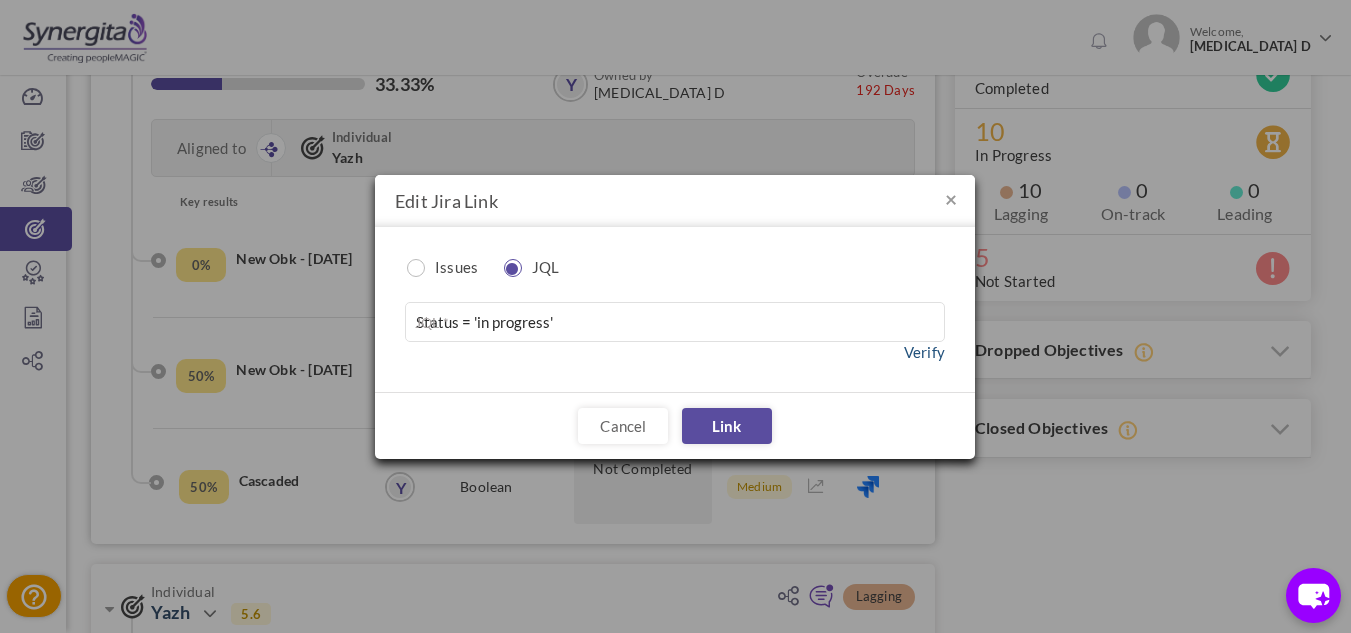 click on "Verify" at bounding box center [924, 352] 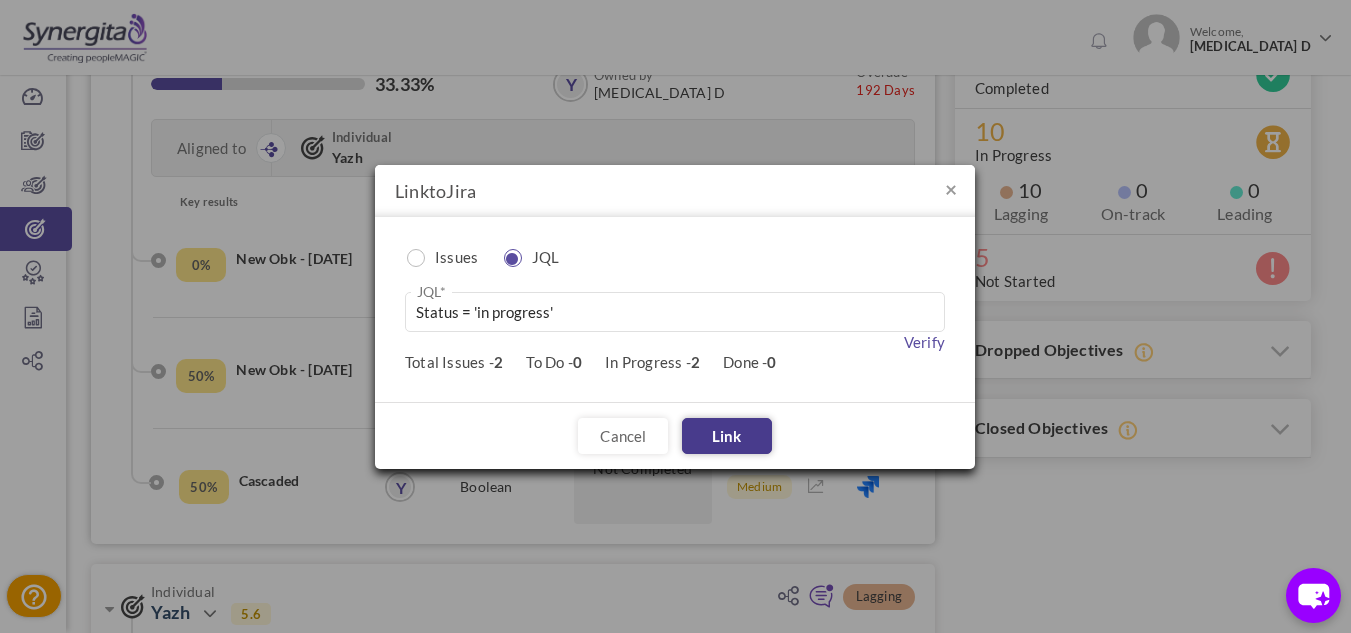click on "Link" at bounding box center [727, 436] 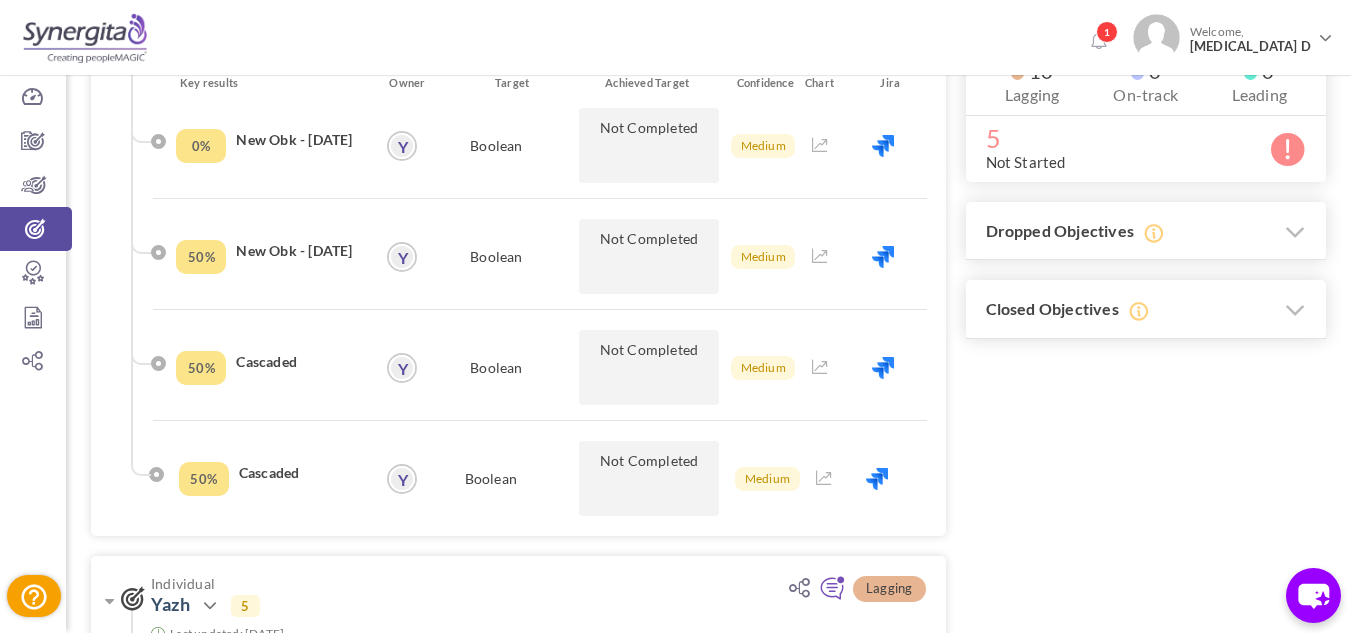 scroll, scrollTop: 387, scrollLeft: 0, axis: vertical 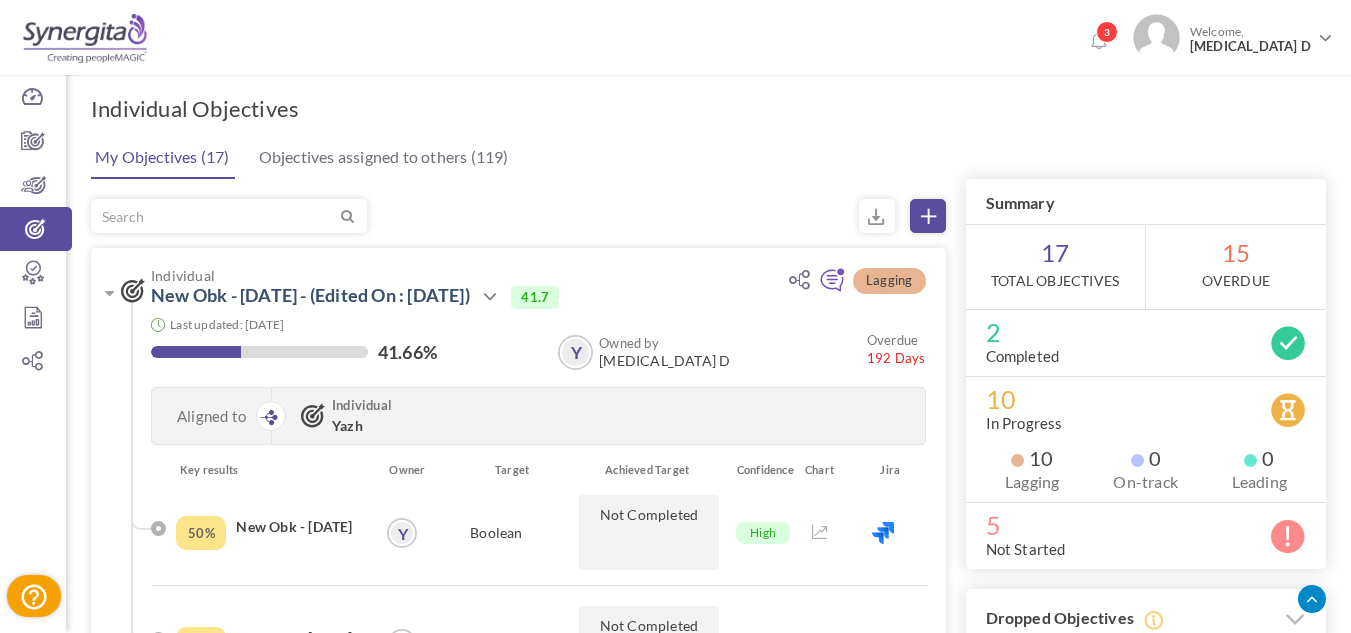 select 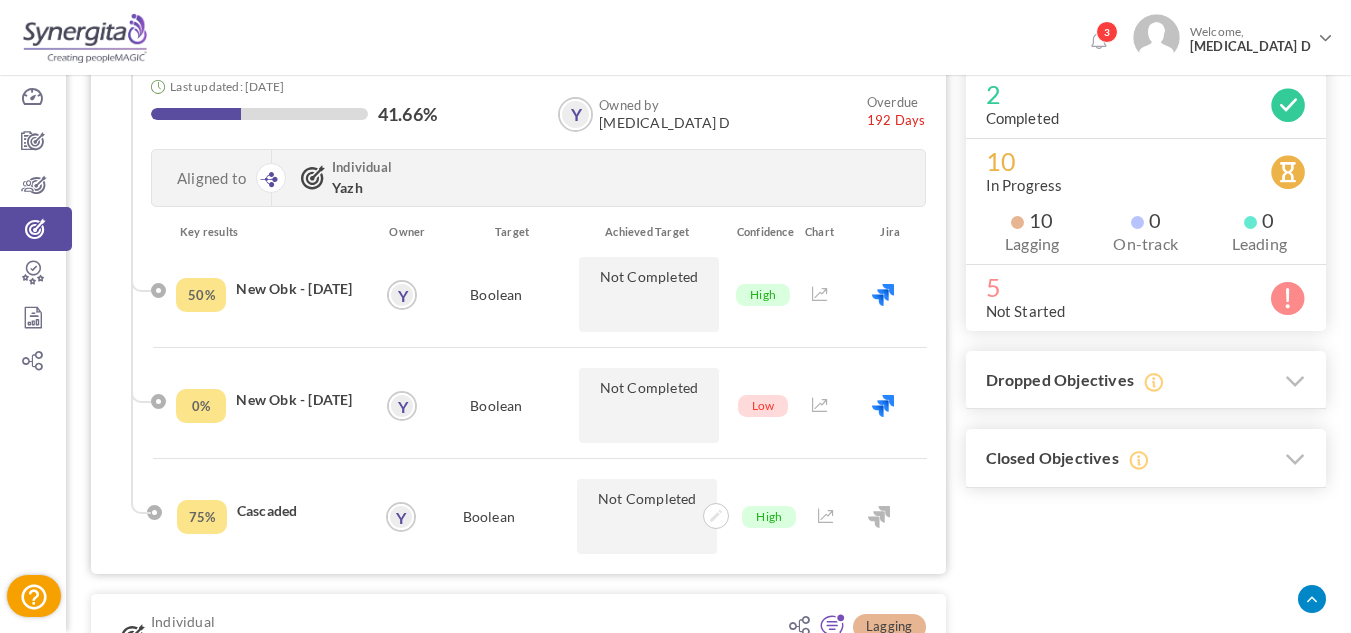 scroll, scrollTop: 238, scrollLeft: 0, axis: vertical 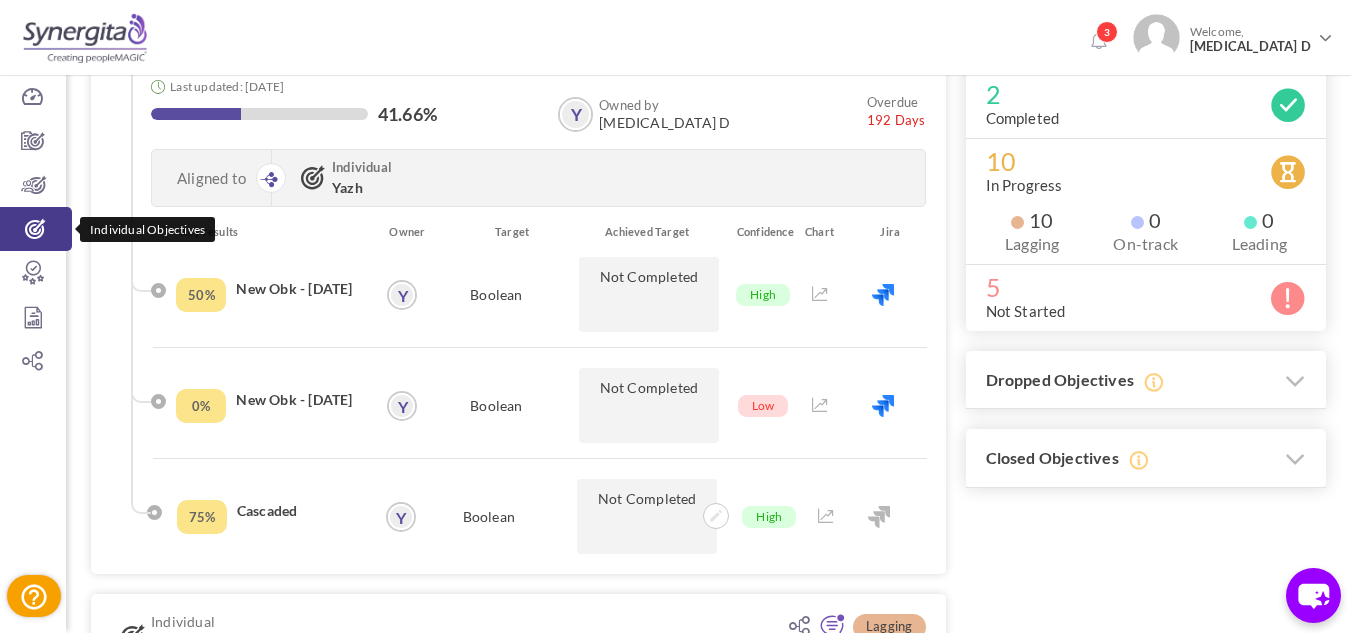 click at bounding box center (36, 229) 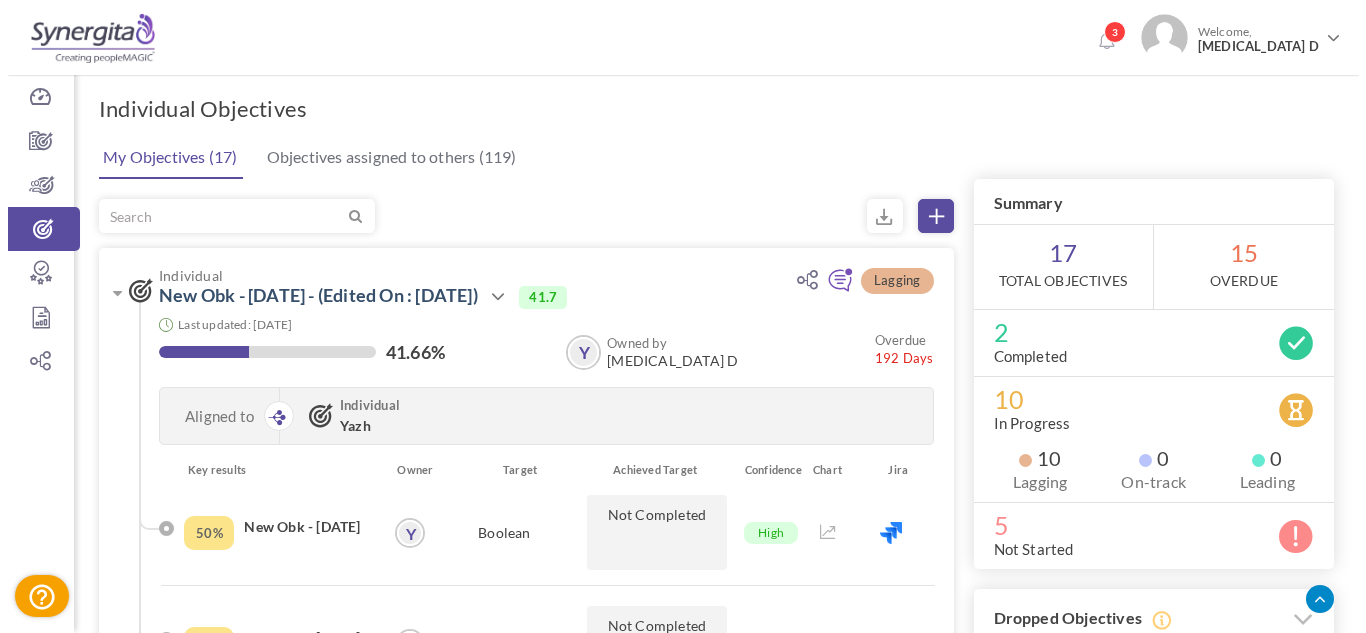 scroll, scrollTop: 240, scrollLeft: 0, axis: vertical 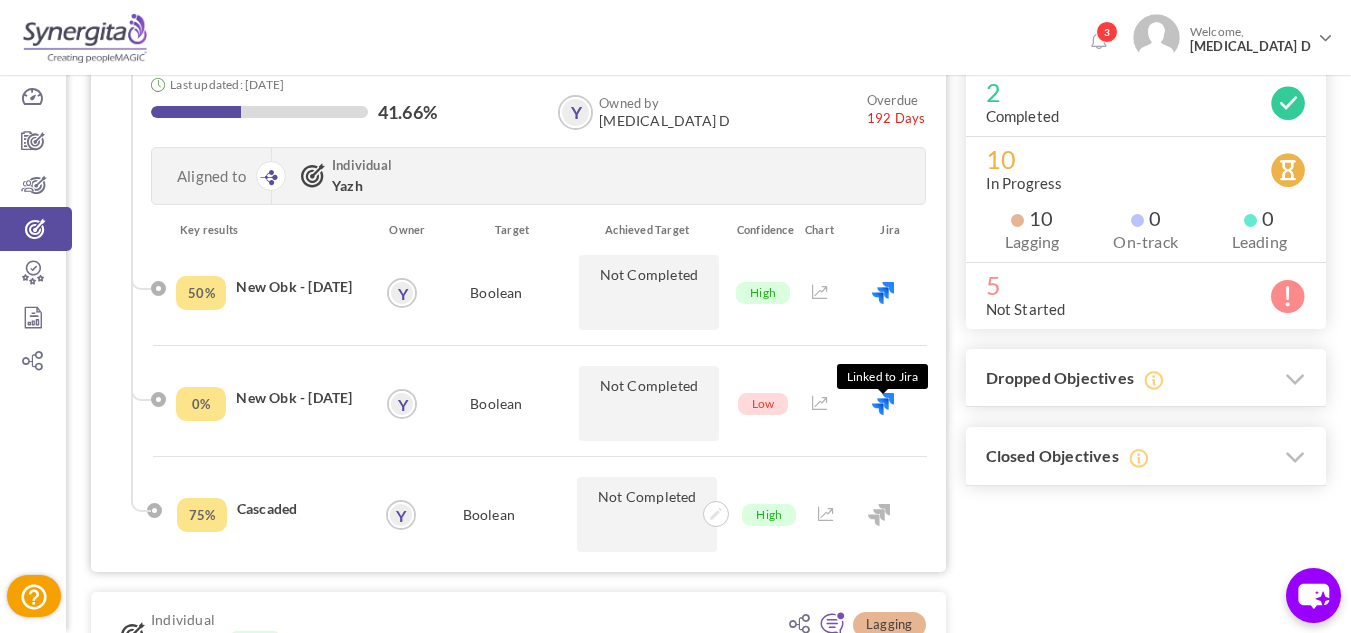 click at bounding box center (883, 404) 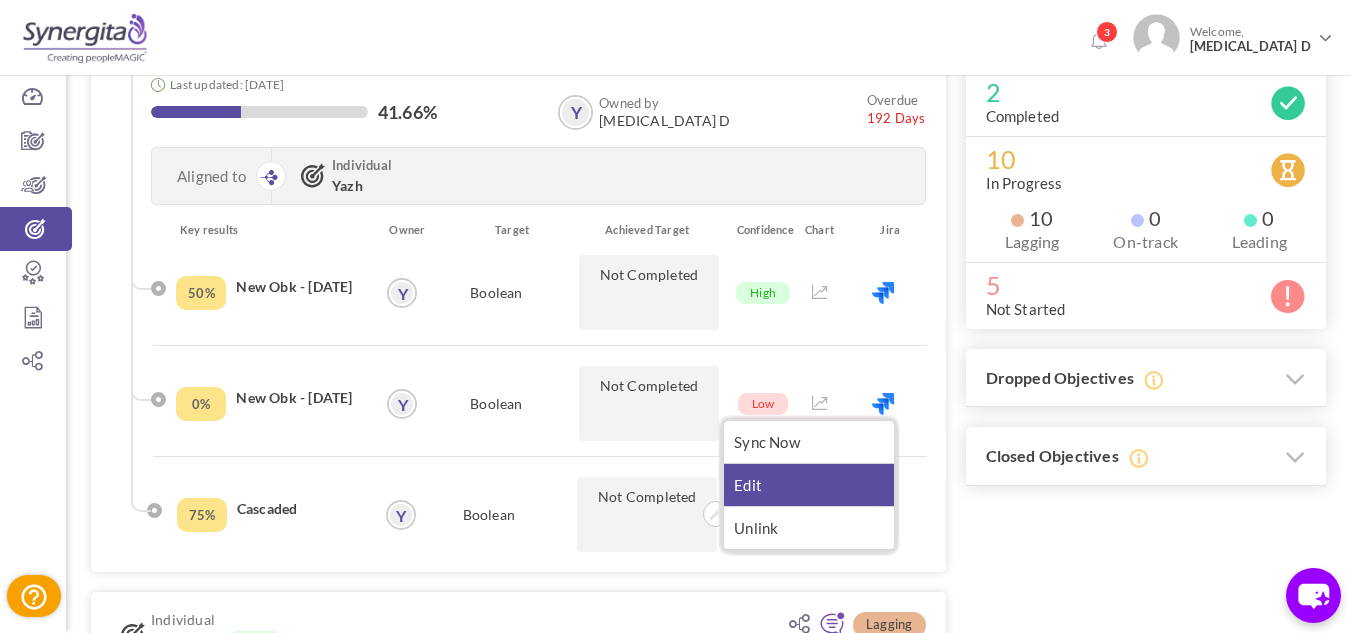 click on "Edit" at bounding box center [809, 485] 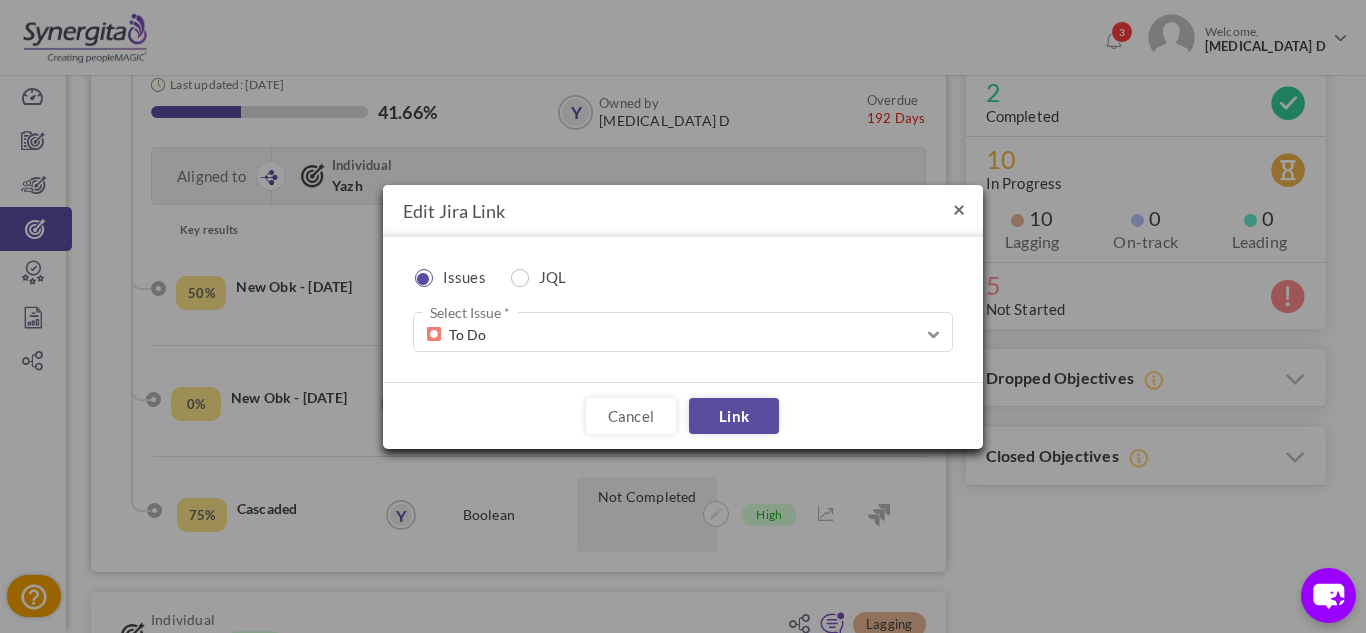 click on "×" at bounding box center (959, 208) 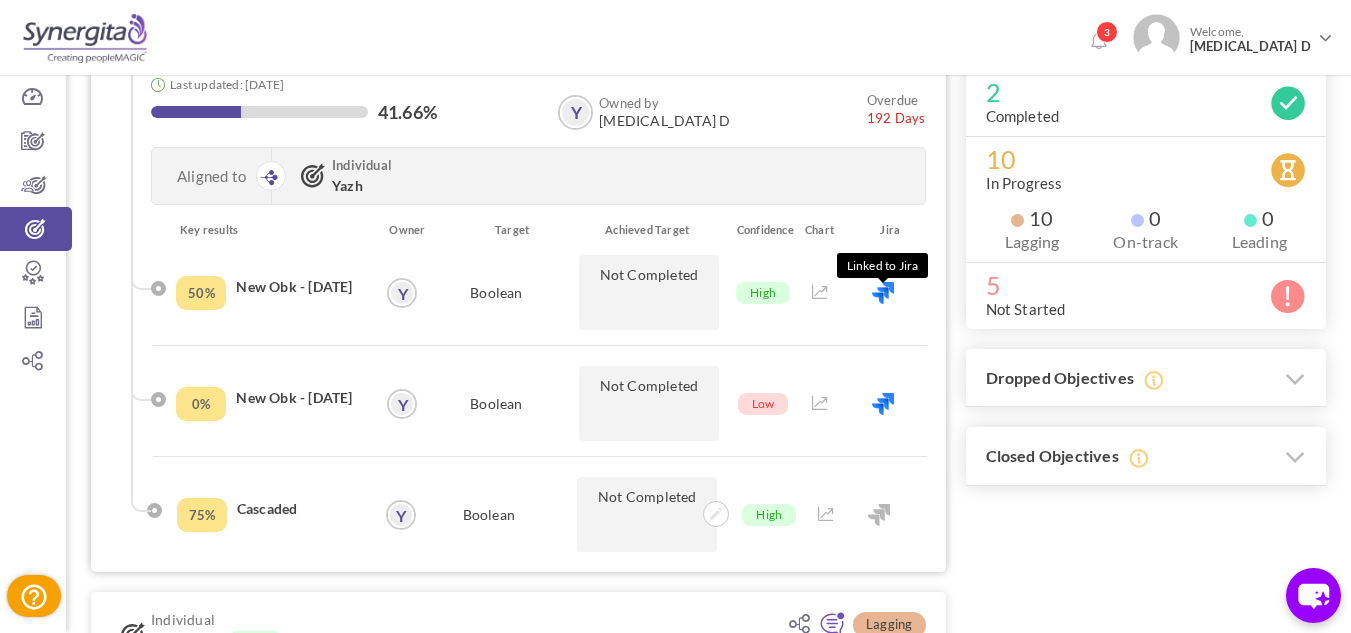 click at bounding box center [883, 293] 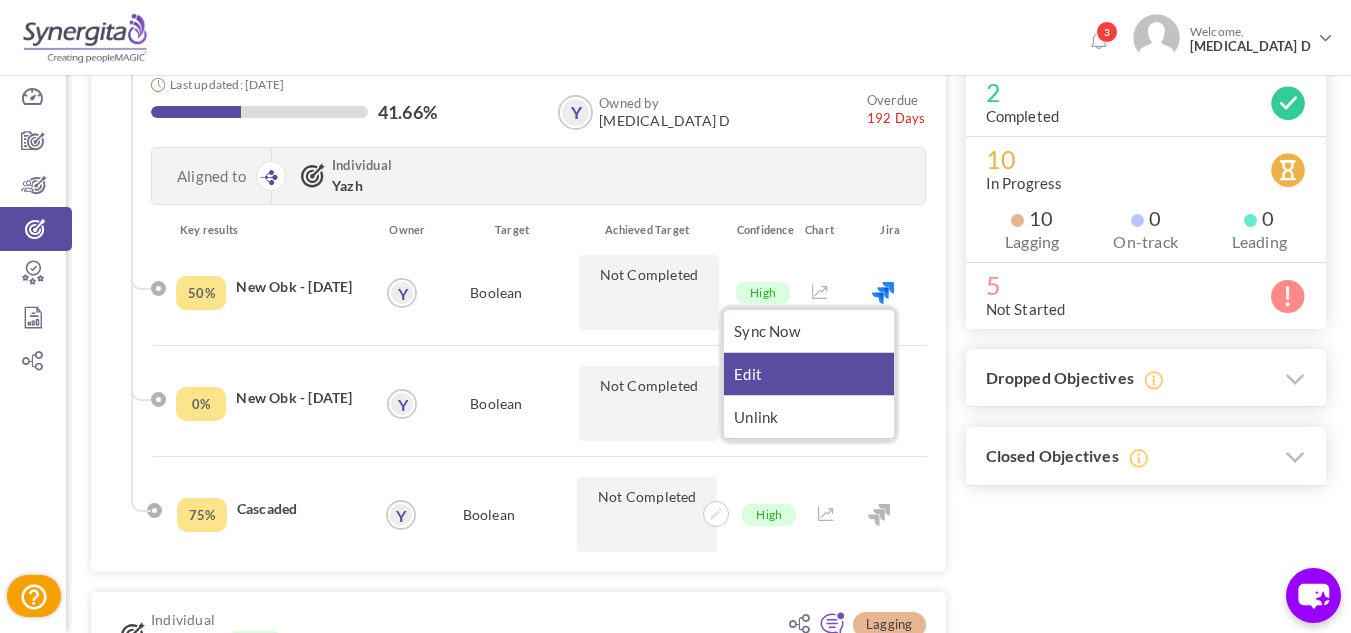click on "Edit" at bounding box center (809, 374) 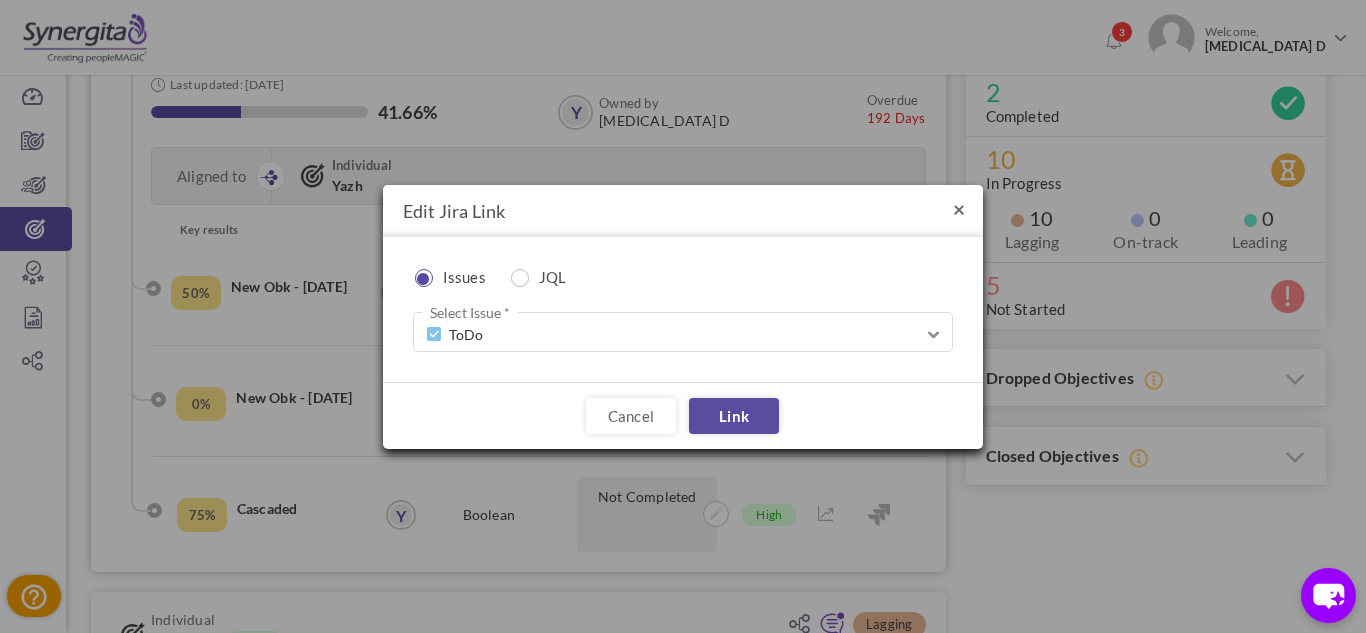 click on "×" at bounding box center (959, 208) 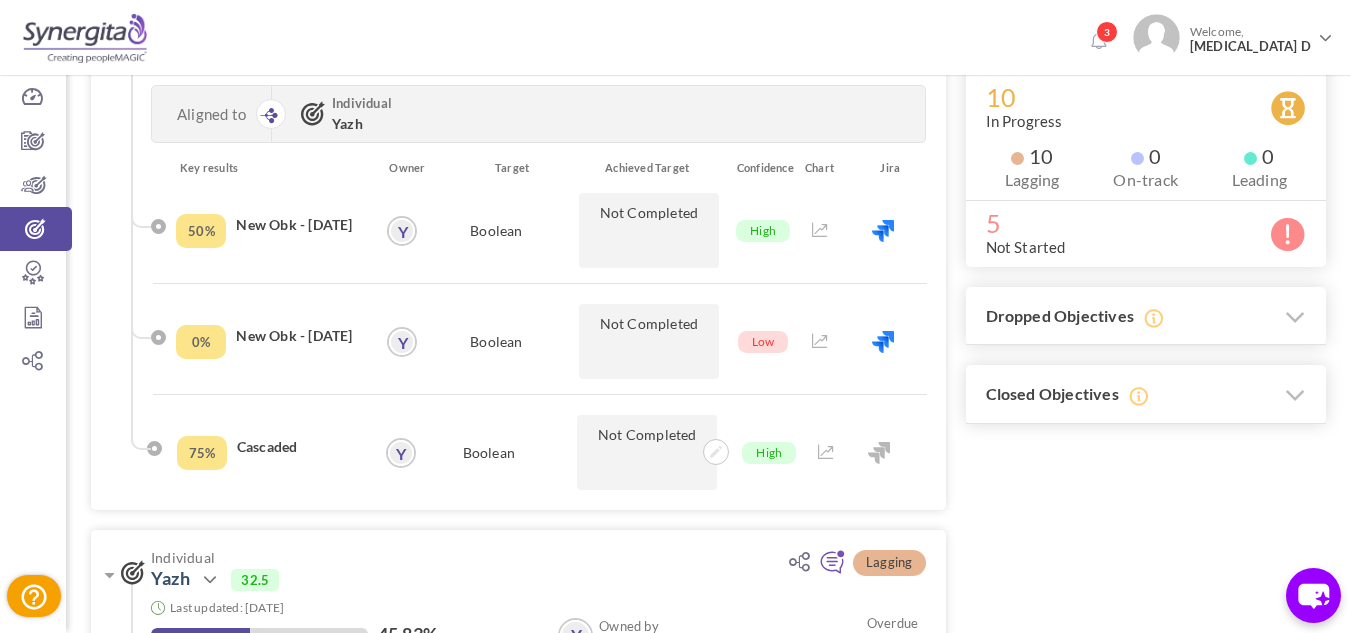 scroll, scrollTop: 0, scrollLeft: 0, axis: both 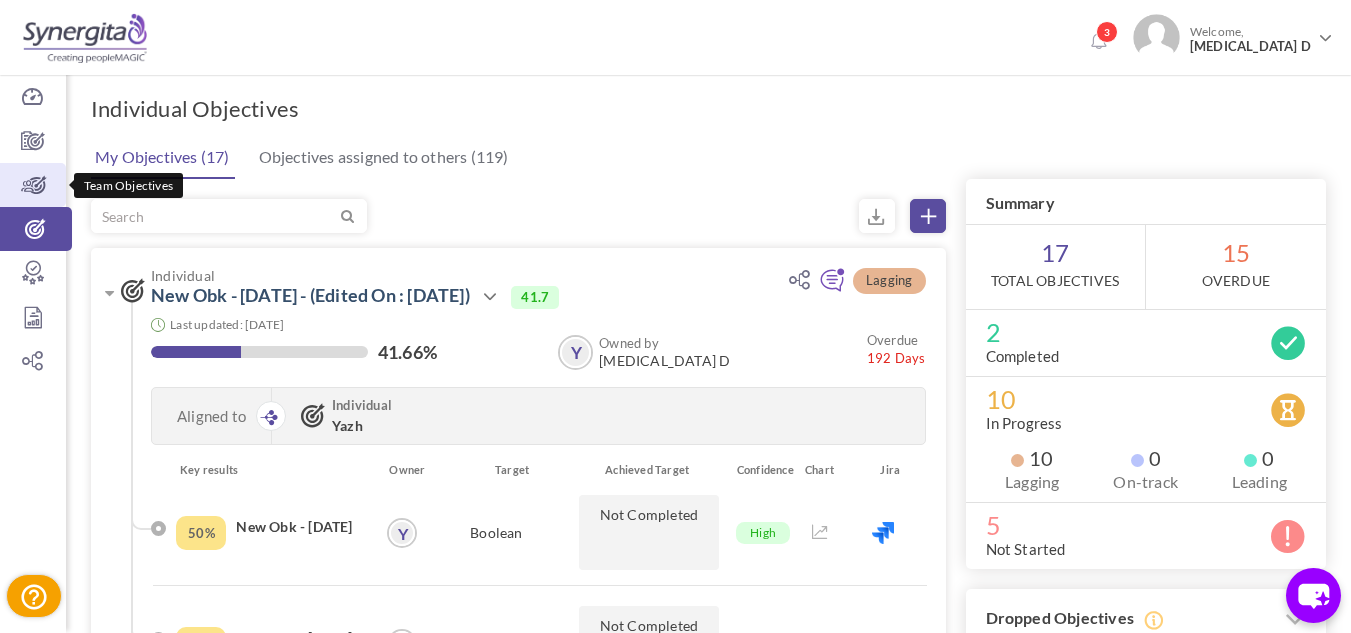 click at bounding box center [33, 185] 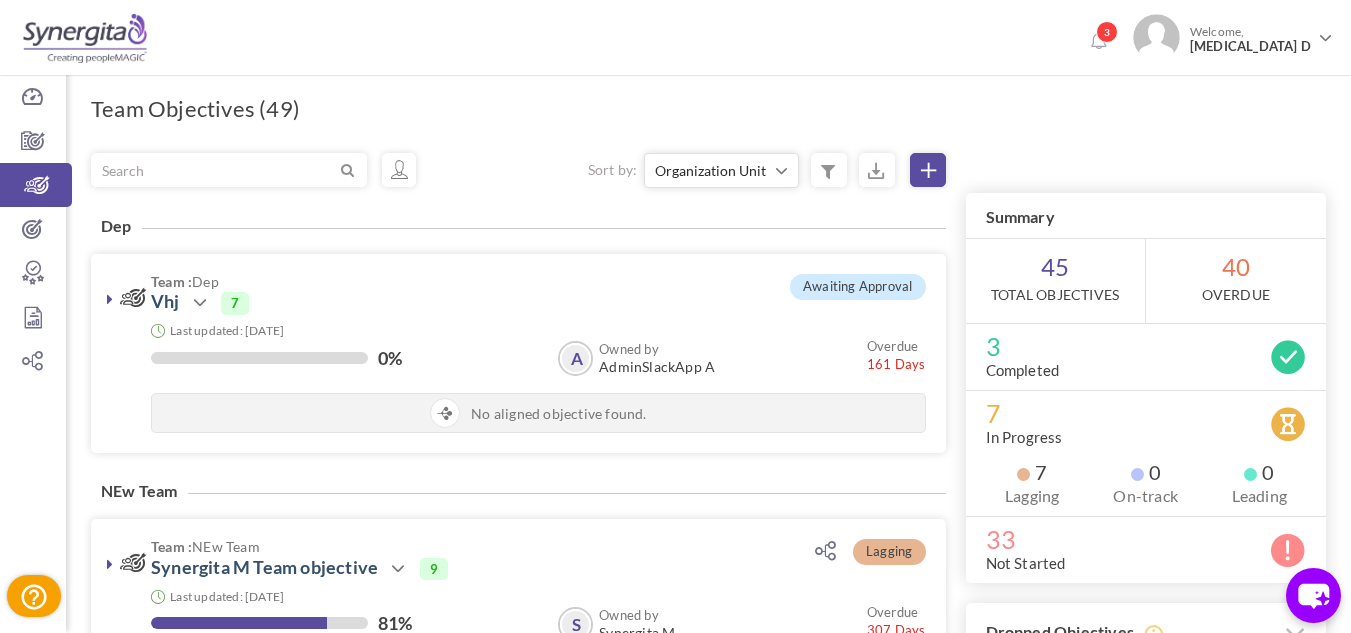 scroll, scrollTop: 0, scrollLeft: 0, axis: both 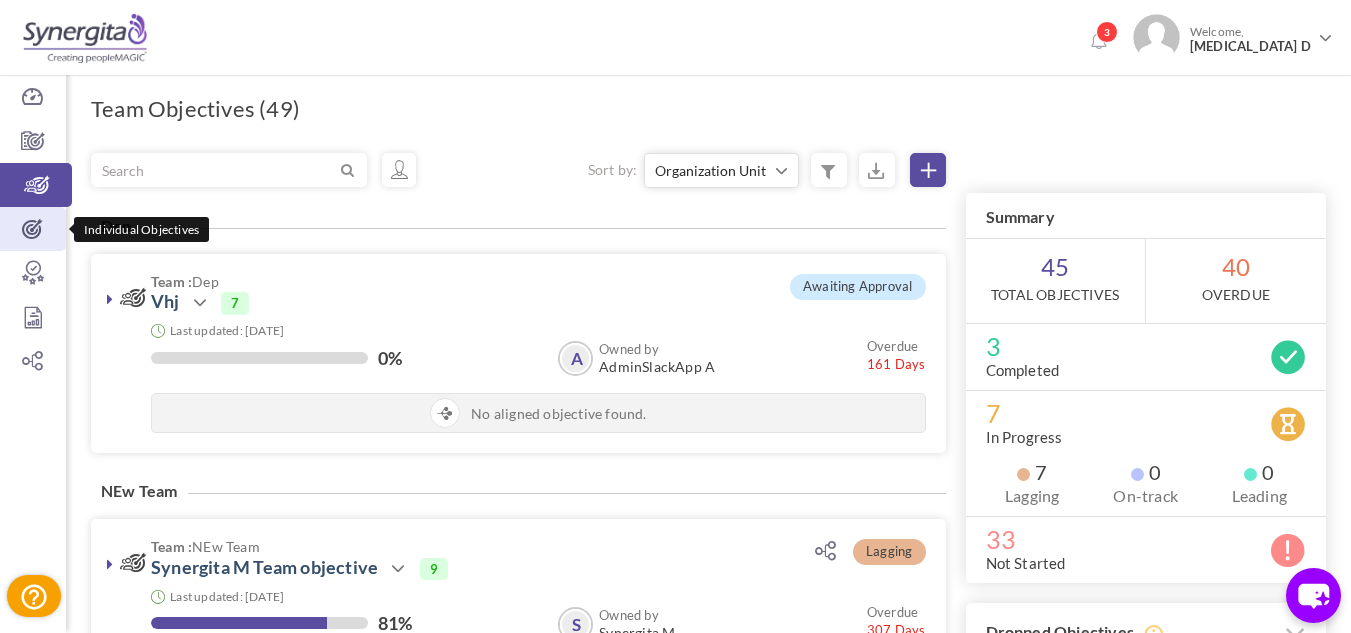 click at bounding box center [33, 229] 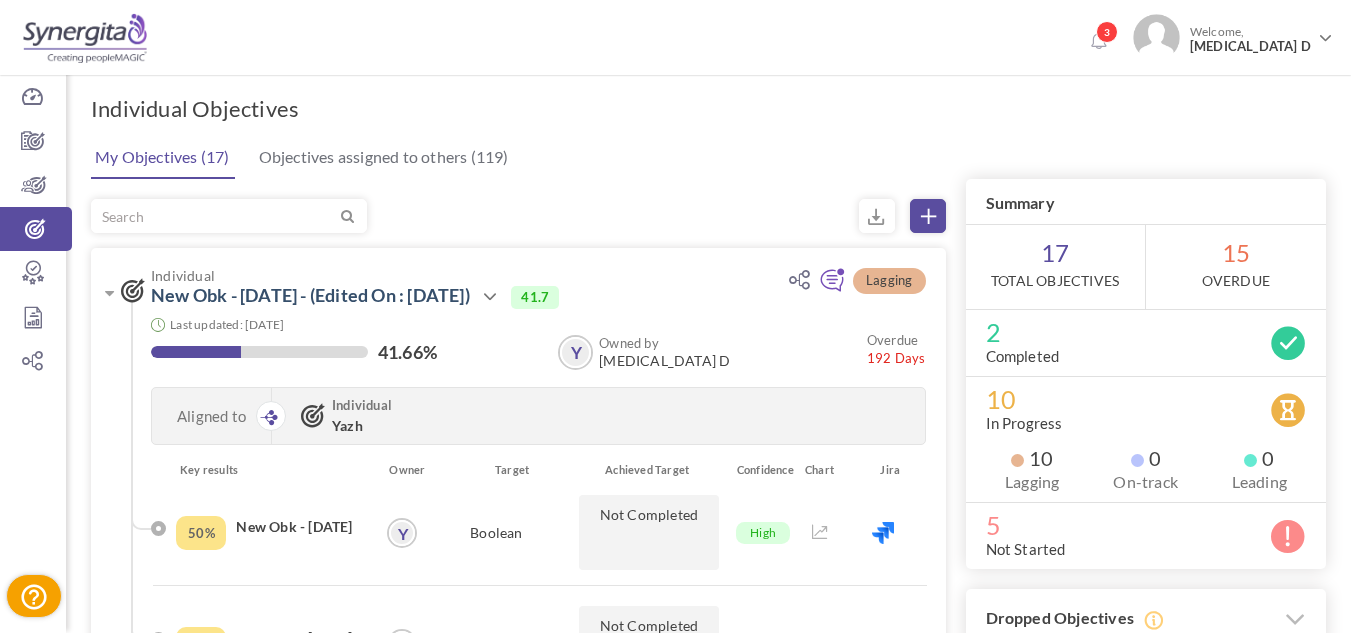 scroll, scrollTop: 0, scrollLeft: 0, axis: both 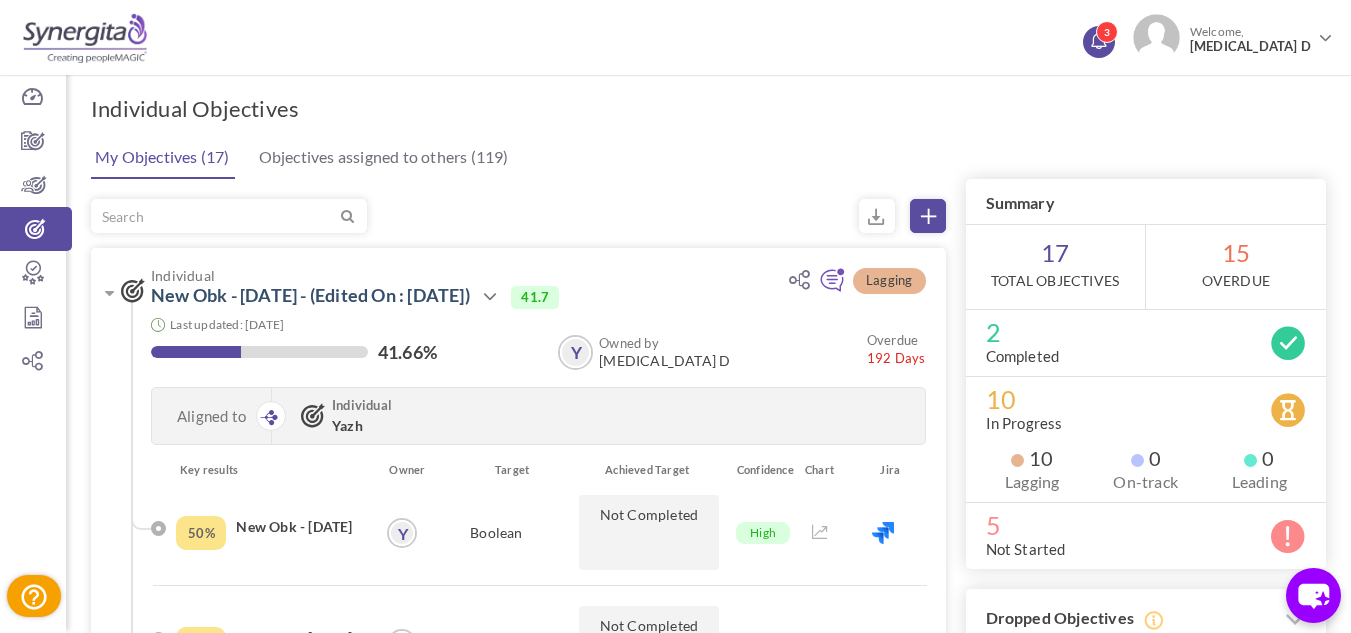 click at bounding box center (1098, 39) 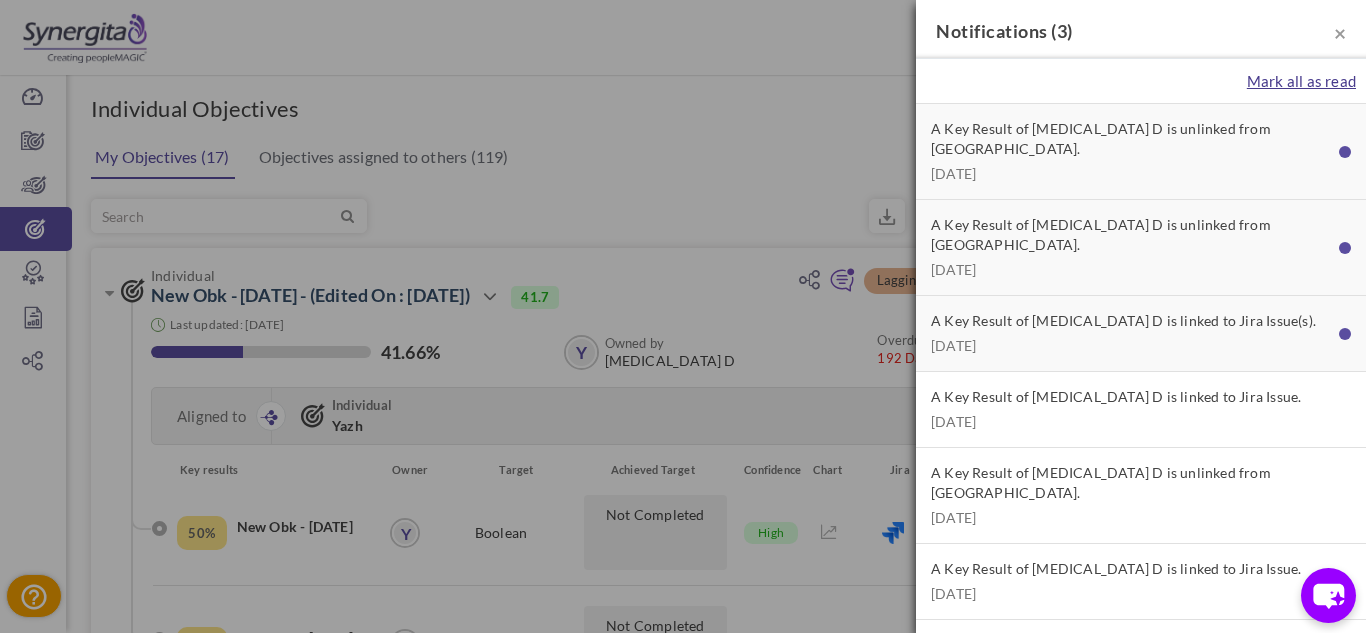 click on "Mark all as read" at bounding box center [1301, 81] 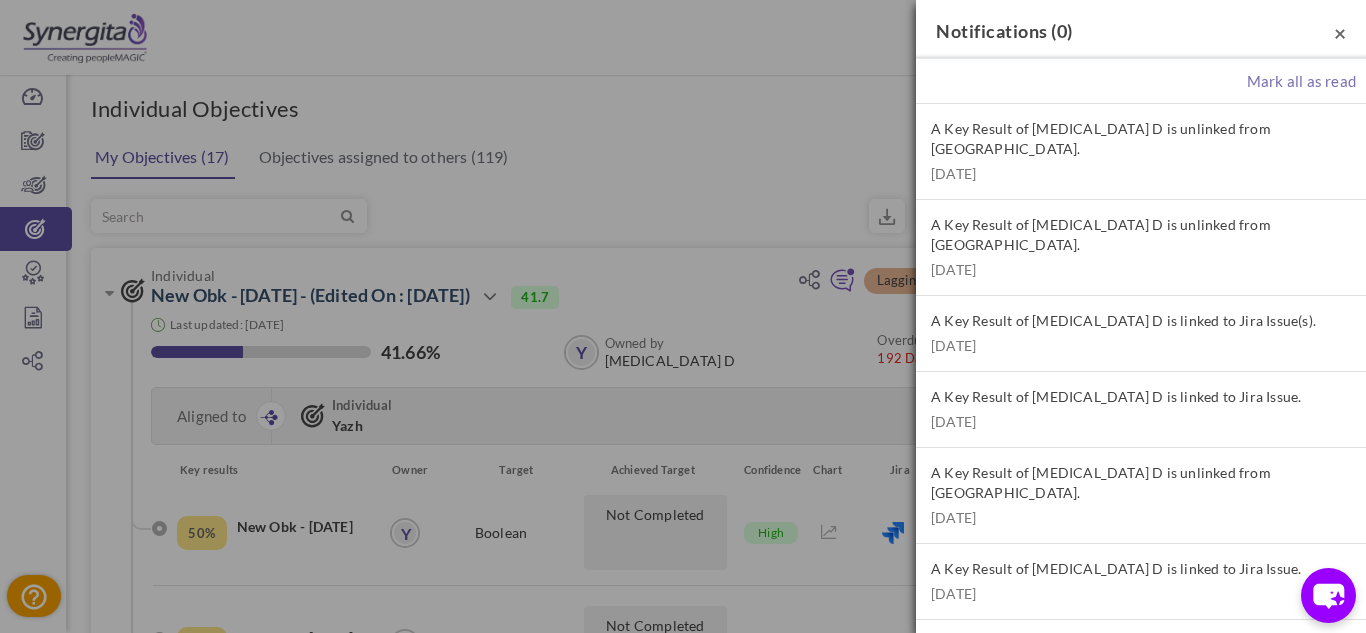 click on "×" at bounding box center (1340, 32) 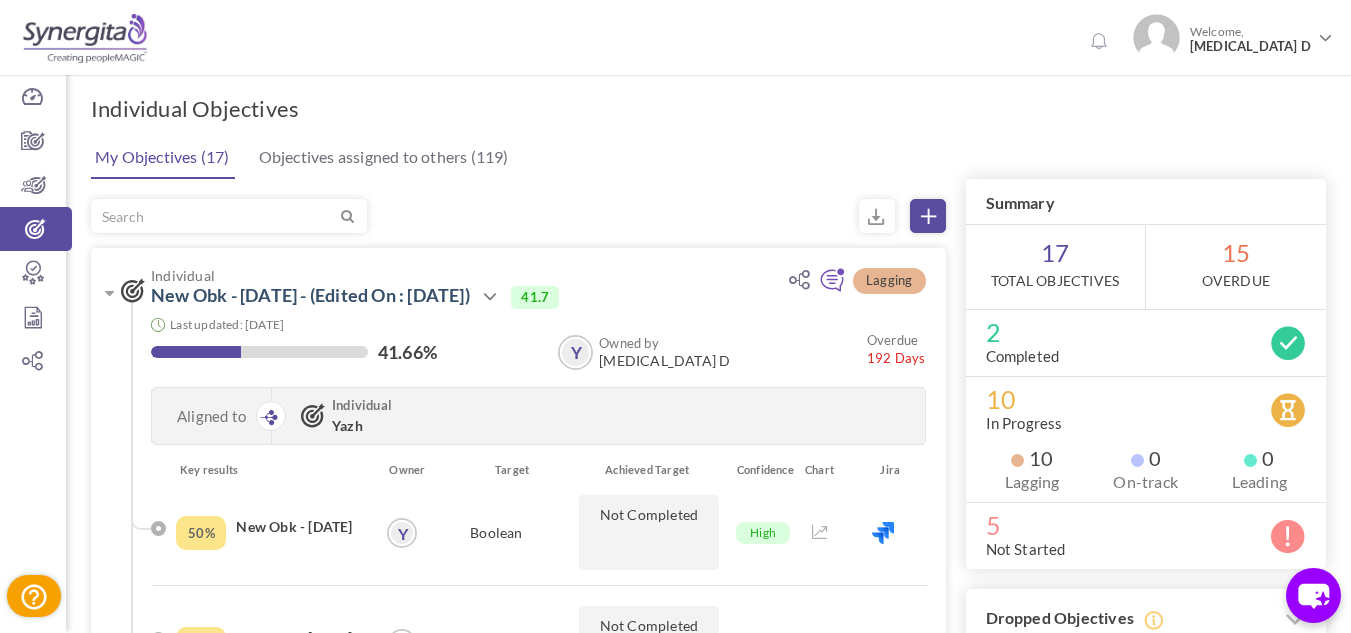 click on "Welcome,
Yaz D" at bounding box center [1233, 35] 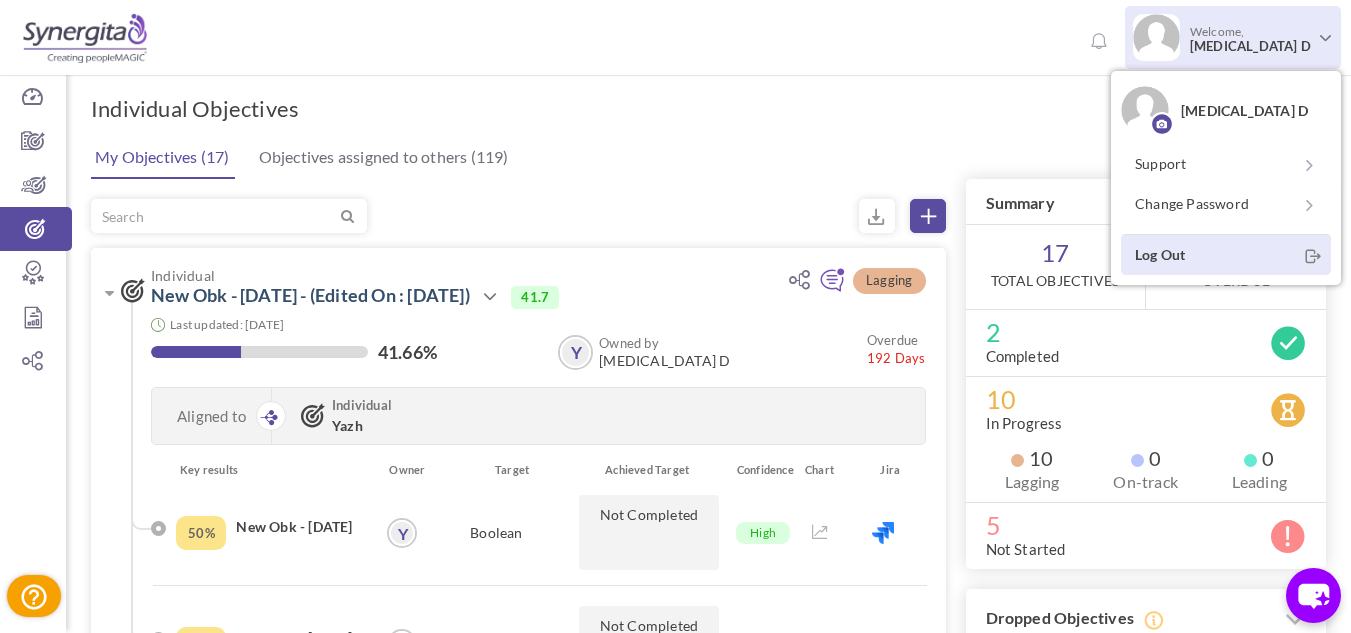 click on "Log Out" at bounding box center (1226, 254) 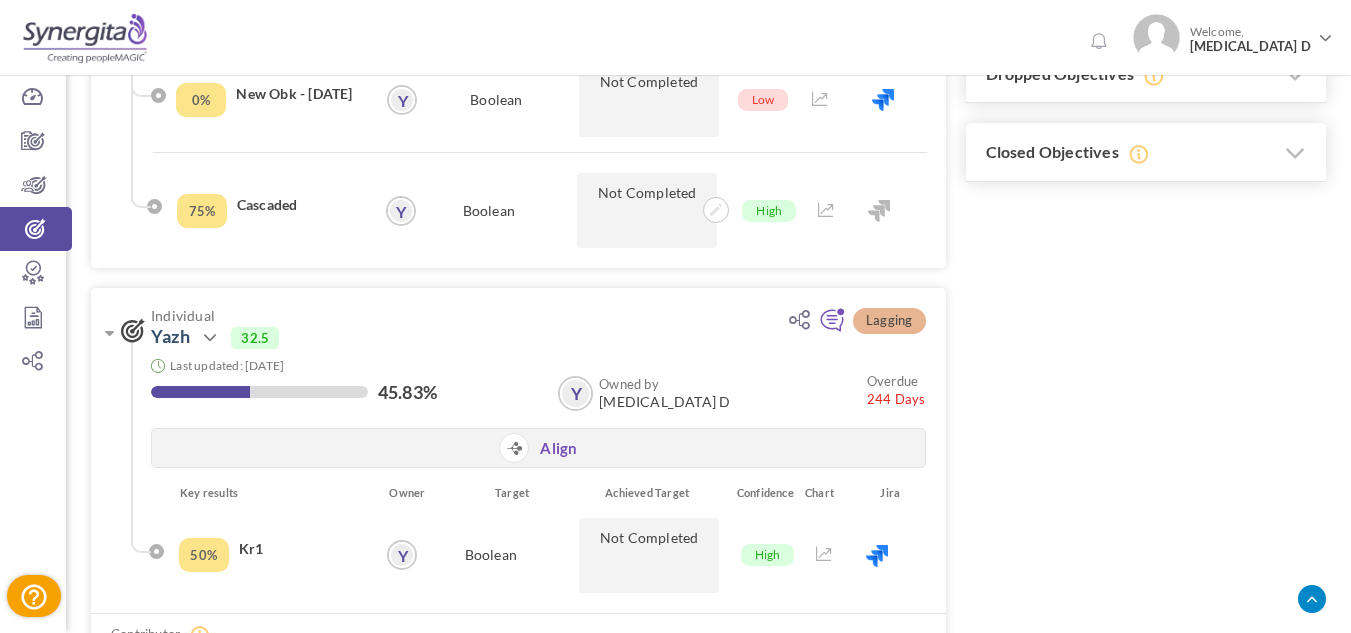 scroll, scrollTop: 0, scrollLeft: 0, axis: both 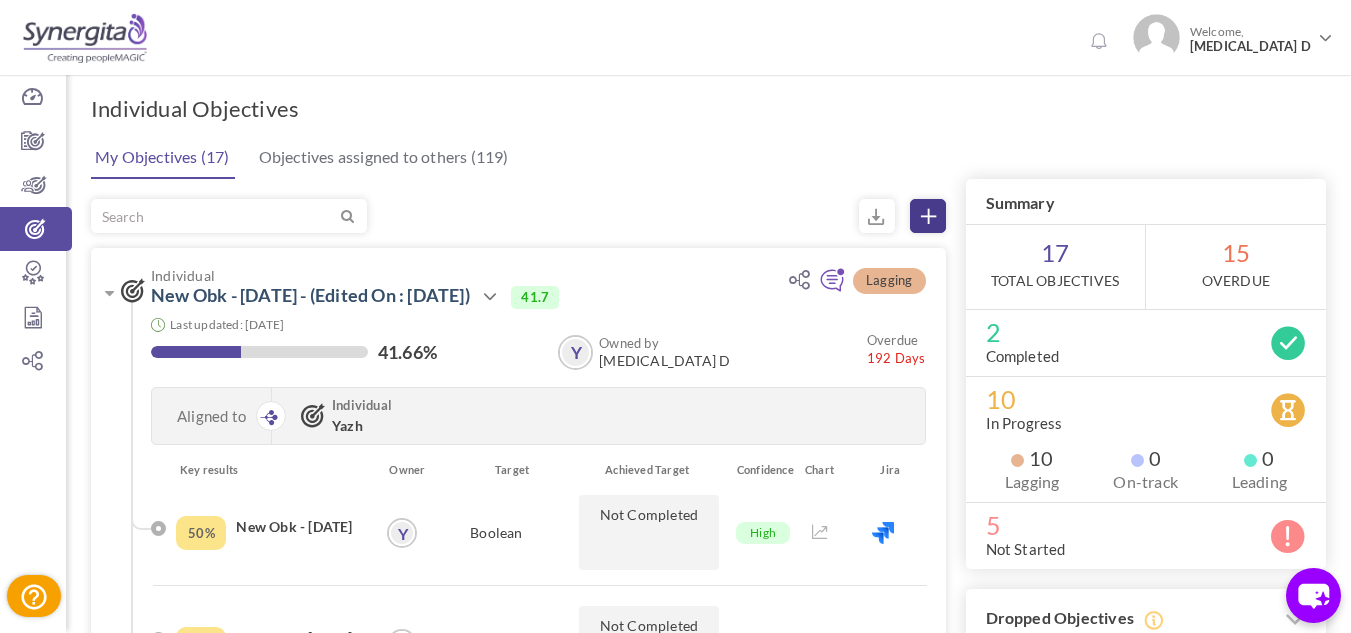 click at bounding box center [928, 216] 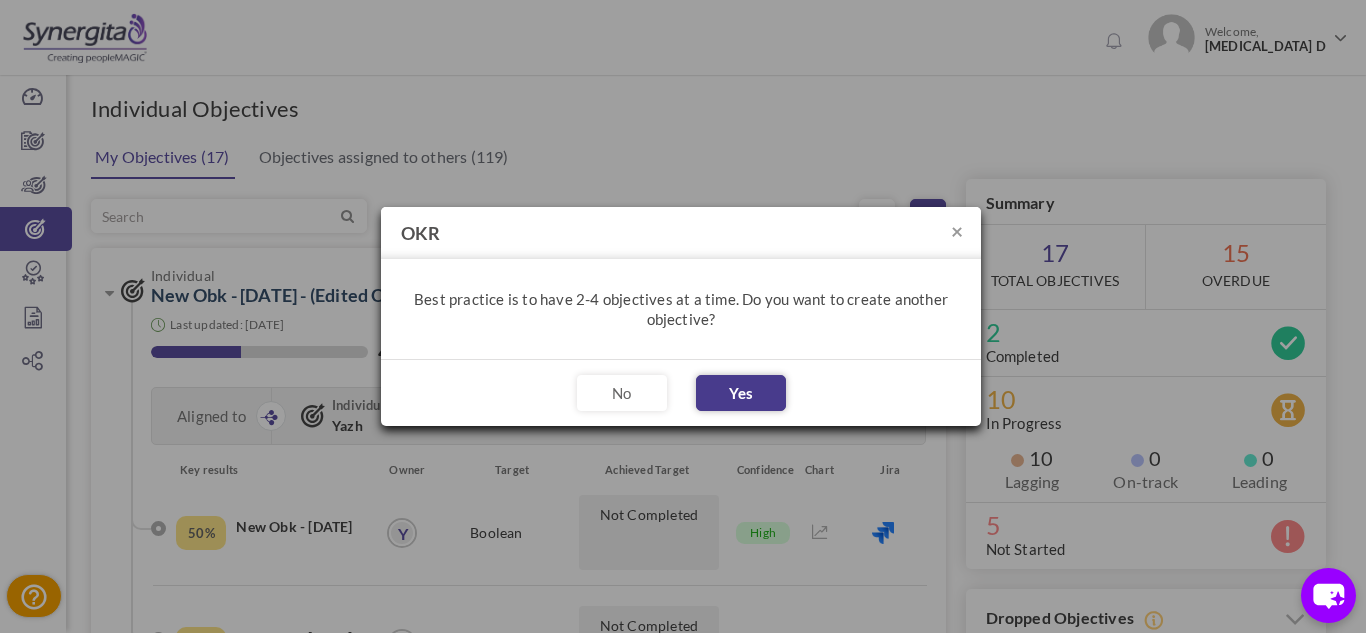 click on "Yes" at bounding box center (741, 393) 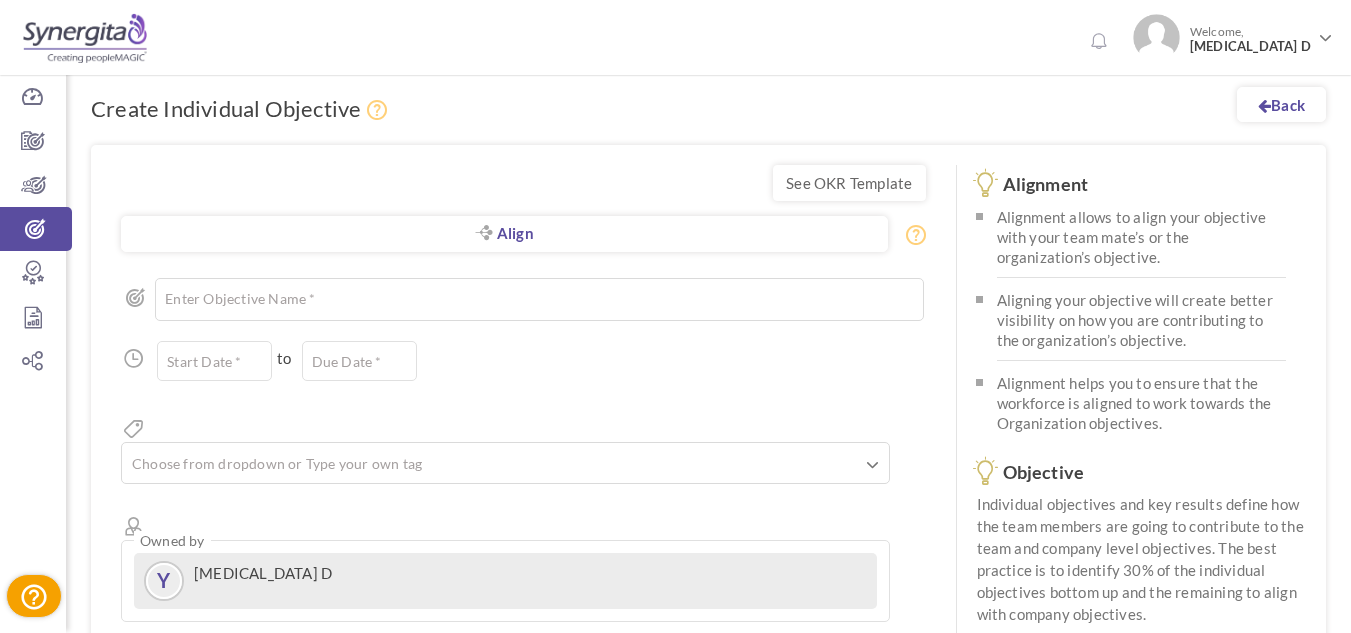 scroll, scrollTop: 0, scrollLeft: 0, axis: both 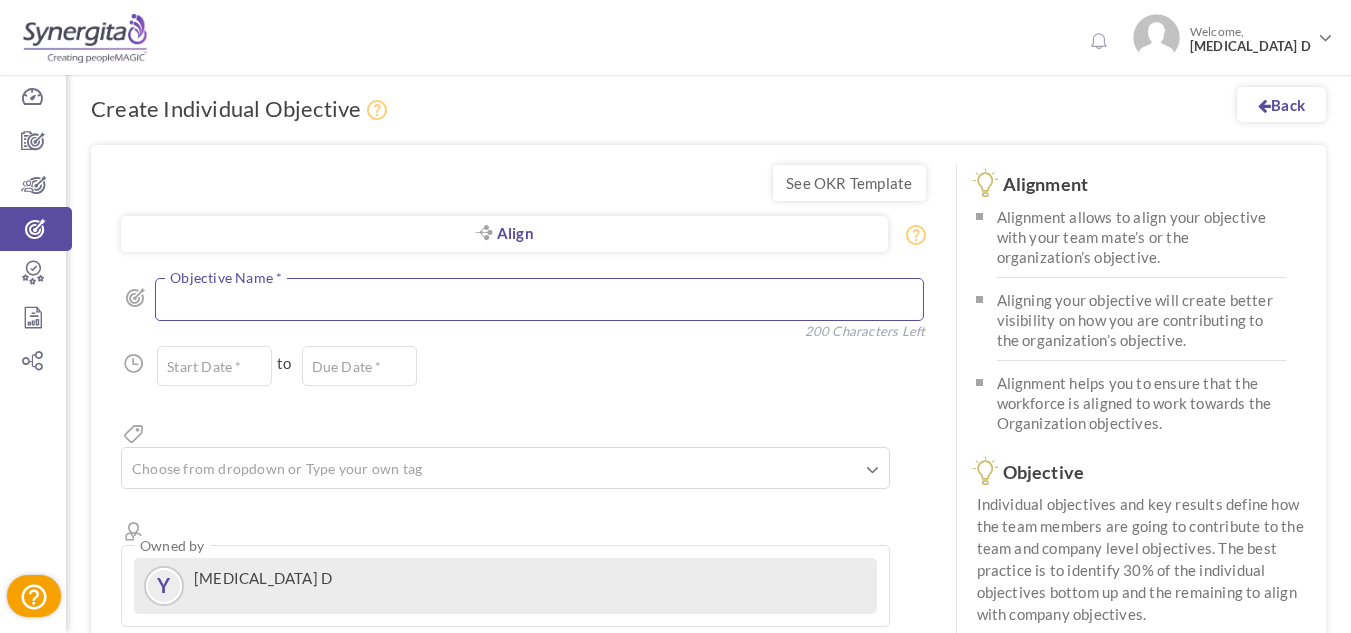 click at bounding box center [539, 299] 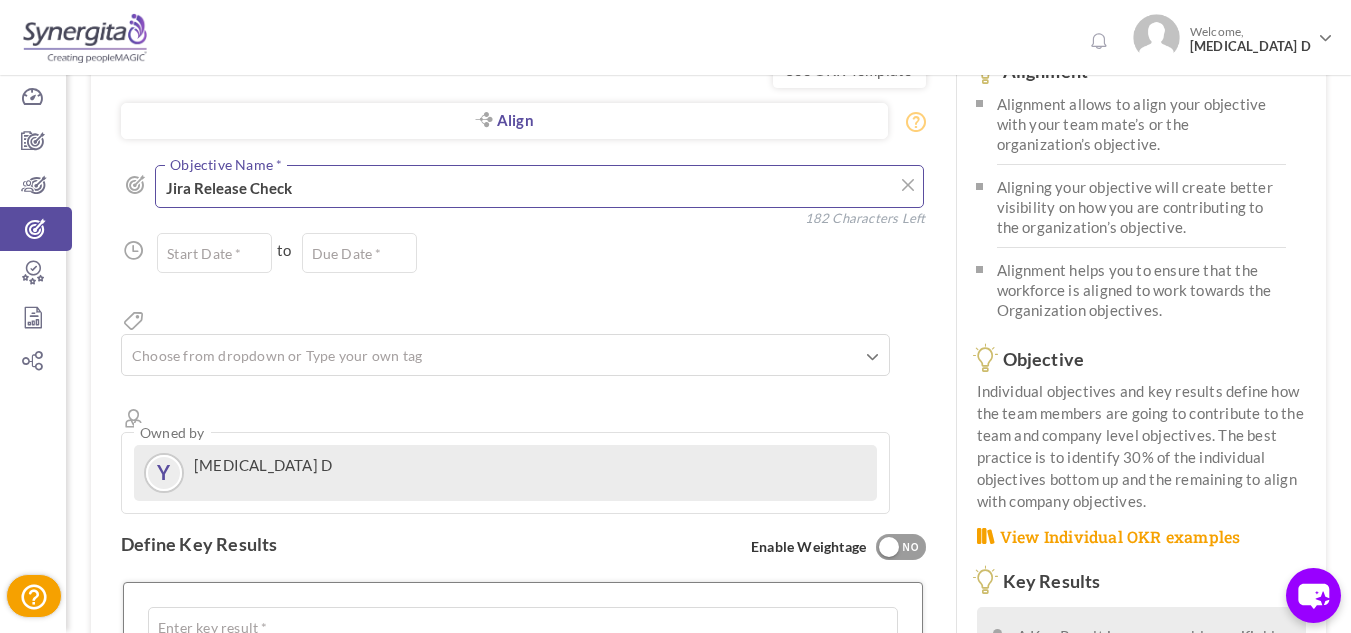 scroll, scrollTop: 114, scrollLeft: 0, axis: vertical 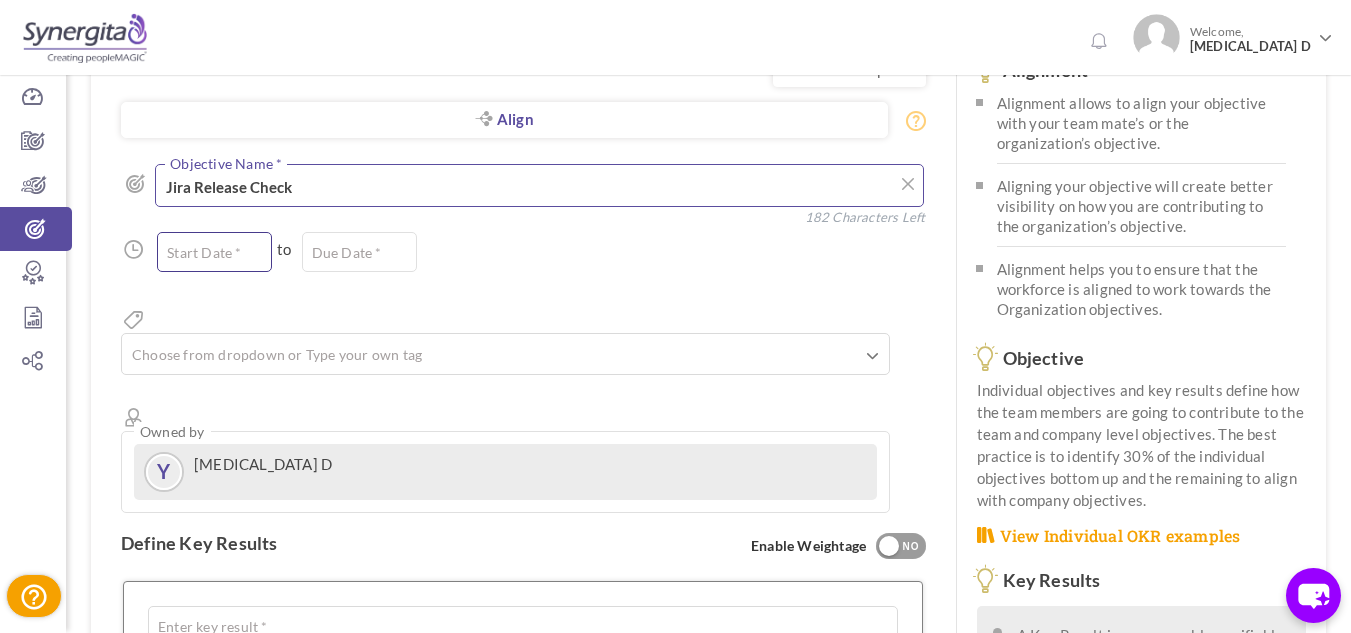 type on "Jira Release Check" 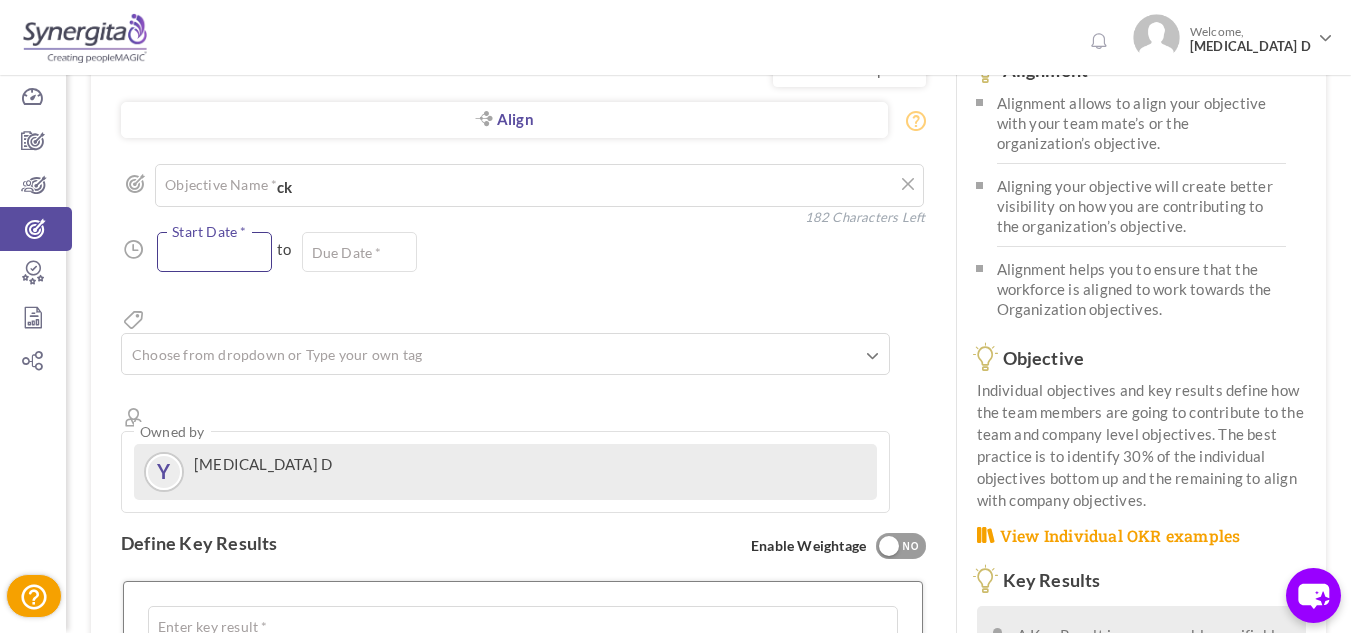 click at bounding box center (214, 252) 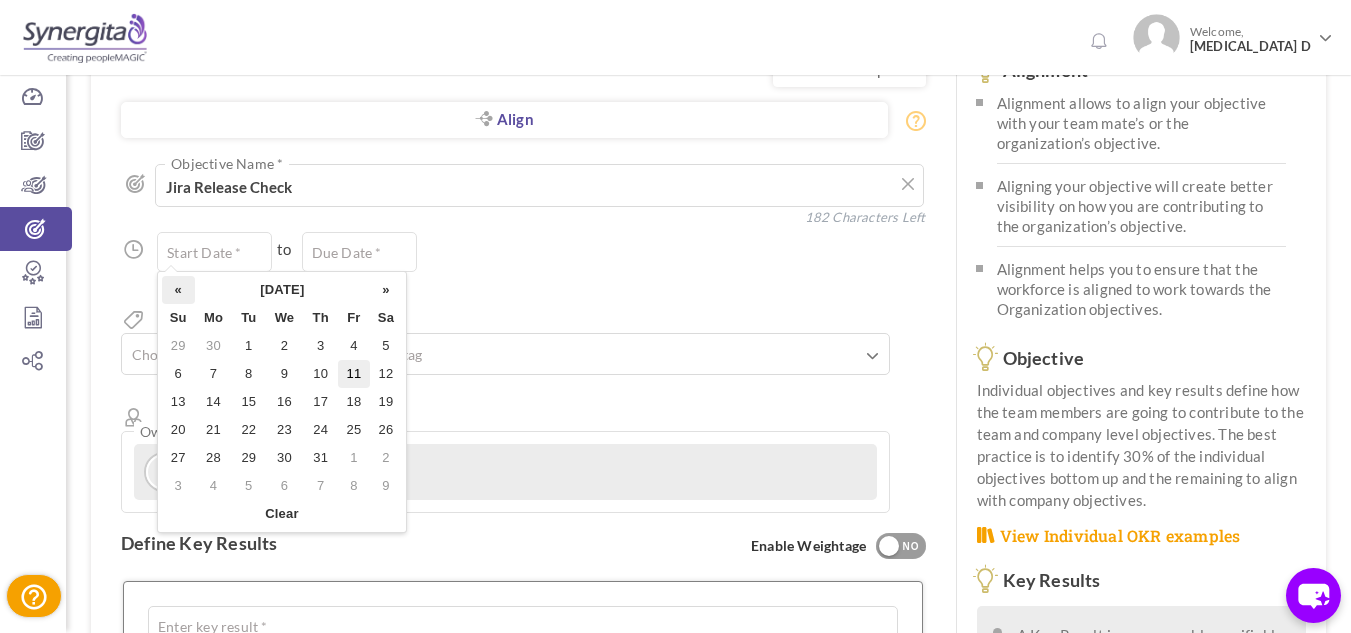 click on "«" at bounding box center (178, 290) 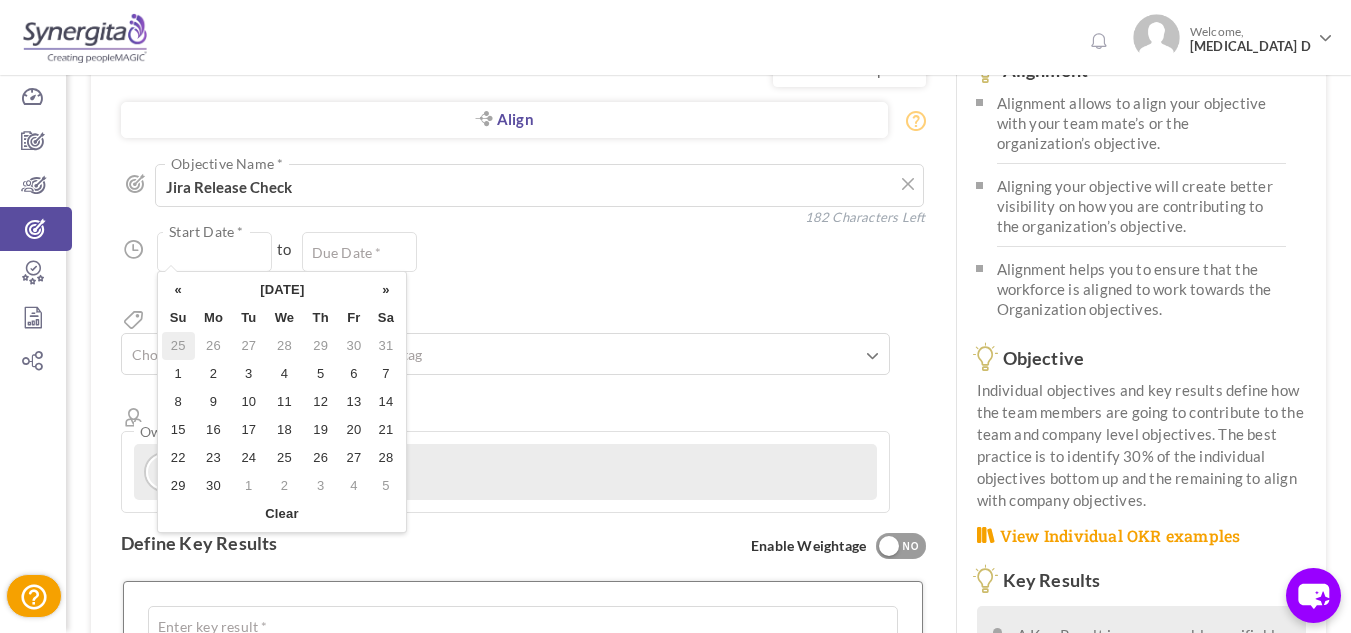 click on "25" at bounding box center (178, 346) 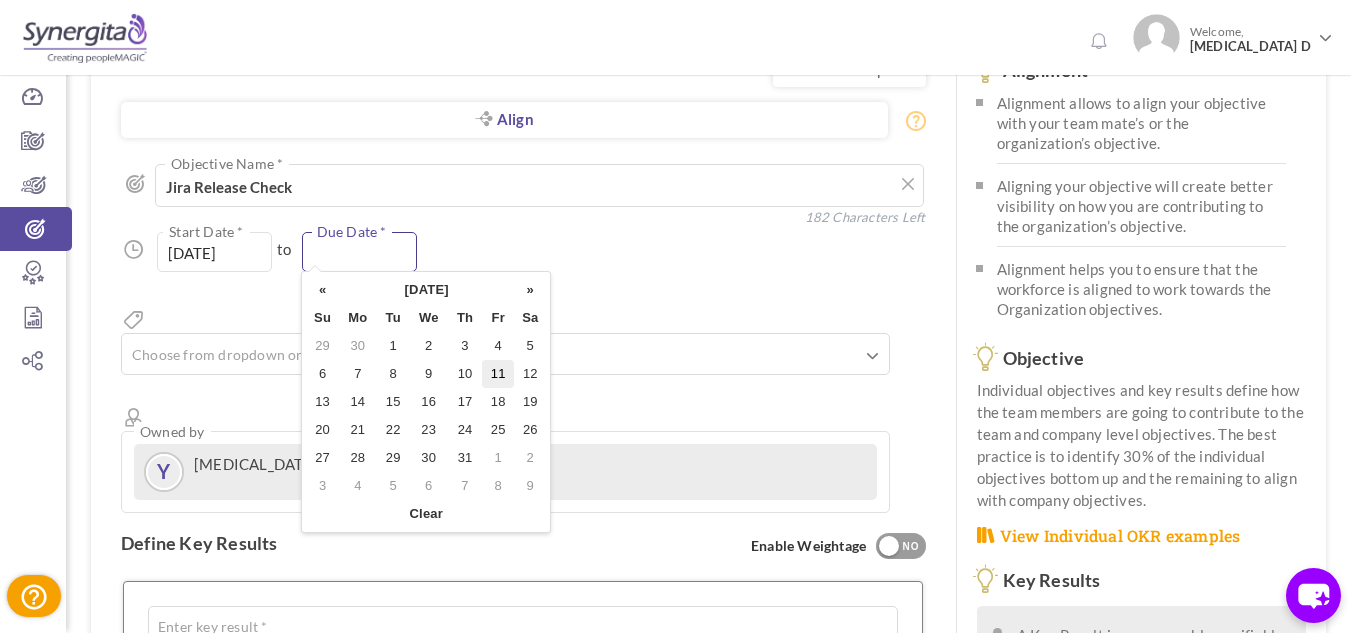click at bounding box center [359, 252] 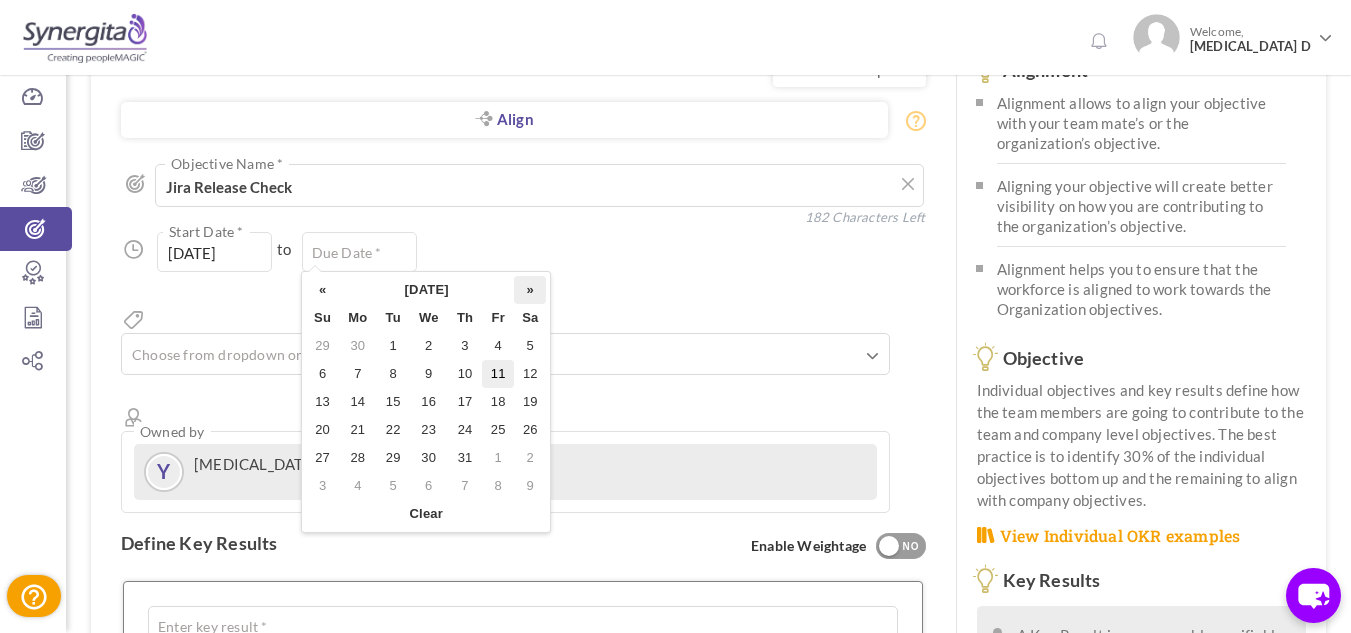 click on "»" at bounding box center [530, 290] 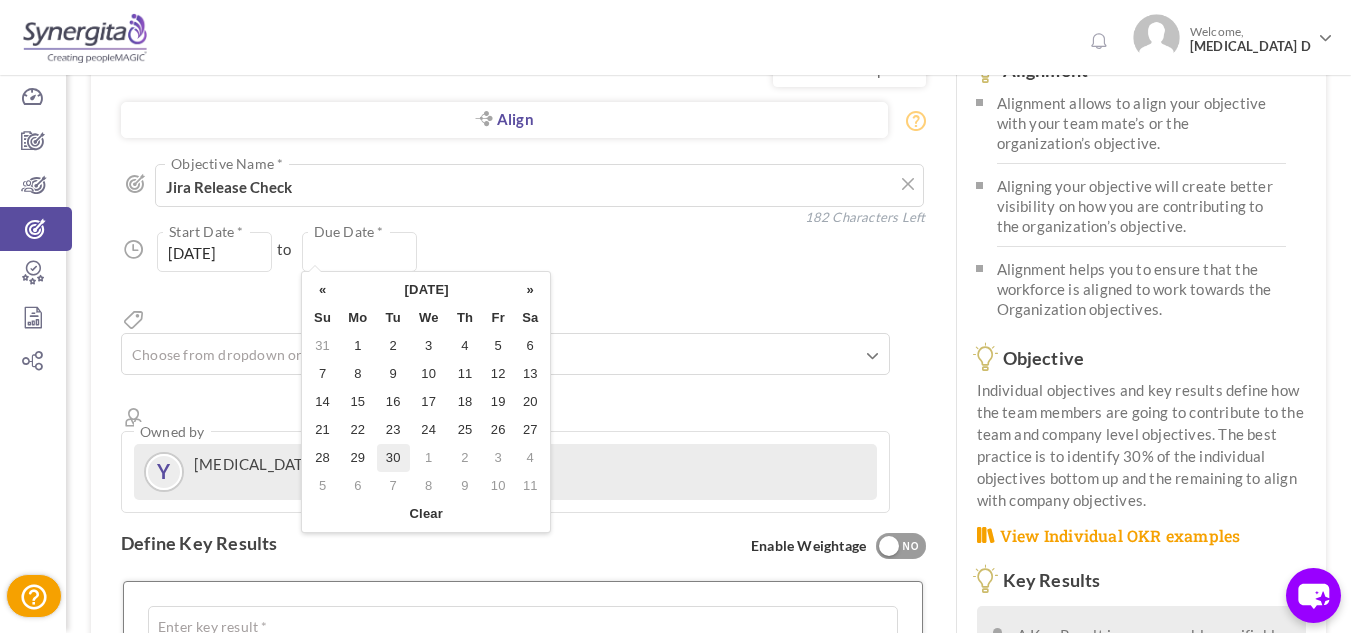 click on "30" at bounding box center [393, 458] 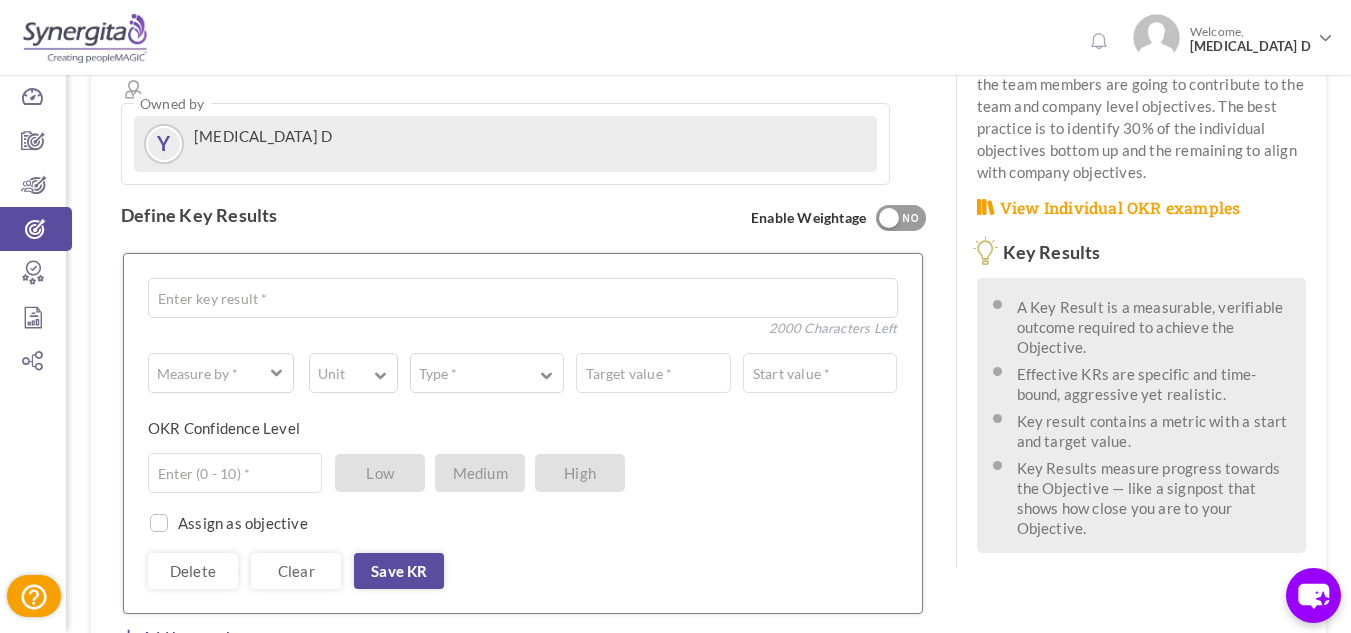 scroll, scrollTop: 443, scrollLeft: 0, axis: vertical 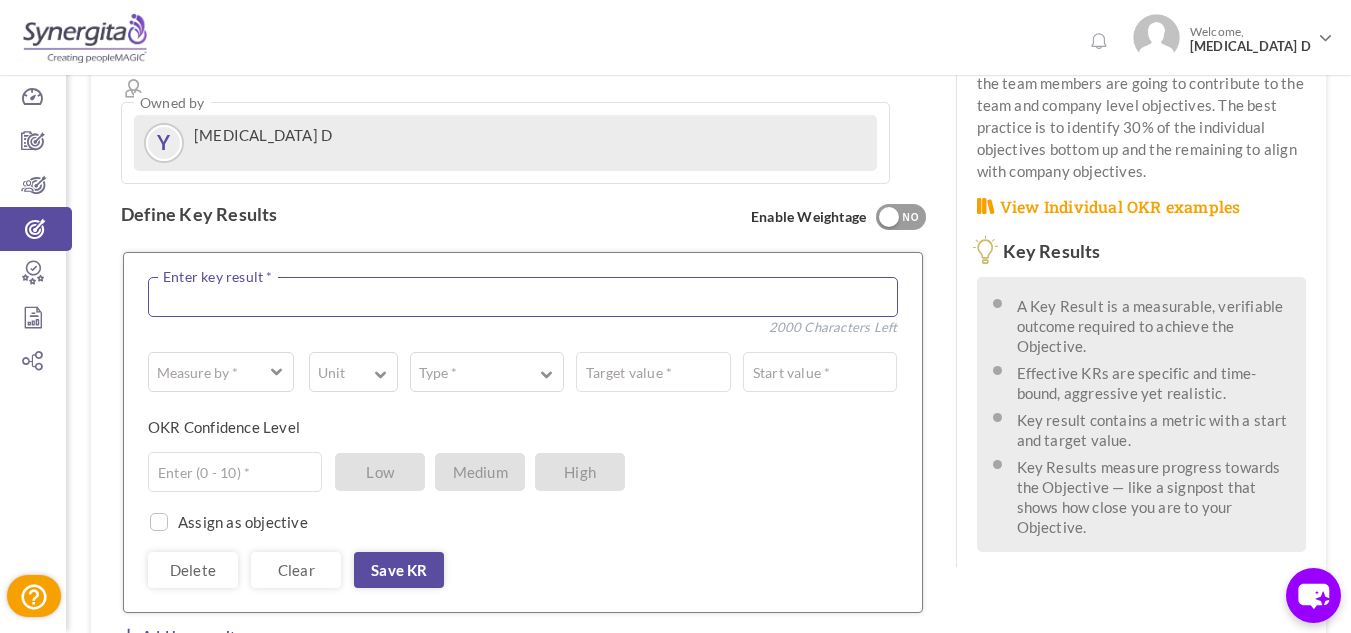 click at bounding box center [523, 297] 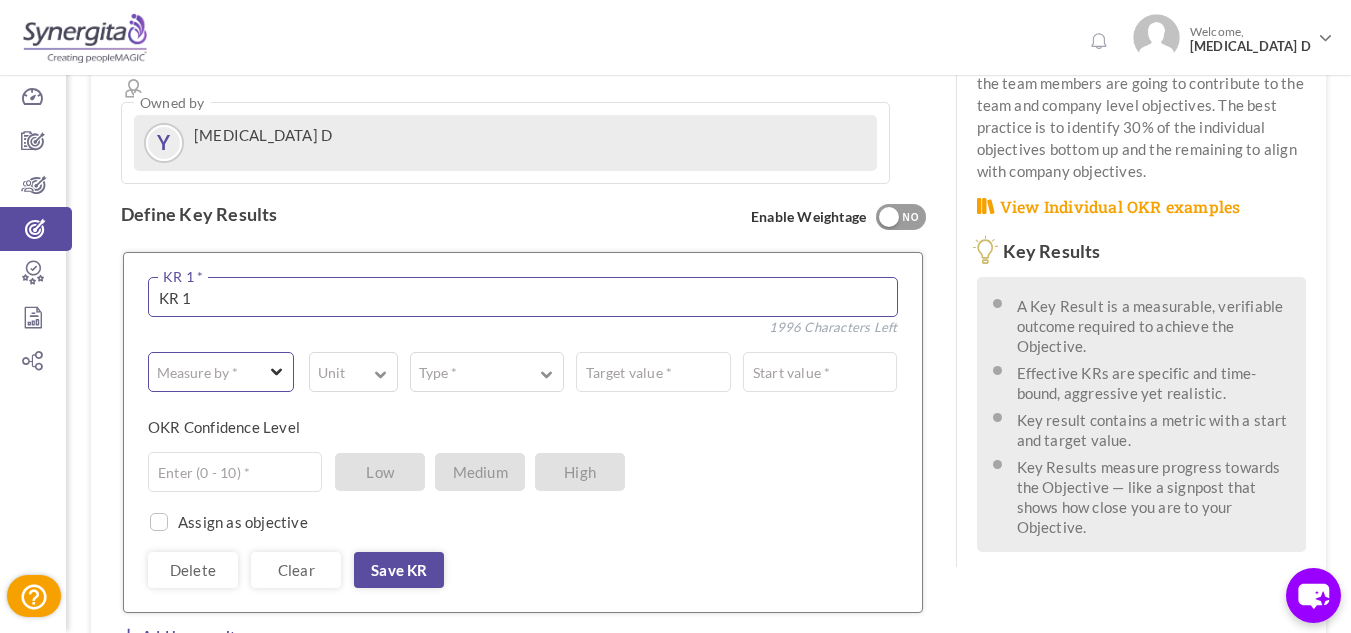 type on "KR 1" 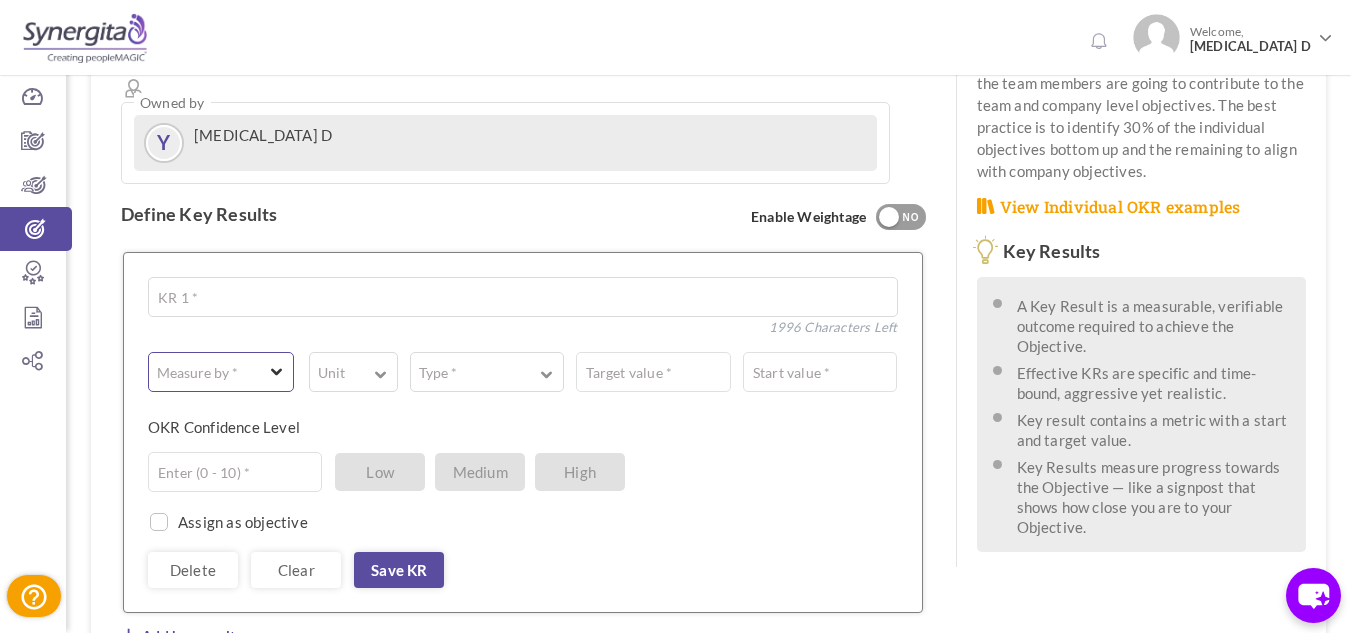click on "Measure by *" at bounding box center (197, 373) 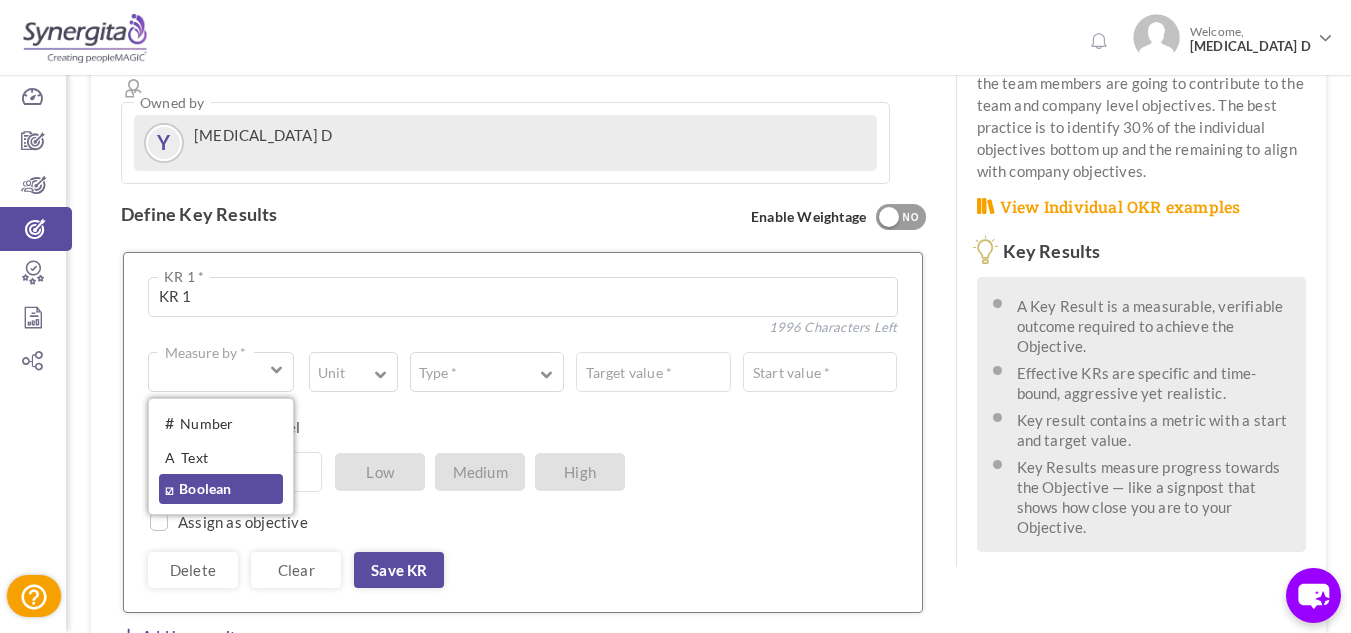 click on "☑ Boolean" at bounding box center (221, 489) 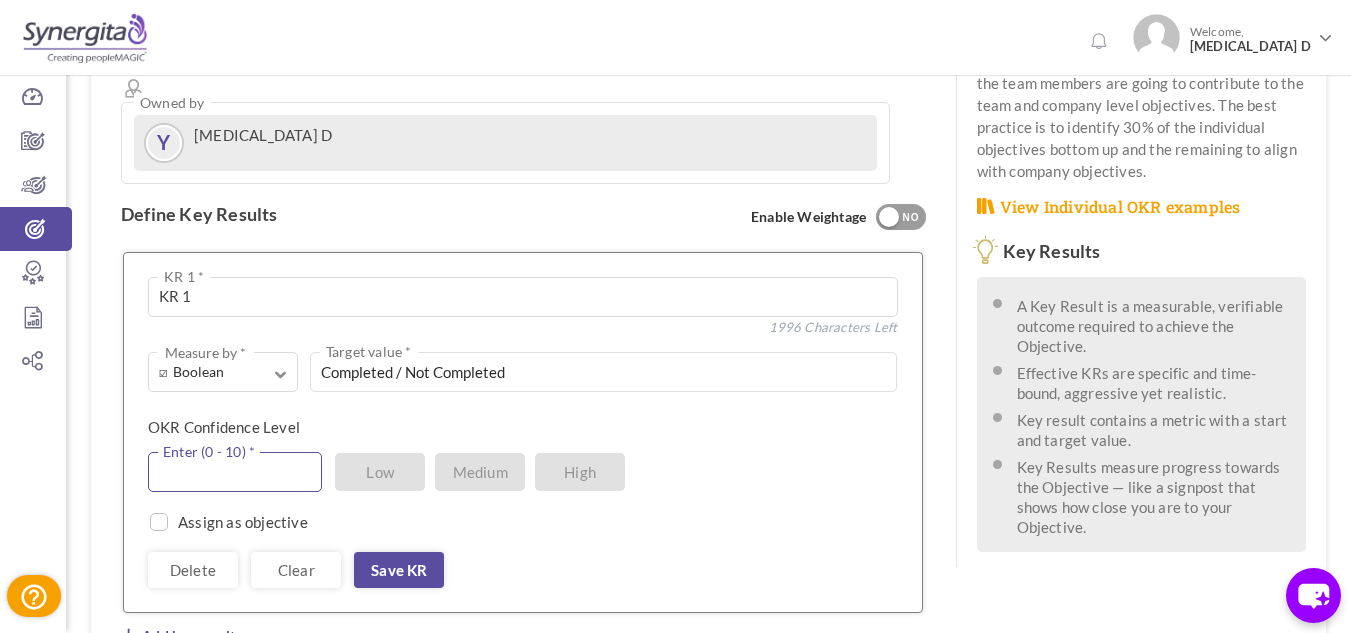 click at bounding box center [235, 472] 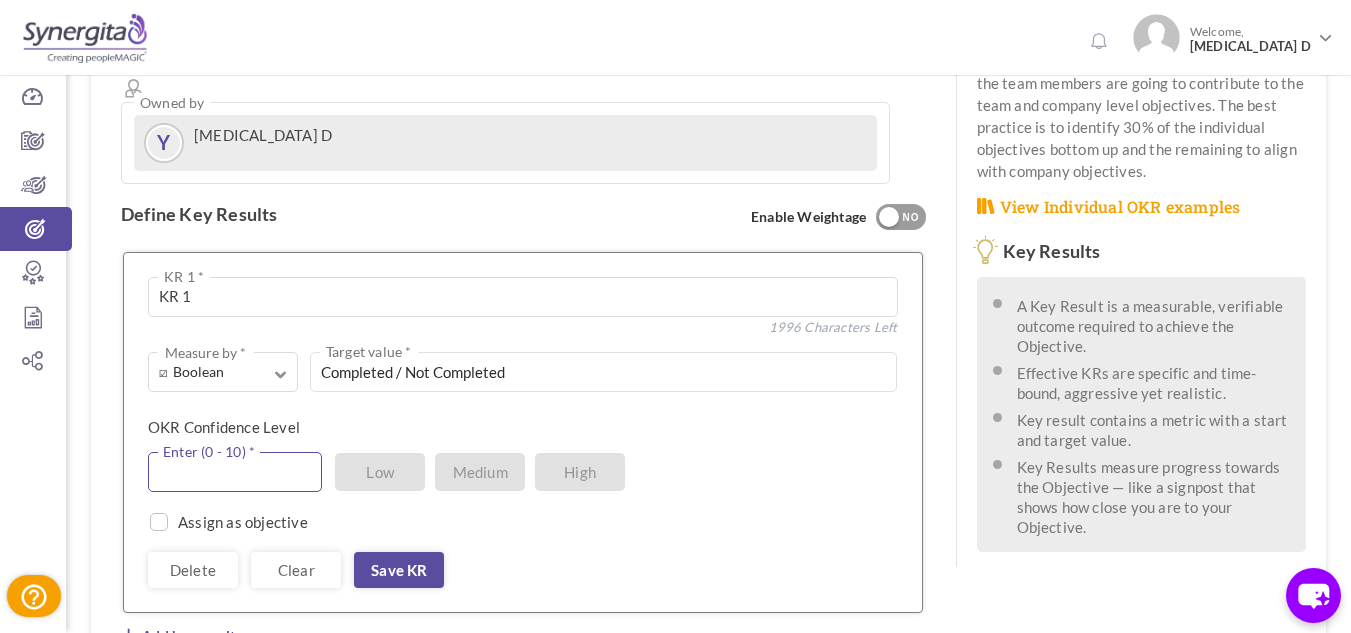 type on "9" 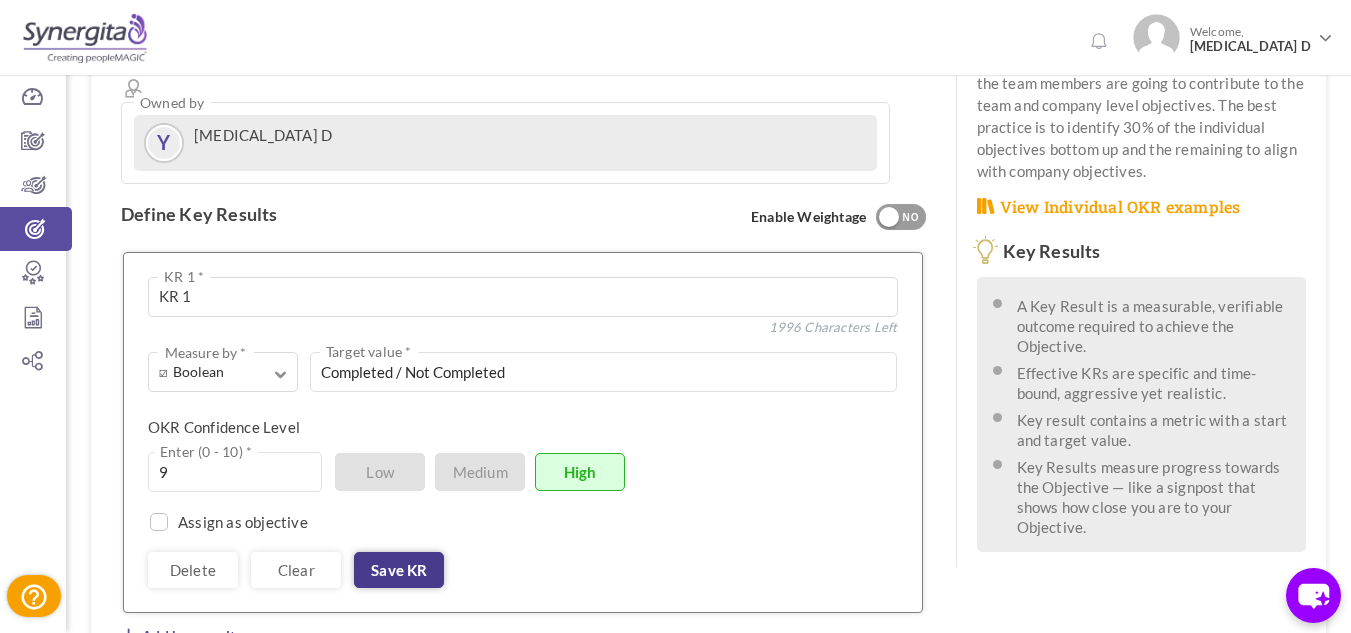 click on "Save KR" at bounding box center [399, 570] 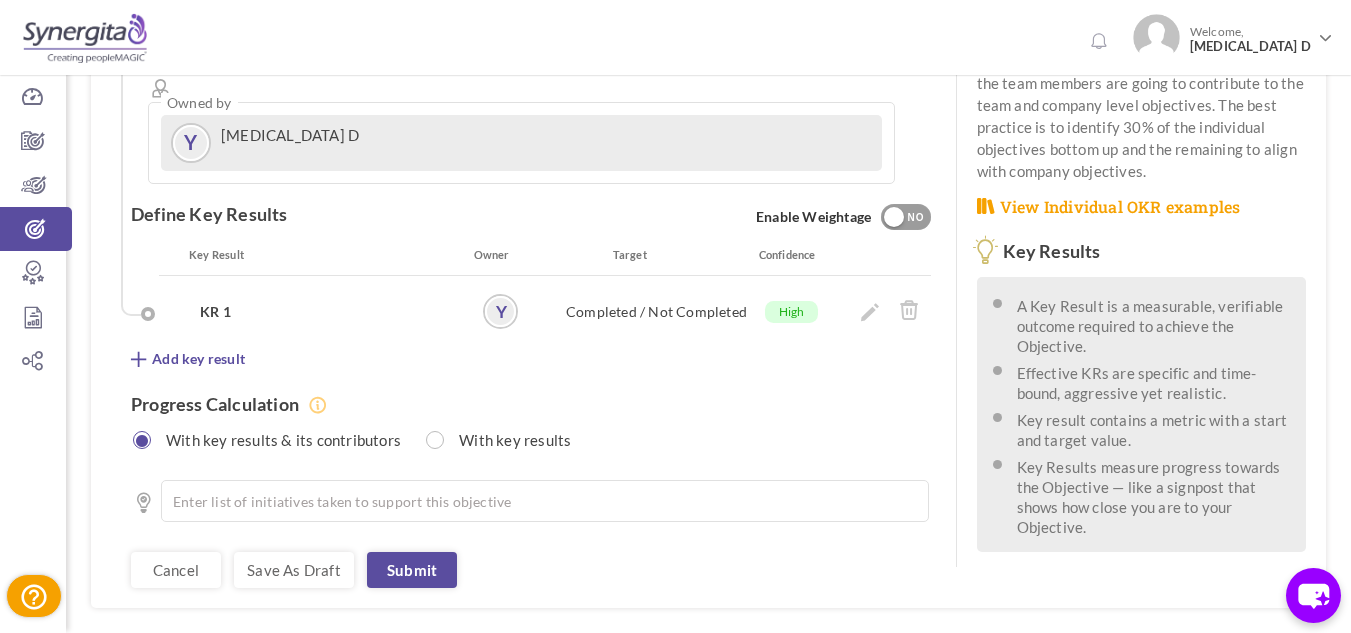 click on "Key Result
Owner
Target
Confidence
Weightage
KR 1 Y  Completed / Not Completed High 0%                                    KR 1        KR 1 *    1996 Characters Left                     0        Weightage *                                       ☑ Boolean         Measure by *                             # Number        A Text        ☑ Boolean                                      Unit                               #        %        $        ₹        £              Custom                                                  Type *        Equal to   Should decrease to   Should increase to   Should stay above   Should stay below                 Type is mandatory            Completed / Not Completed Target value *                       Start value *                  Target value *      9   Low  High" at bounding box center [526, 297] 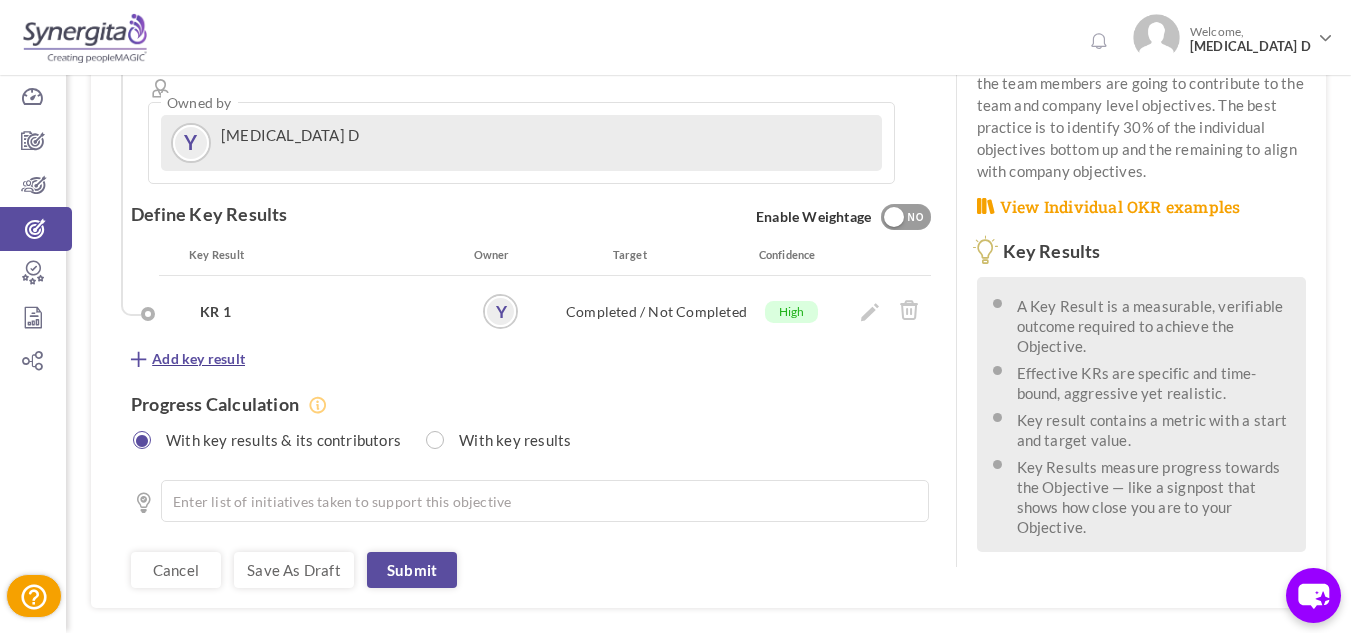 click on "Add key result" at bounding box center [198, 359] 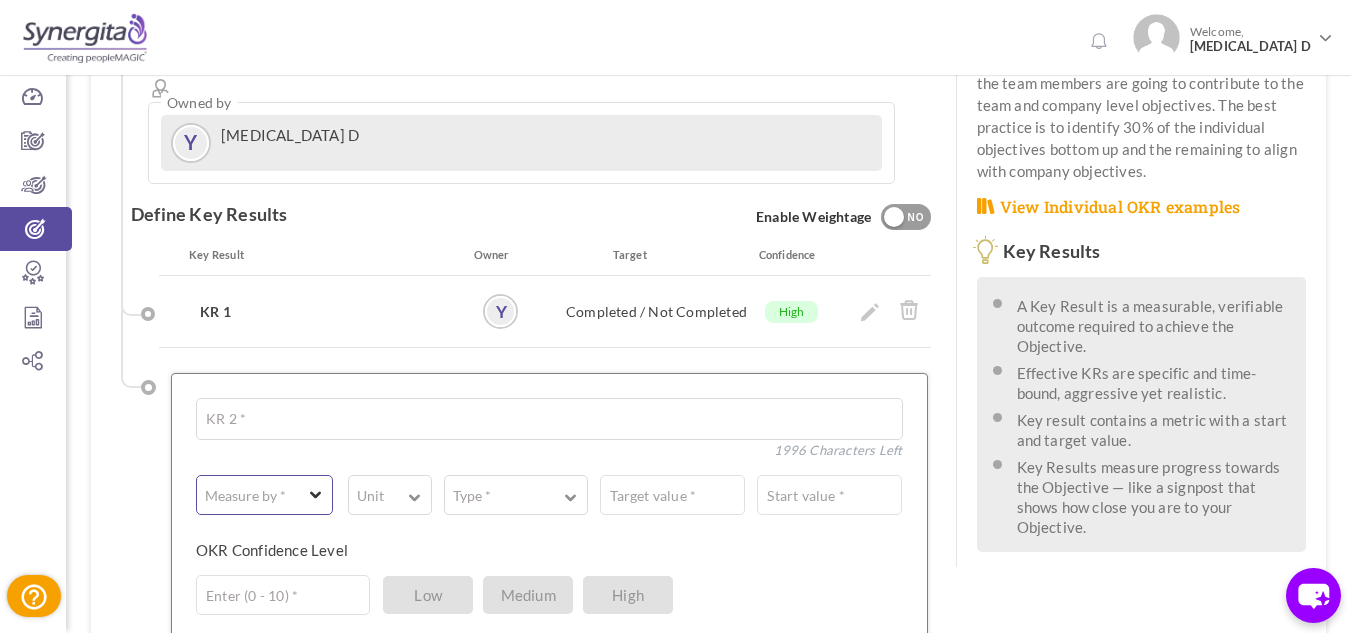 type on "KR 2" 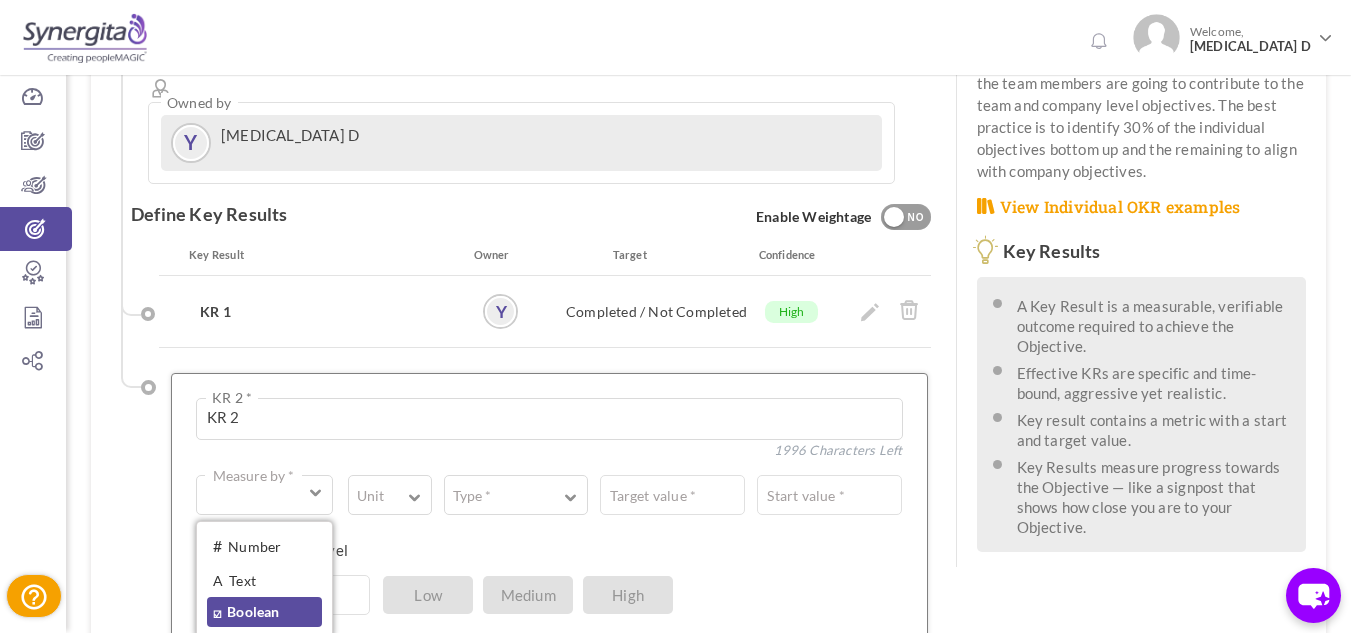 click on "☑ Boolean" at bounding box center [264, 612] 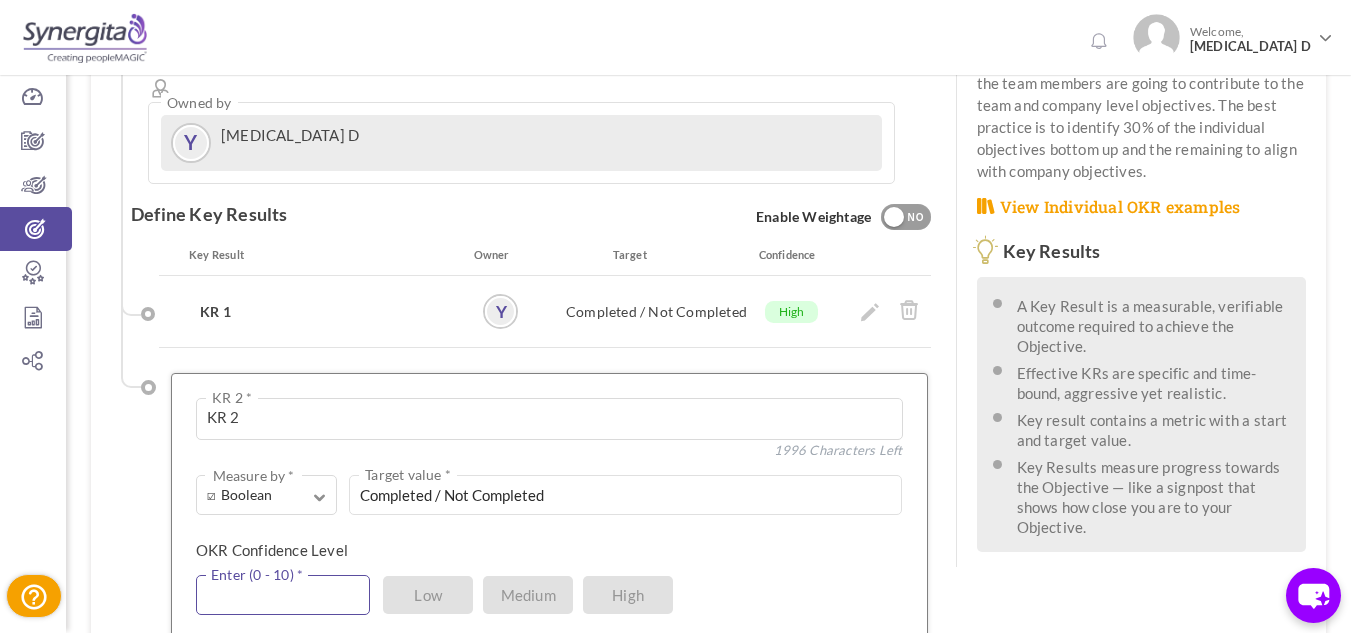 click at bounding box center (283, 595) 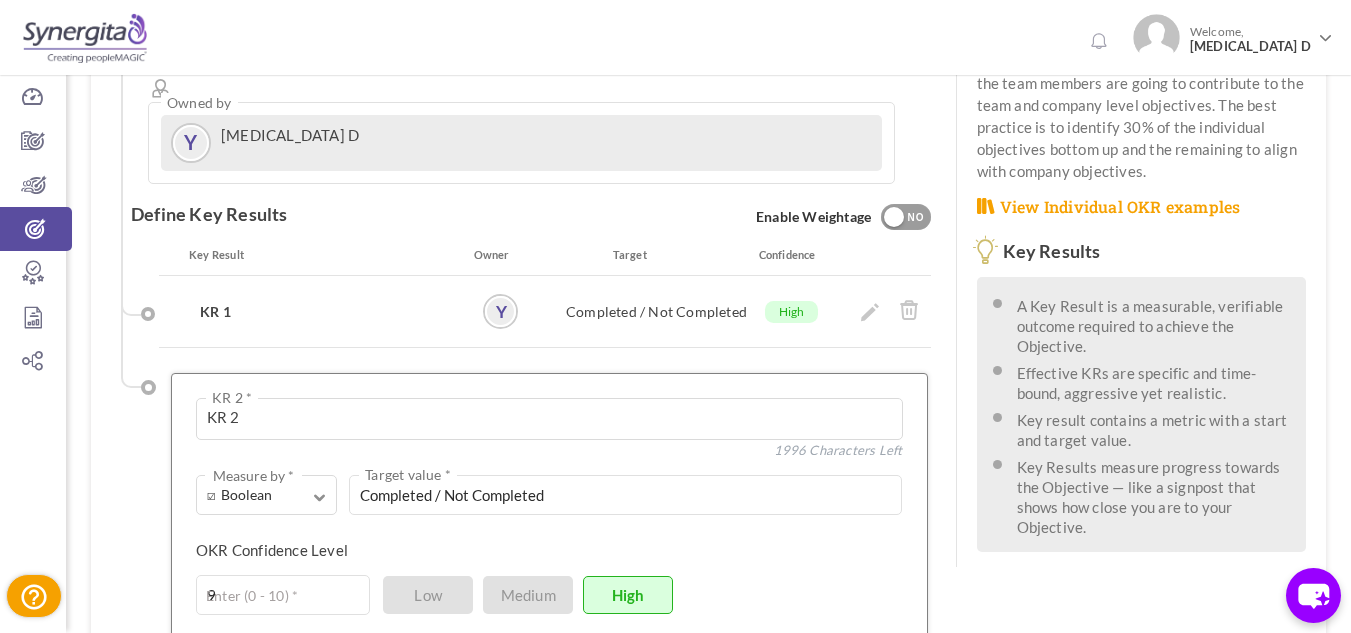 click on "Save KR" at bounding box center [447, 693] 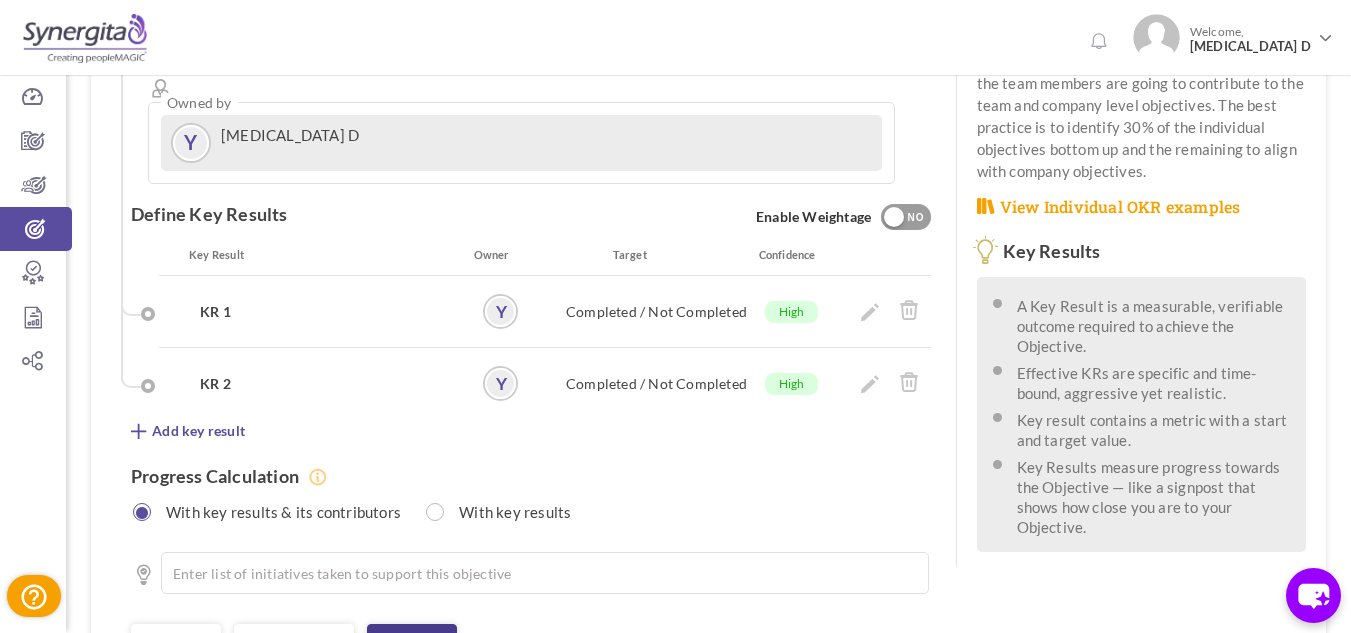 click on "Submit" at bounding box center [412, 642] 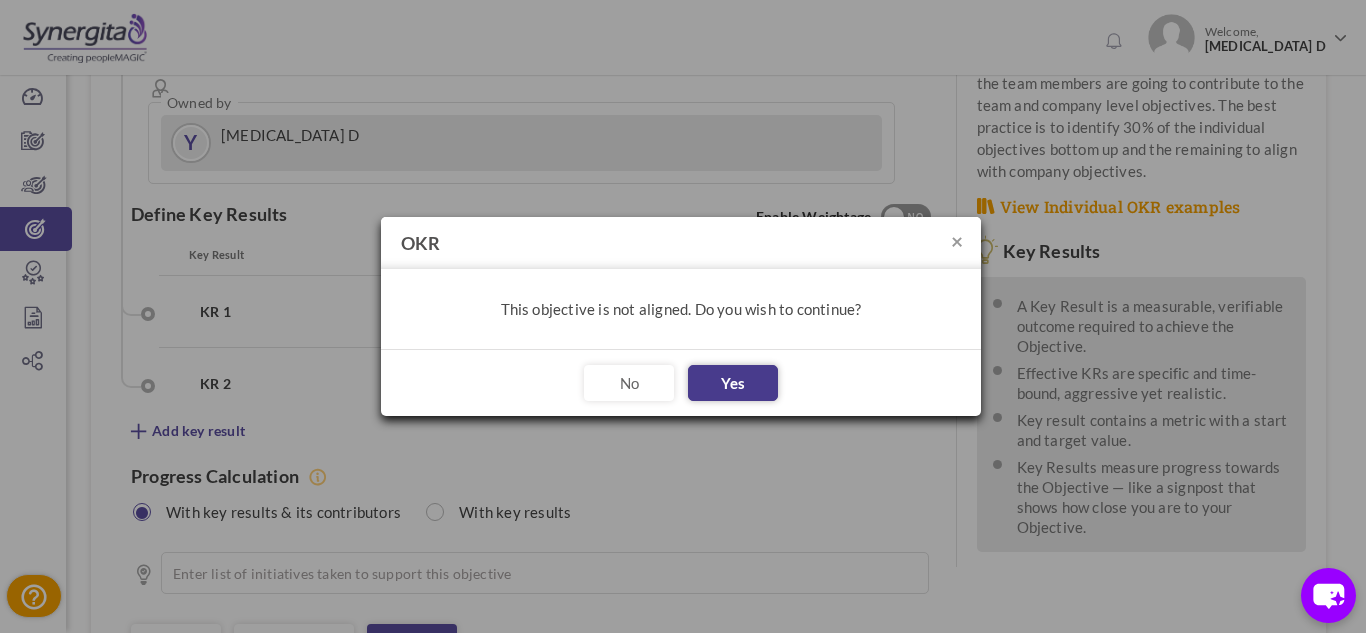 click on "Yes" at bounding box center [733, 383] 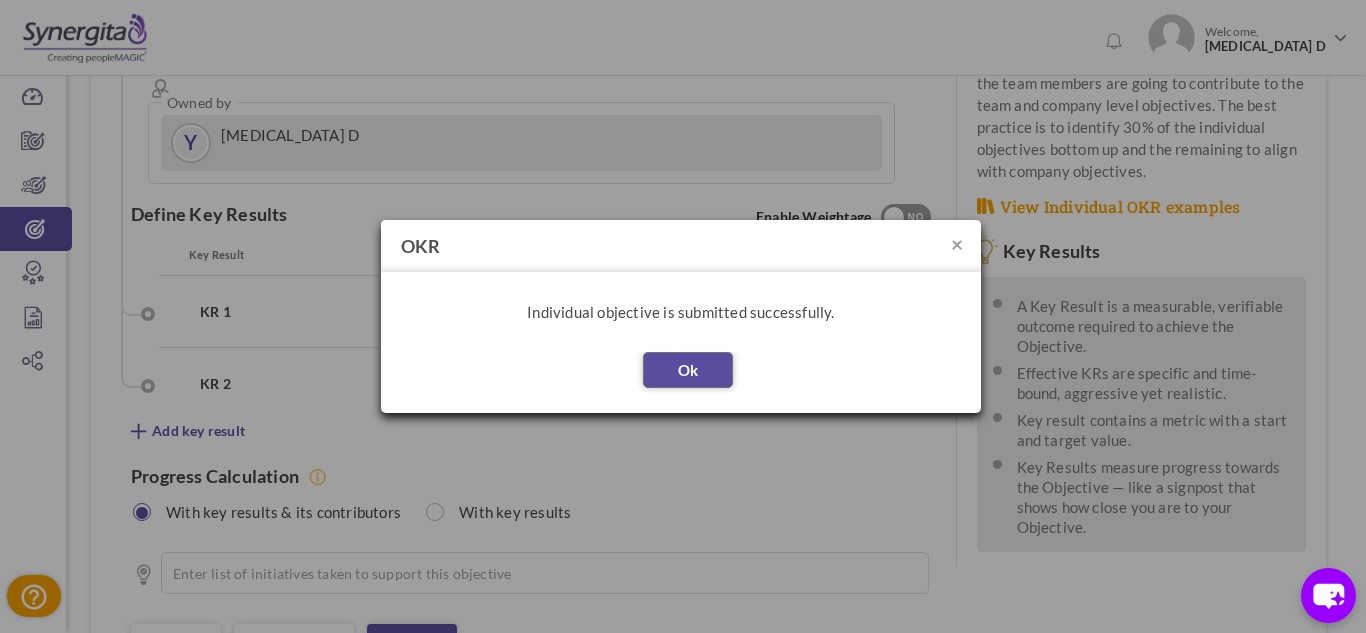 click on "Ok" at bounding box center [688, 370] 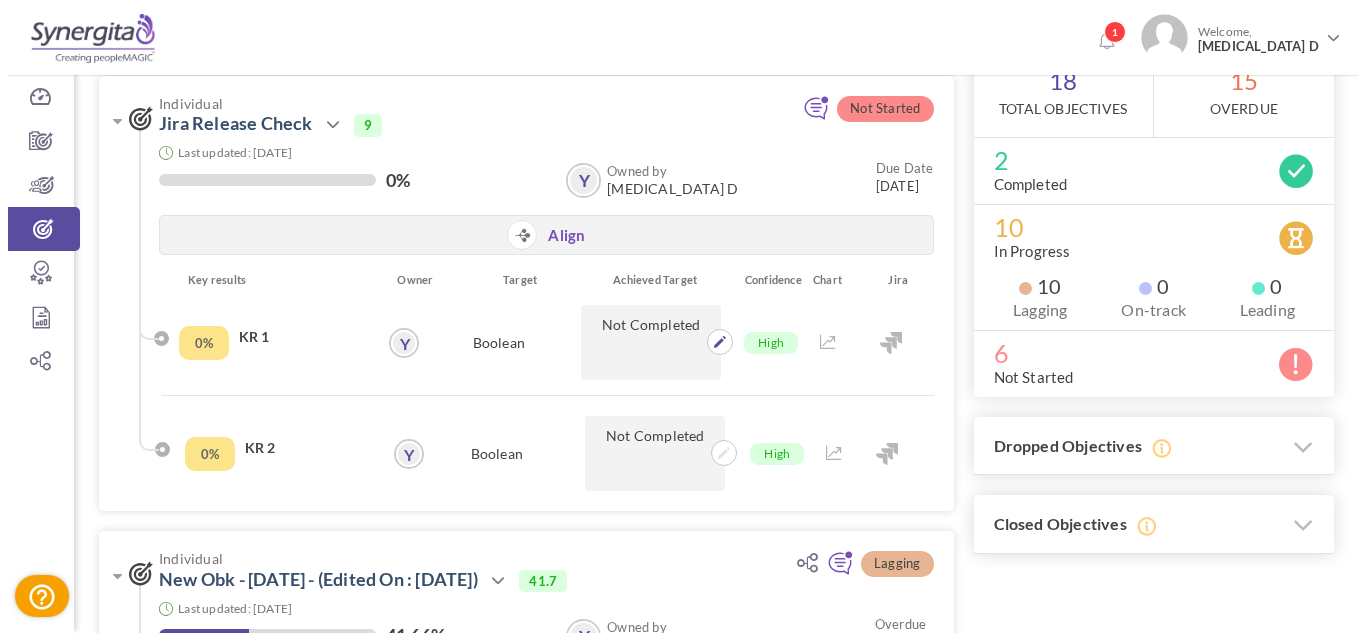 scroll, scrollTop: 176, scrollLeft: 0, axis: vertical 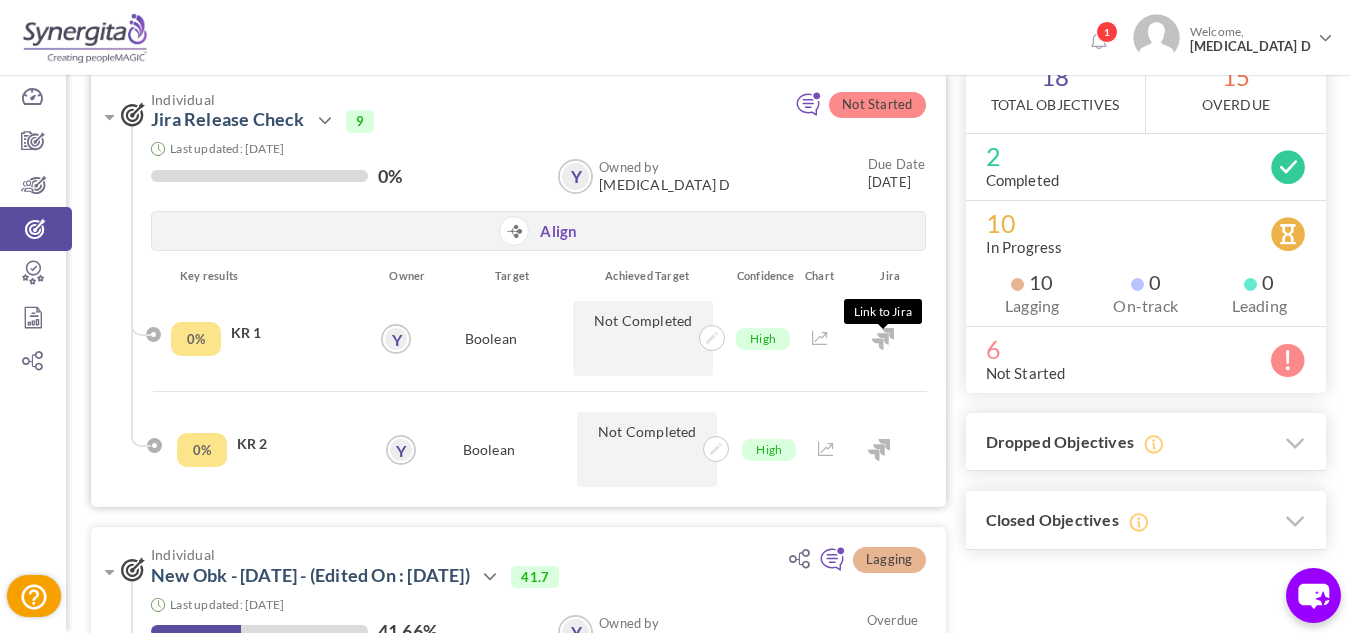 click at bounding box center (883, 339) 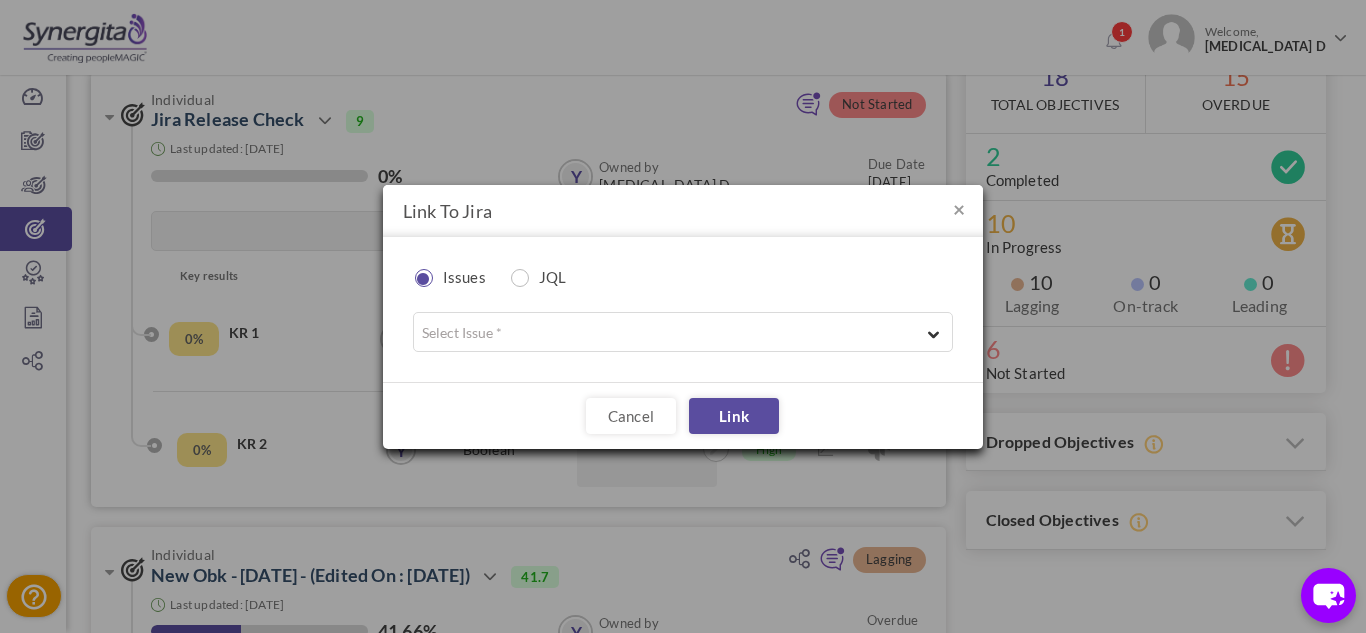 click on "Select Issue *" at bounding box center [683, 332] 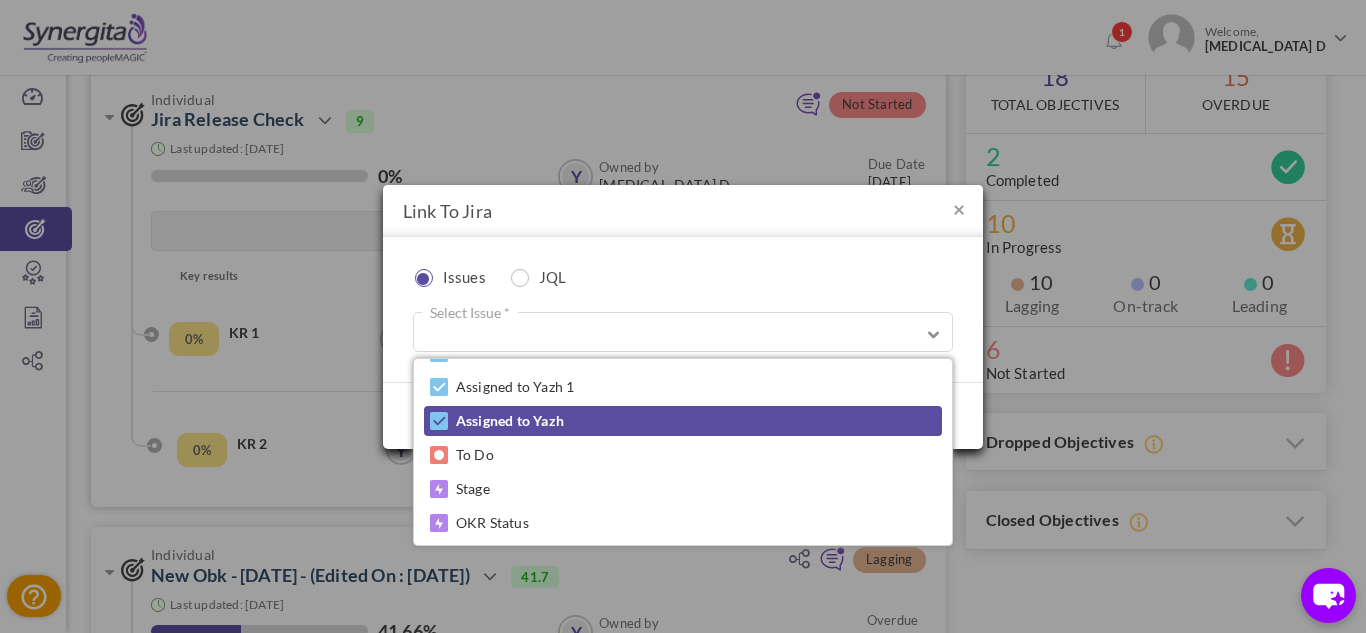 scroll, scrollTop: 0, scrollLeft: 0, axis: both 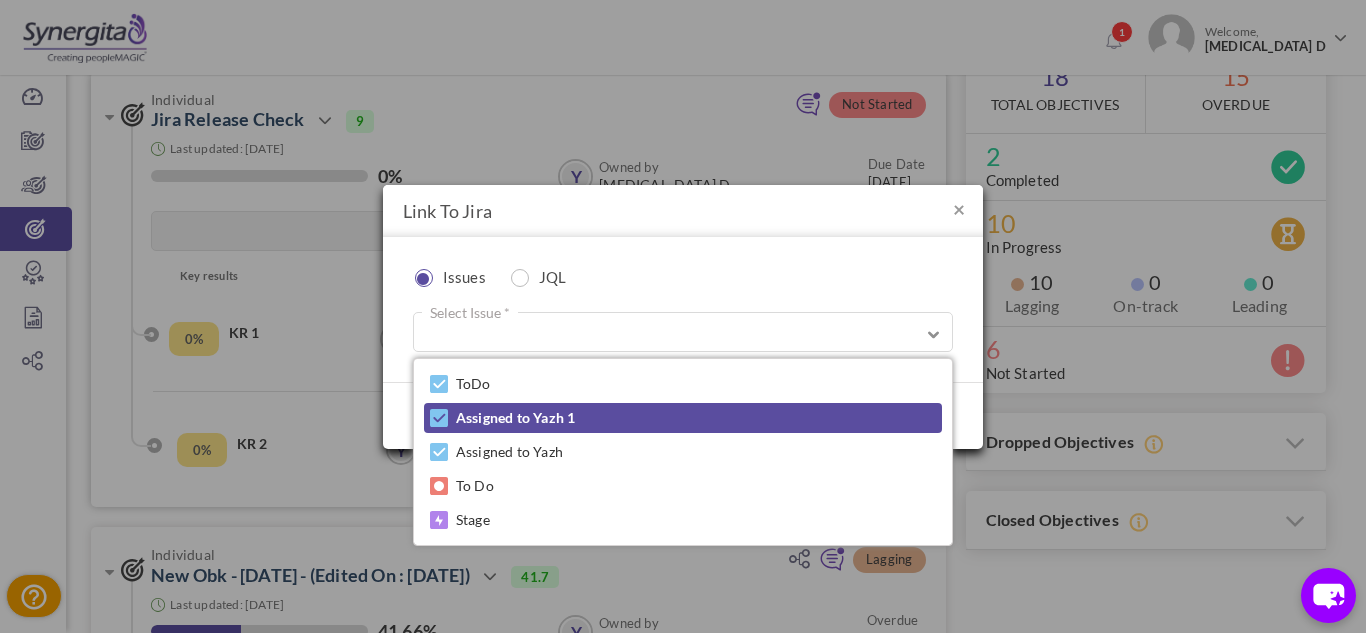 click on "Assigned to Yazh 1" at bounding box center [683, 418] 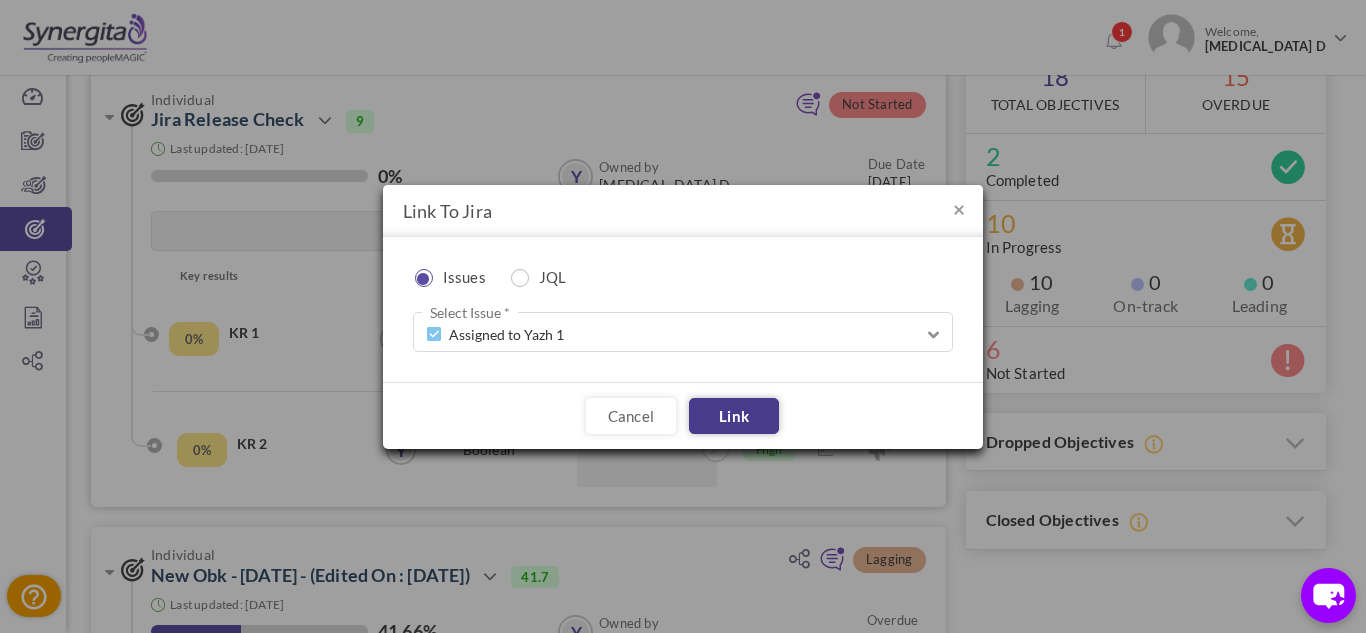 click on "Link" at bounding box center [734, 416] 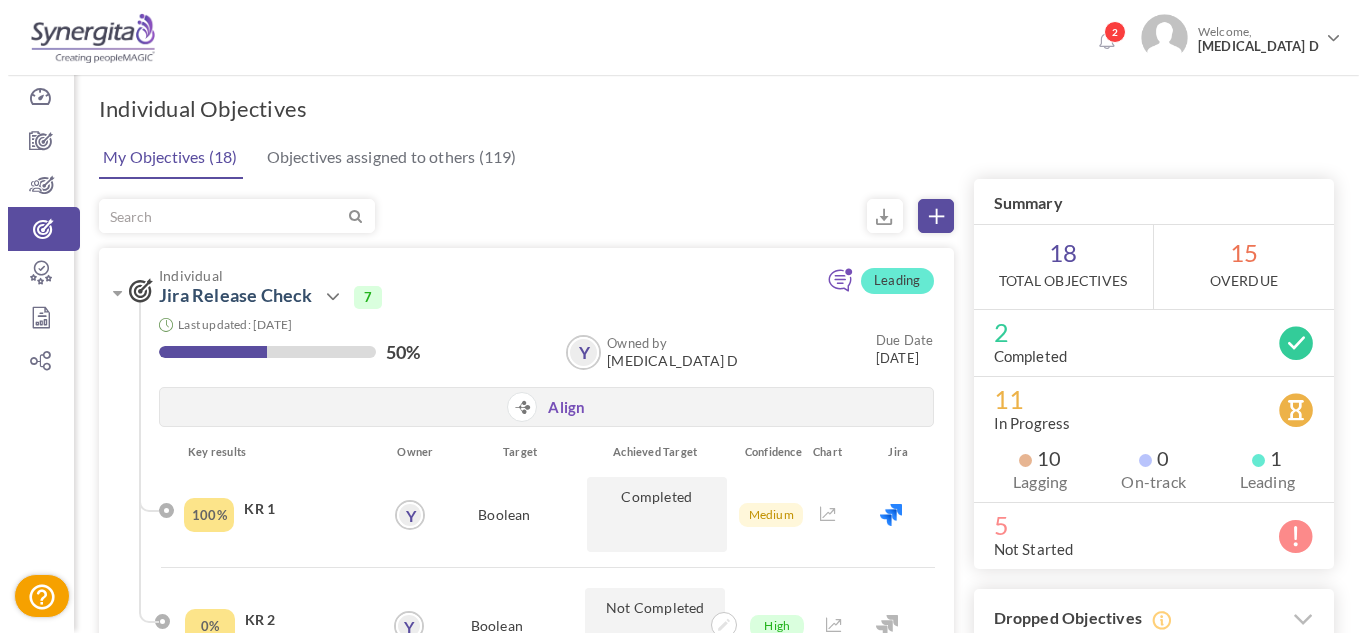 scroll, scrollTop: 176, scrollLeft: 0, axis: vertical 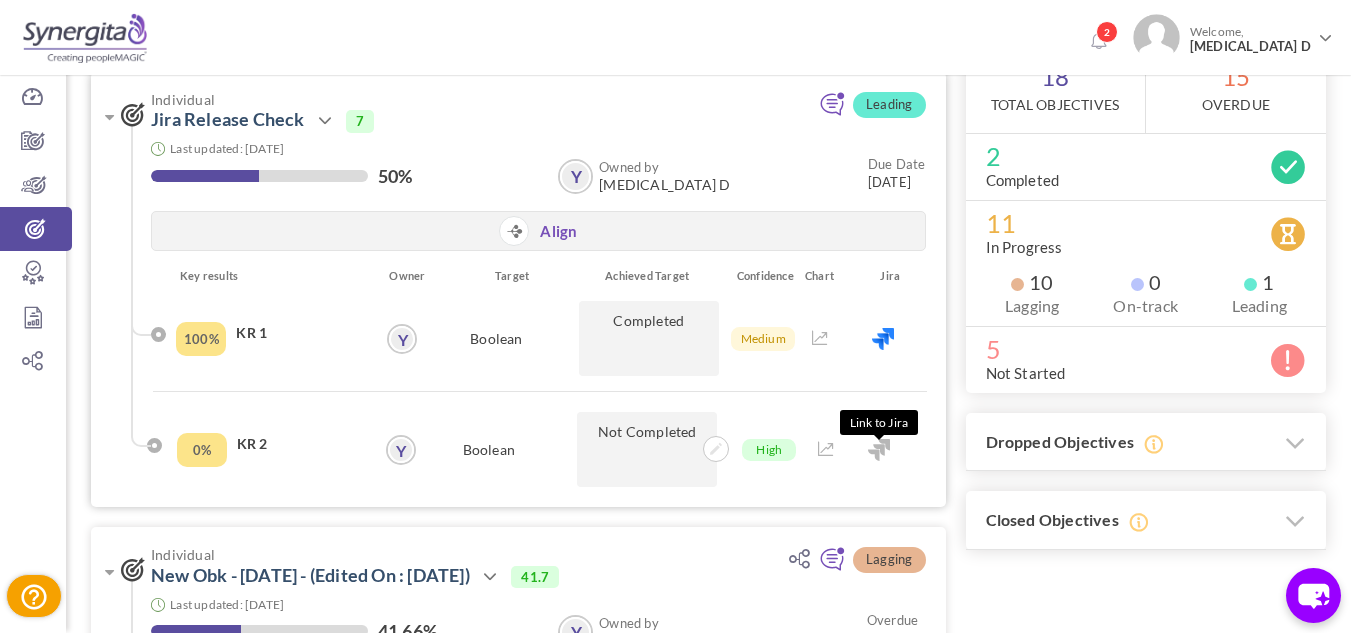 click at bounding box center (879, 450) 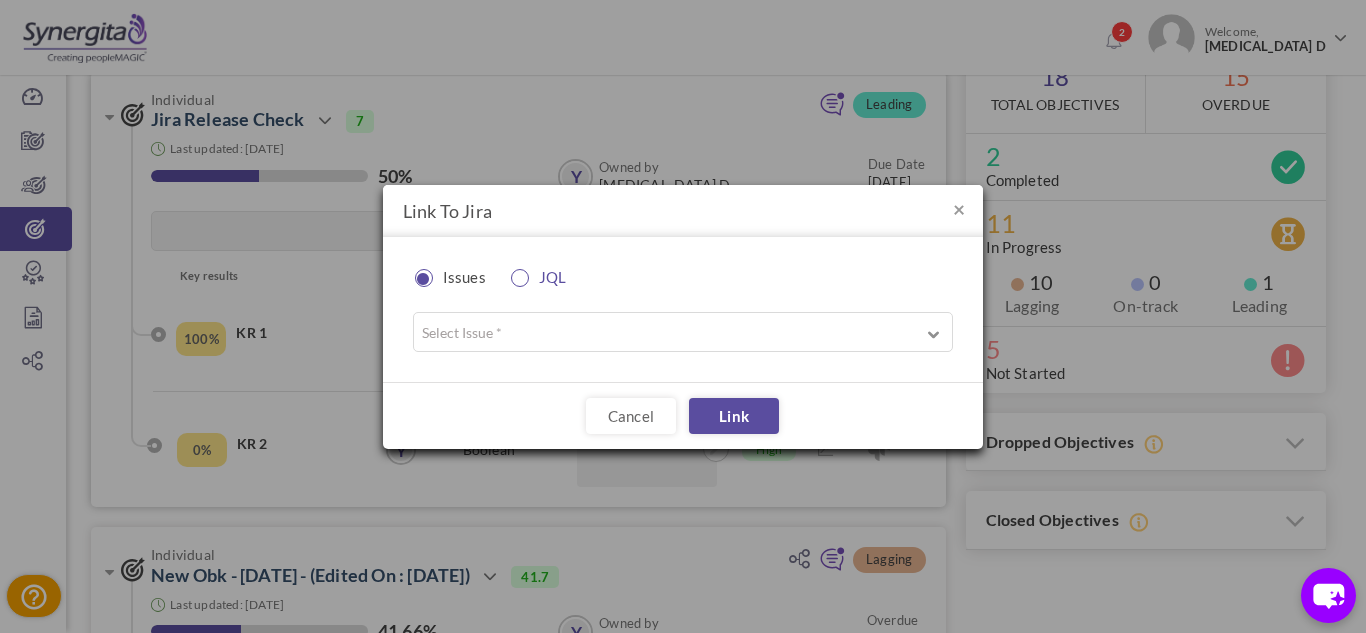 click on "JQL" at bounding box center (545, 277) 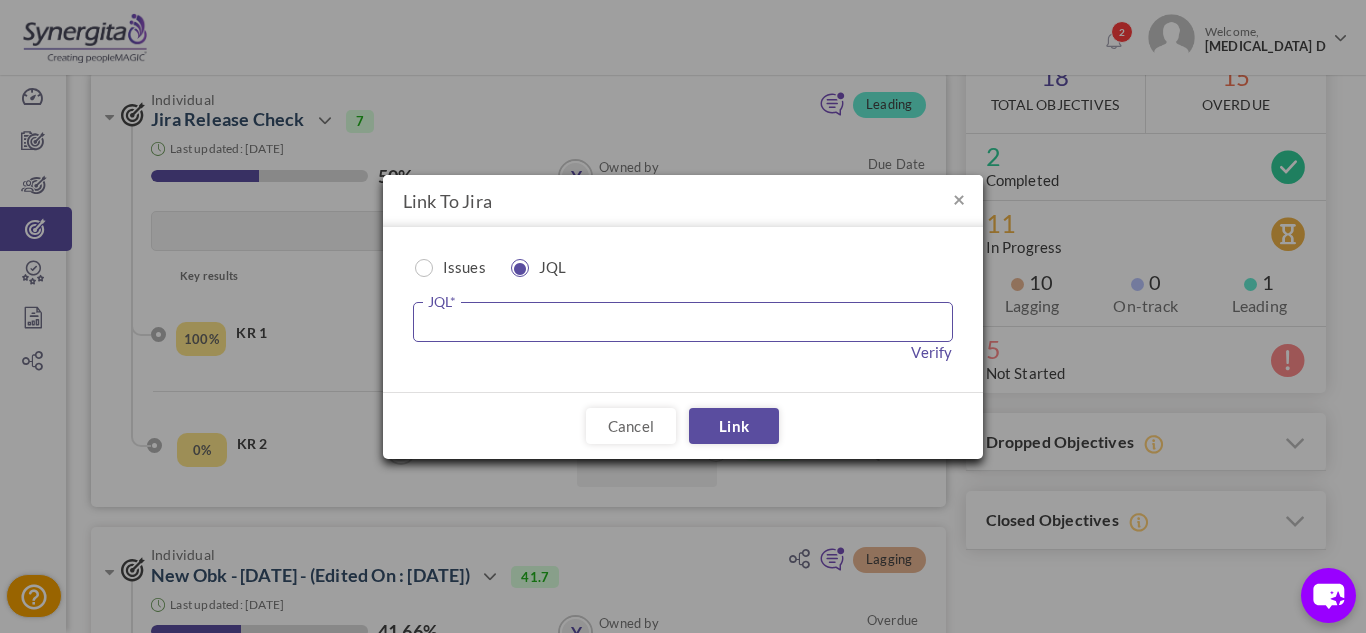 click at bounding box center (683, 322) 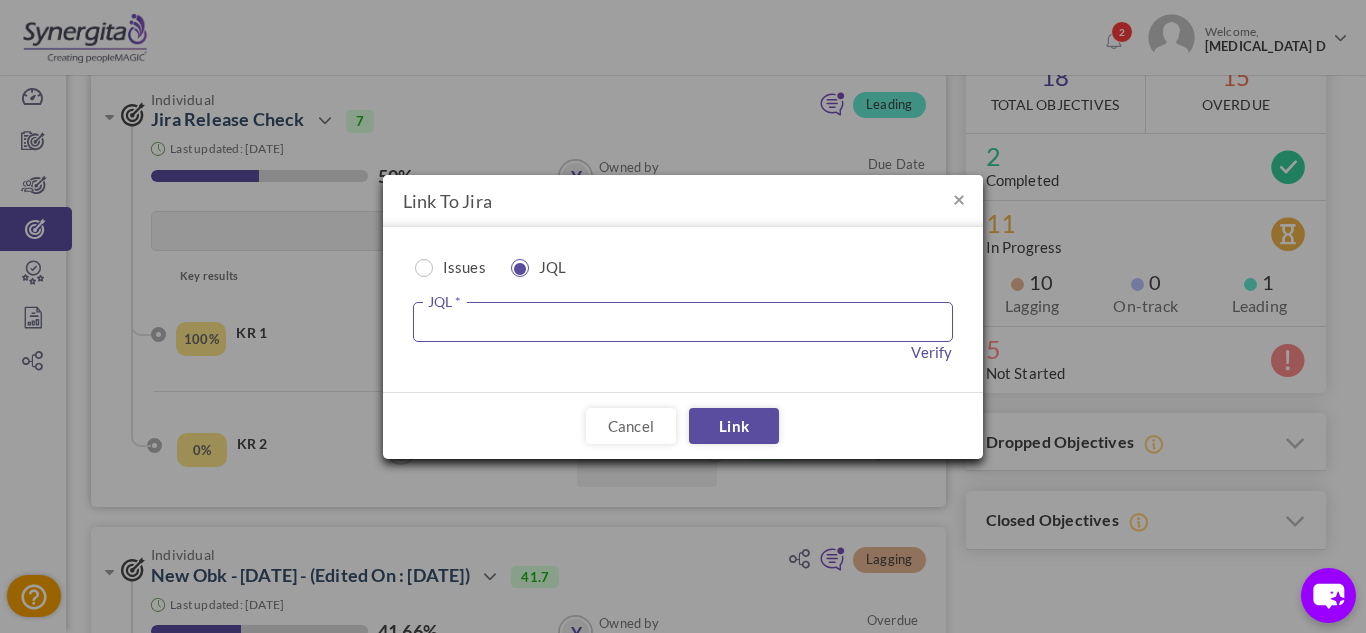 type on "Status = 'in progress'" 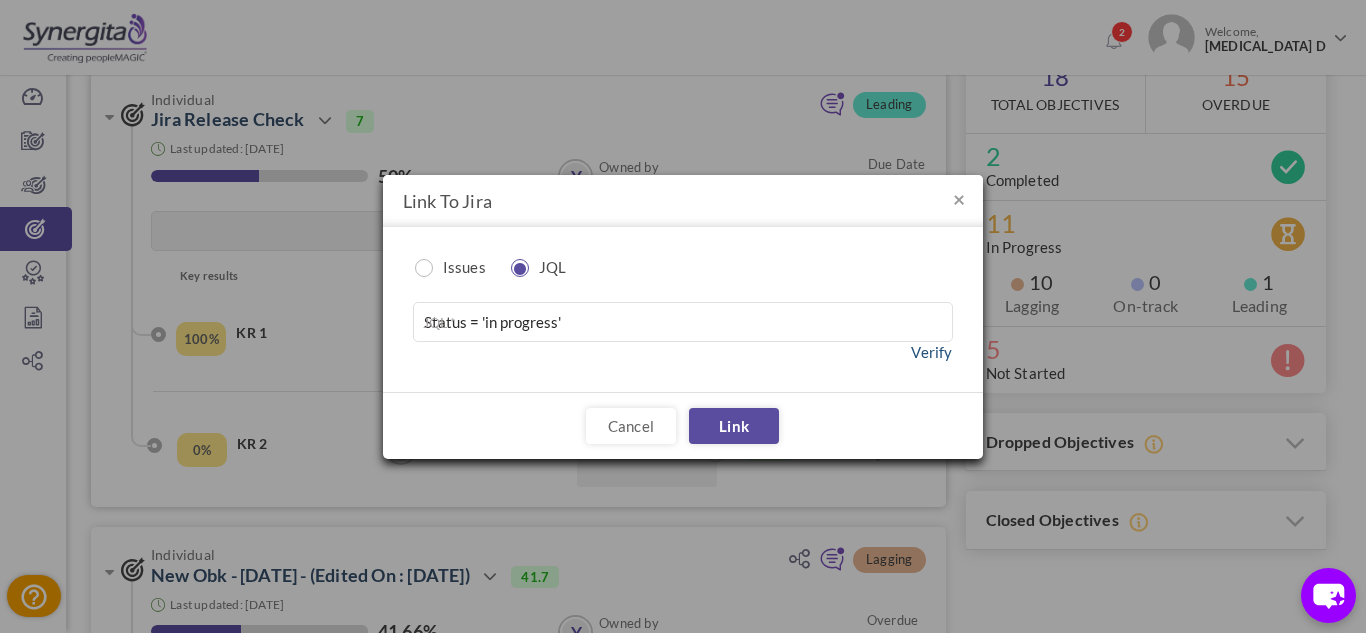 click on "Verify" at bounding box center [931, 352] 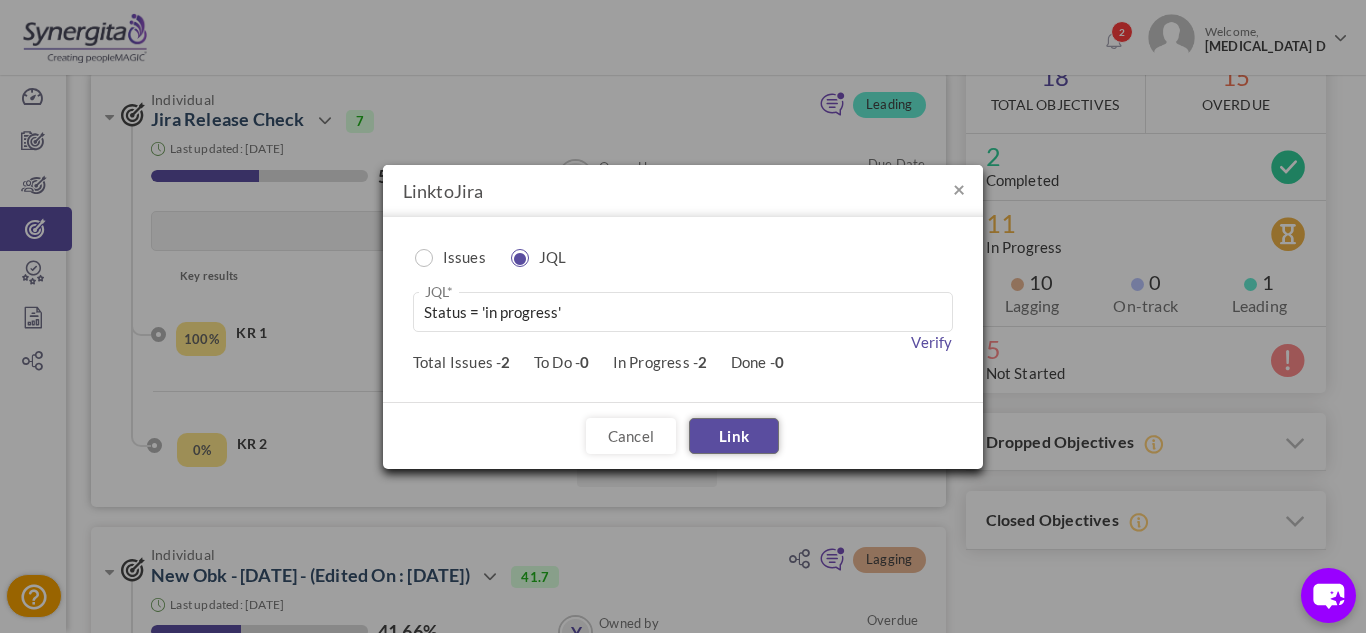 click on "Link" at bounding box center (734, 436) 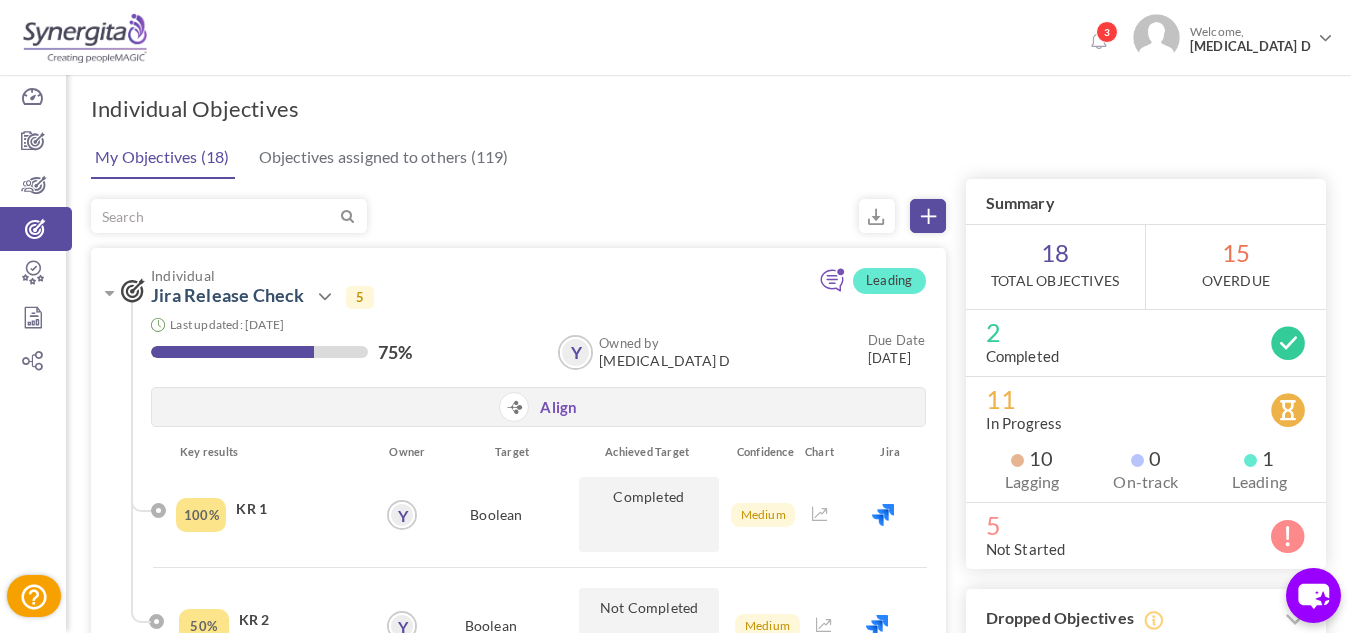 scroll, scrollTop: 176, scrollLeft: 0, axis: vertical 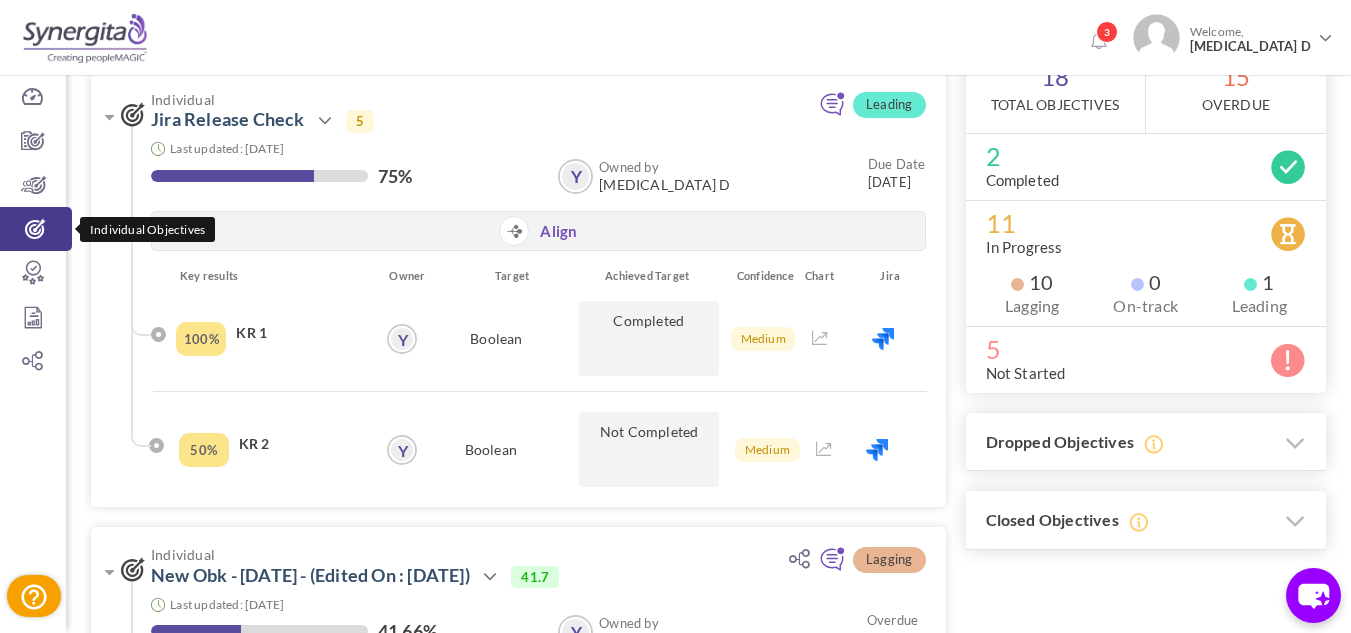 click on "Individual Objectives" at bounding box center (36, 229) 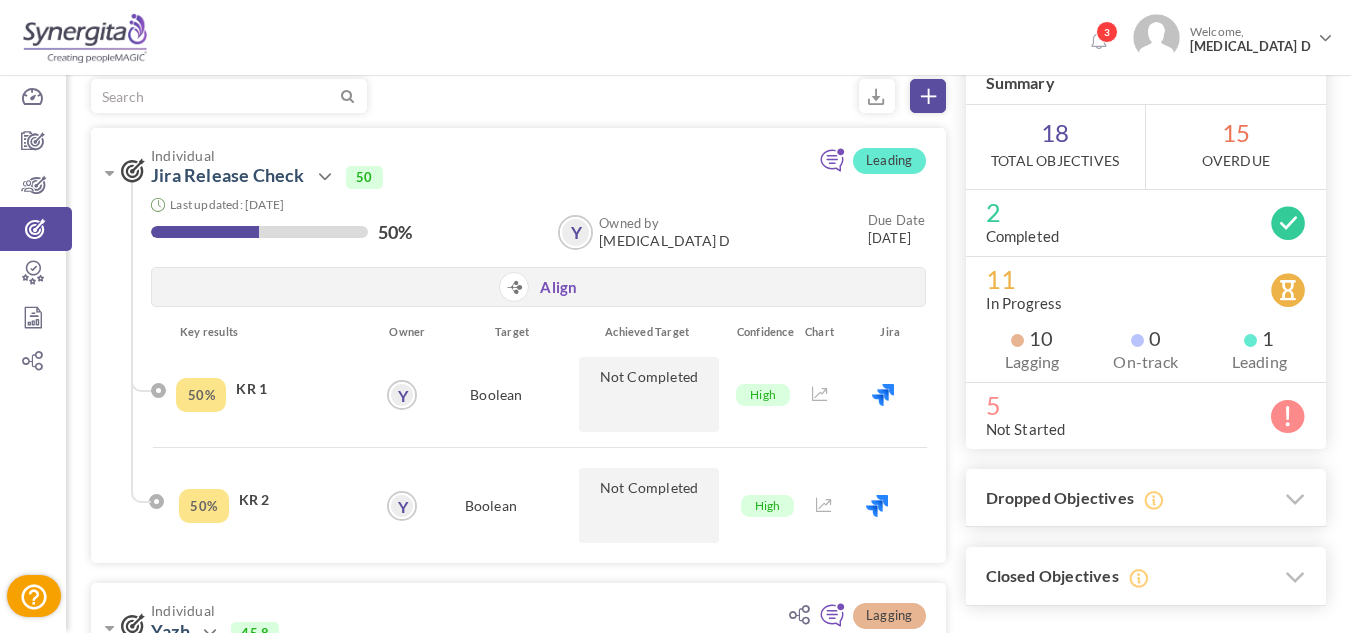 scroll, scrollTop: 121, scrollLeft: 0, axis: vertical 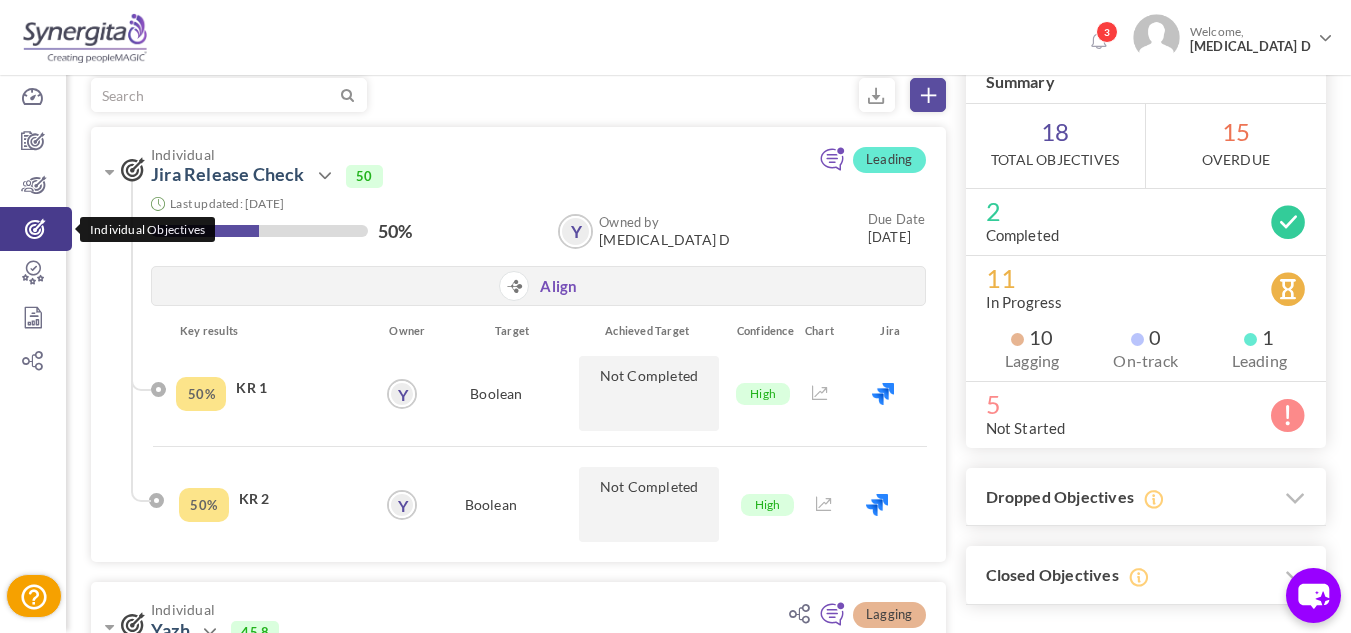 click on "Individual Objectives" at bounding box center (36, 229) 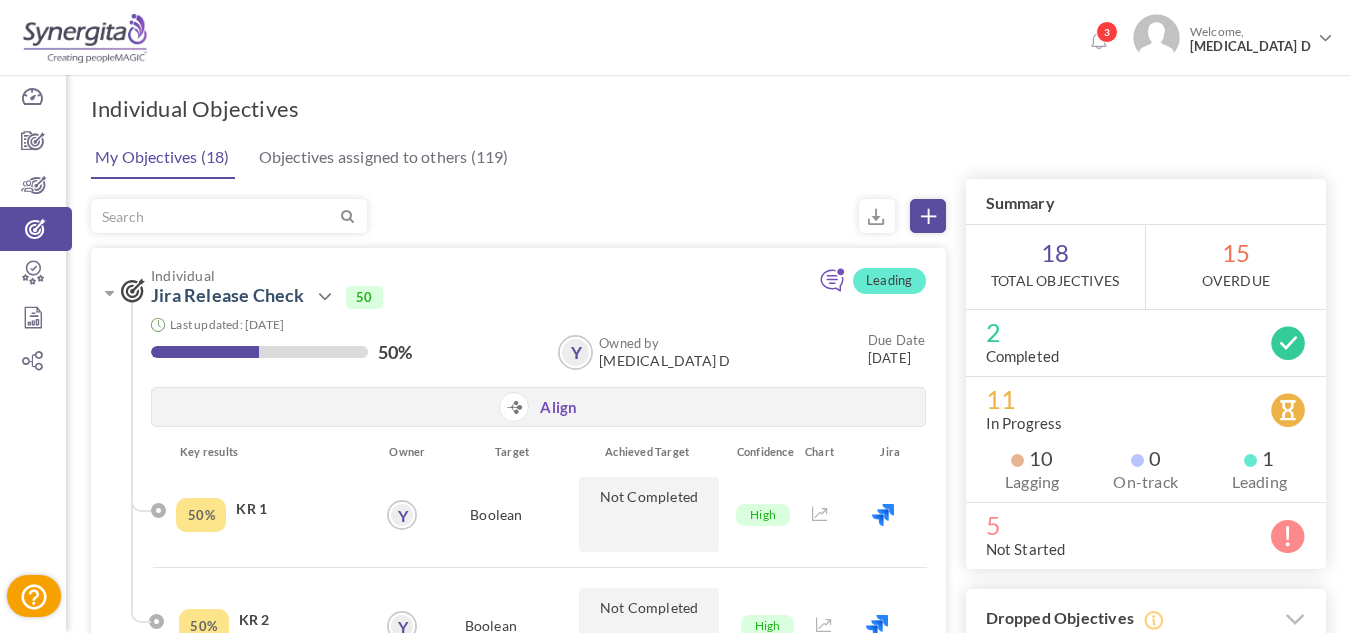 scroll, scrollTop: 137, scrollLeft: 0, axis: vertical 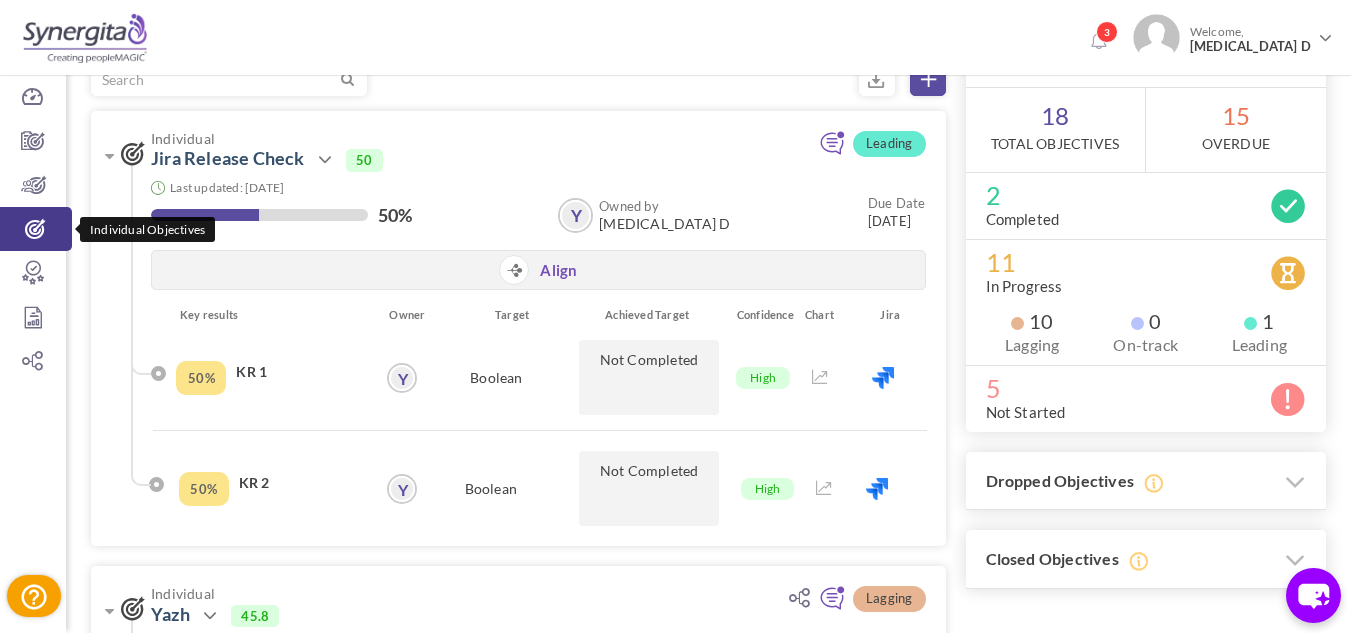 click on "Individual Objectives" at bounding box center (36, 229) 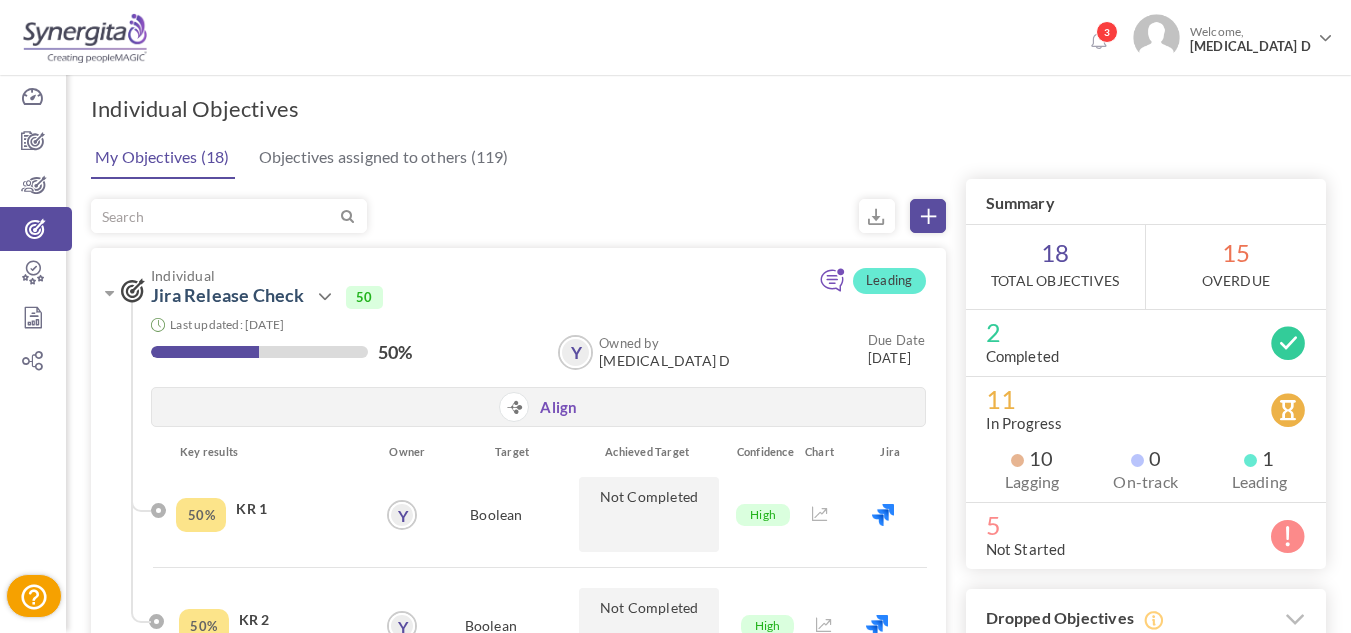 scroll, scrollTop: 166, scrollLeft: 0, axis: vertical 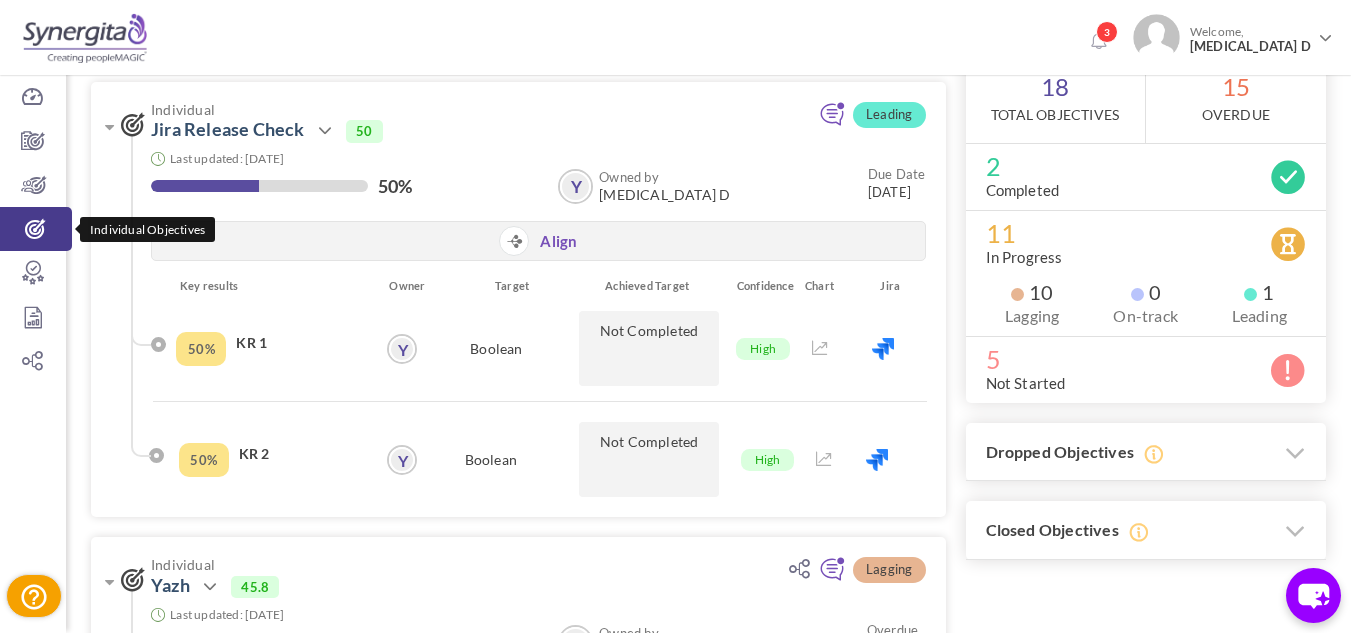 click at bounding box center (36, 229) 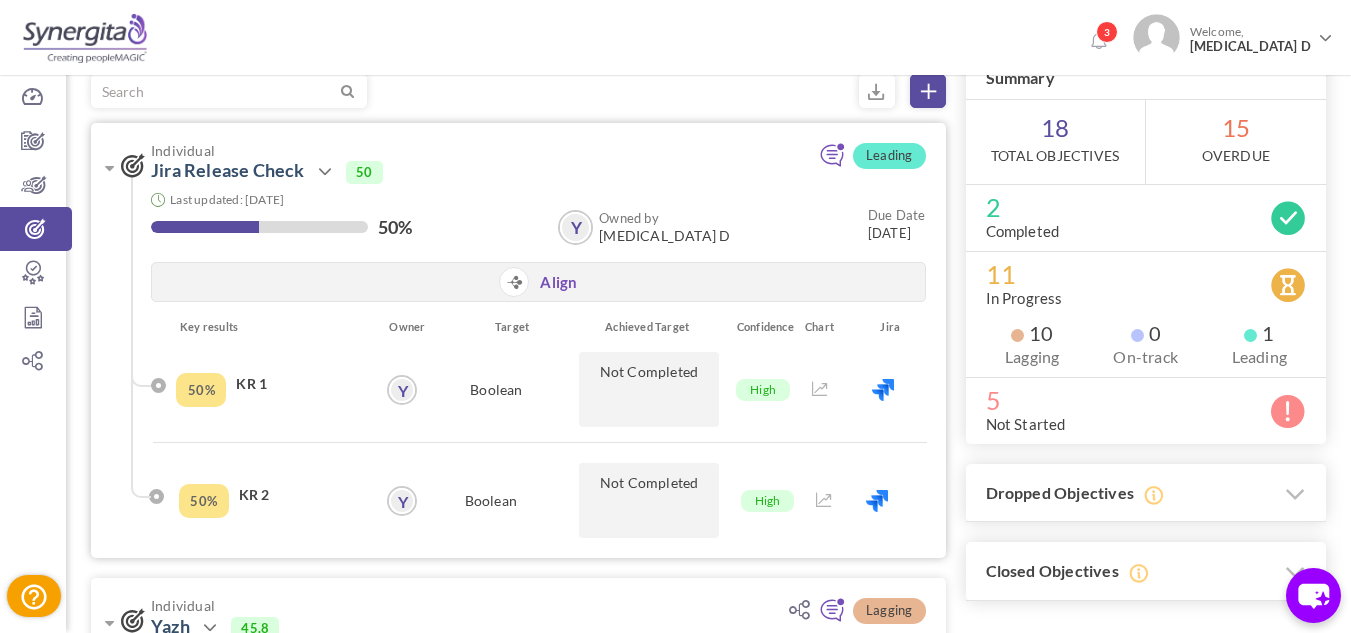 scroll, scrollTop: 126, scrollLeft: 0, axis: vertical 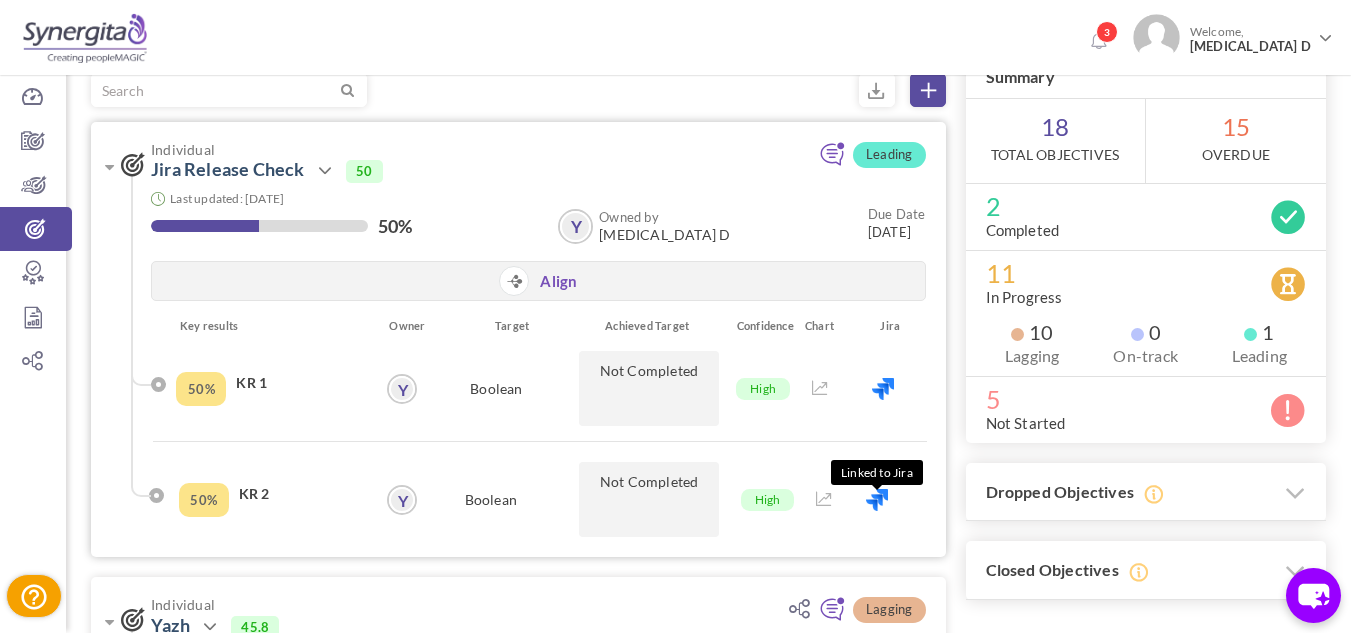 click at bounding box center (877, 500) 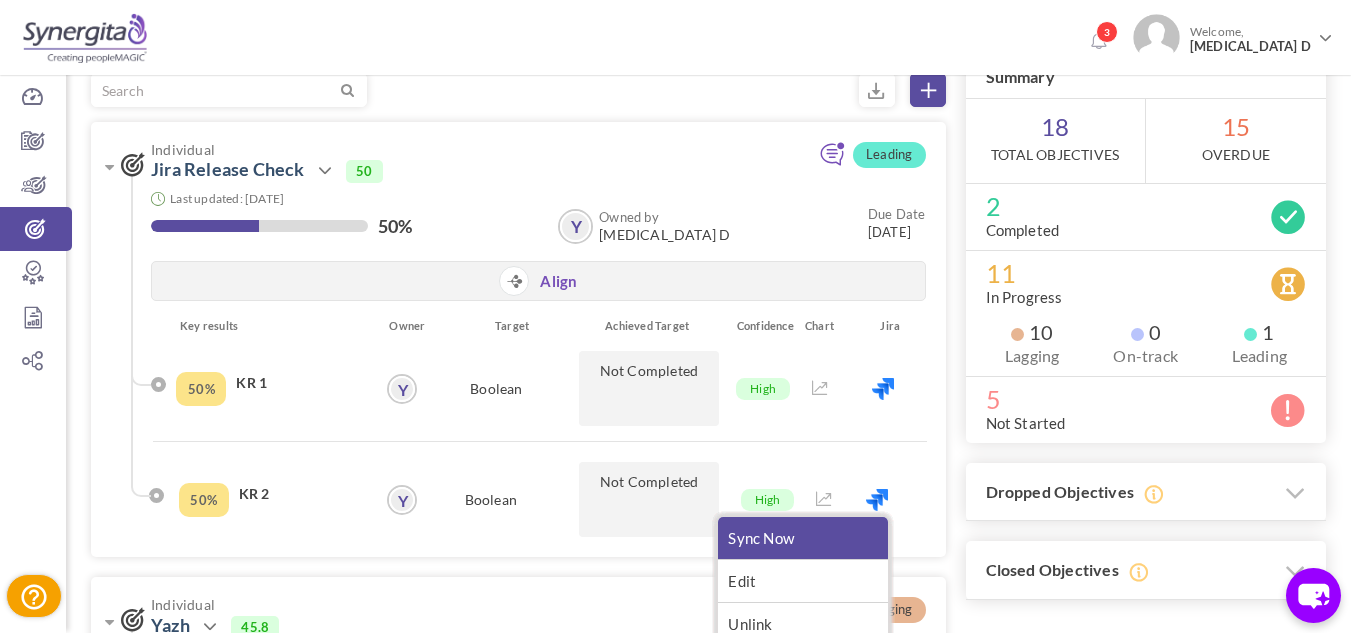 click on "Sync Now" at bounding box center (803, 538) 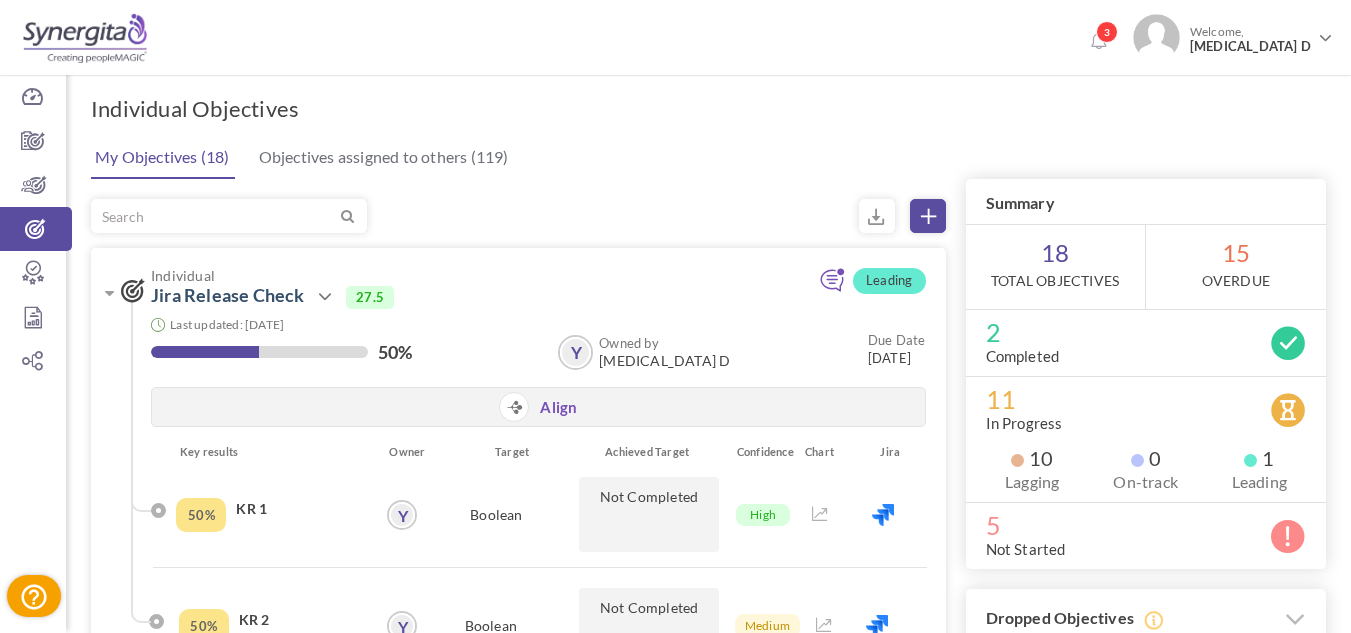 scroll, scrollTop: 126, scrollLeft: 0, axis: vertical 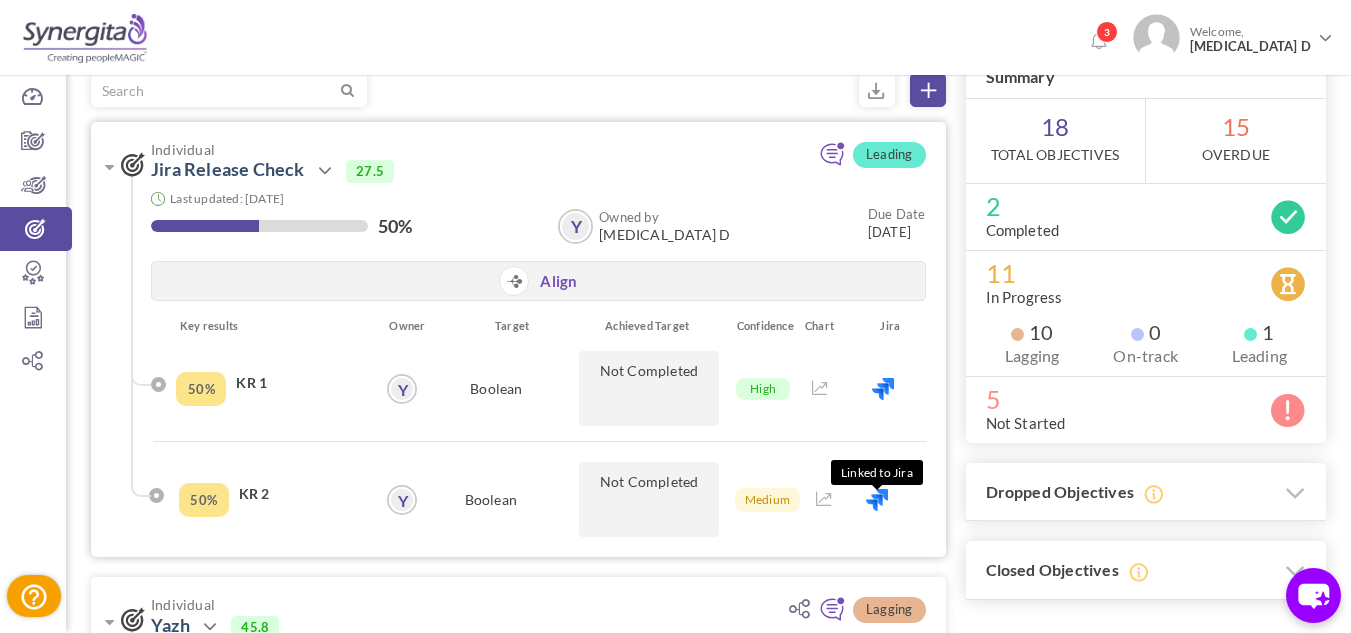 click at bounding box center (877, 500) 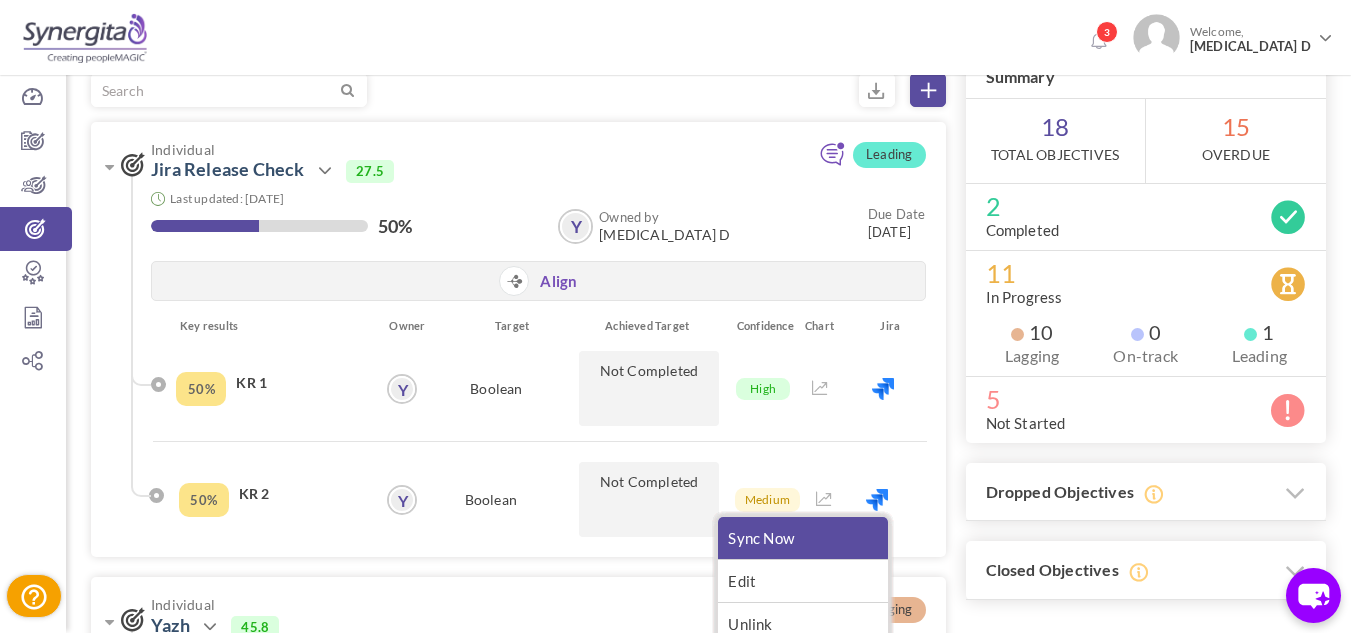 click on "Sync Now" at bounding box center [803, 538] 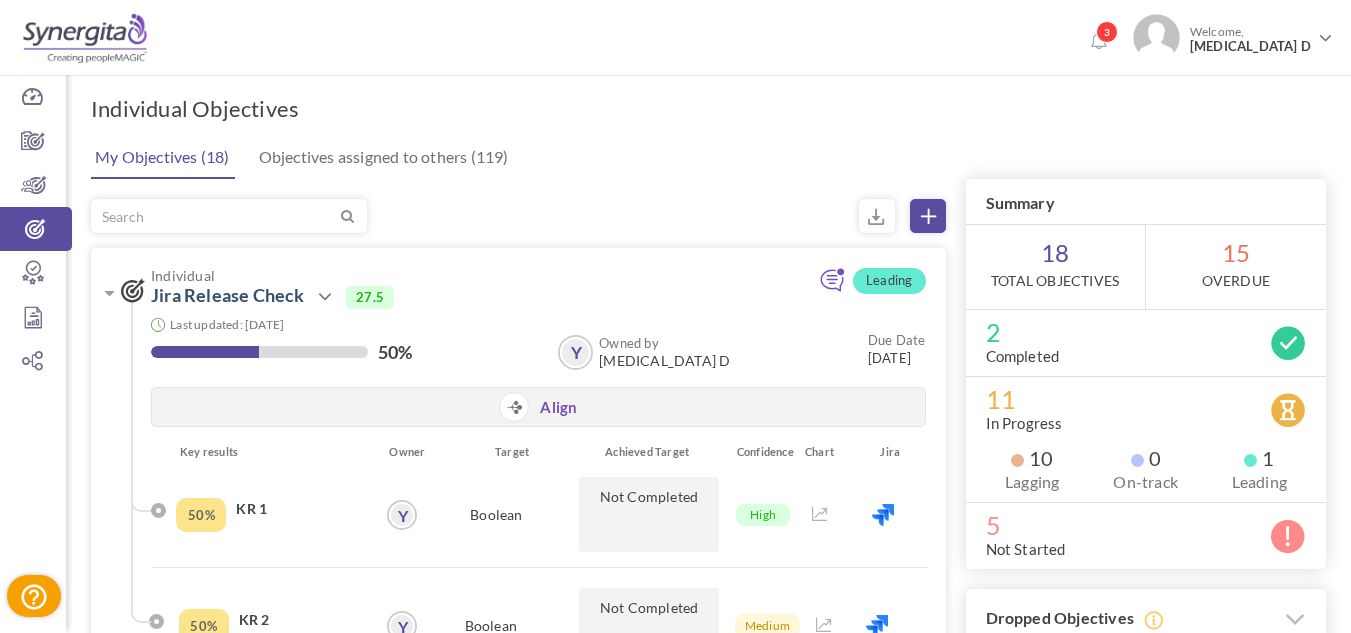 scroll, scrollTop: 126, scrollLeft: 0, axis: vertical 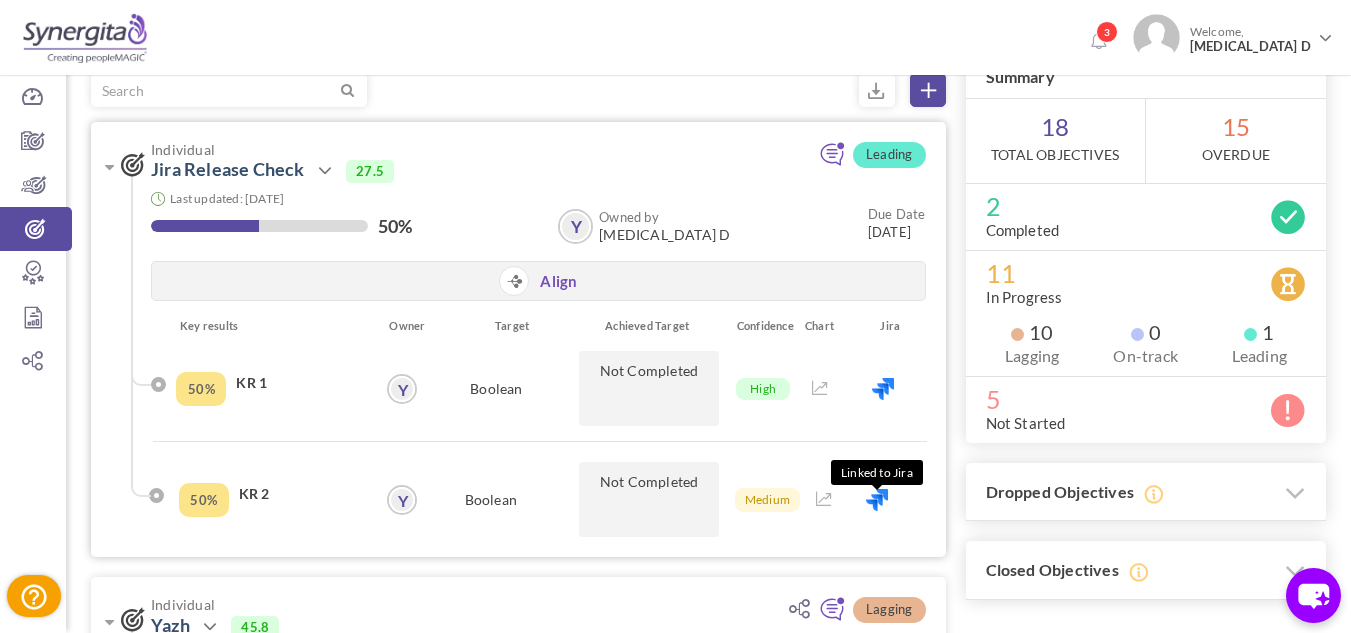 click at bounding box center [877, 500] 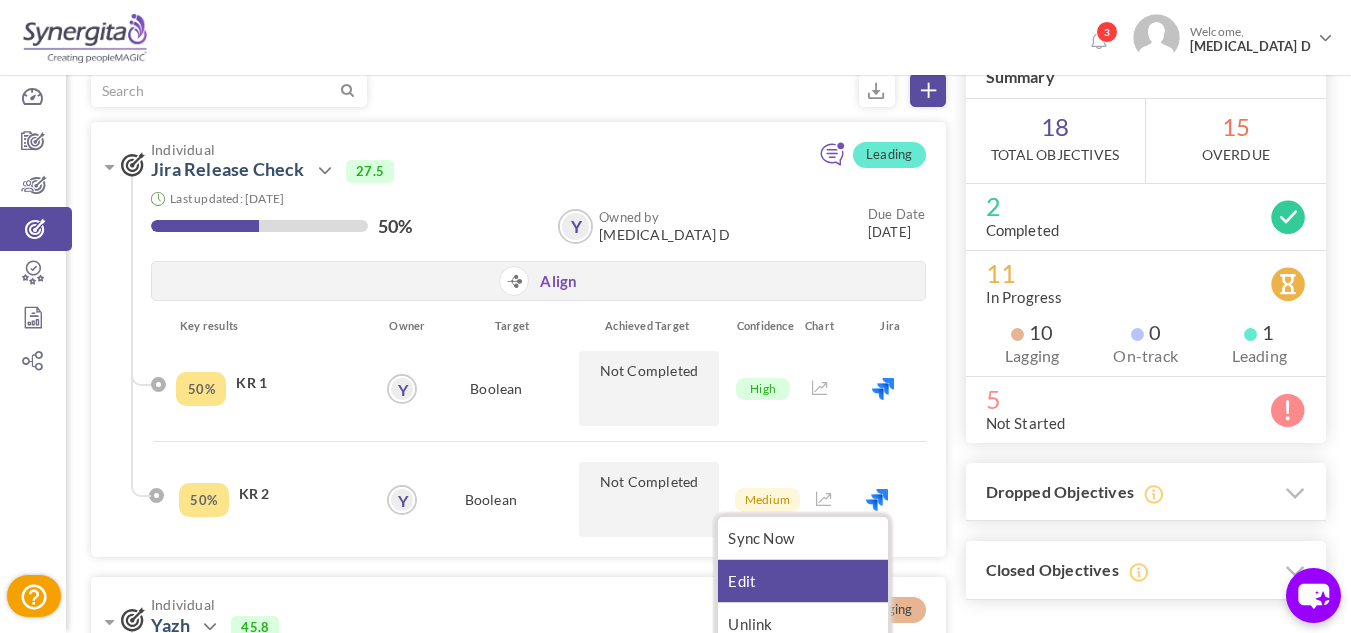 click on "Edit" at bounding box center (803, 581) 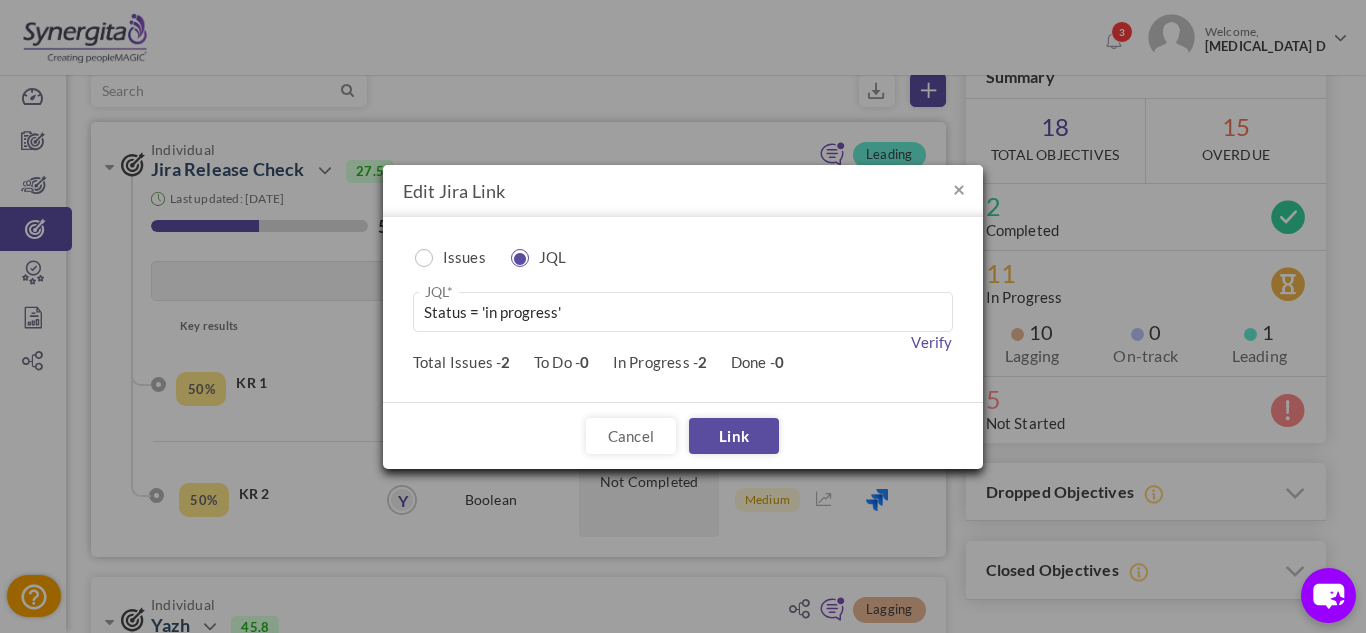 click on "Edit Jira Link" at bounding box center [683, 191] 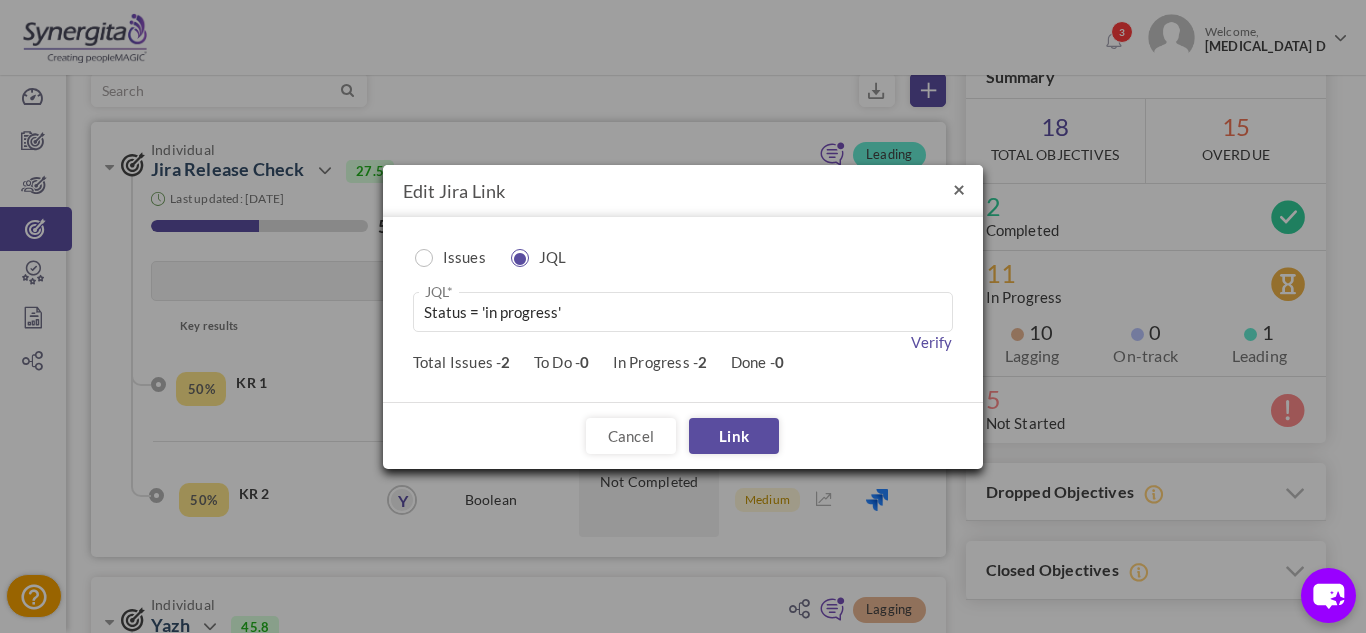 click on "×" at bounding box center (959, 188) 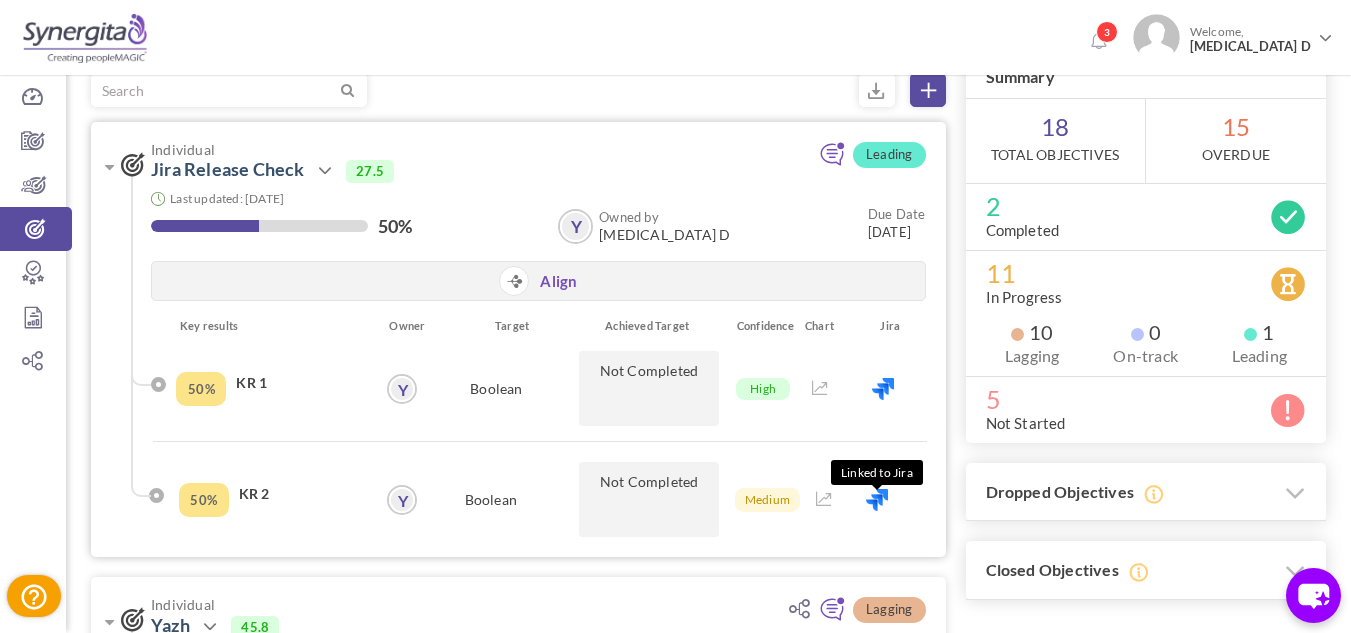 click at bounding box center (877, 500) 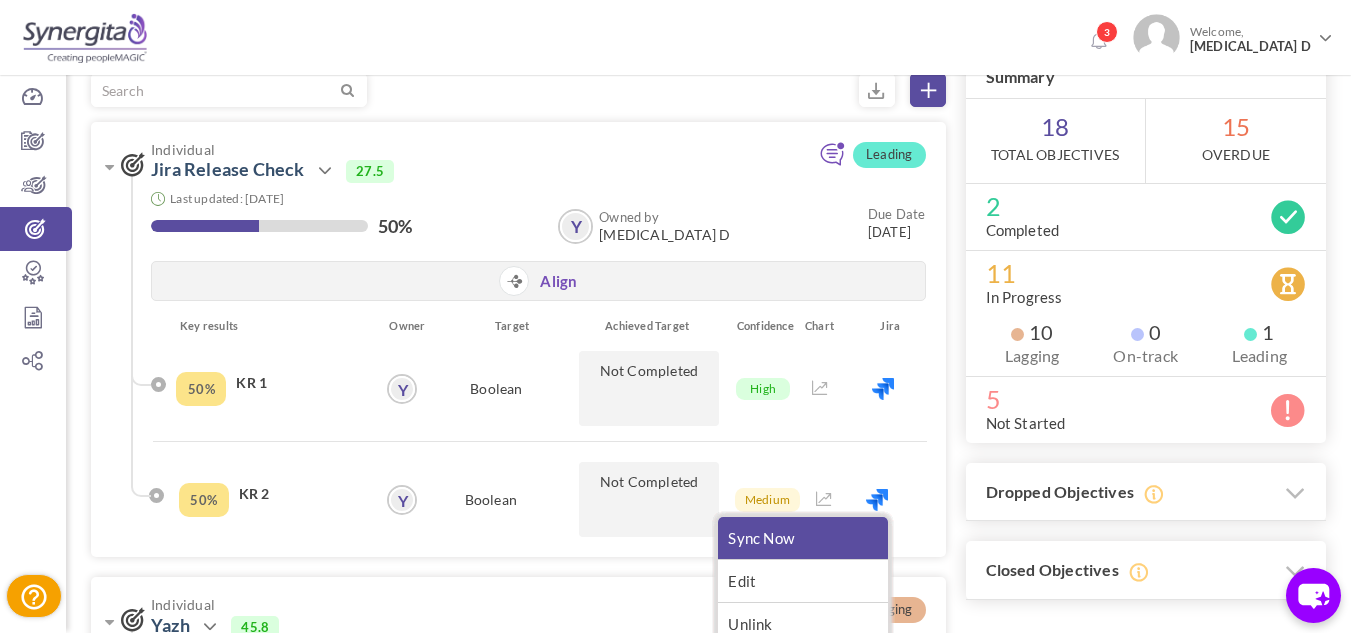 click on "Sync Now" at bounding box center (803, 538) 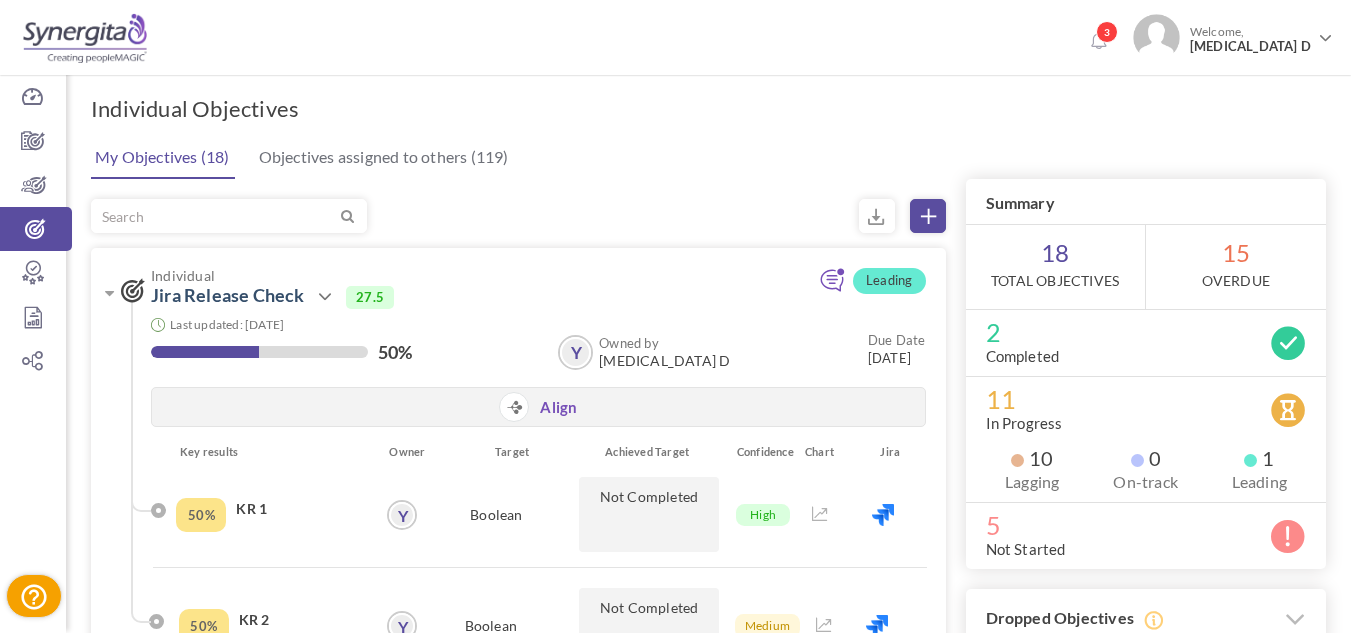 scroll, scrollTop: 126, scrollLeft: 0, axis: vertical 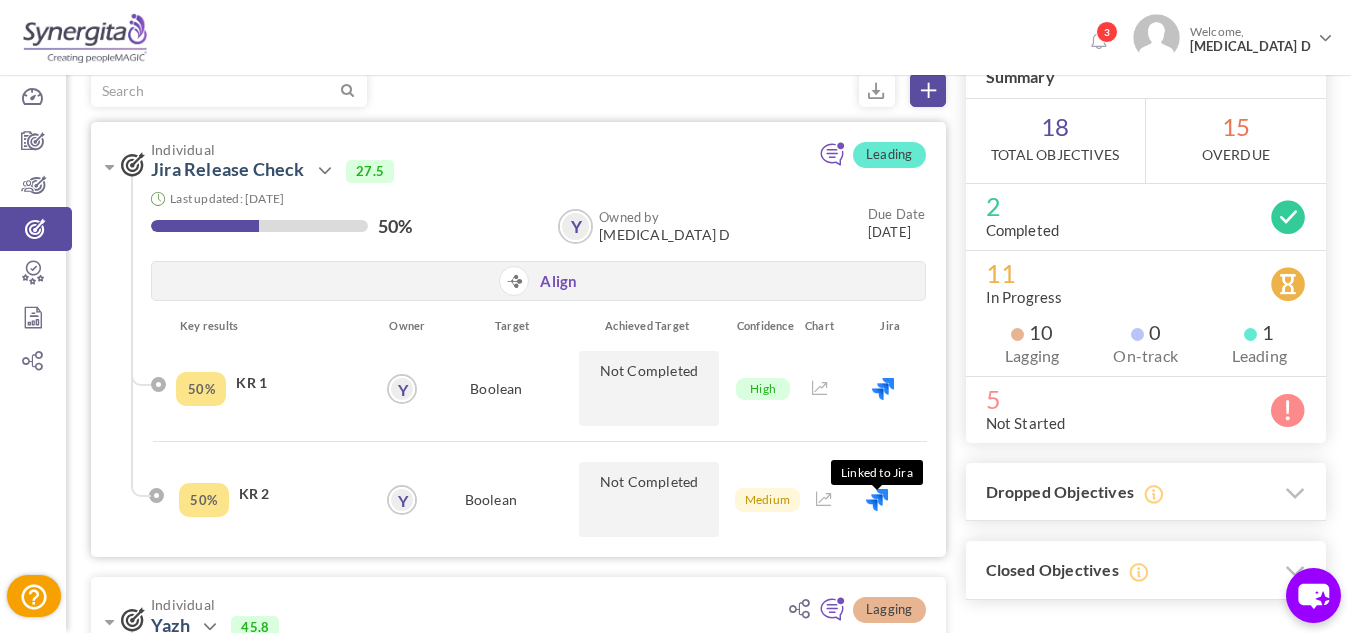 click at bounding box center (877, 500) 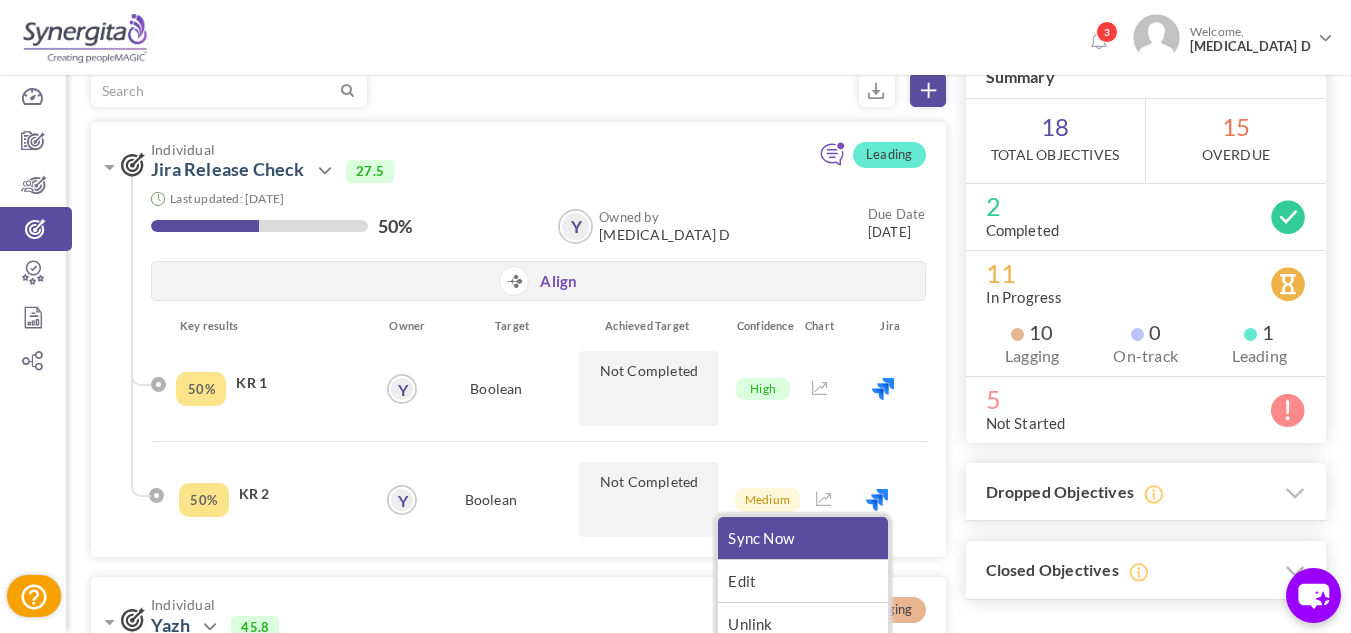 click on "Sync Now" at bounding box center (803, 538) 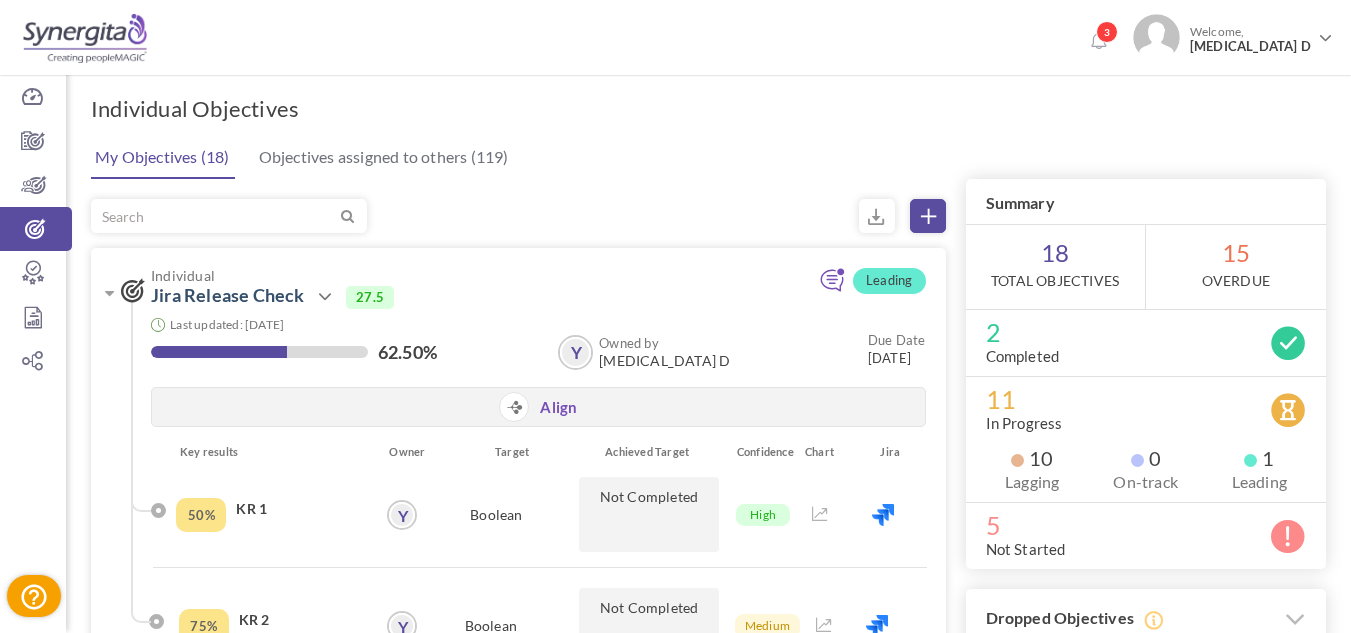 scroll, scrollTop: 126, scrollLeft: 0, axis: vertical 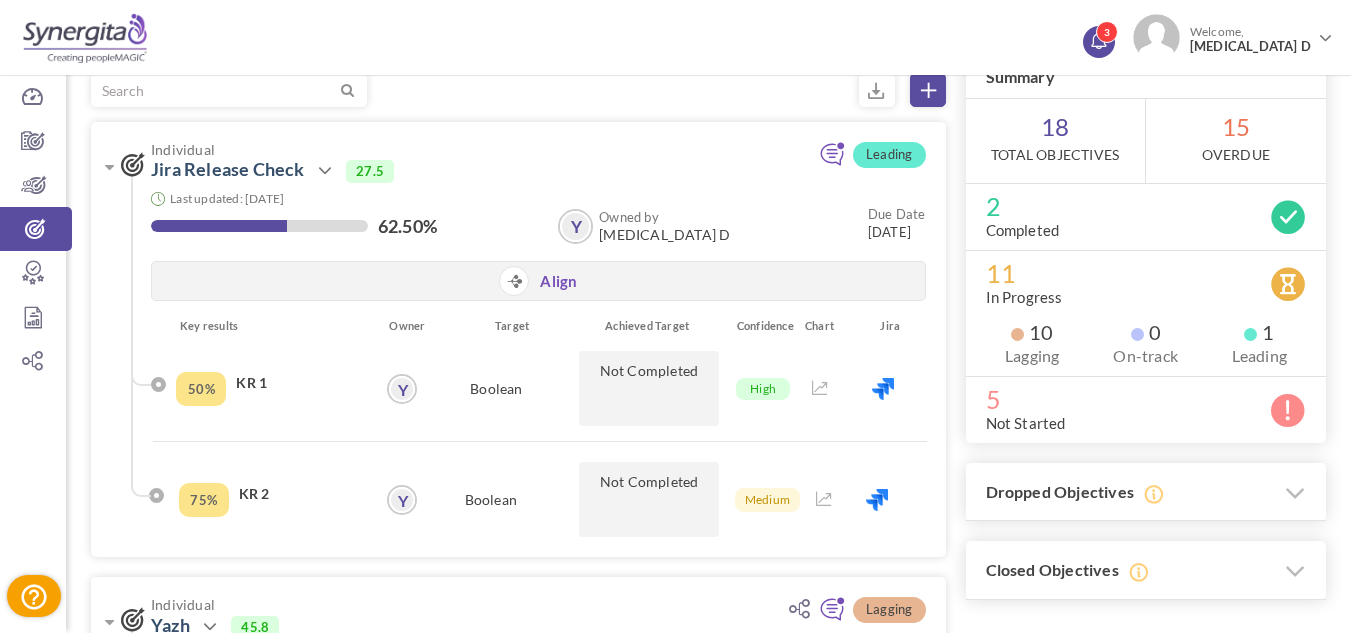 click at bounding box center (1098, 39) 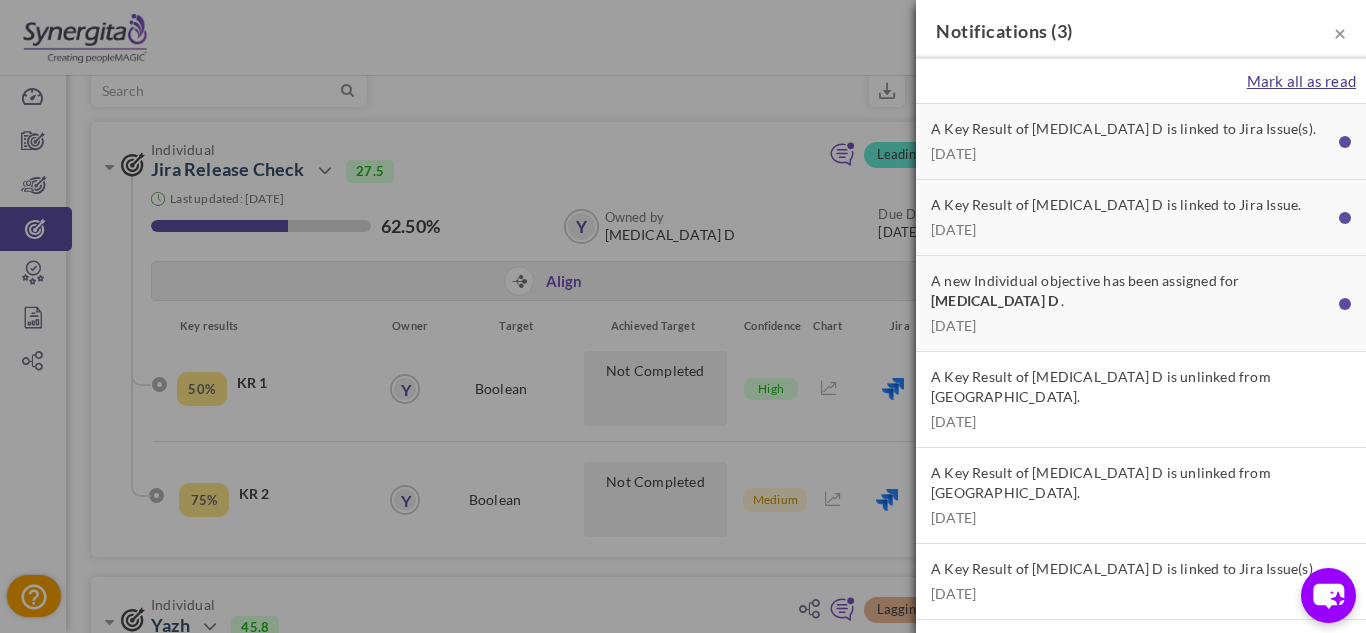 click on "Mark all as read" at bounding box center [1301, 81] 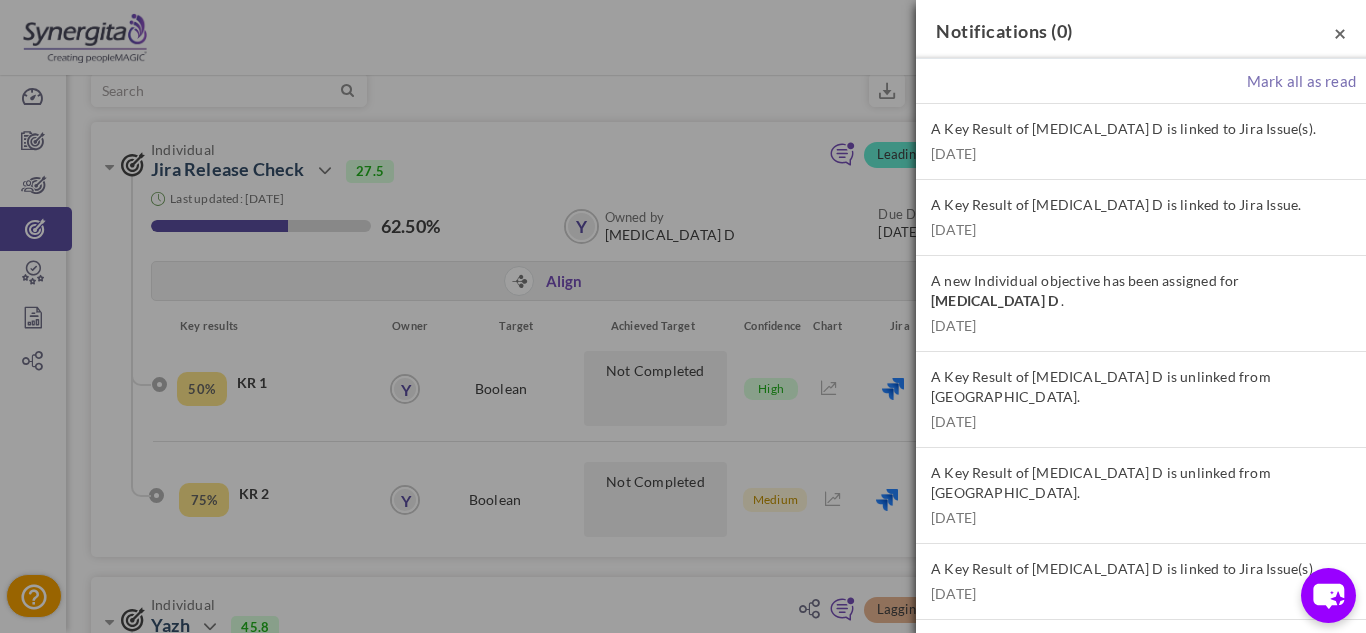 click on "×" at bounding box center [1340, 32] 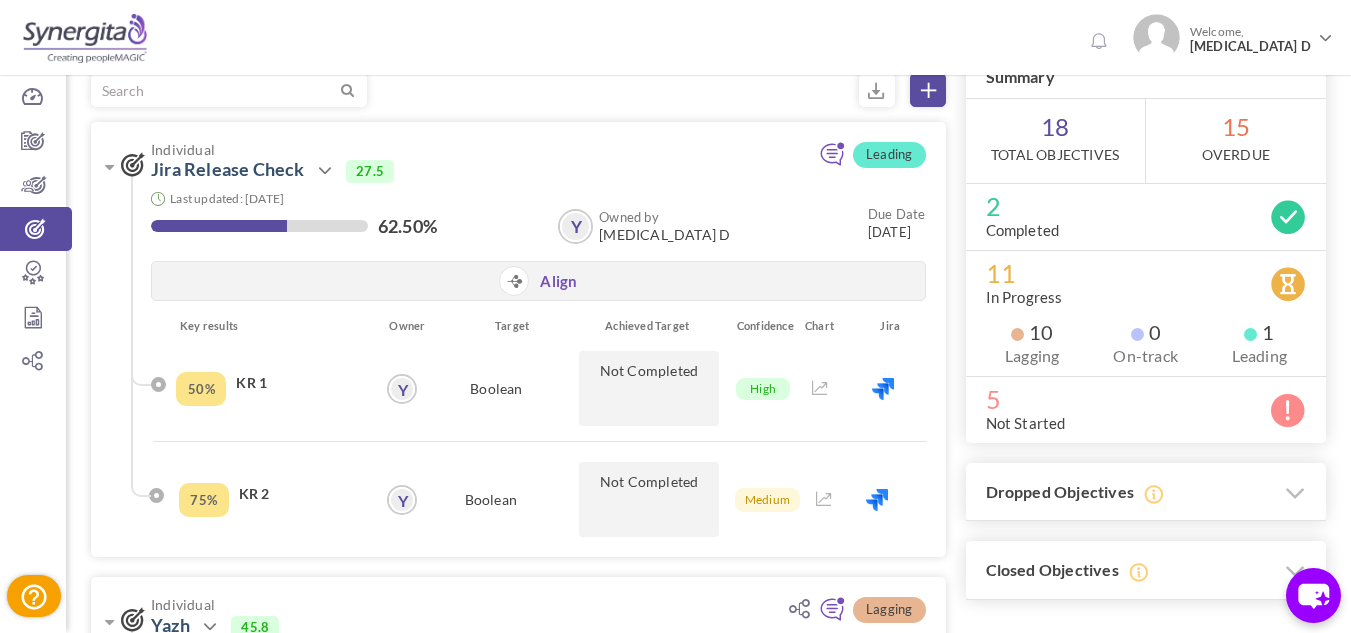 scroll, scrollTop: 0, scrollLeft: 0, axis: both 